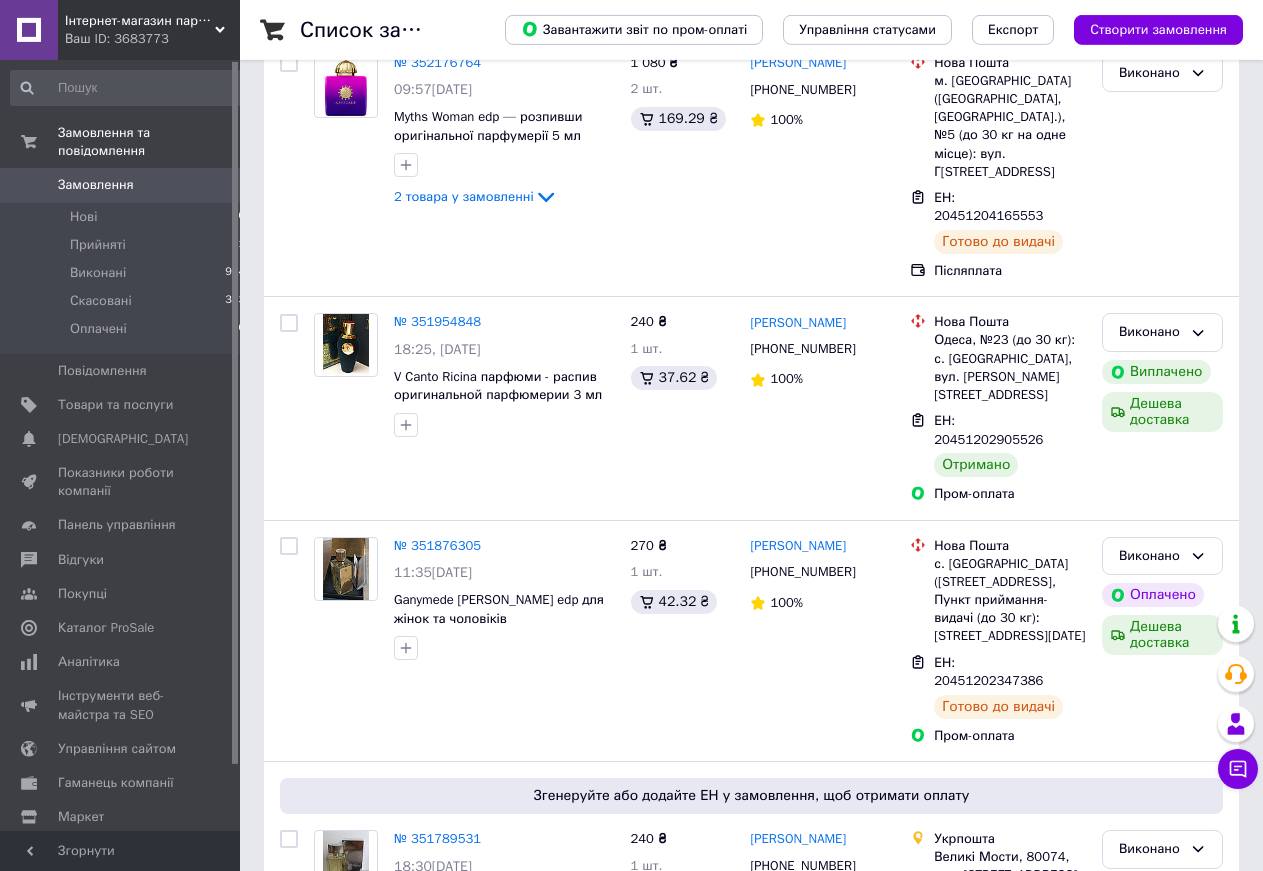 scroll, scrollTop: 204, scrollLeft: 0, axis: vertical 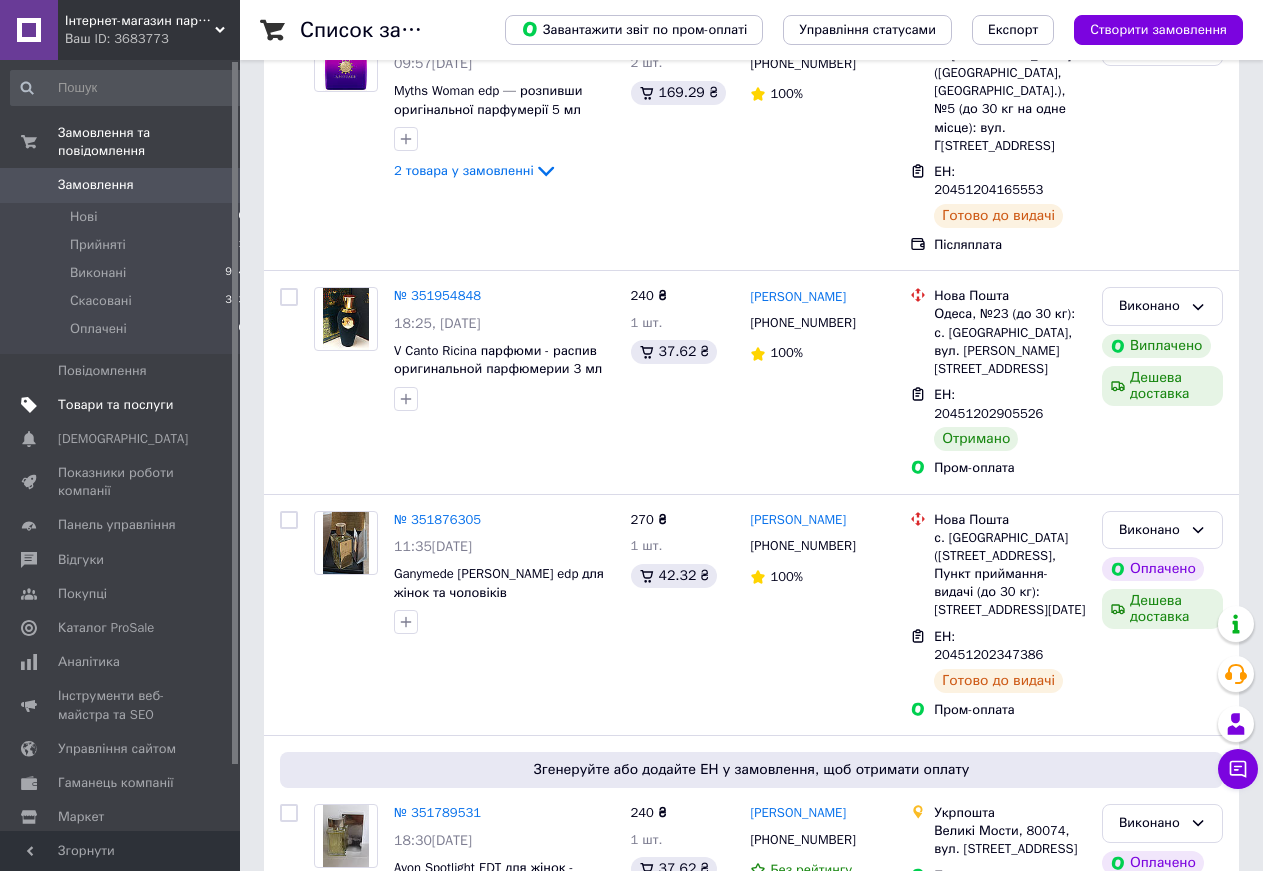 click on "Товари та послуги" at bounding box center [115, 405] 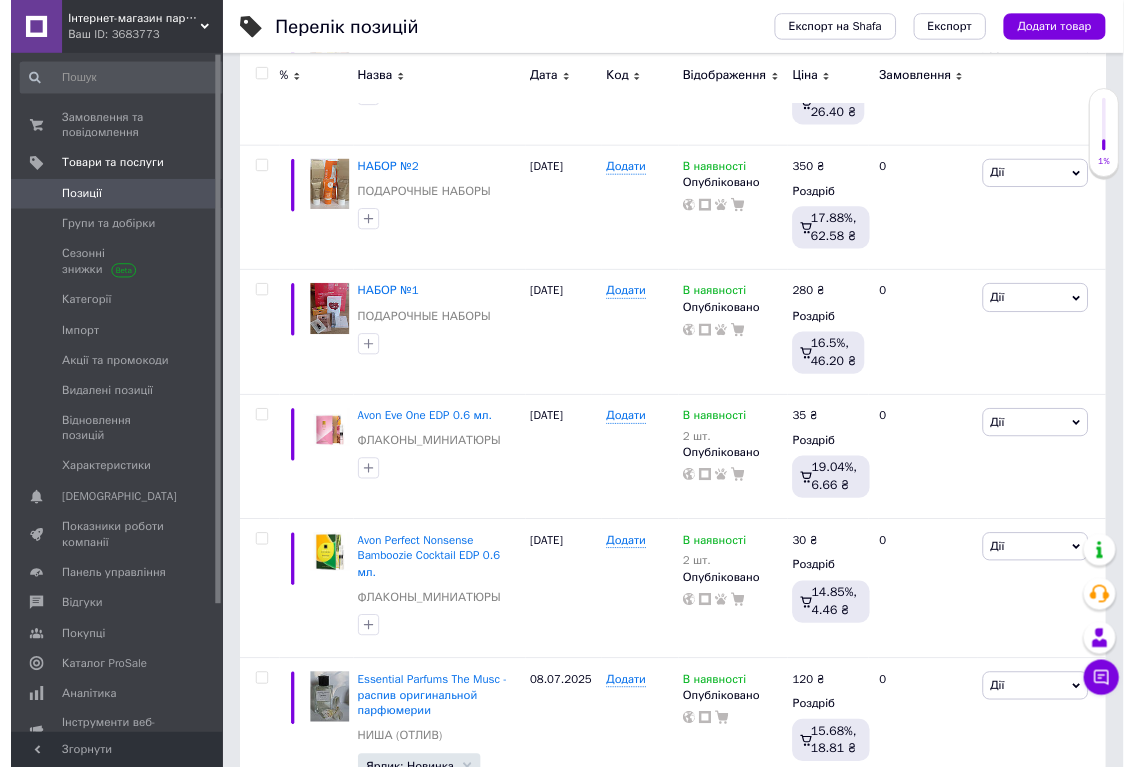 scroll, scrollTop: 428, scrollLeft: 0, axis: vertical 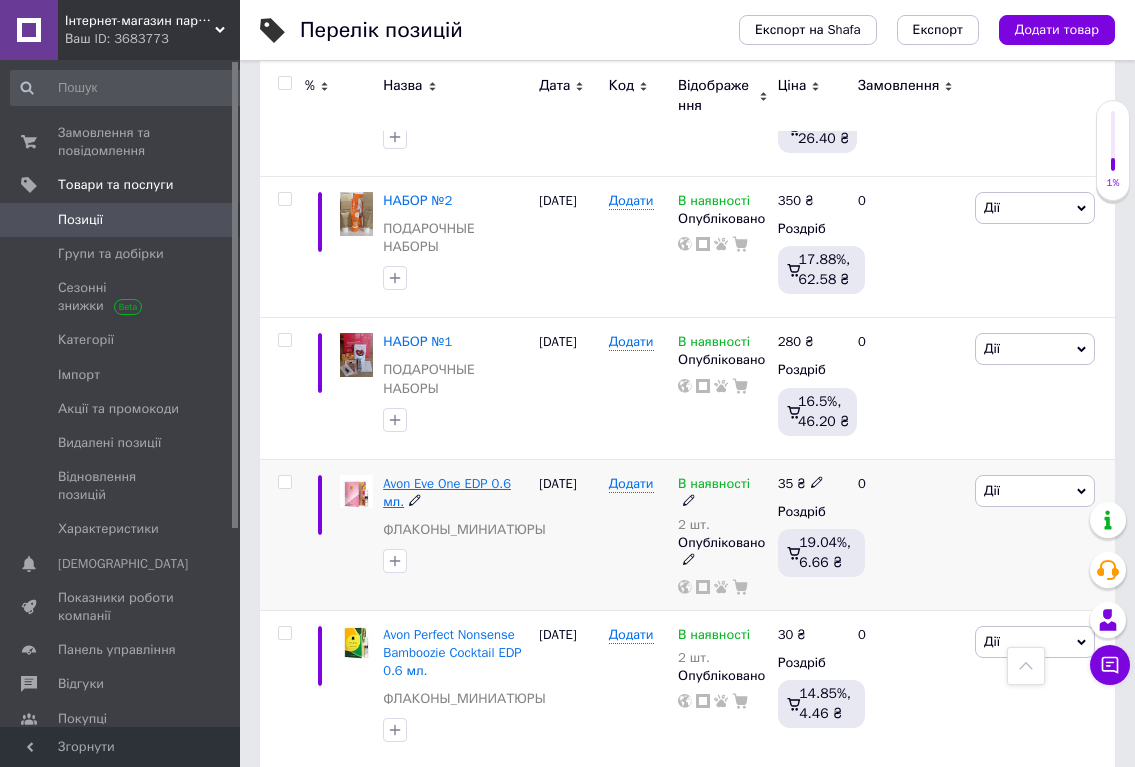 click on "Avon Eve One EDP 0.6 мл." at bounding box center [447, 492] 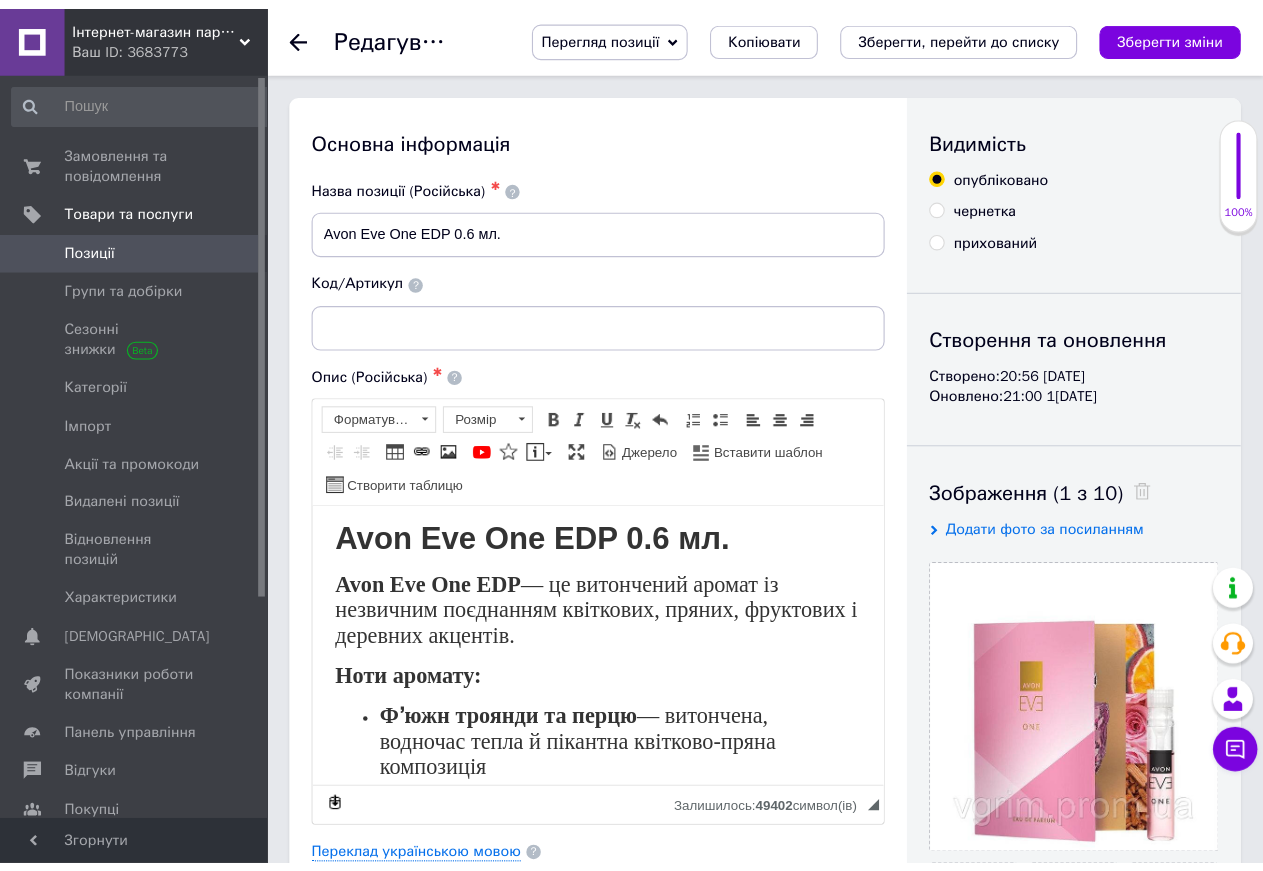scroll, scrollTop: 0, scrollLeft: 0, axis: both 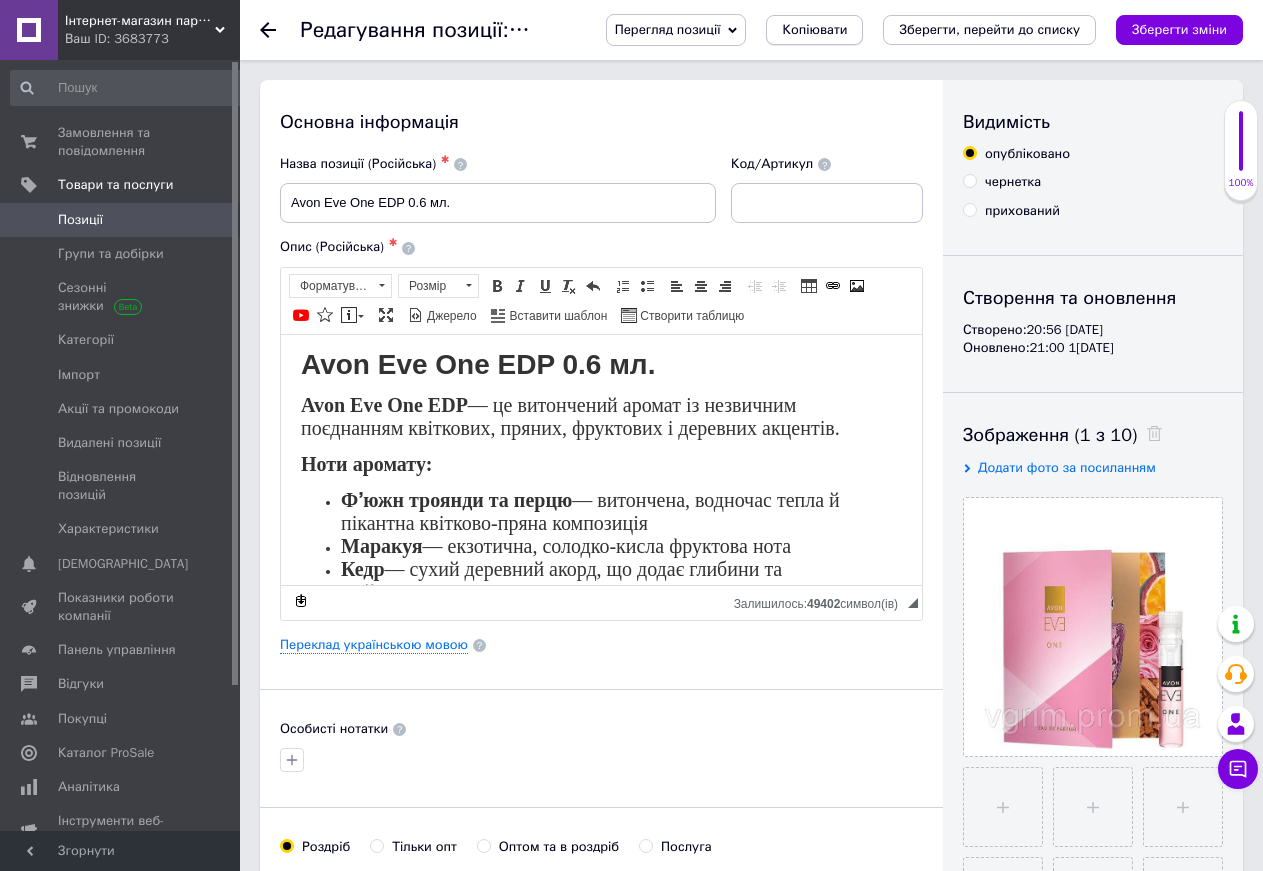 click on "Копіювати" at bounding box center (814, 30) 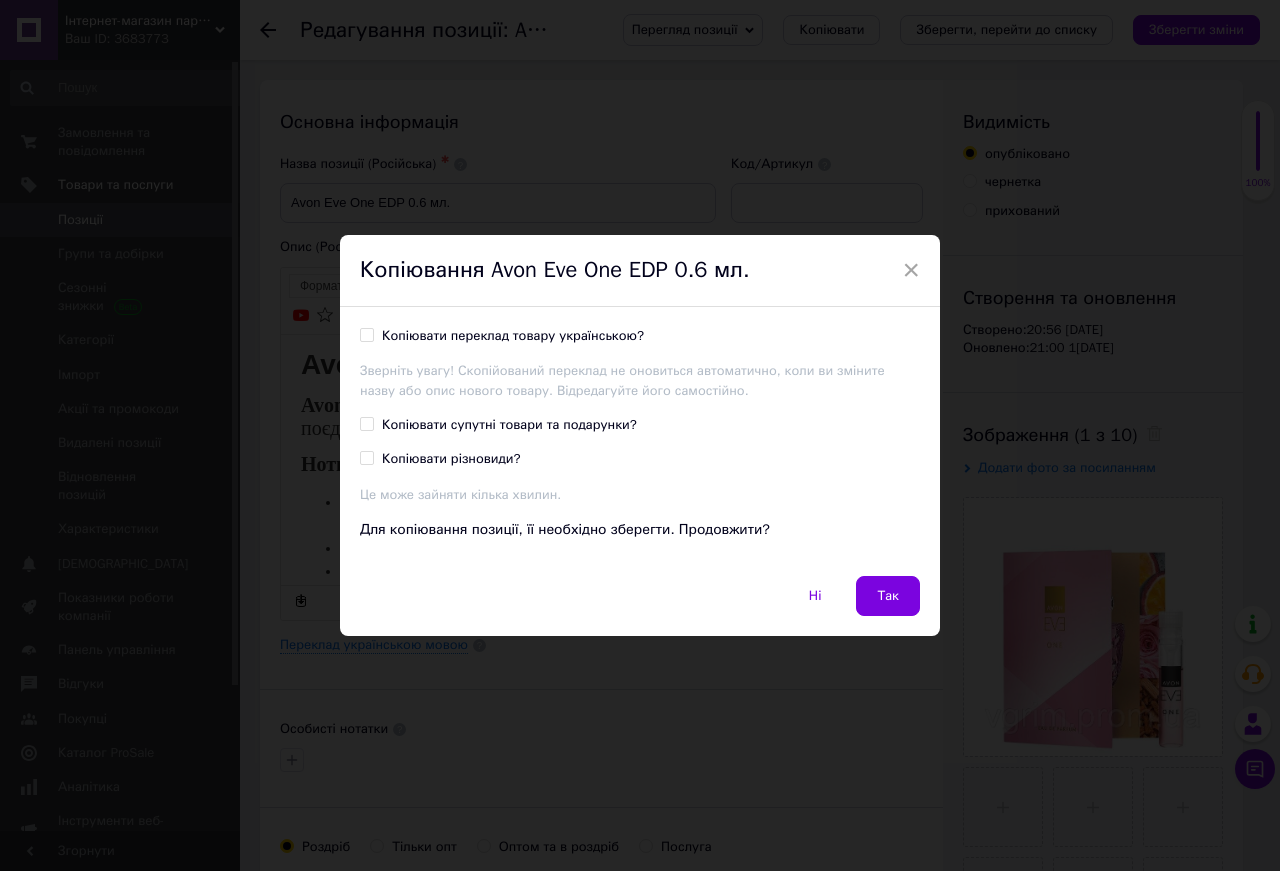 click on "Копіювати переклад товару українською?" at bounding box center (513, 336) 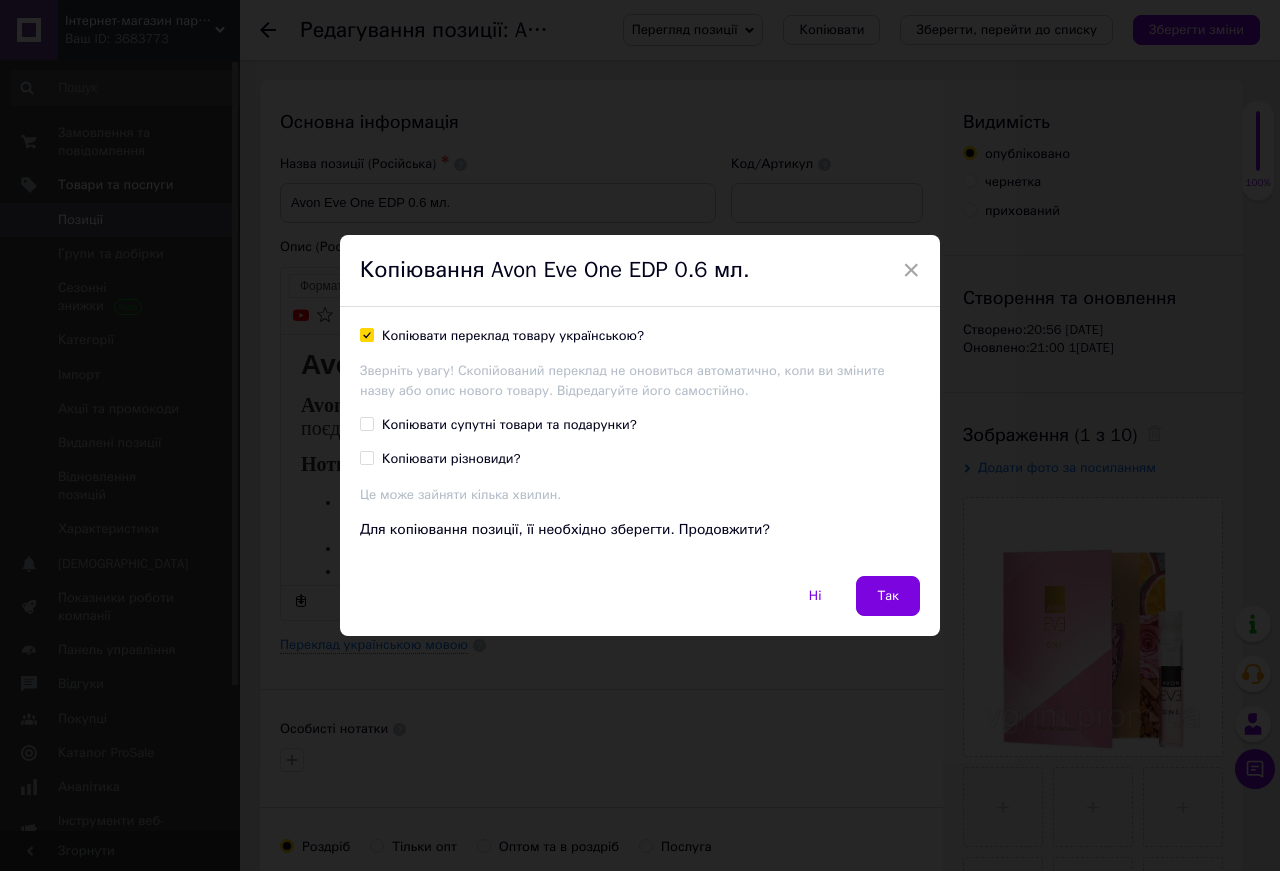 checkbox on "true" 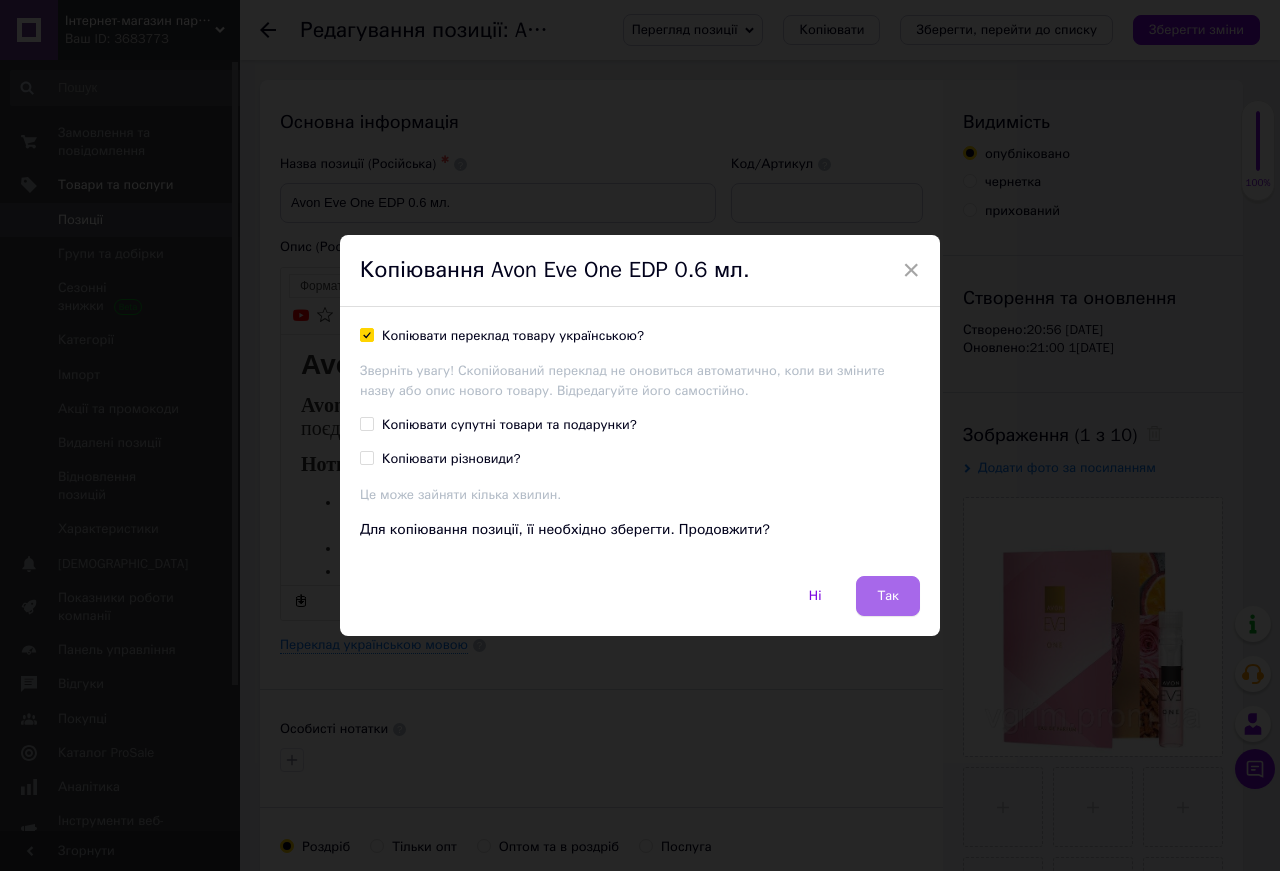 click on "Так" at bounding box center (888, 596) 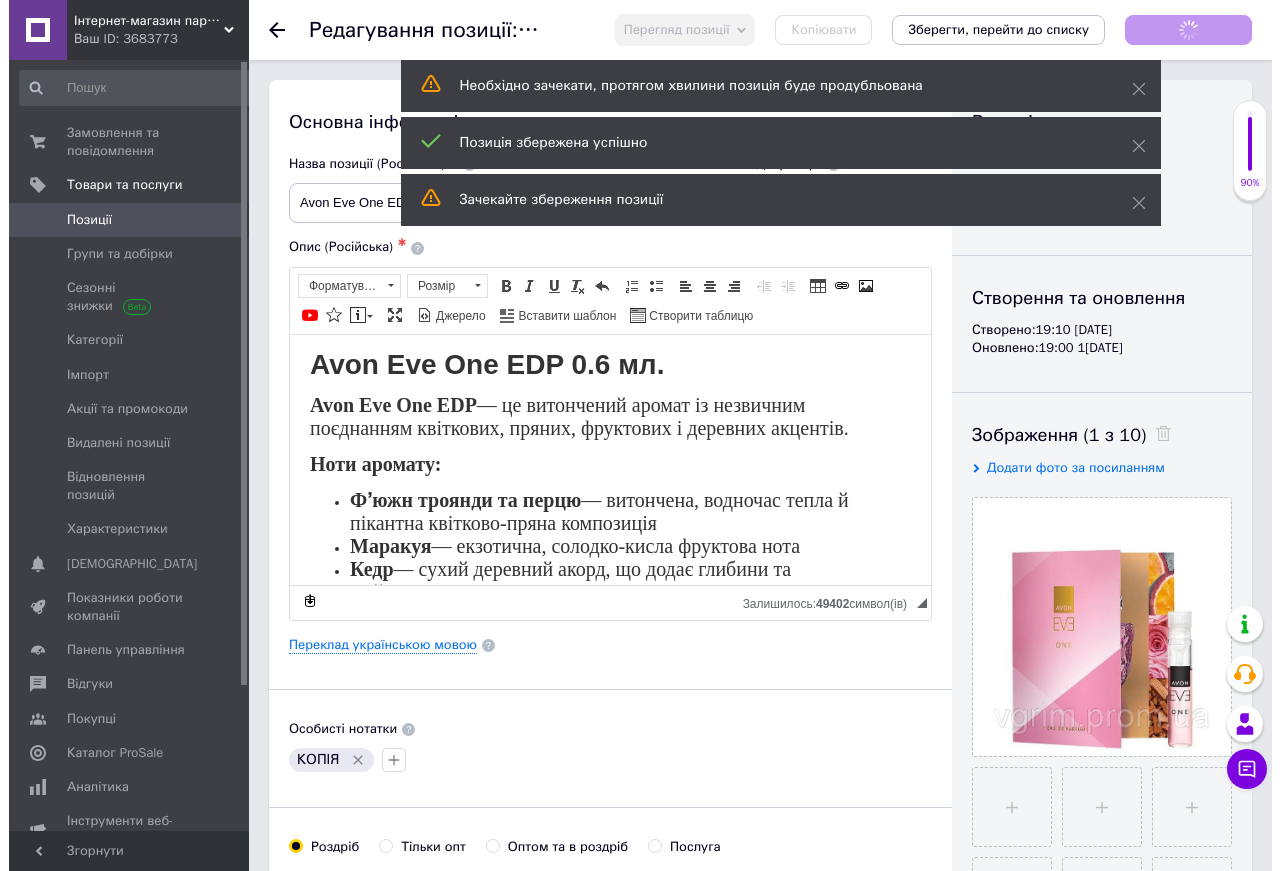 scroll, scrollTop: 0, scrollLeft: 0, axis: both 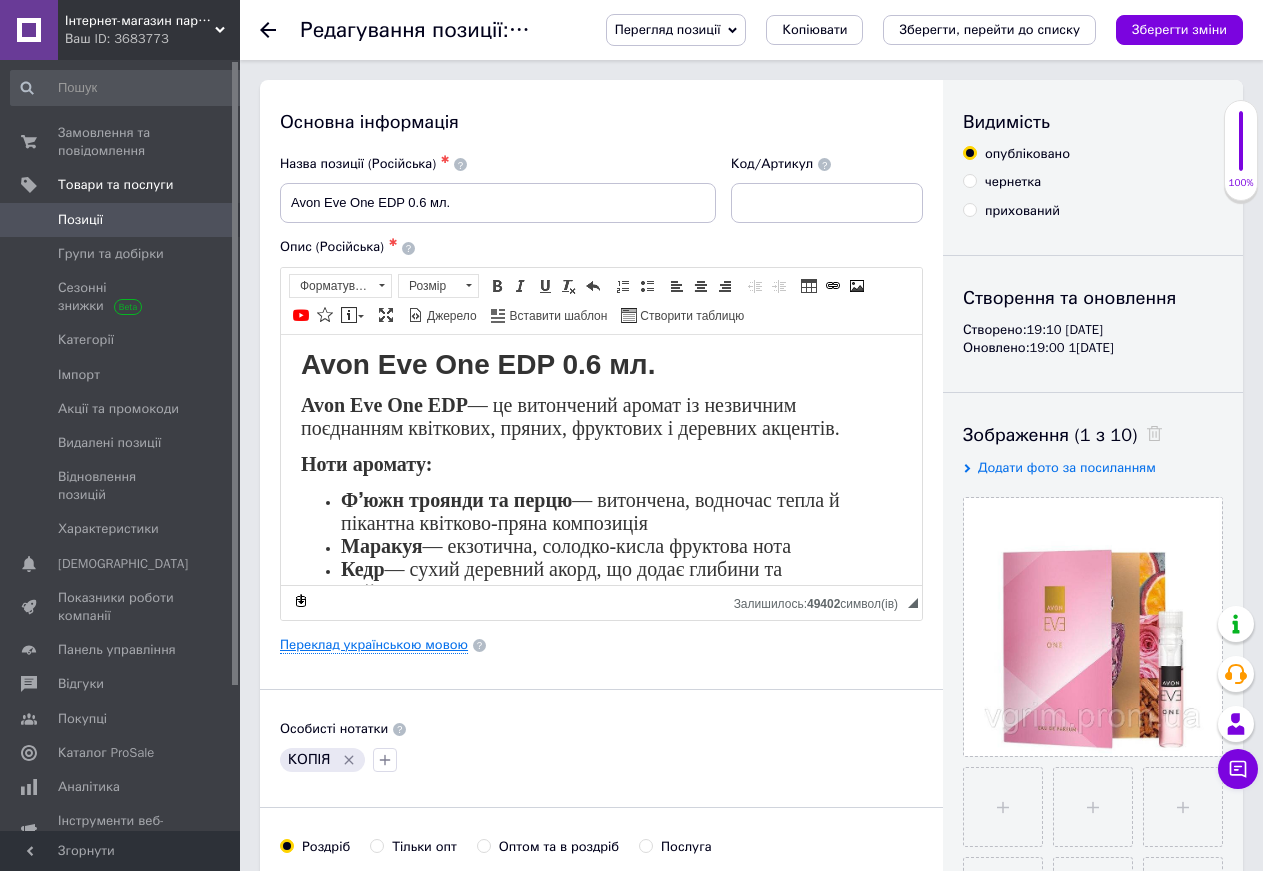click on "Переклад українською мовою" at bounding box center [374, 645] 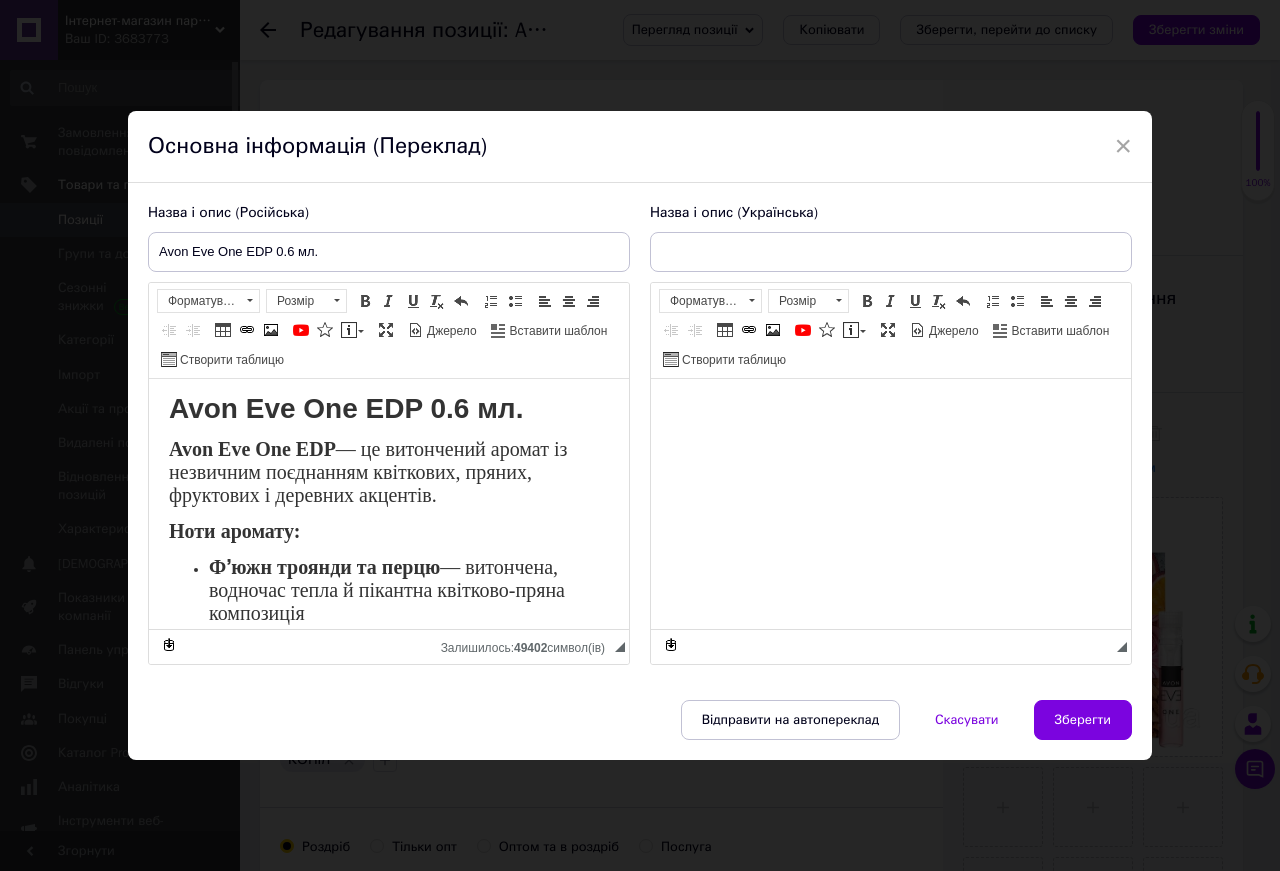 scroll, scrollTop: 0, scrollLeft: 0, axis: both 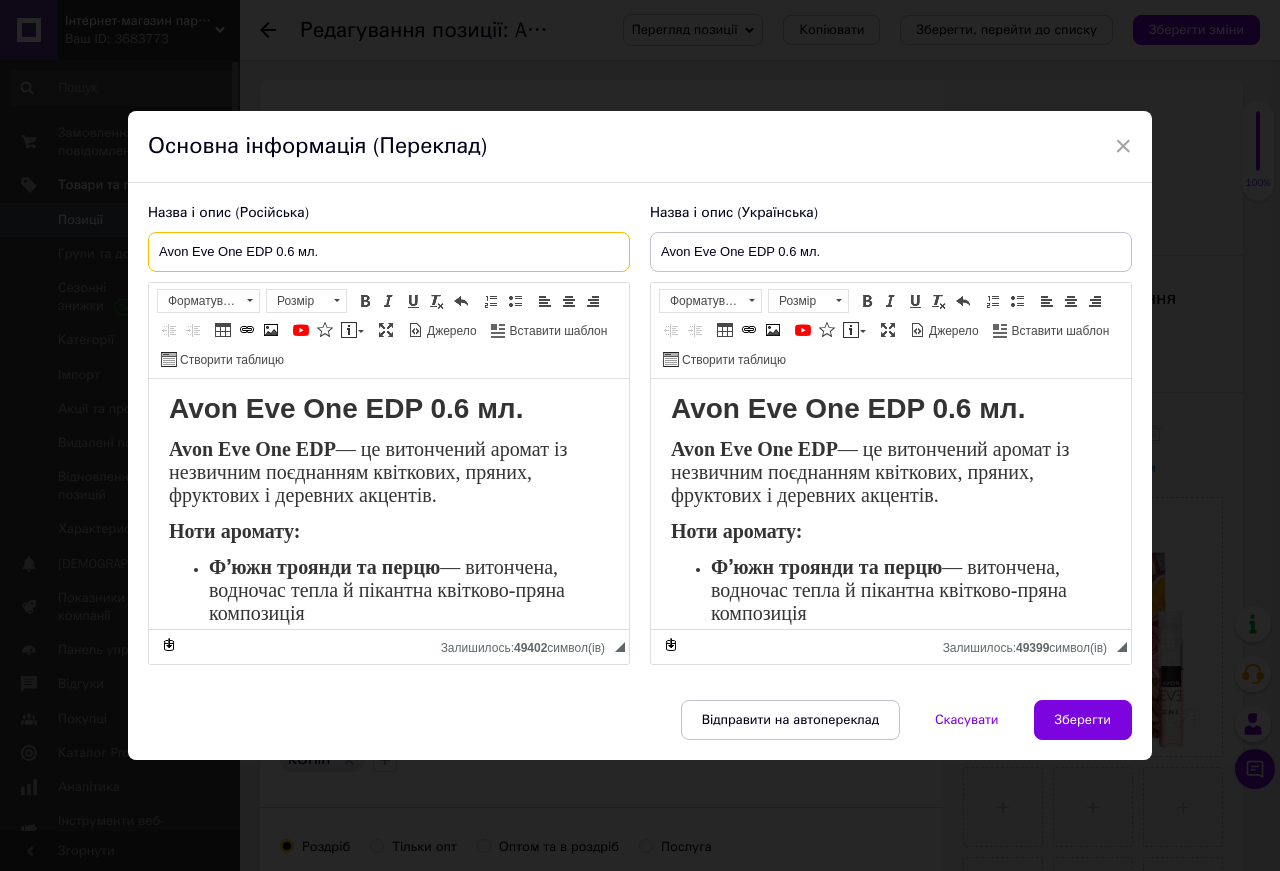 drag, startPoint x: 234, startPoint y: 251, endPoint x: 199, endPoint y: 251, distance: 35 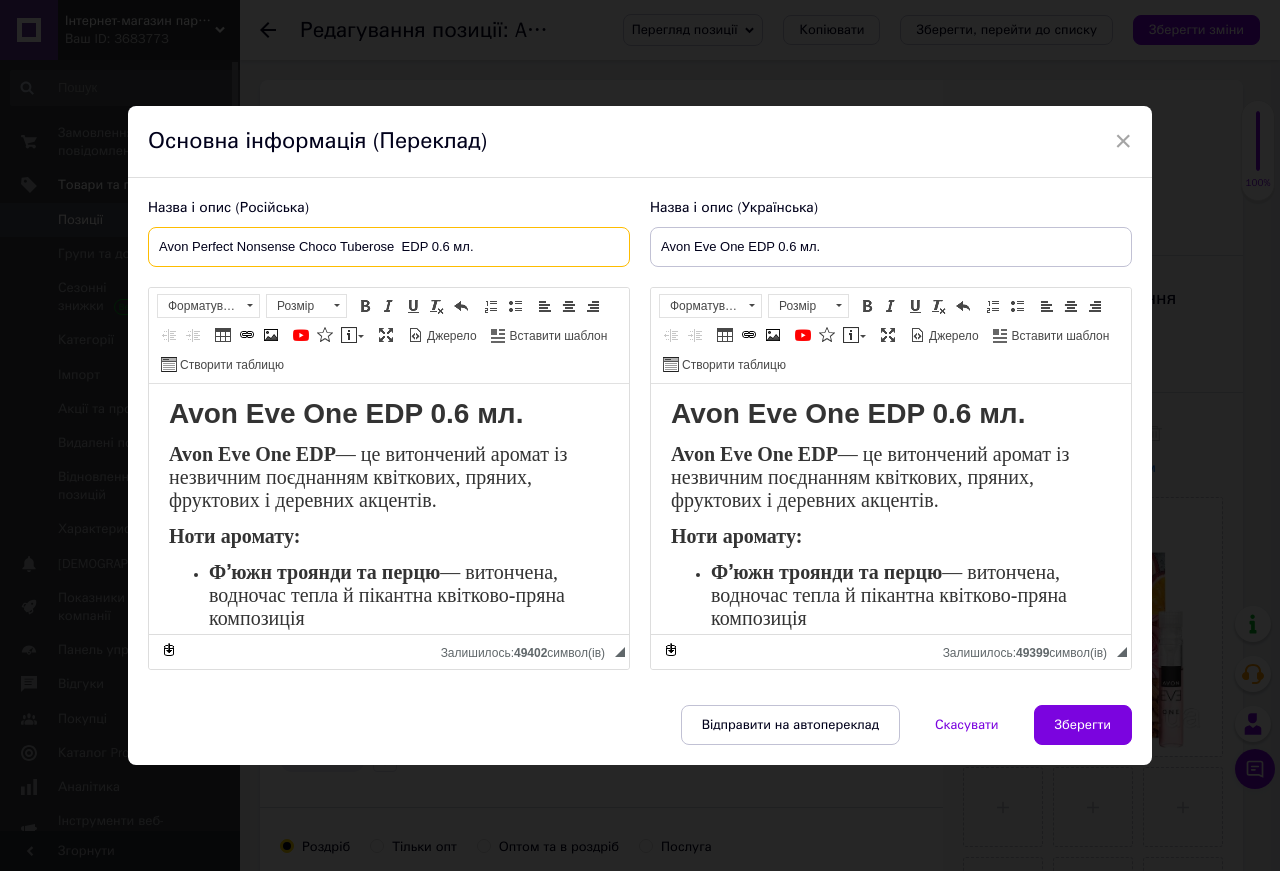 type on "Avon Perfect Nonsense Choco Tuberose  EDP 0.6 мл." 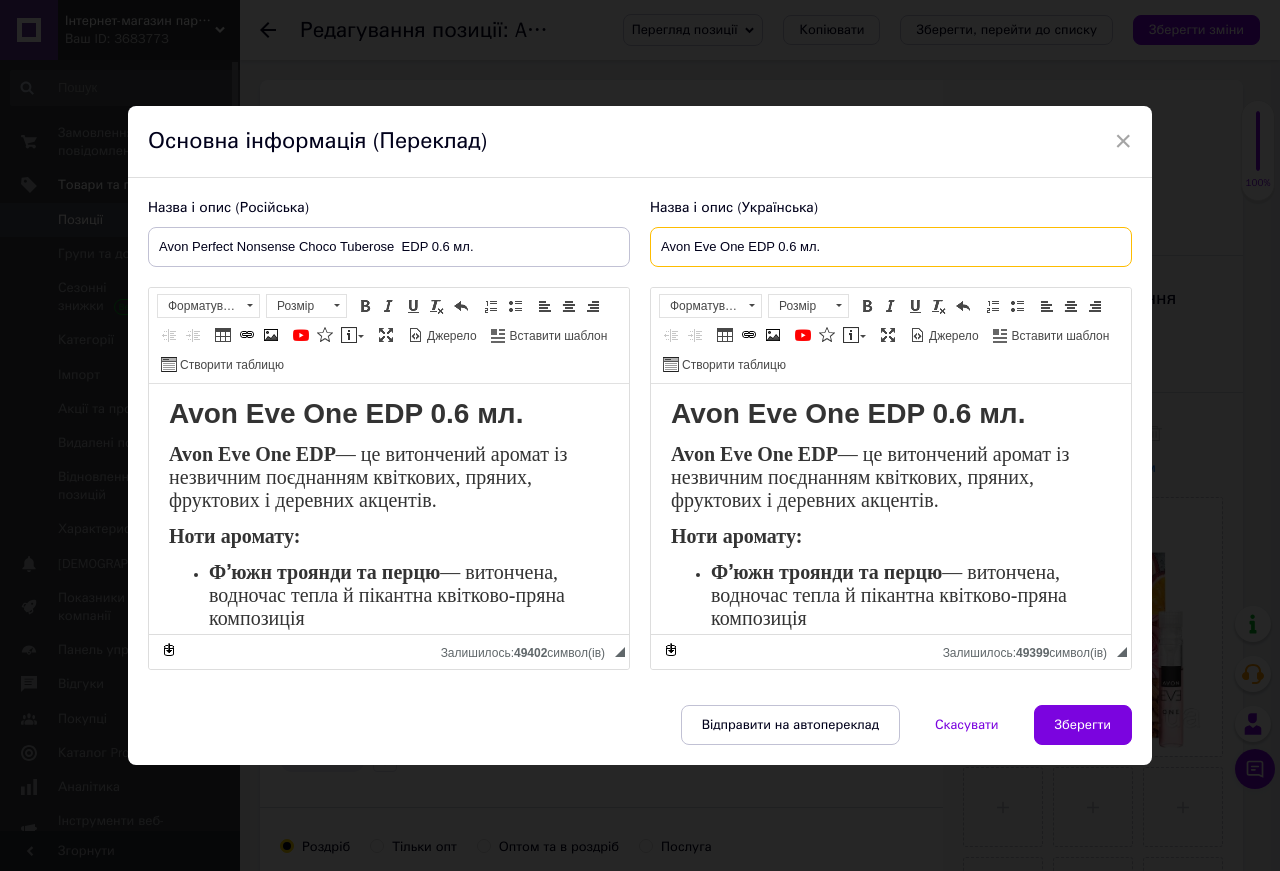 drag, startPoint x: 731, startPoint y: 247, endPoint x: 647, endPoint y: 250, distance: 84.05355 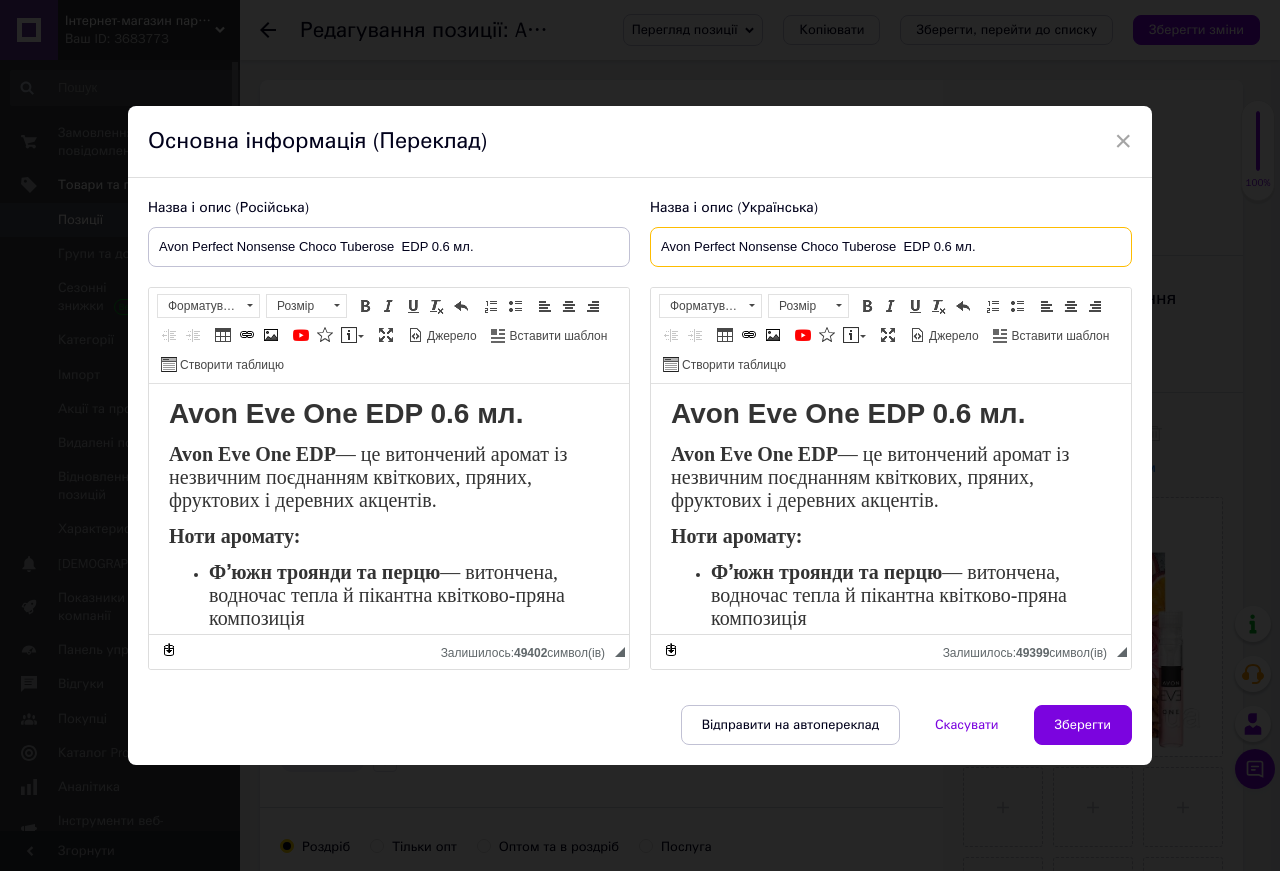 type on "Avon Perfect Nonsense Choco Tuberose  EDP 0.6 мл." 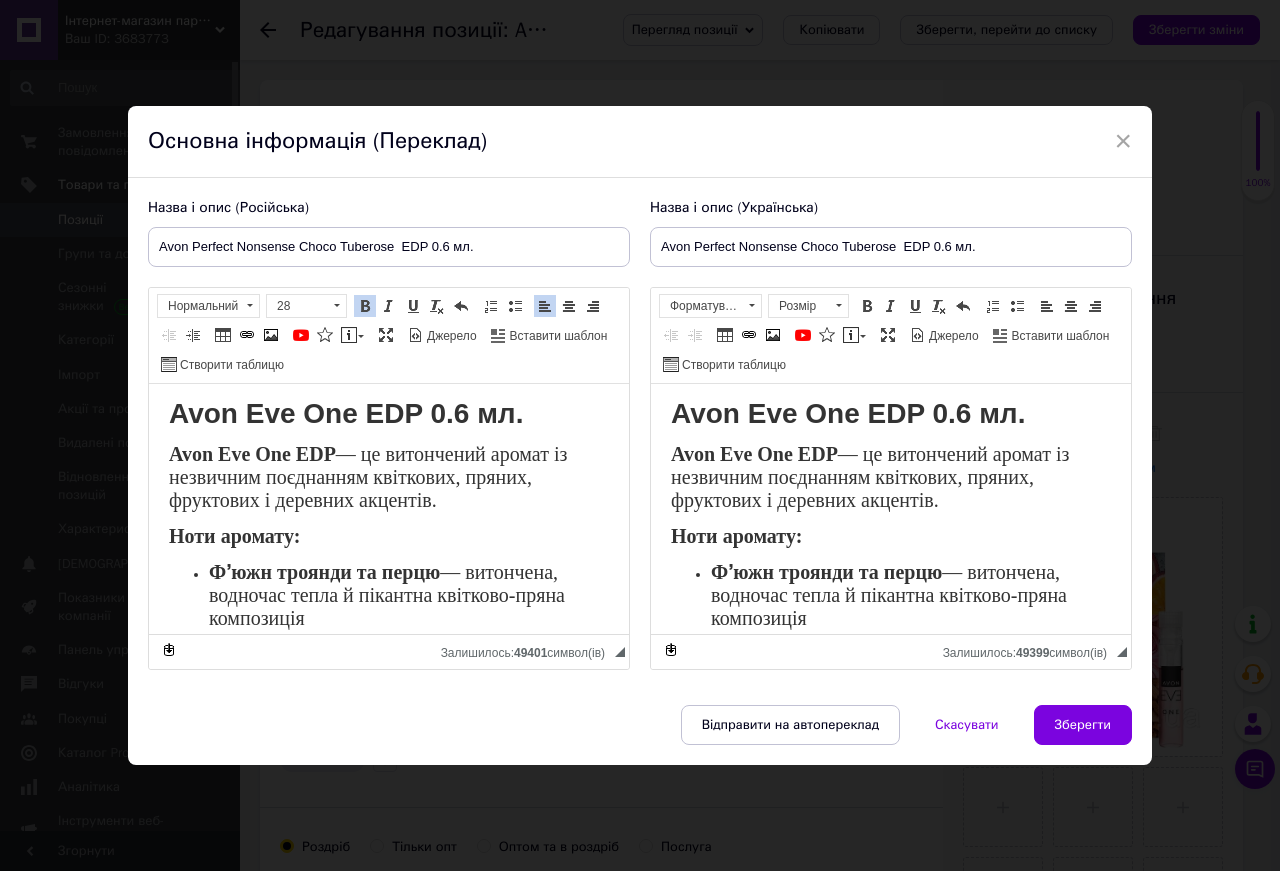 drag, startPoint x: 356, startPoint y: 416, endPoint x: 244, endPoint y: 427, distance: 112.53888 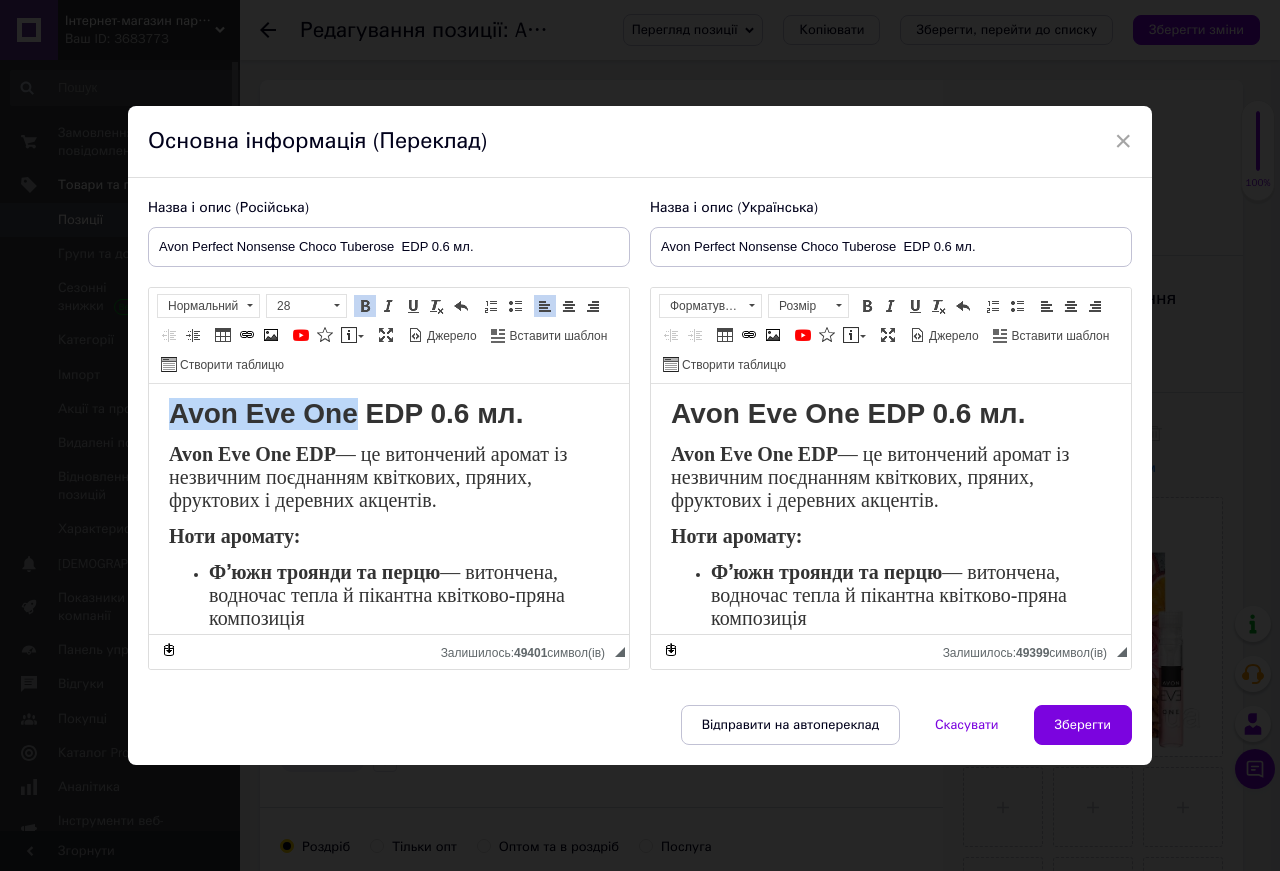 drag, startPoint x: 169, startPoint y: 414, endPoint x: 356, endPoint y: 411, distance: 187.02406 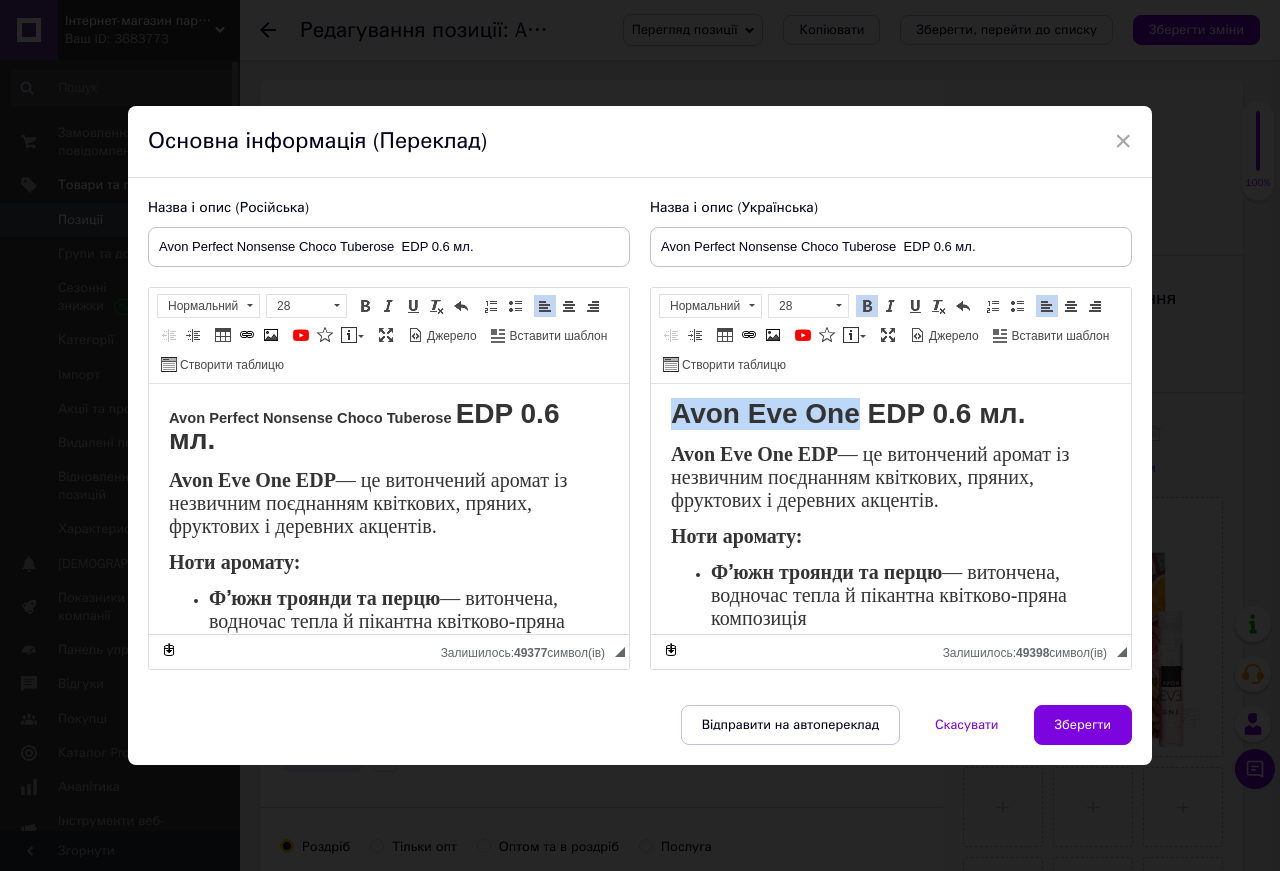 drag, startPoint x: 860, startPoint y: 413, endPoint x: 678, endPoint y: 417, distance: 182.04395 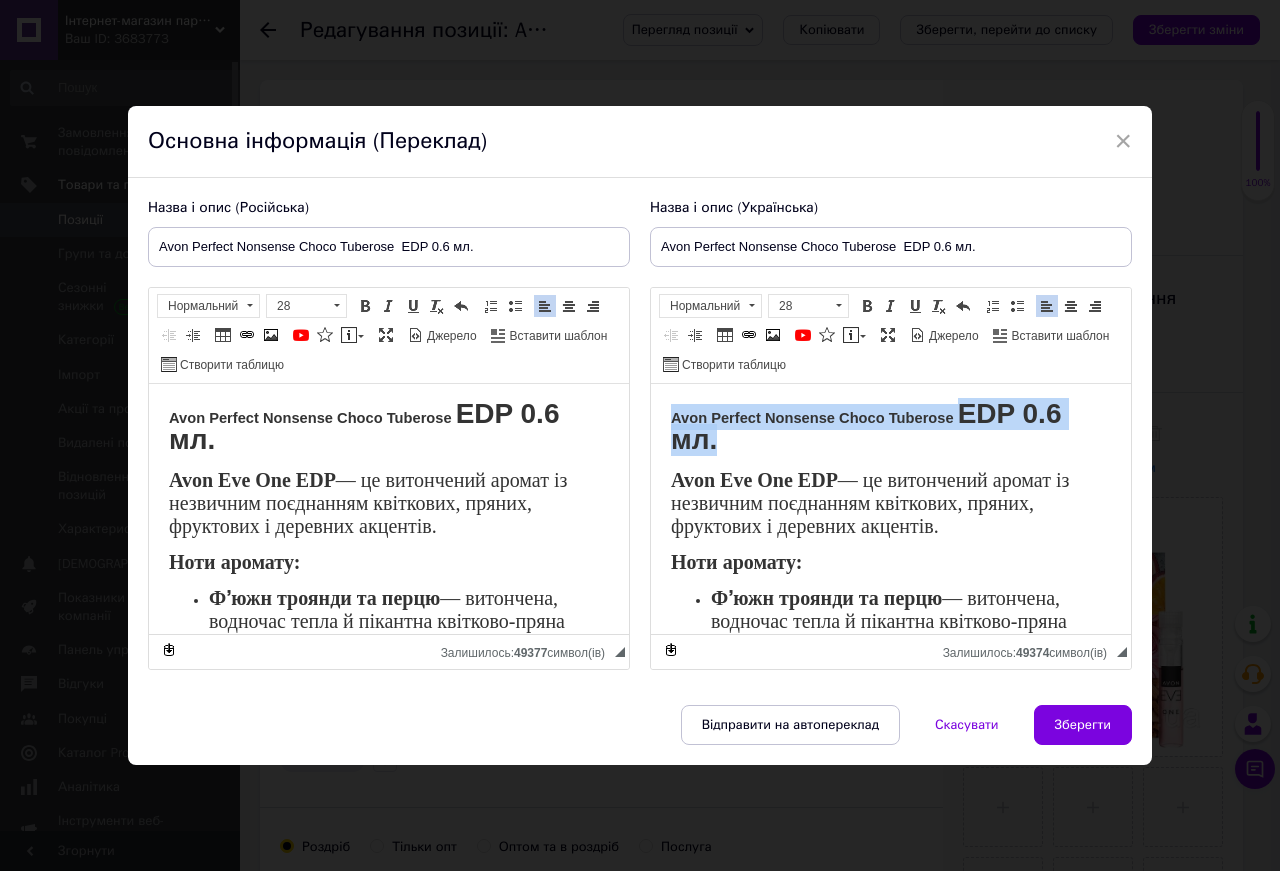 drag, startPoint x: 1079, startPoint y: 409, endPoint x: 1293, endPoint y: 801, distance: 446.60944 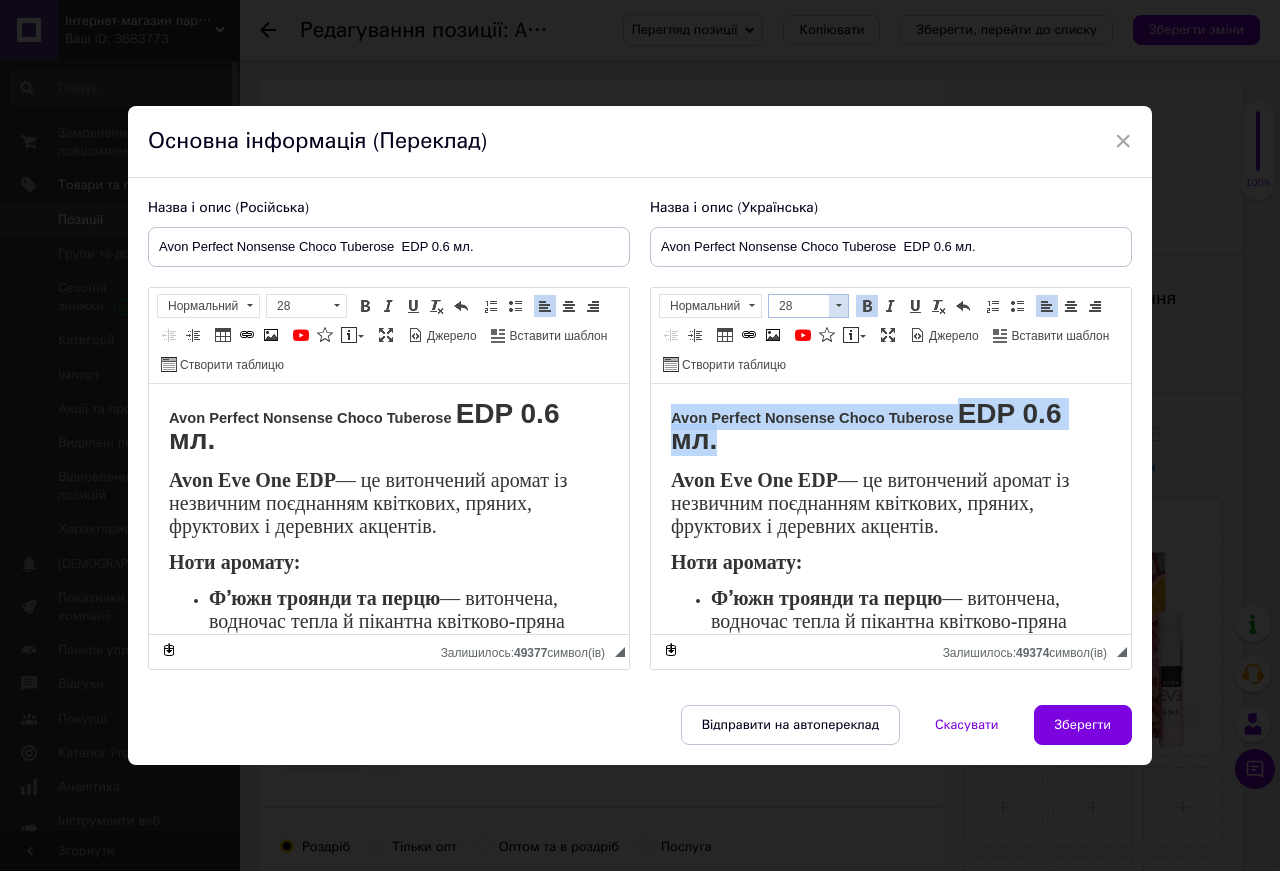 click at bounding box center (838, 306) 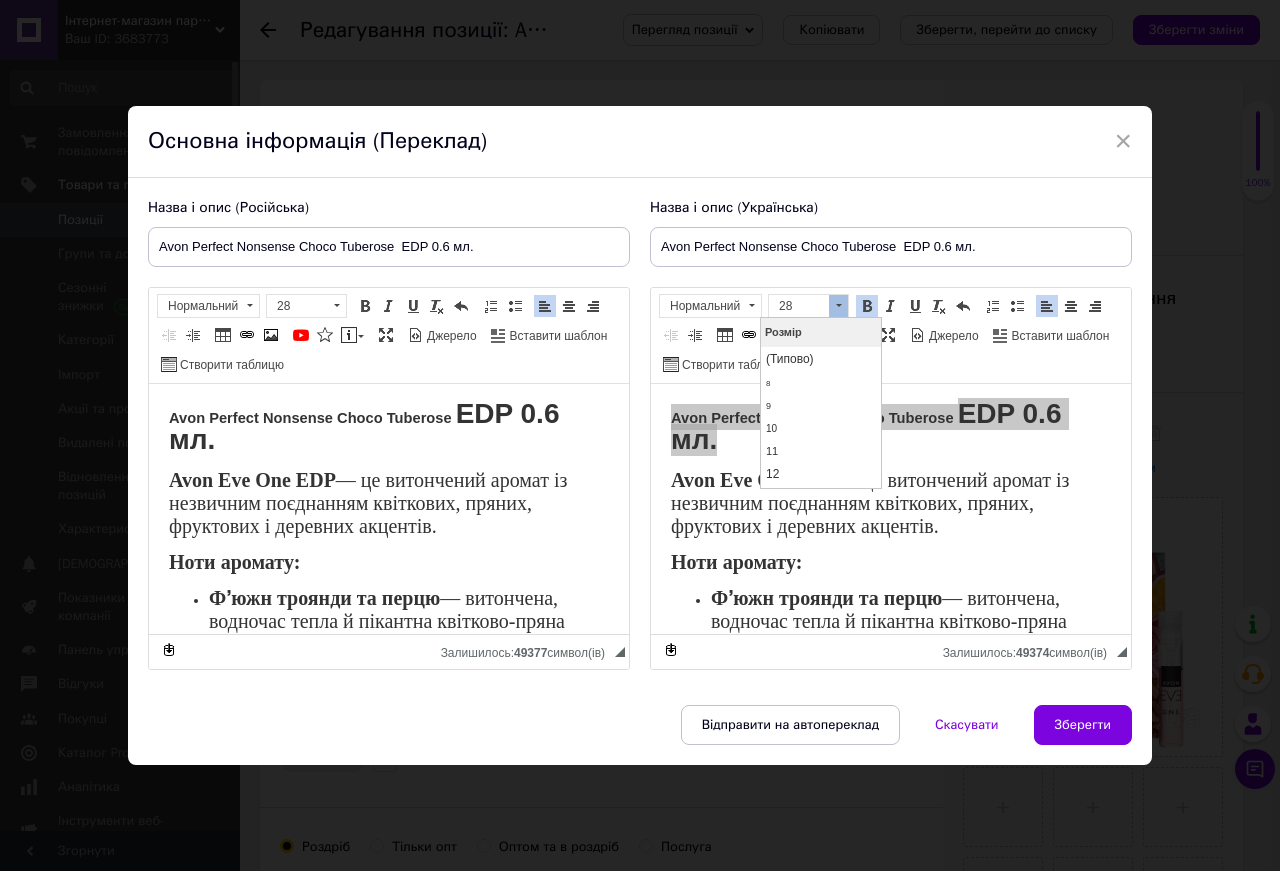 scroll, scrollTop: 272, scrollLeft: 0, axis: vertical 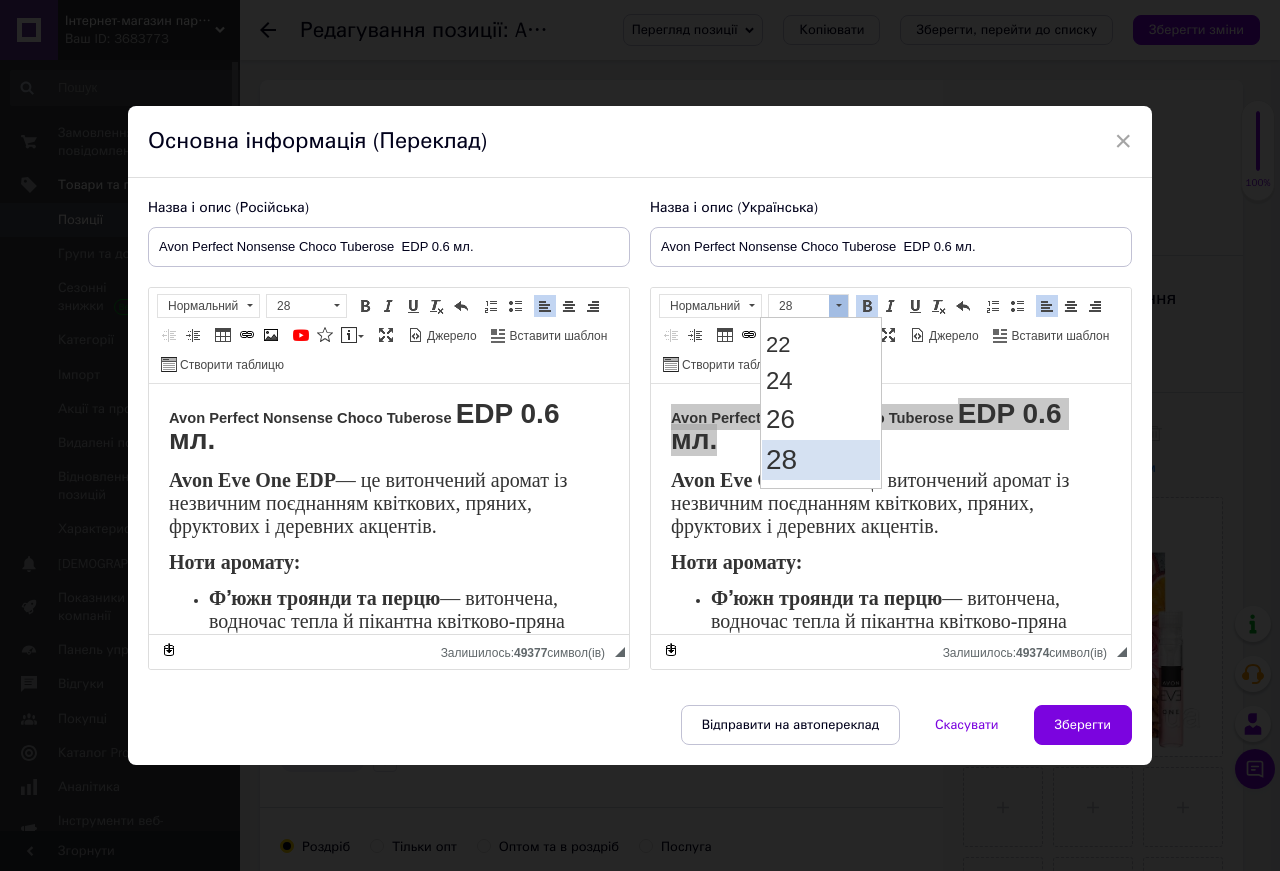 drag, startPoint x: 807, startPoint y: 468, endPoint x: 925, endPoint y: 401, distance: 135.6945 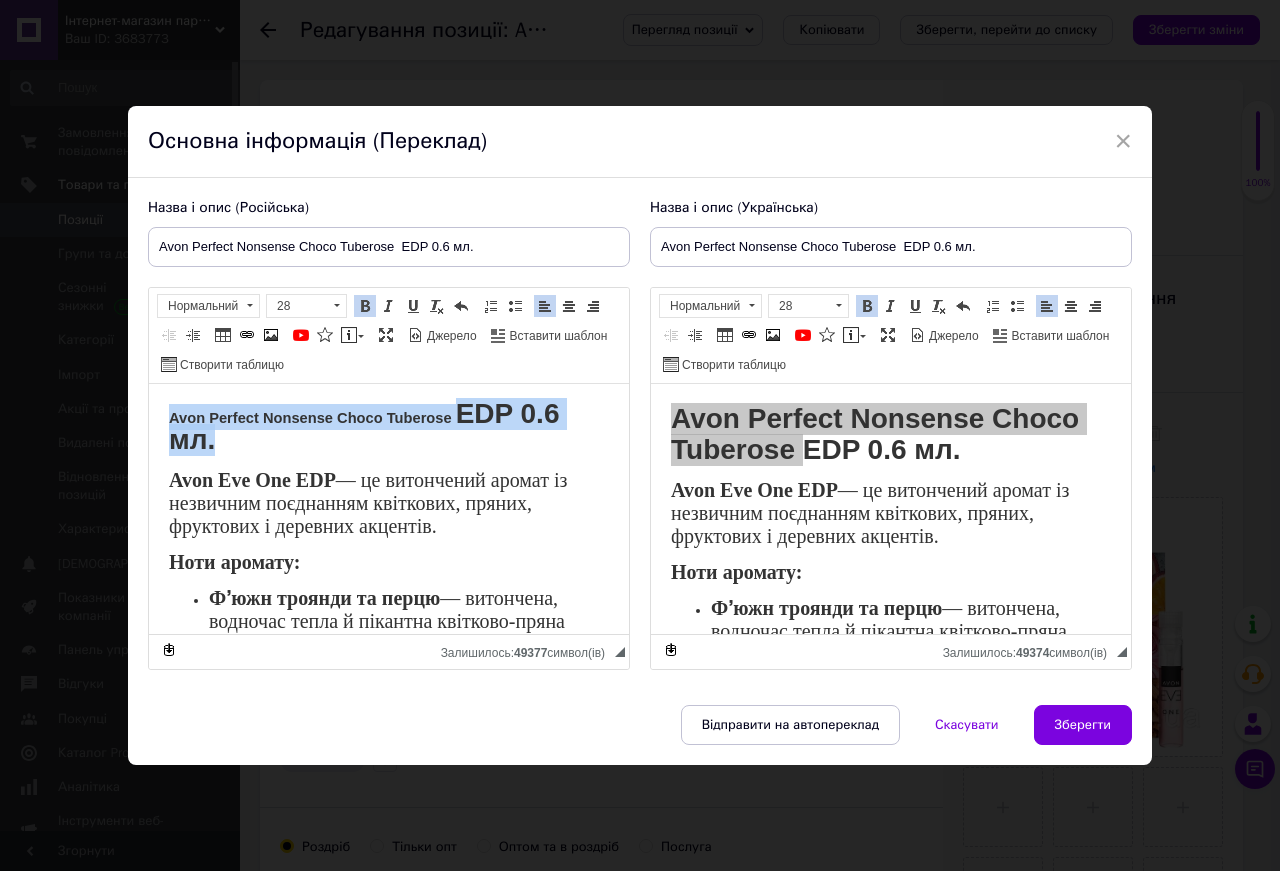 drag, startPoint x: 574, startPoint y: 416, endPoint x: 478, endPoint y: 757, distance: 354.25555 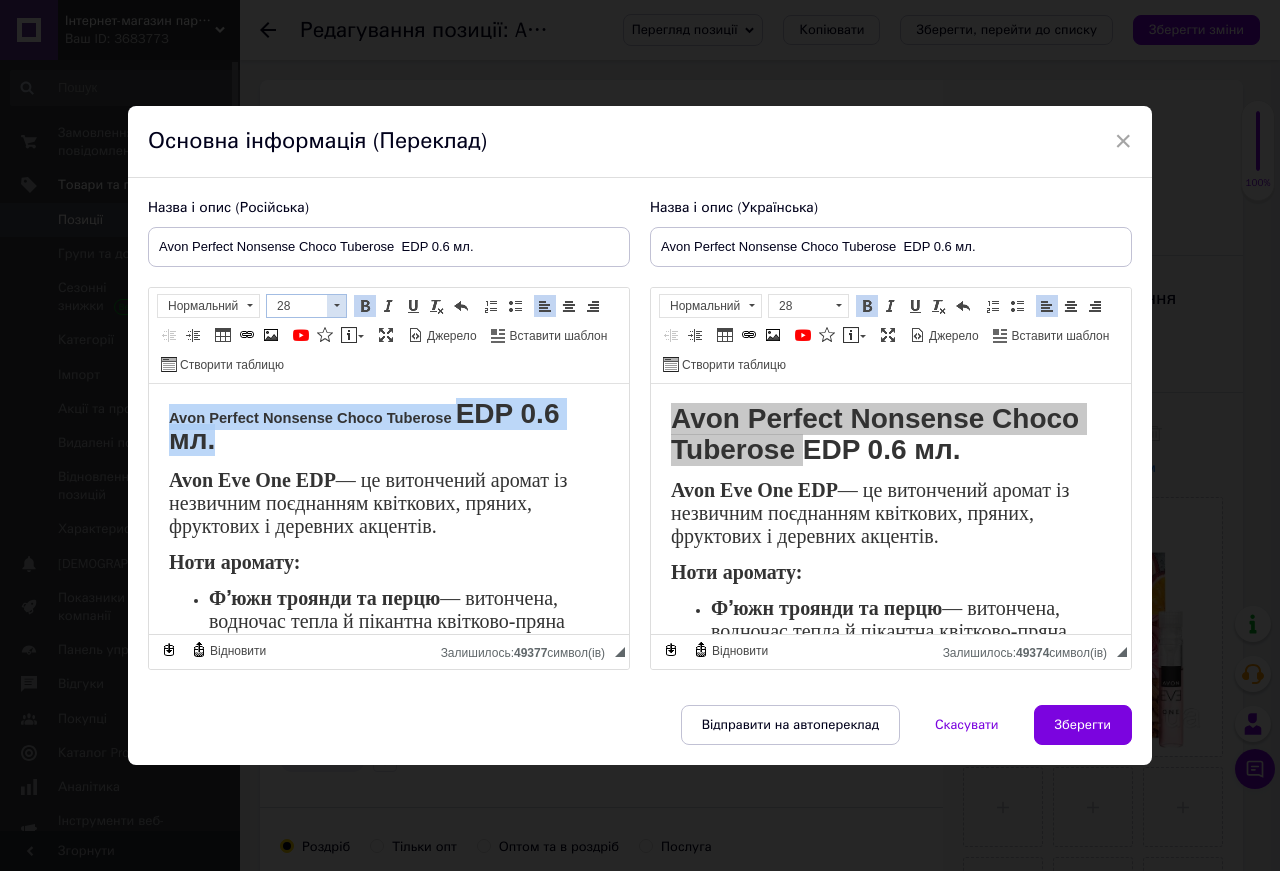 click at bounding box center [336, 306] 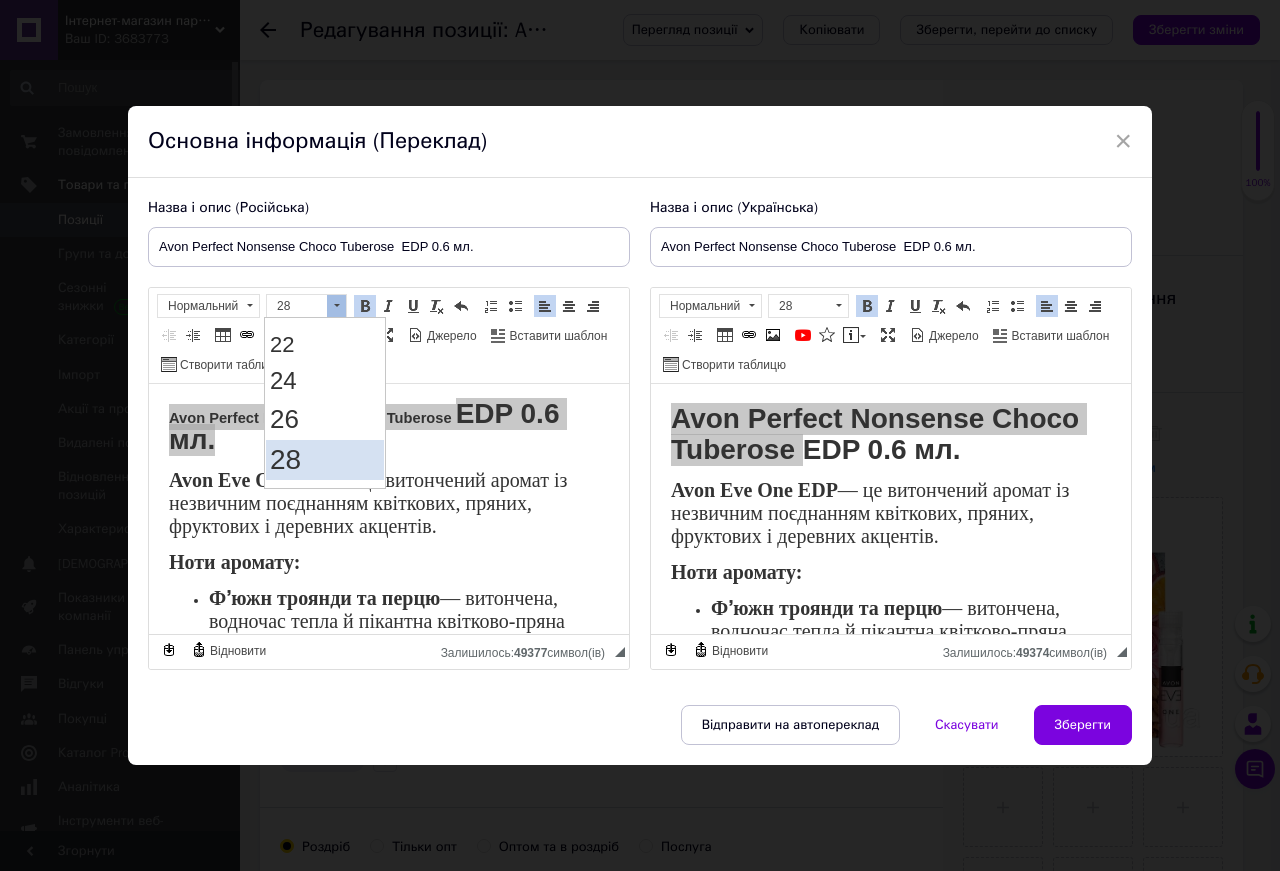 click on "28" at bounding box center (325, 460) 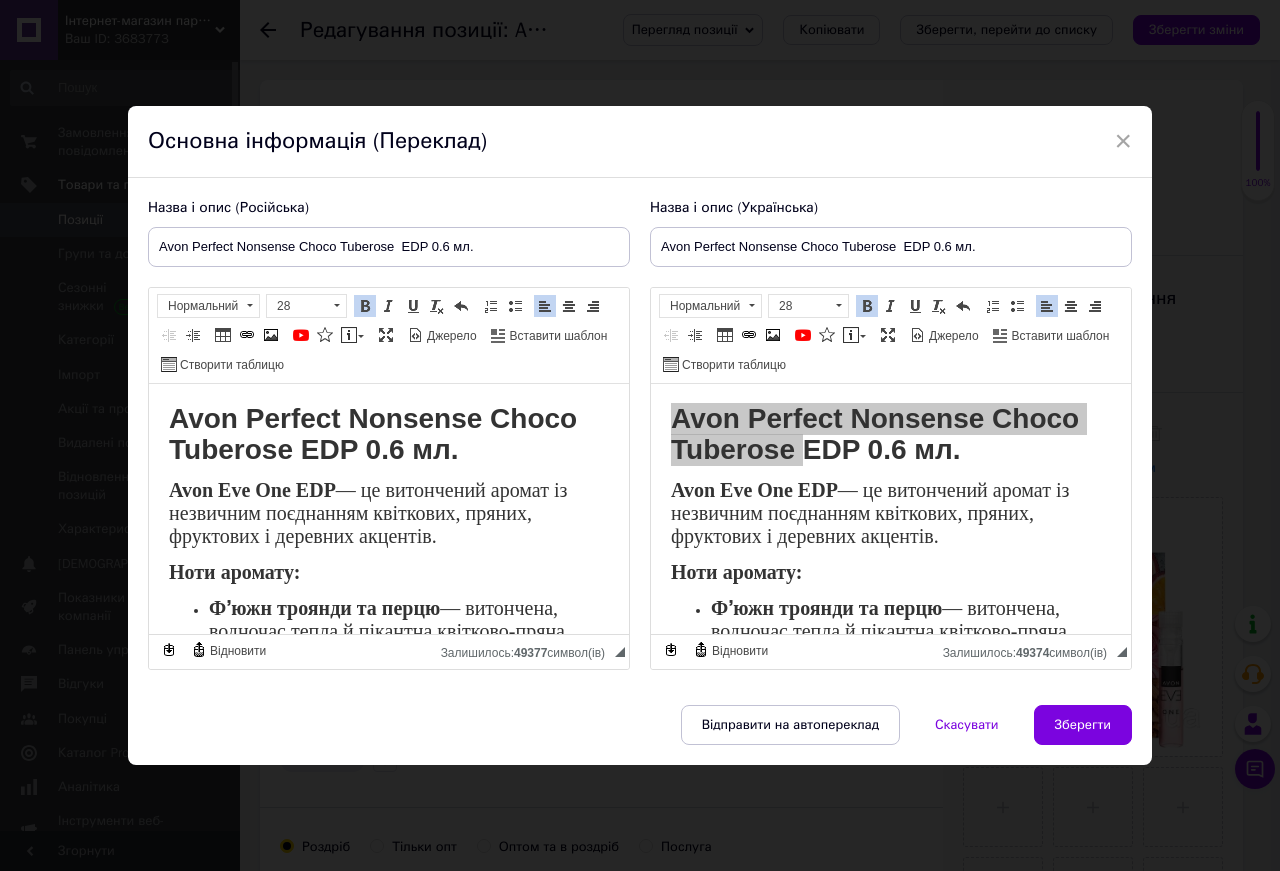 click on "— це витончений аромат із незвичним поєднанням квіткових, пряних, фруктових і деревних акцентів." at bounding box center [368, 513] 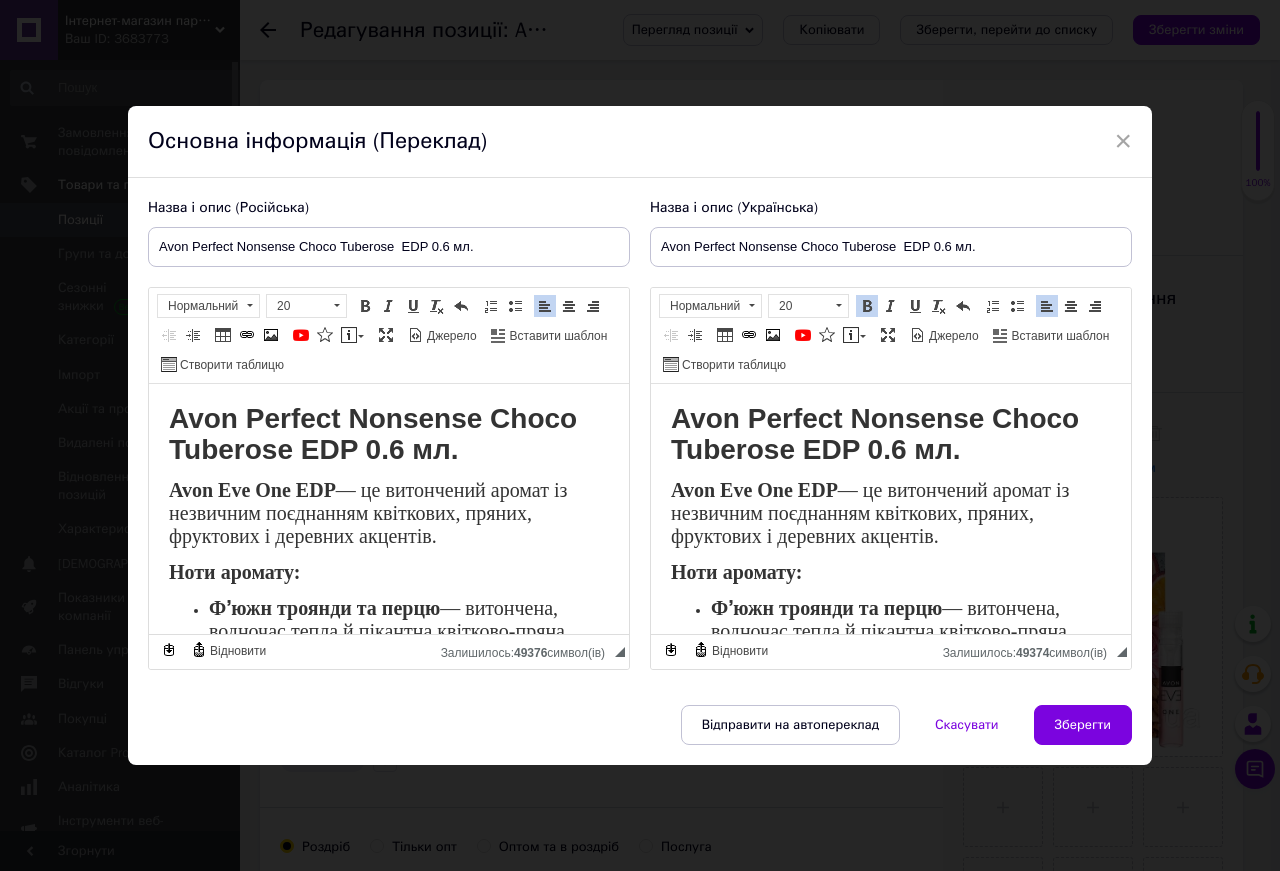 click on "Avon Eve One EDP" at bounding box center (754, 490) 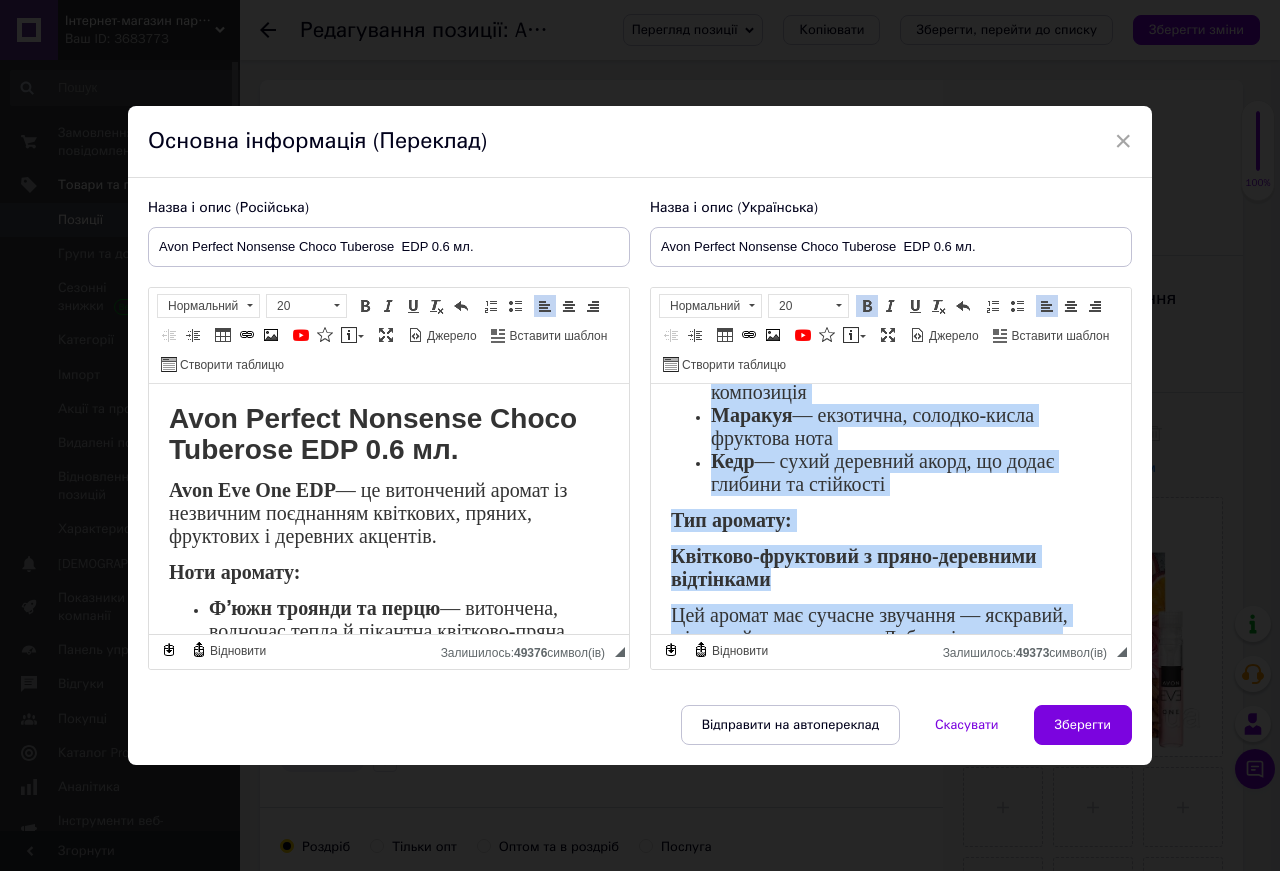 scroll, scrollTop: 400, scrollLeft: 0, axis: vertical 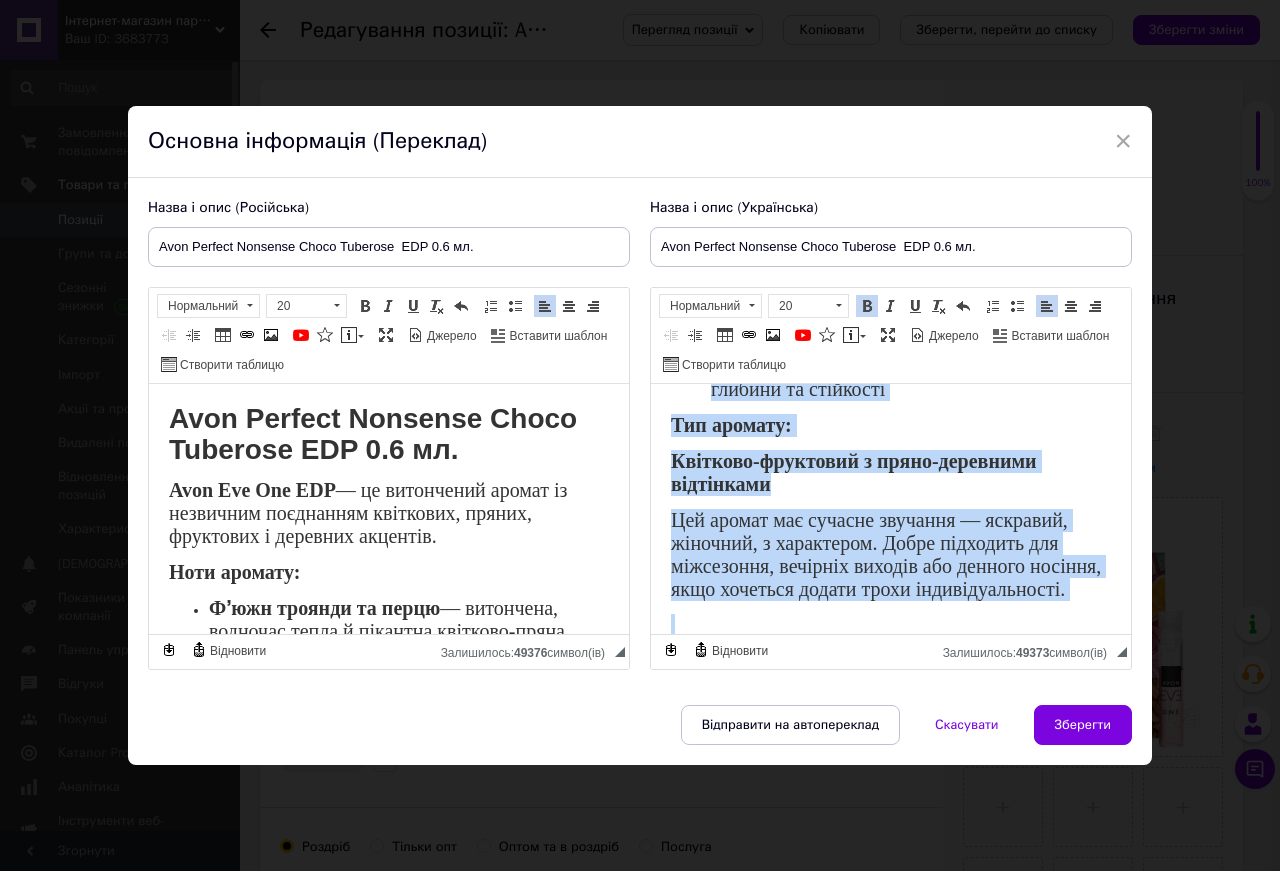drag, startPoint x: 676, startPoint y: 490, endPoint x: 948, endPoint y: 598, distance: 292.6568 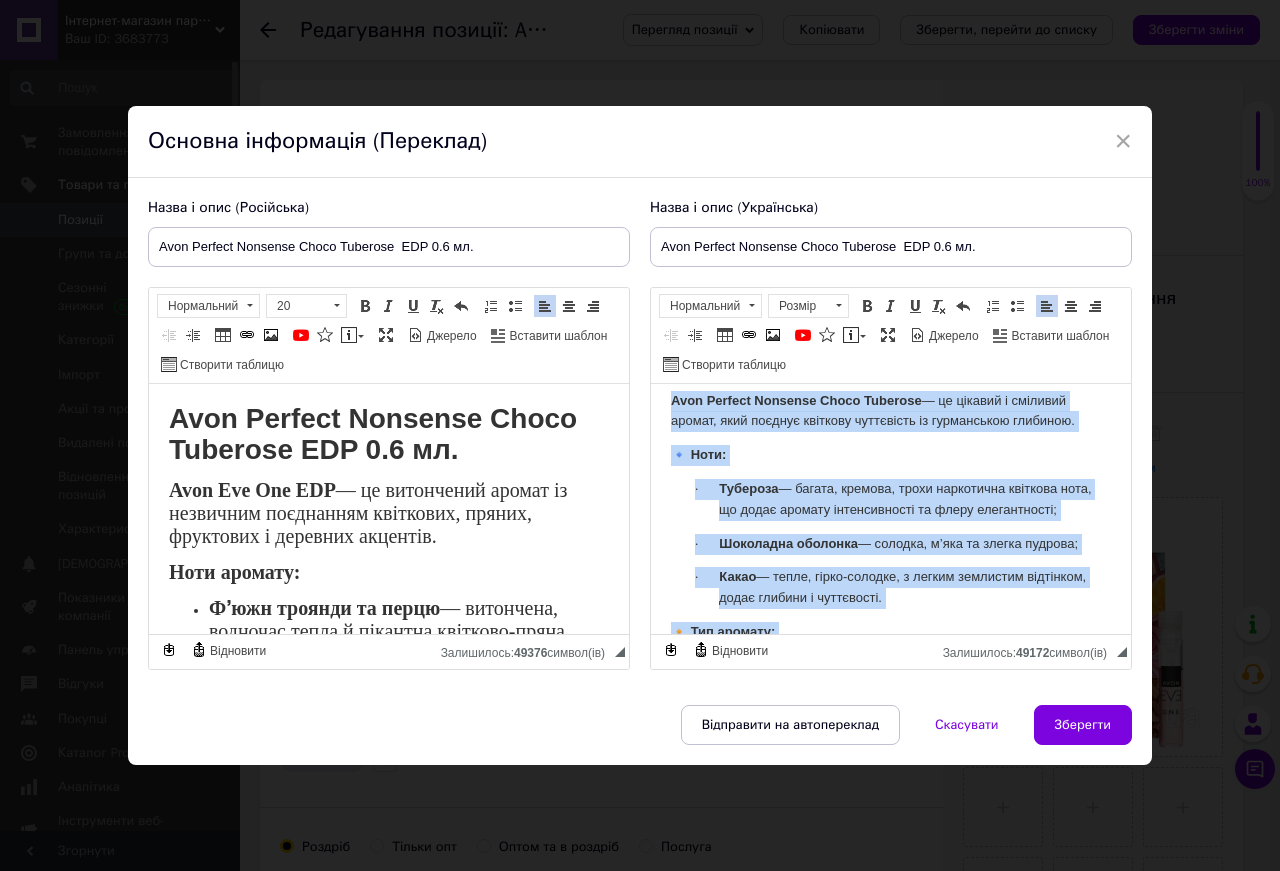 scroll, scrollTop: 0, scrollLeft: 0, axis: both 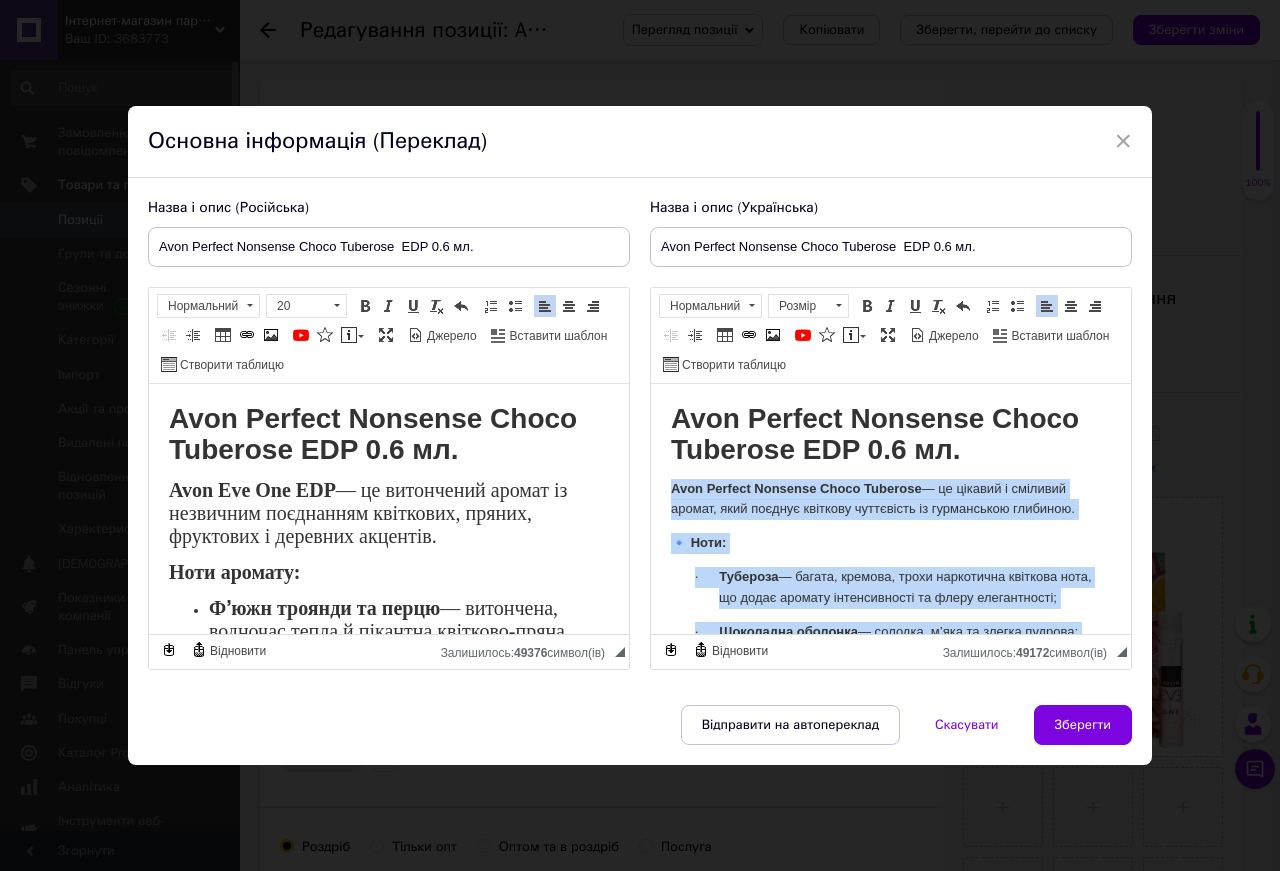 drag, startPoint x: 869, startPoint y: 548, endPoint x: 621, endPoint y: 489, distance: 254.92155 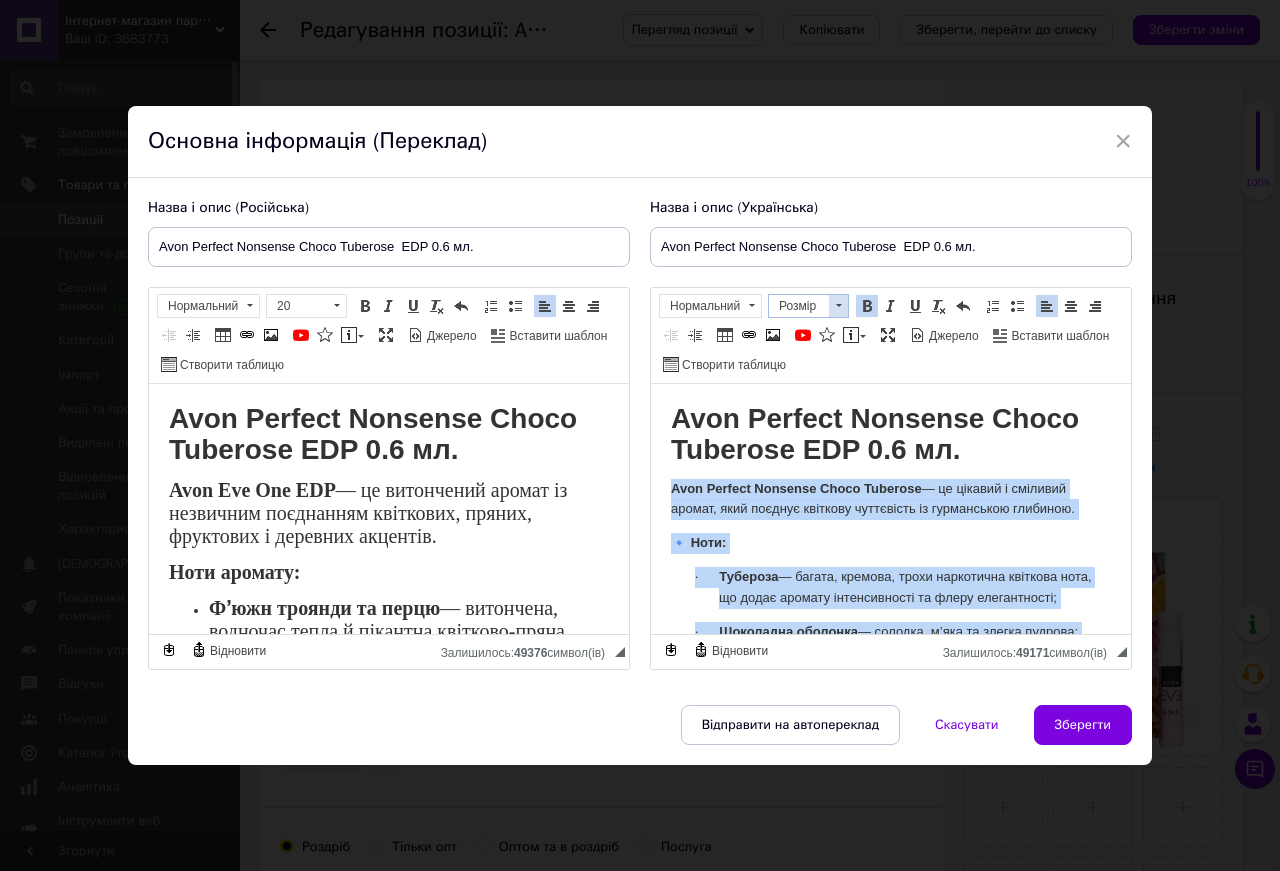 click at bounding box center [839, 305] 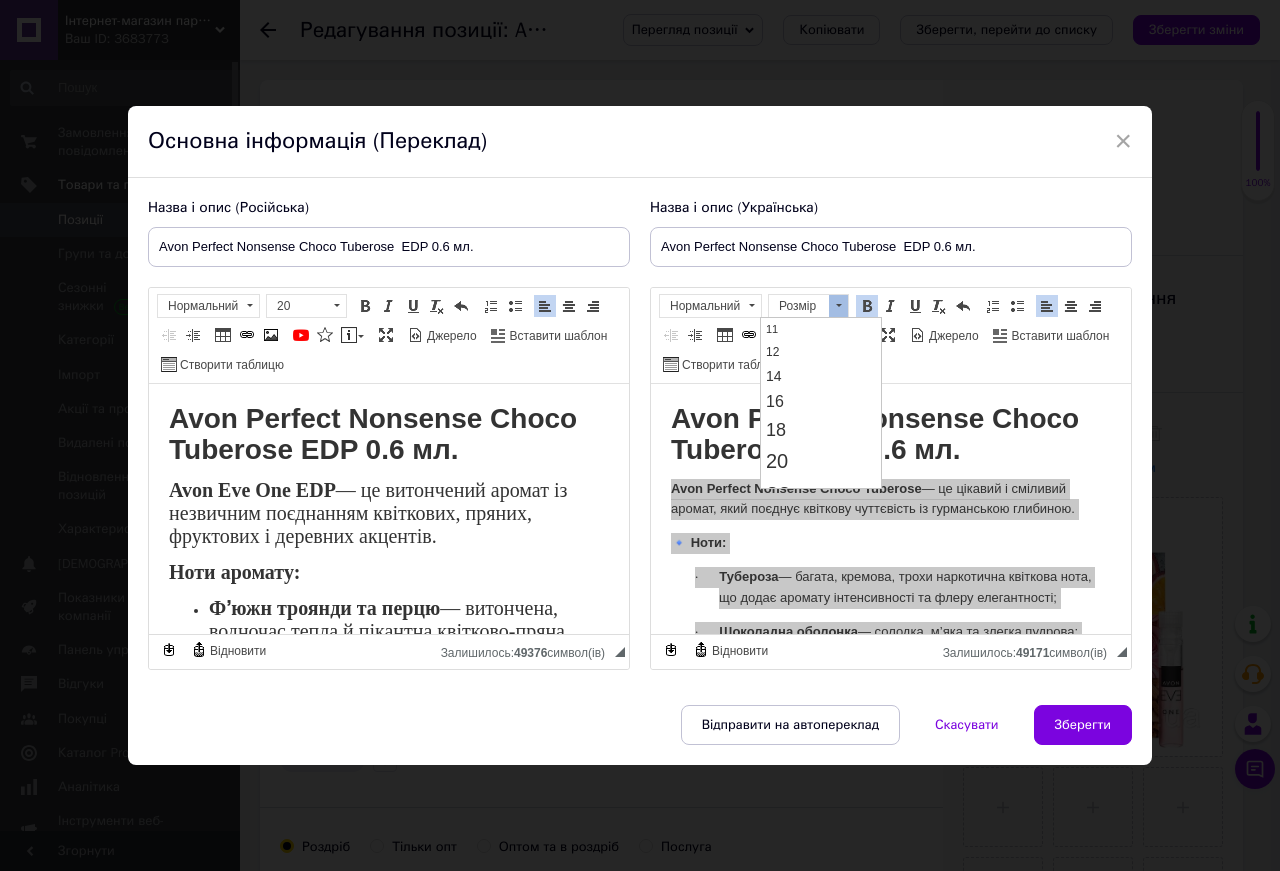 scroll, scrollTop: 127, scrollLeft: 0, axis: vertical 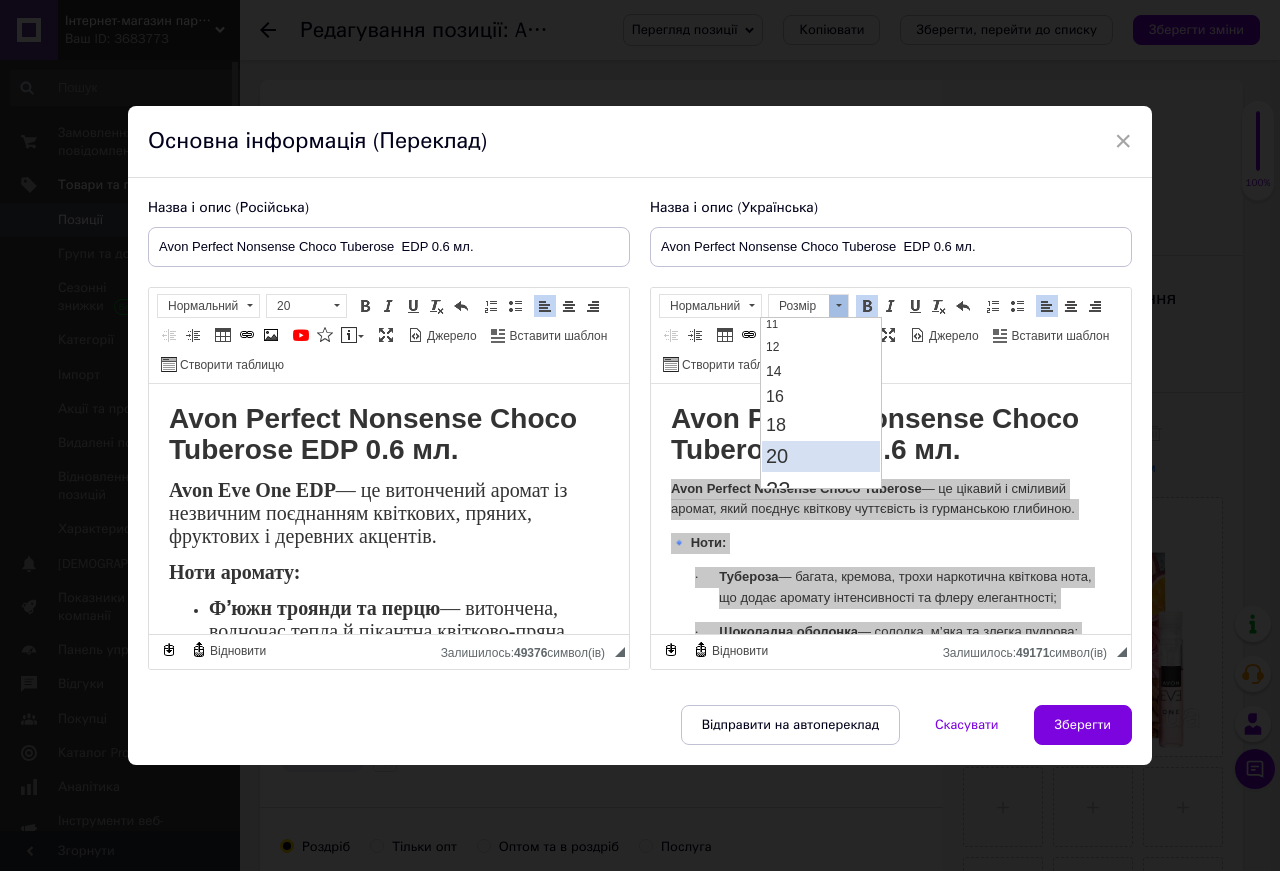 click on "20" at bounding box center (820, 456) 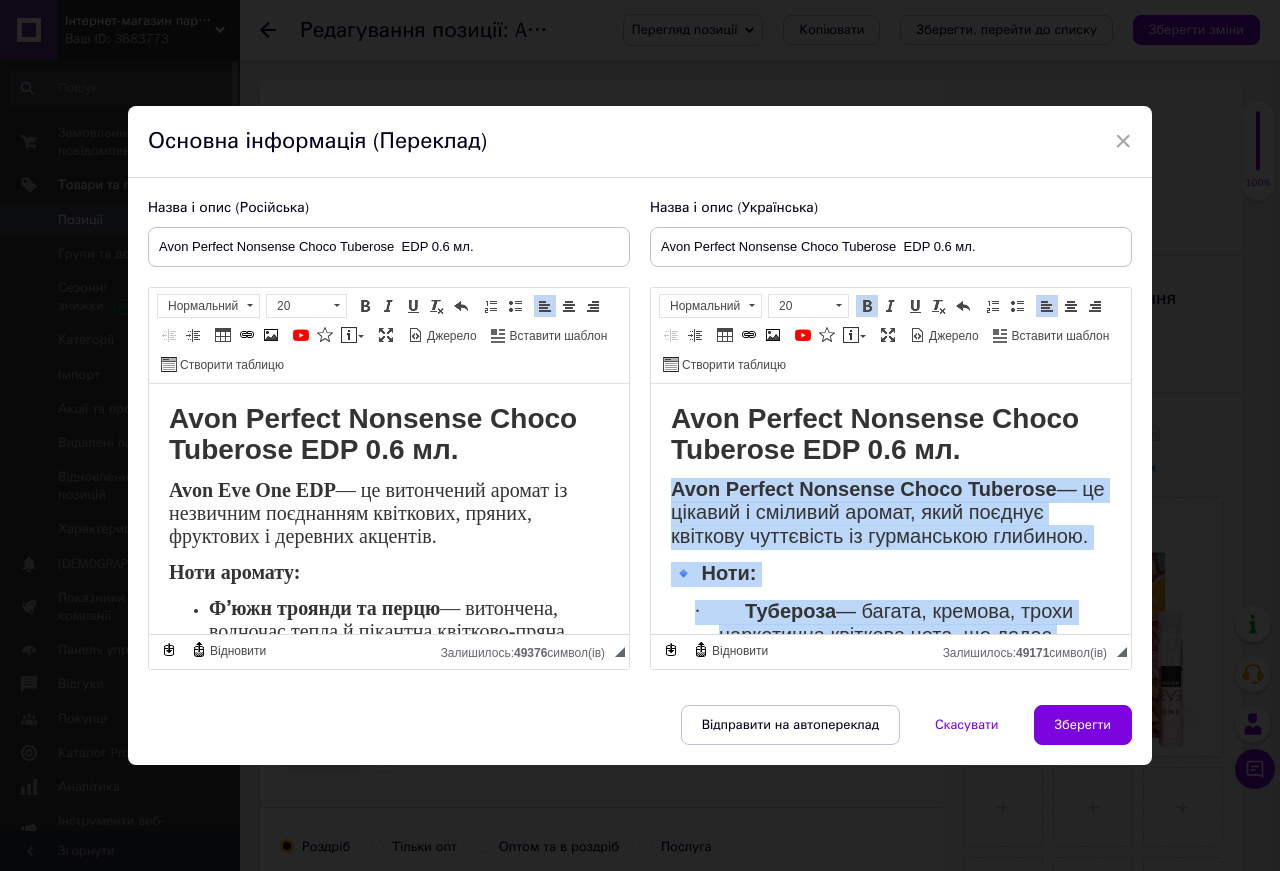click on "Avon Perfect Nonsense Choco Tuberose  — це цікавий і сміливий аромат, який поєднує квіткову чуттєвість із гурманською глибиною." at bounding box center [888, 513] 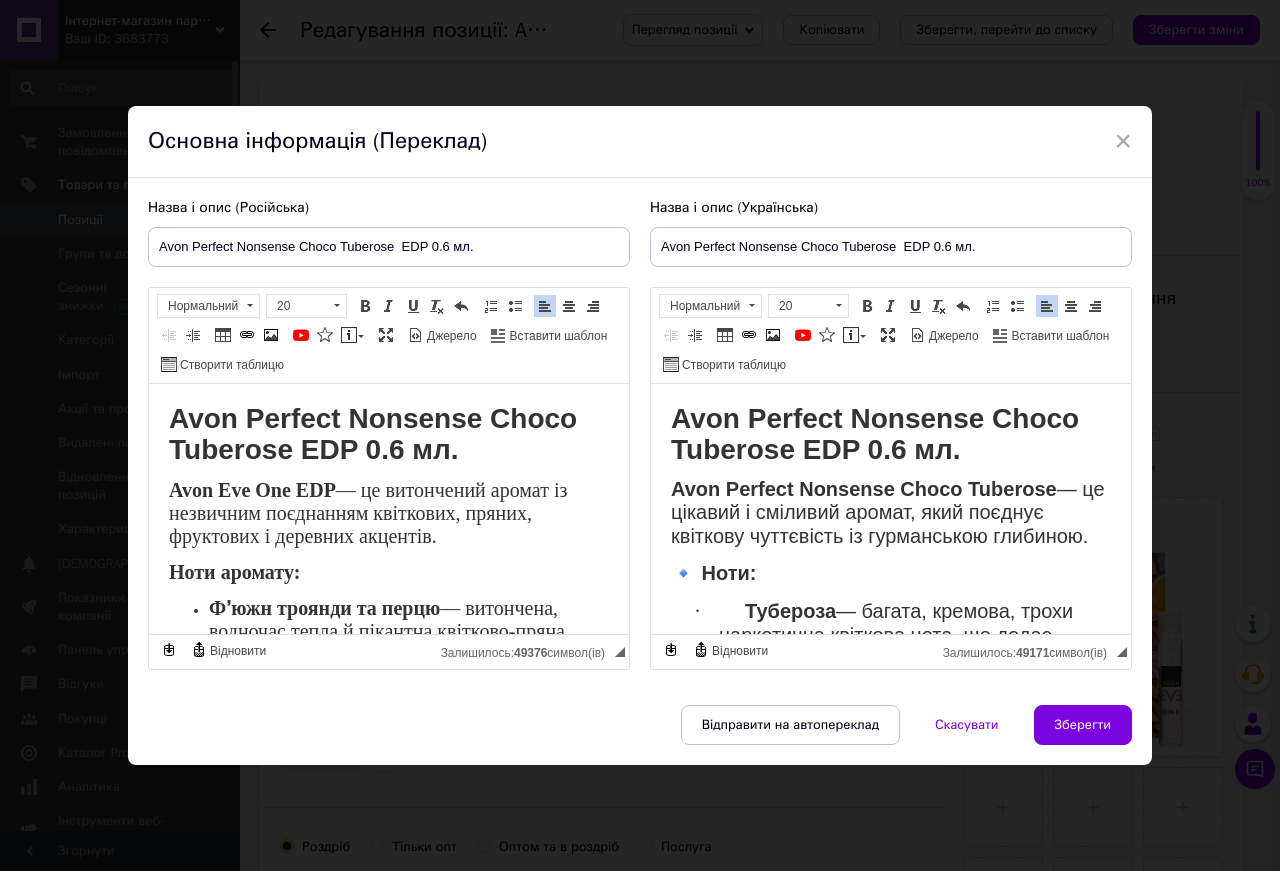 click on "EDP 0.6 мл." at bounding box center [380, 449] 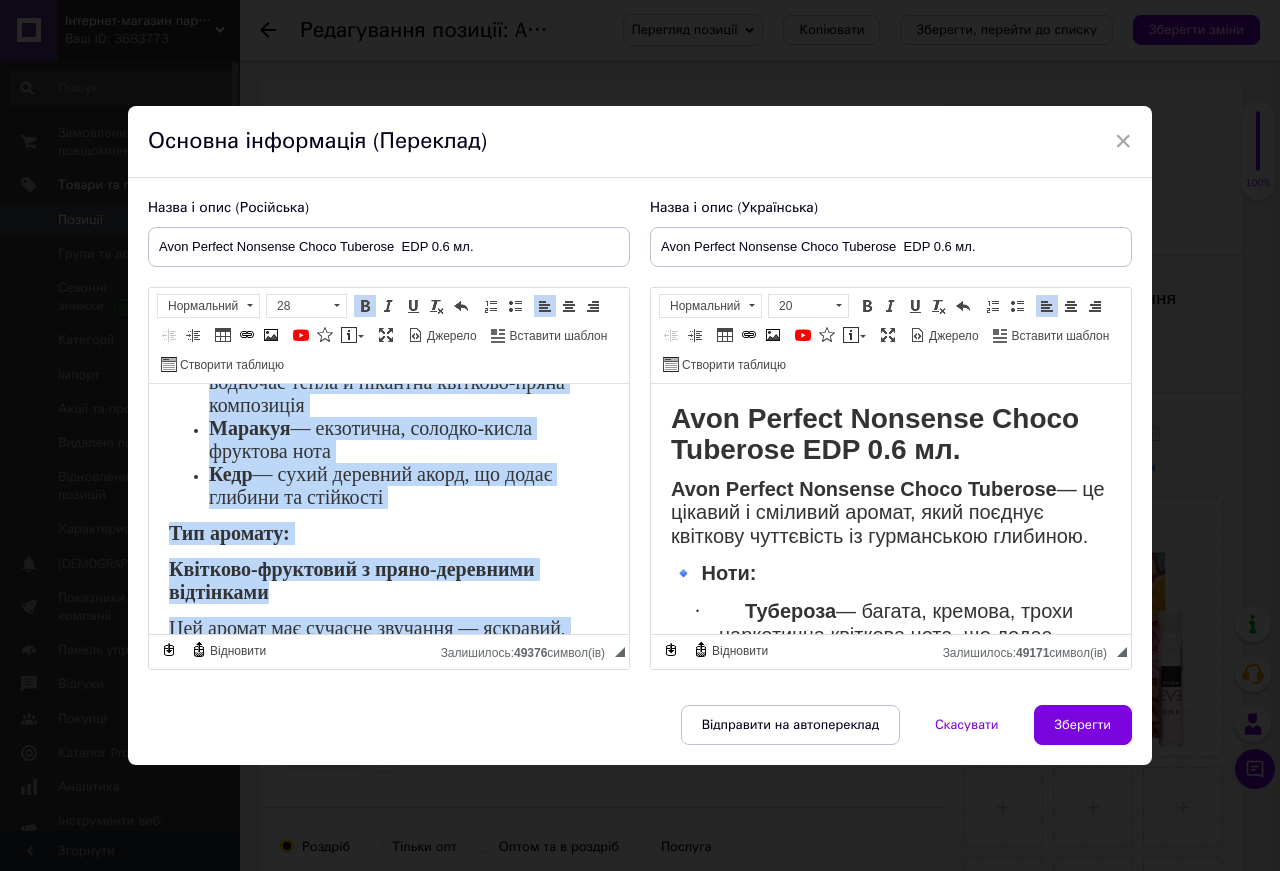 scroll, scrollTop: 382, scrollLeft: 0, axis: vertical 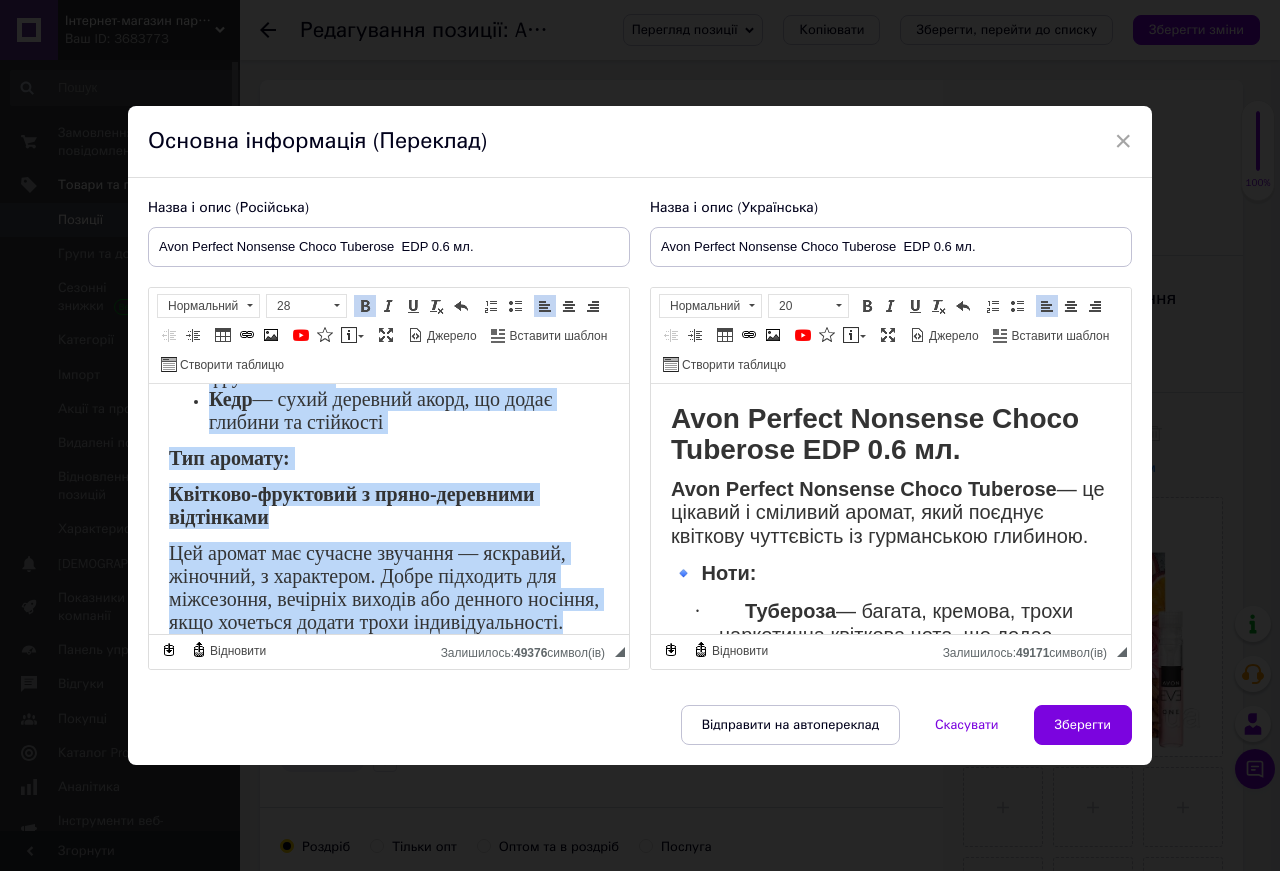 drag, startPoint x: 171, startPoint y: 485, endPoint x: 361, endPoint y: 761, distance: 335.0761 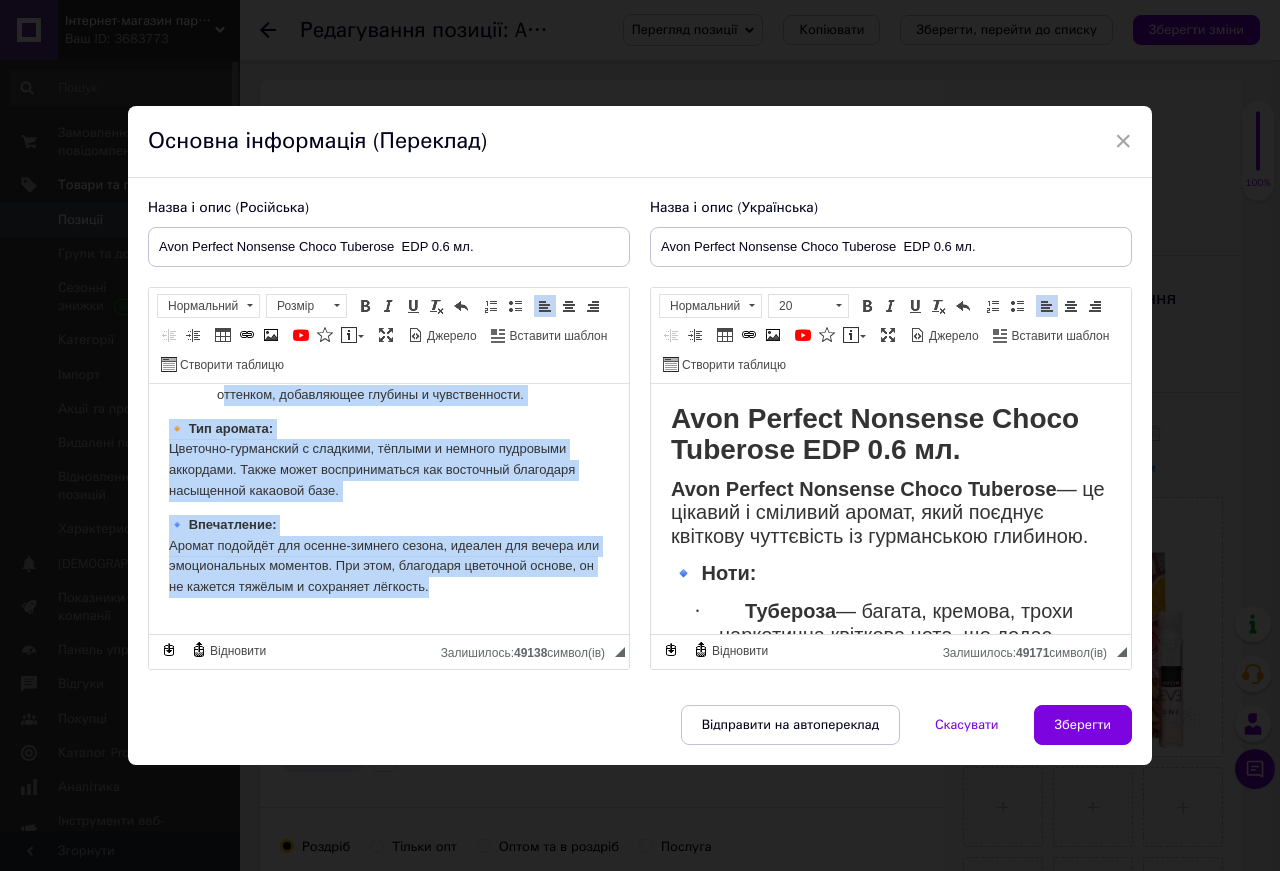 scroll, scrollTop: 0, scrollLeft: 0, axis: both 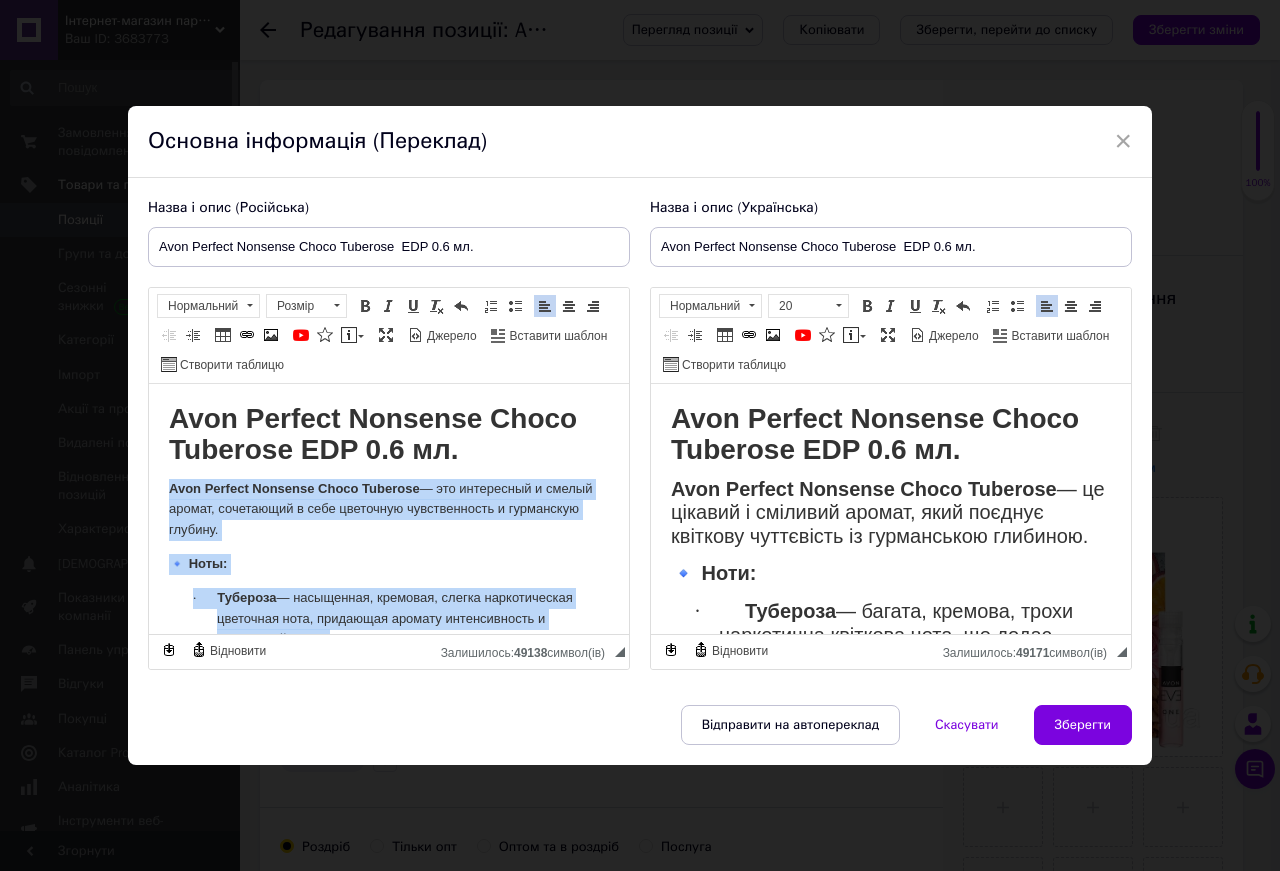 drag, startPoint x: 499, startPoint y: 567, endPoint x: 126, endPoint y: 491, distance: 380.66388 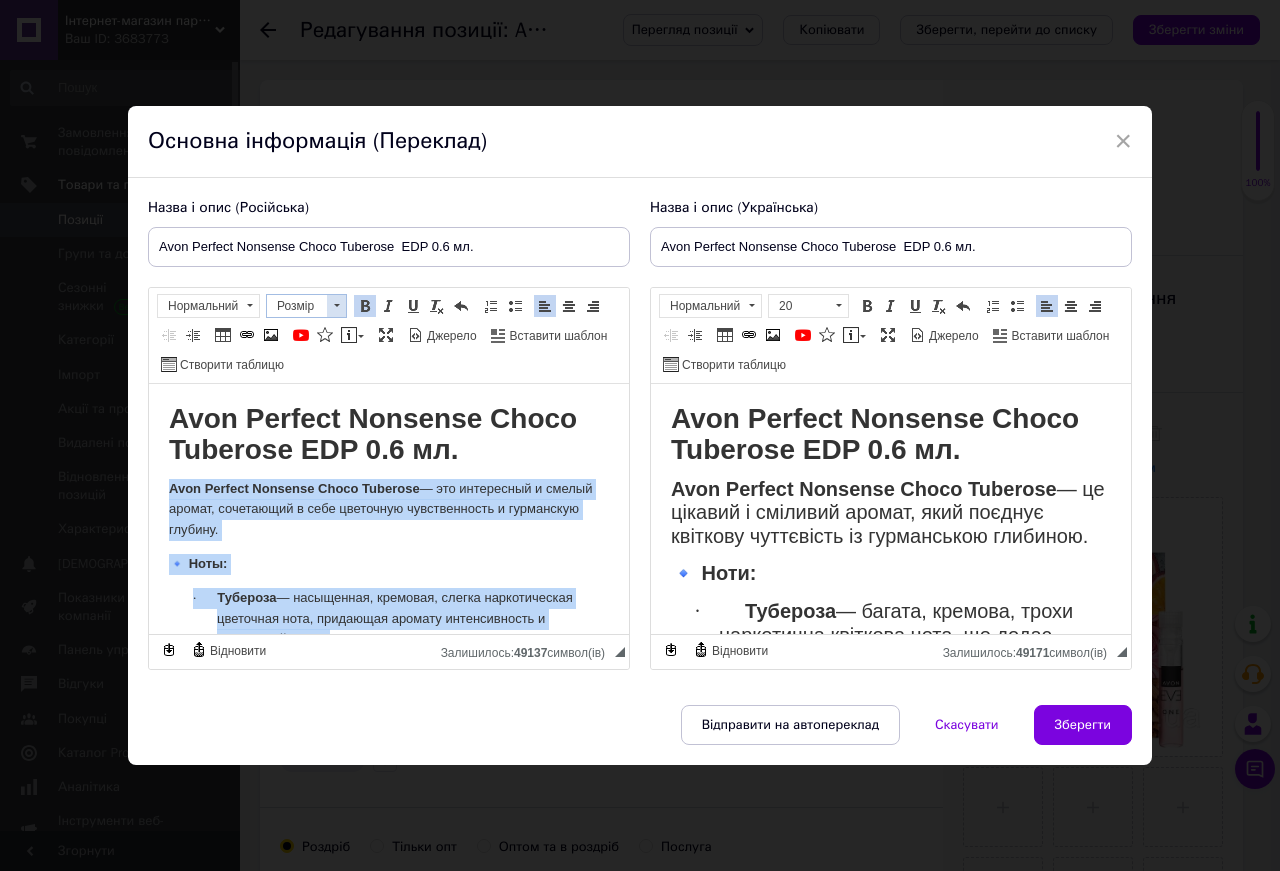click at bounding box center [337, 305] 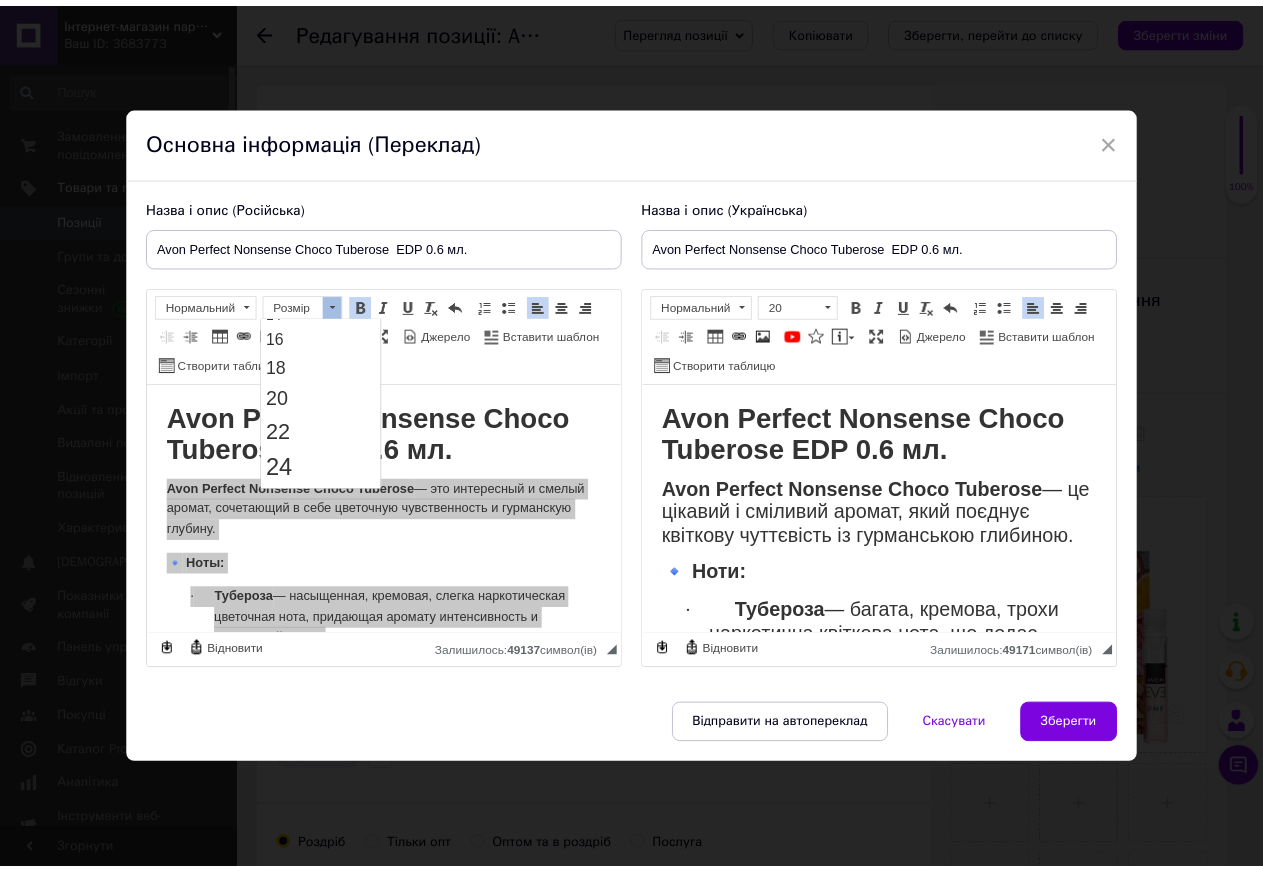 scroll, scrollTop: 189, scrollLeft: 0, axis: vertical 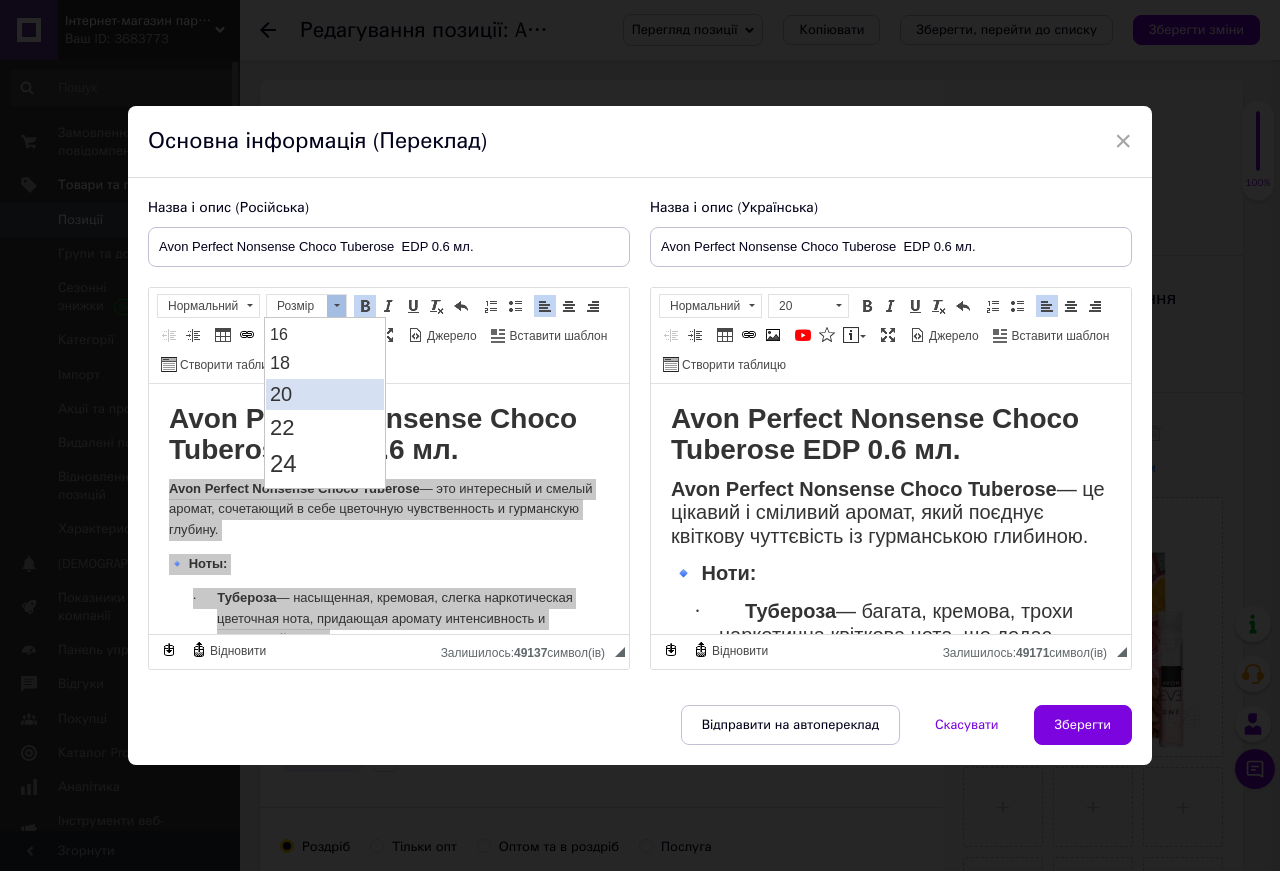 click on "20" at bounding box center [325, 394] 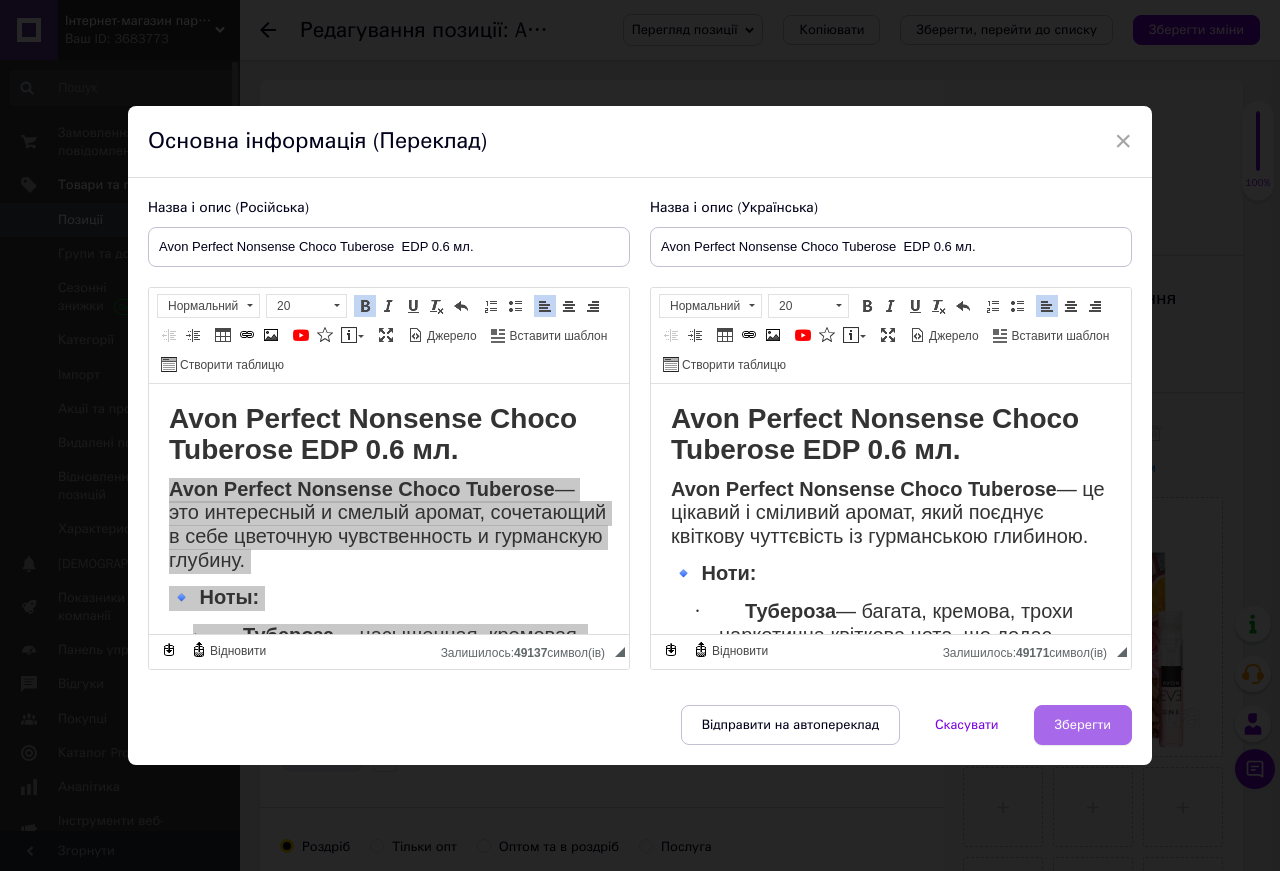 click on "Зберегти" at bounding box center [1083, 725] 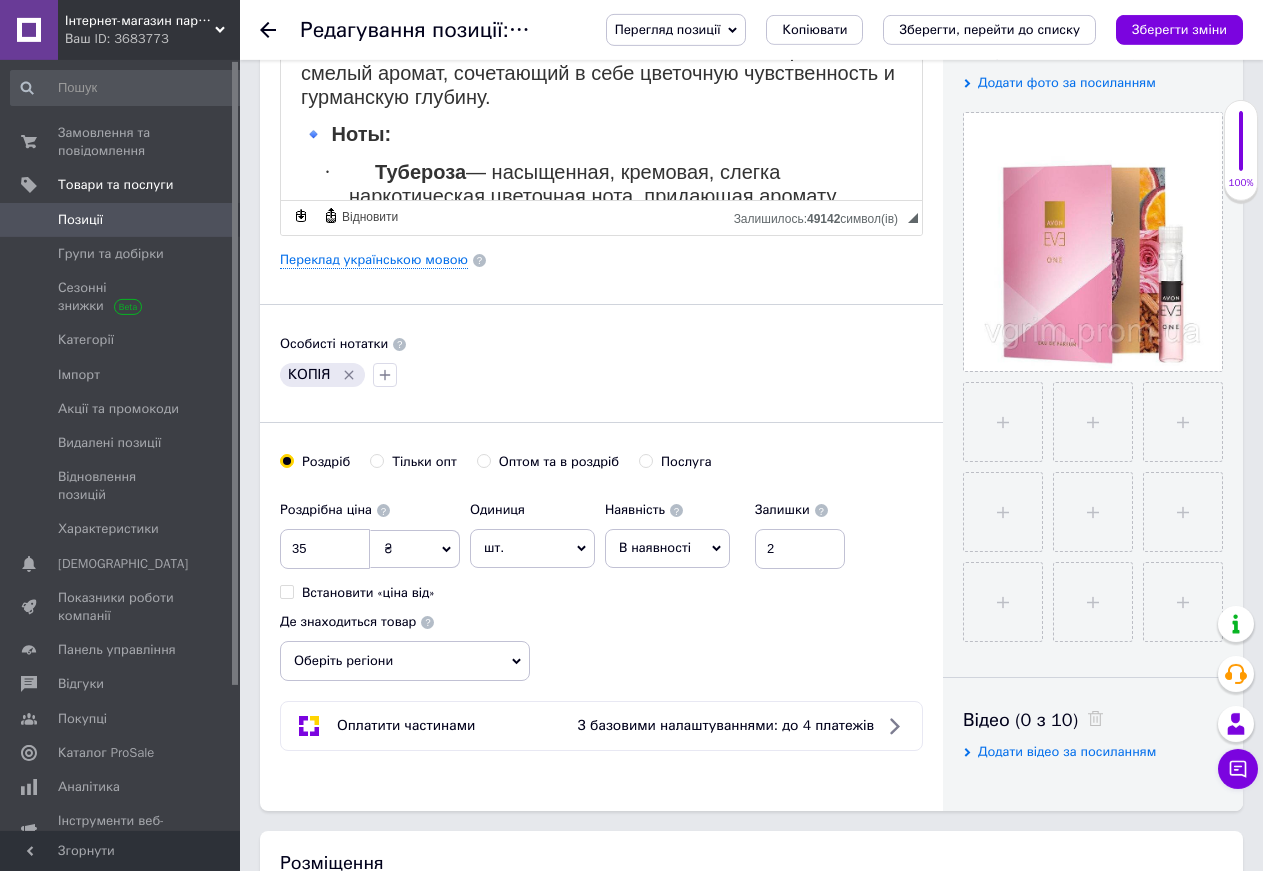 scroll, scrollTop: 408, scrollLeft: 0, axis: vertical 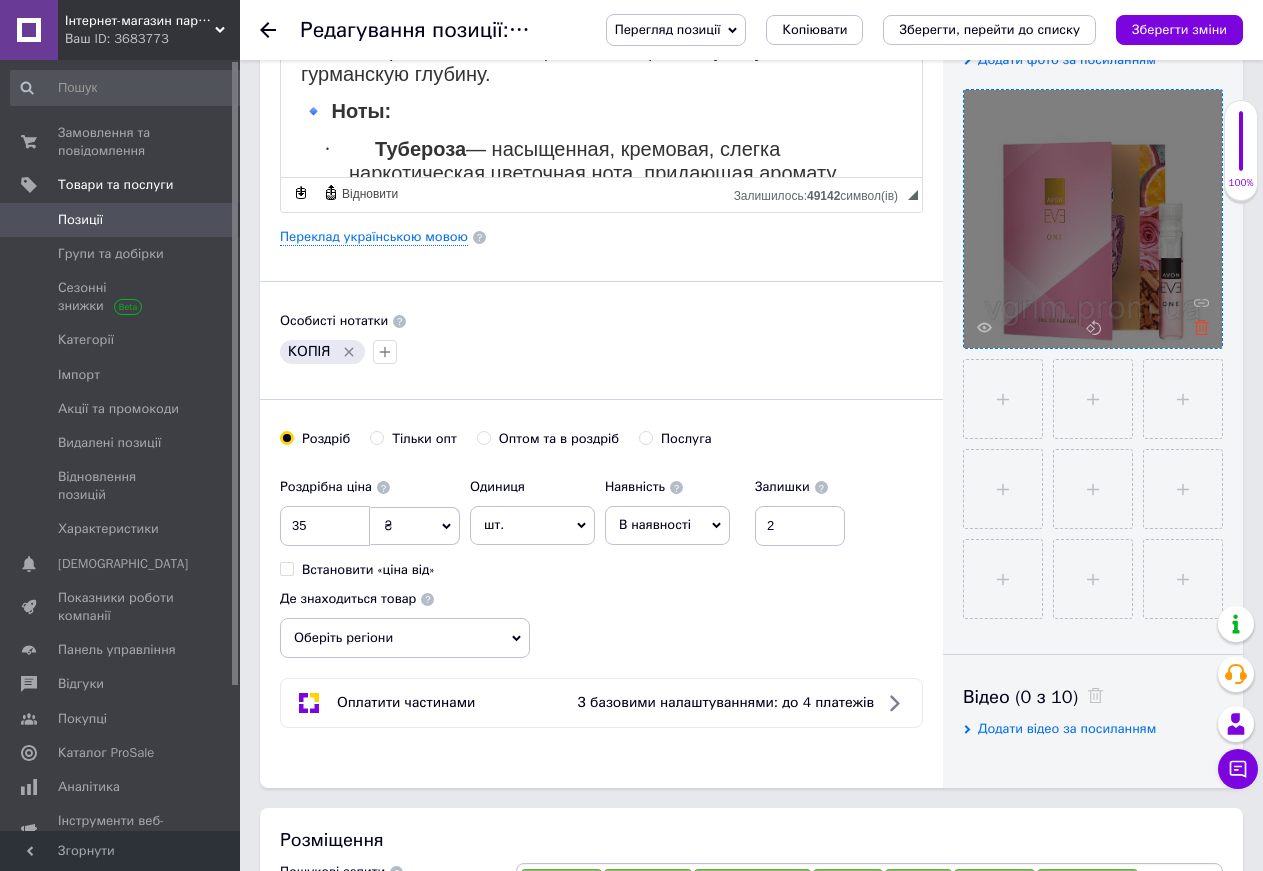 click 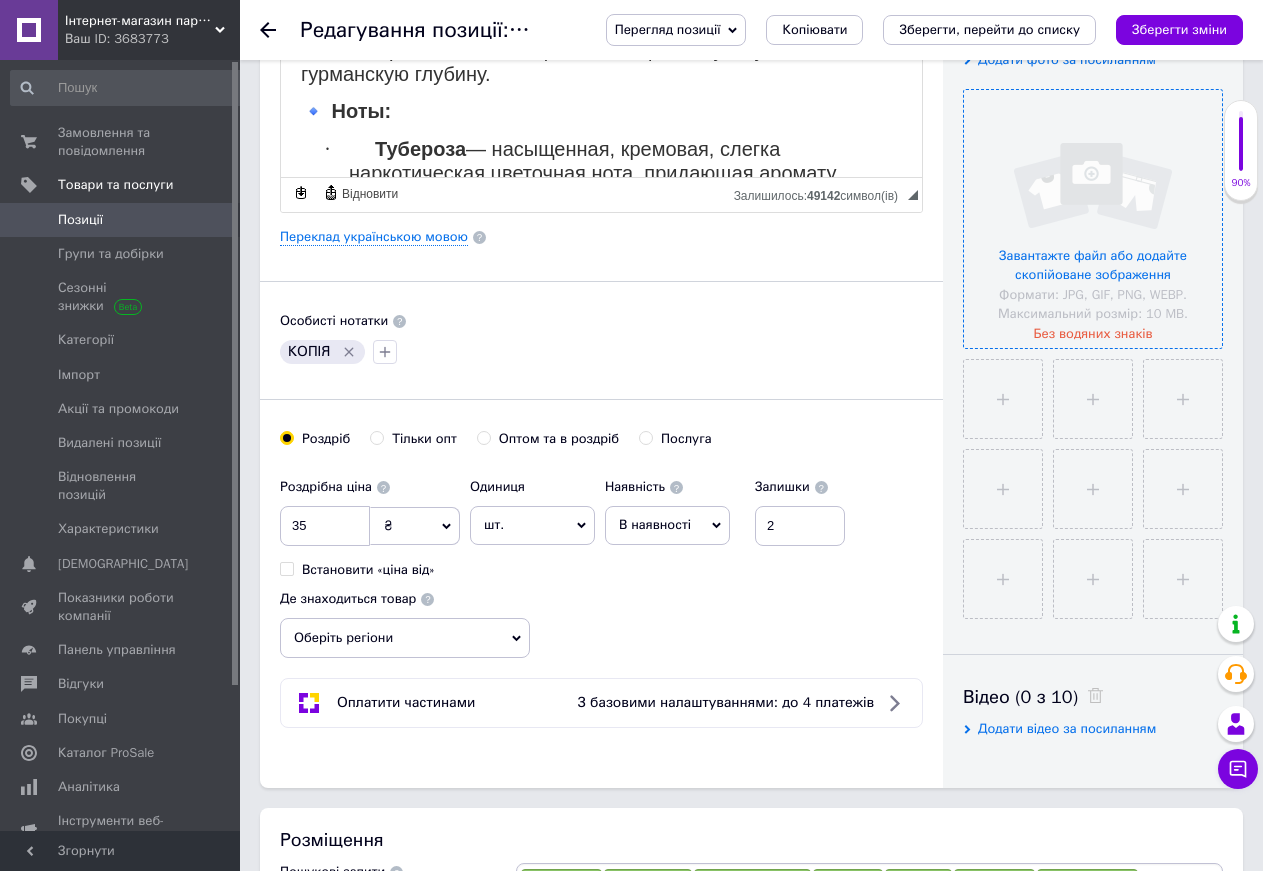 click at bounding box center [1093, 219] 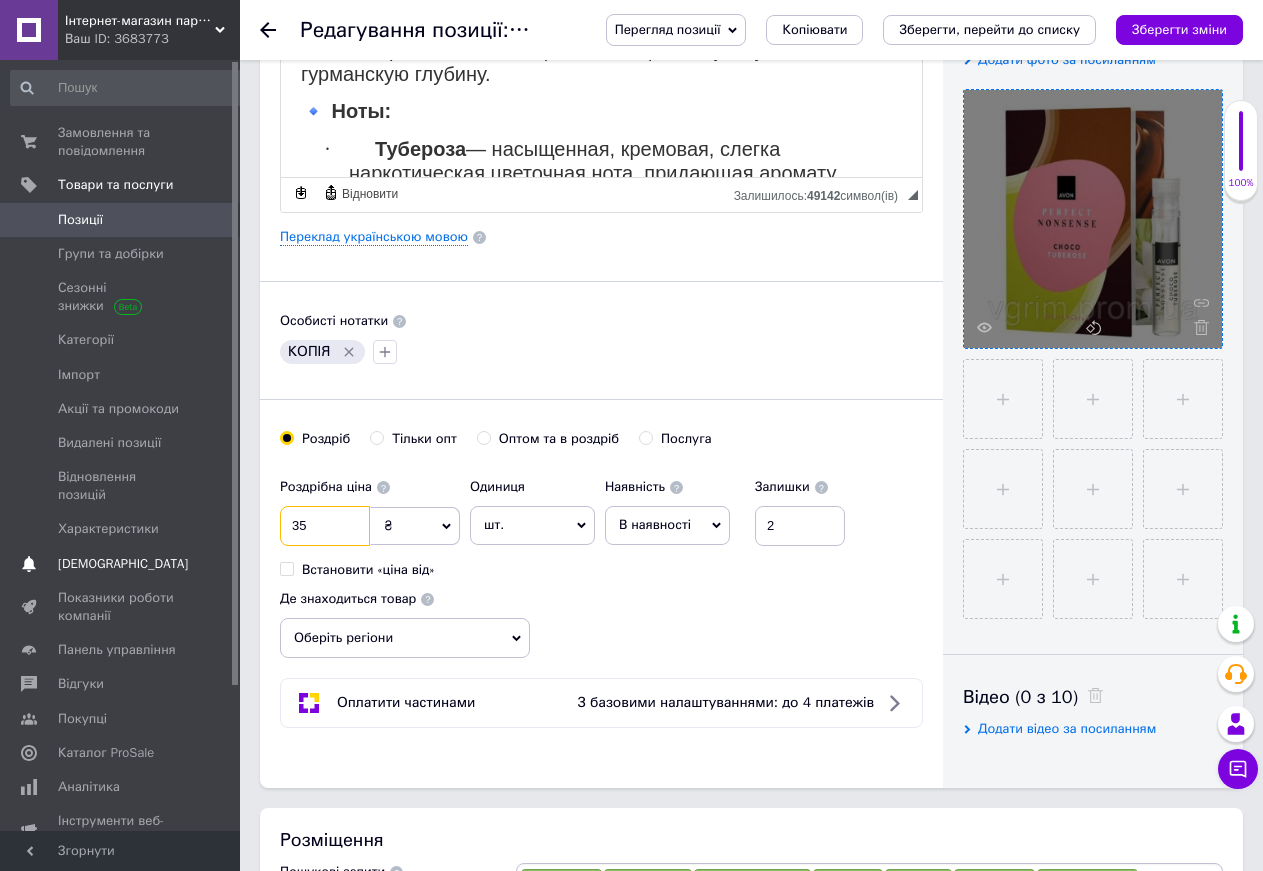 drag, startPoint x: 338, startPoint y: 526, endPoint x: 230, endPoint y: 512, distance: 108.903625 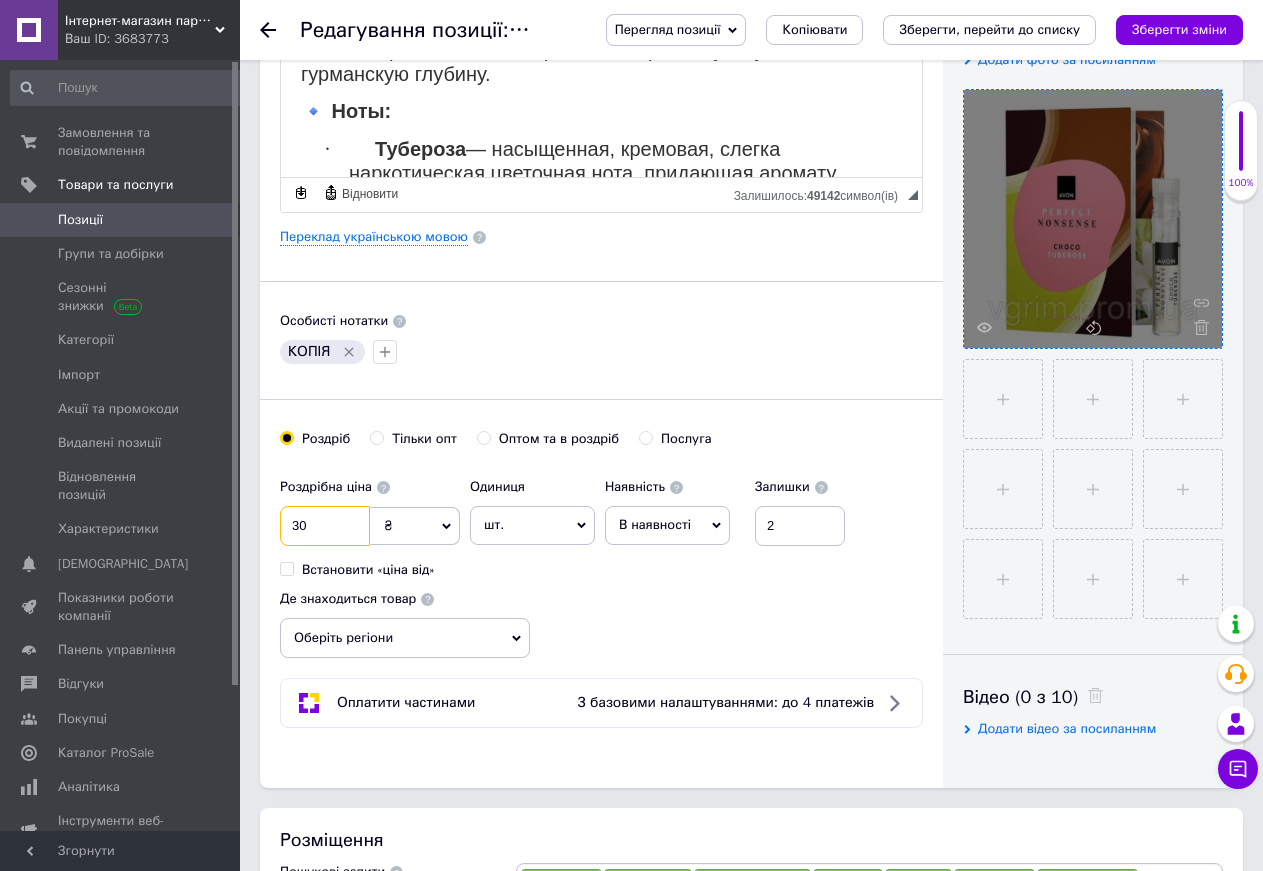 type on "30" 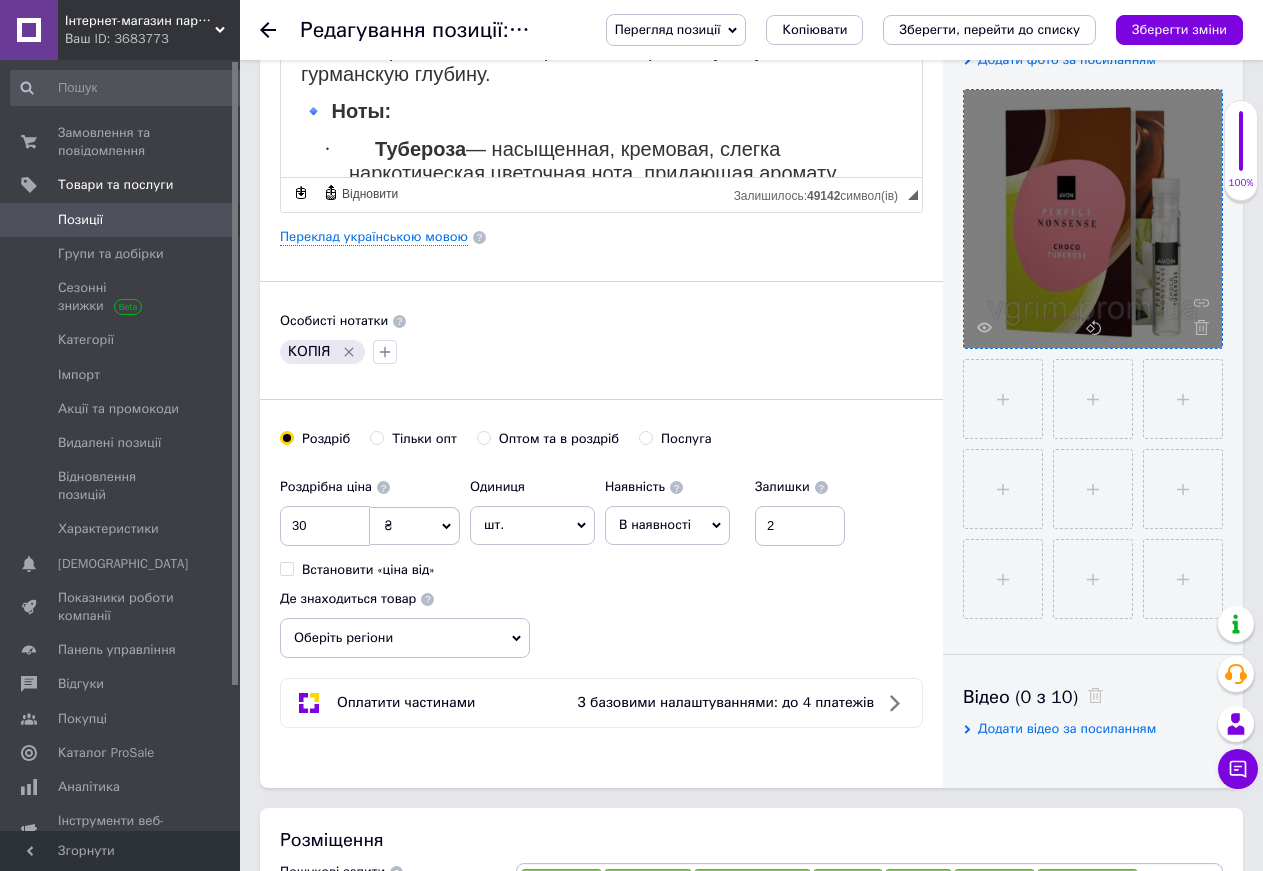 click on "Роздрібна ціна 30 ₴ $ EUR CHF GBP ¥ PLN ₸ MDL HUF KGS CNY TRY KRW lei Встановити «ціна від» Одиниця шт. Популярне комплект упаковка кв.м пара м кг пог.м послуга т а автоцистерна ампула б балон банка блістер бобіна бочка [PERSON_NAME] бухта в ват виїзд відро г г га година гр/кв.м гігакалорія д дав два місяці день доба доза є єврокуб з зміна к кВт каністра карат кв.дм кв.м кв.см кв.фут квартал кг кг/кв.м км колесо комплект коробка куб.дм куб.м л л лист м м мВт мл мм моток місяць мішок н набір номер о об'єкт од. п палетомісце пара партія пач пог.м послуга посівна одиниця птахомісце півроку пігулка 1" at bounding box center (601, 563) 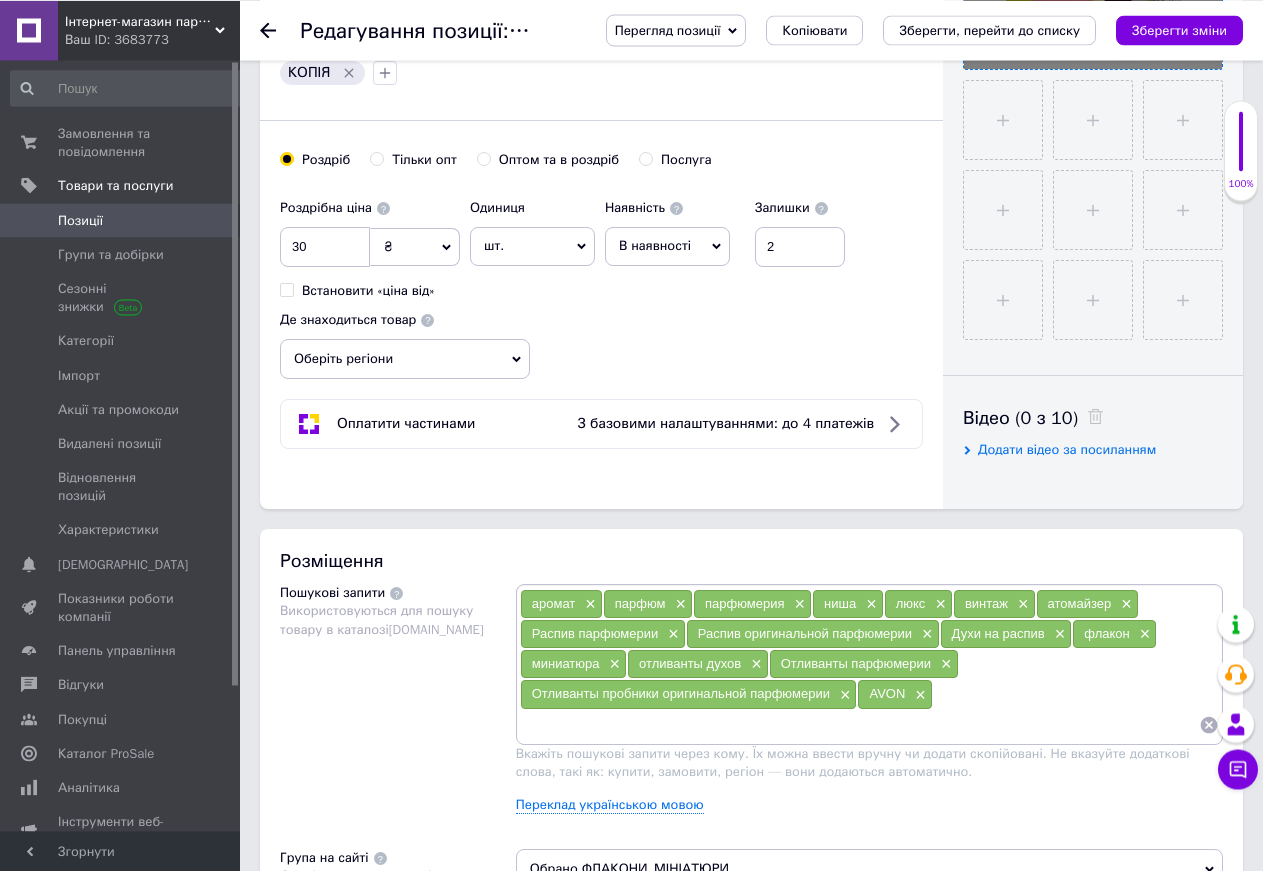 scroll, scrollTop: 714, scrollLeft: 0, axis: vertical 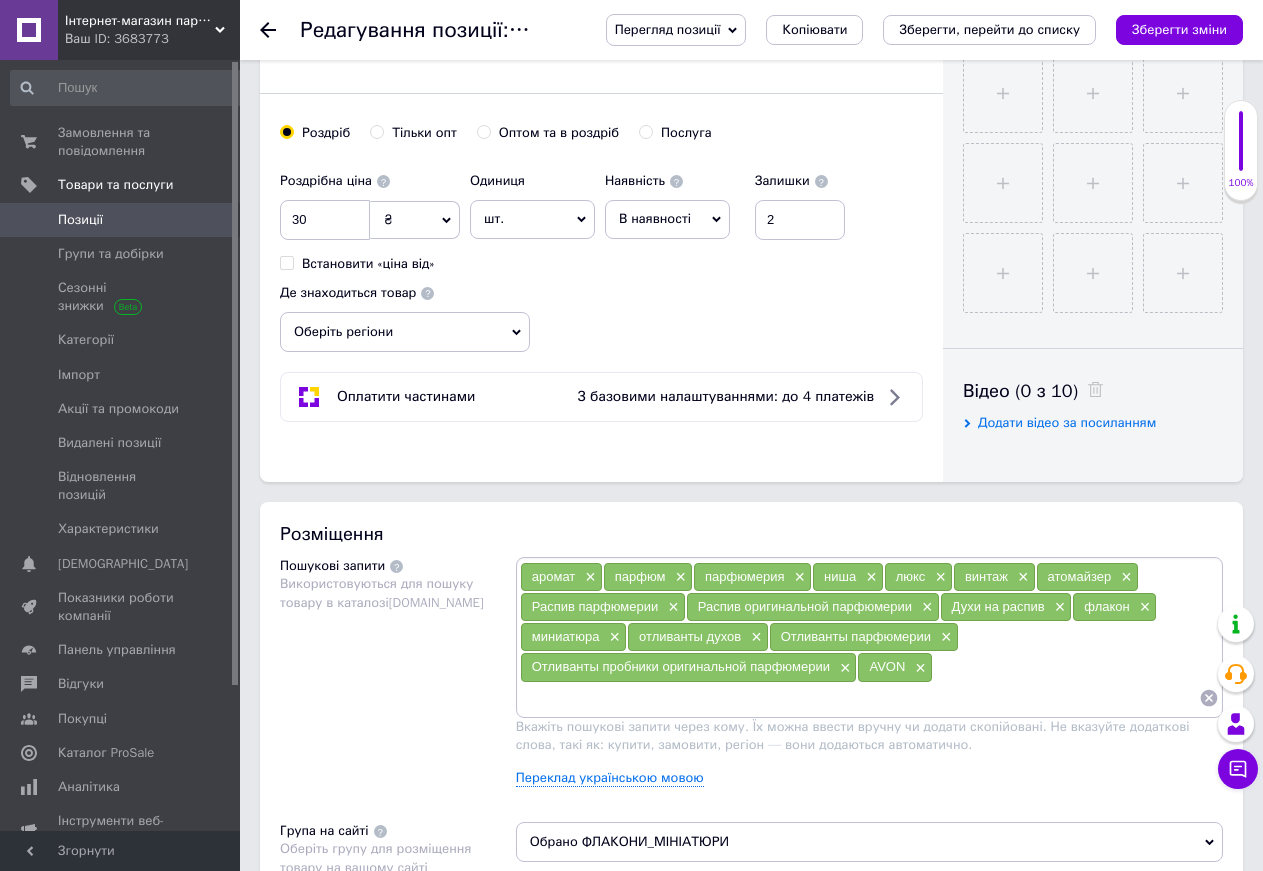 click 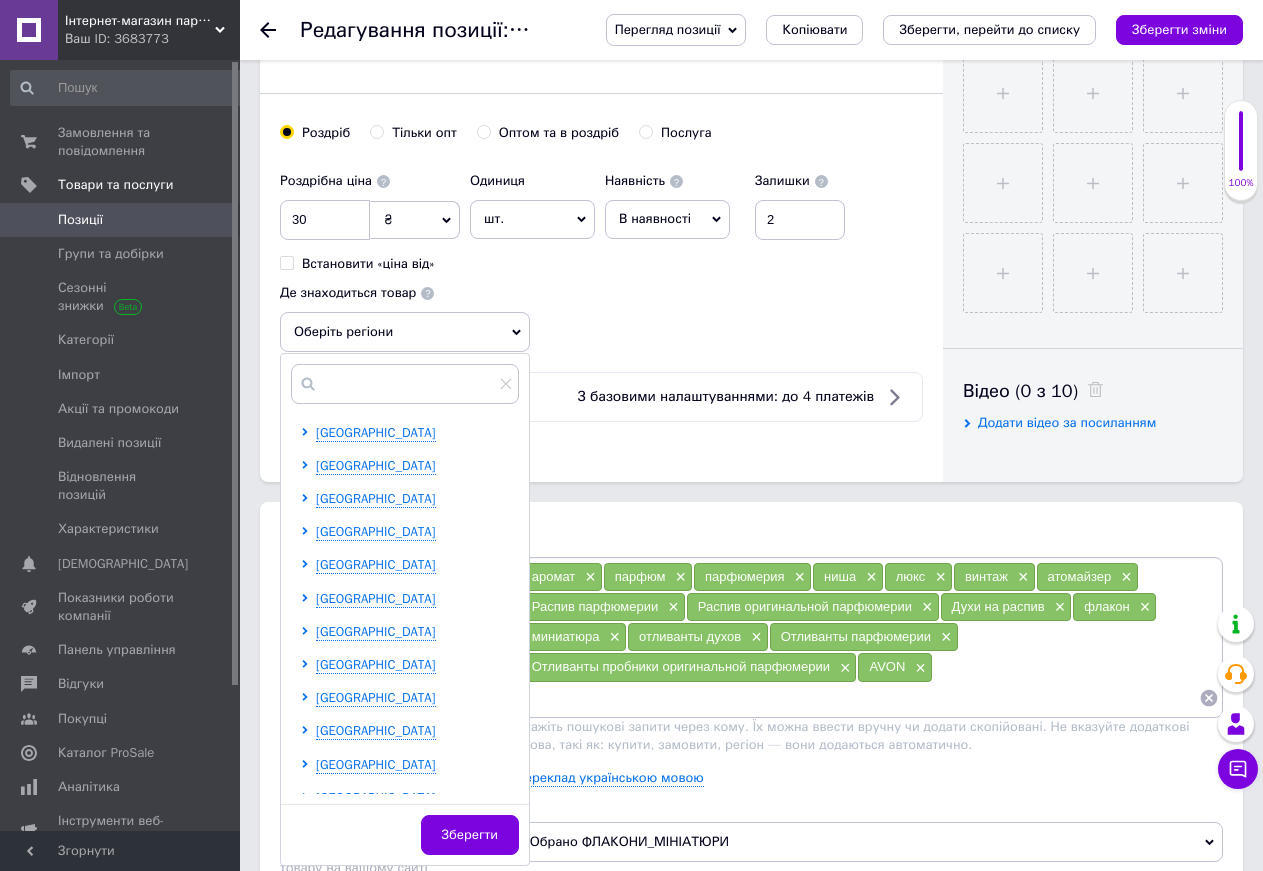 scroll, scrollTop: 102, scrollLeft: 0, axis: vertical 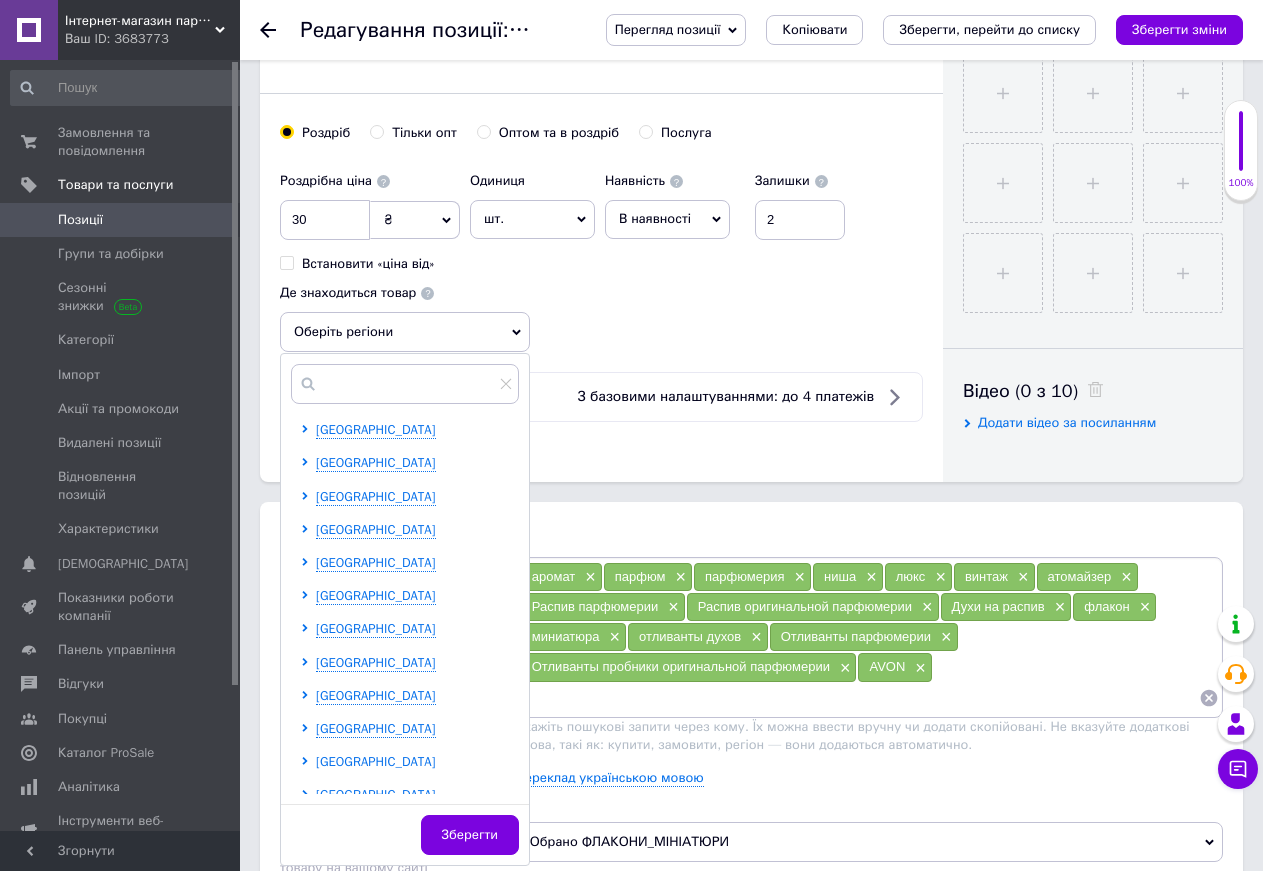 click on "[GEOGRAPHIC_DATA]" at bounding box center [376, 761] 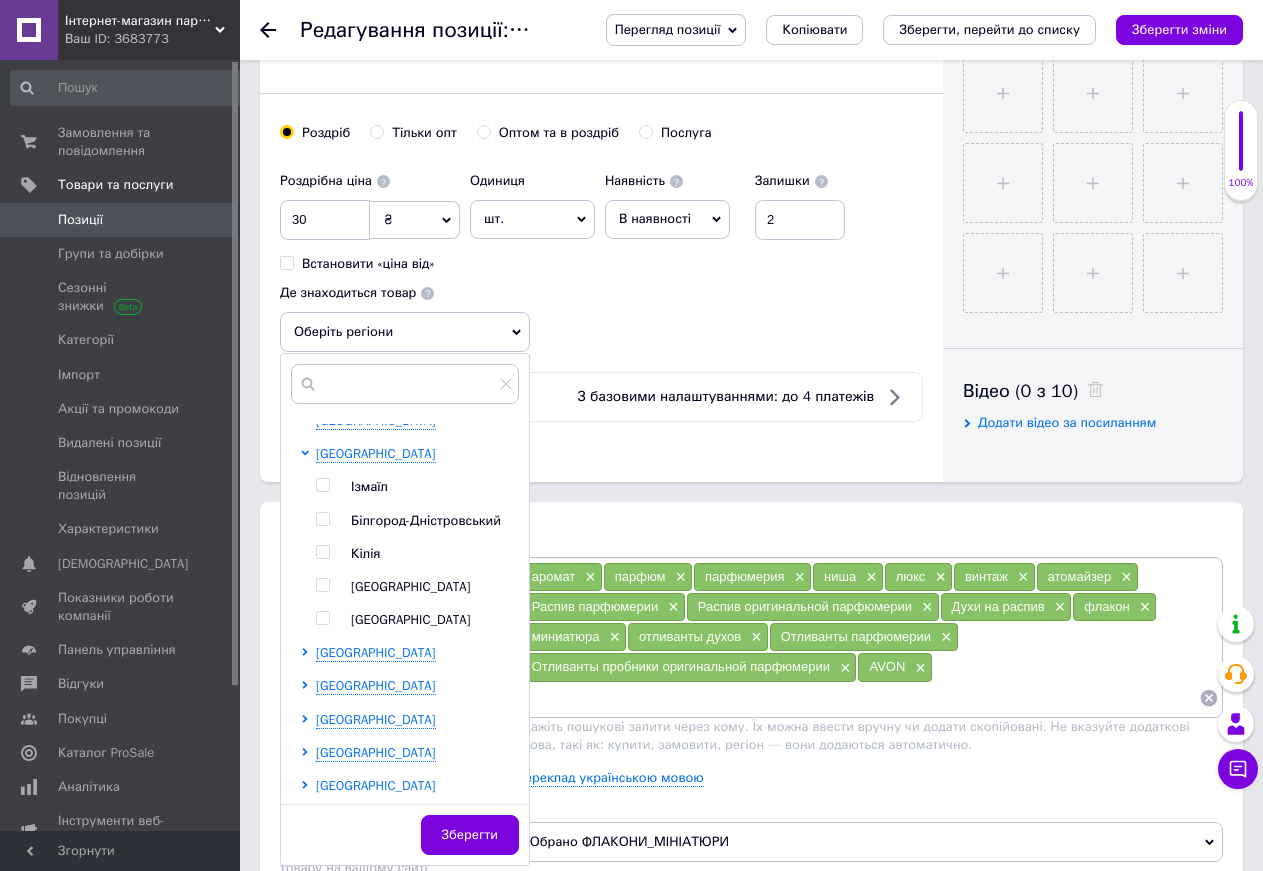 scroll, scrollTop: 510, scrollLeft: 0, axis: vertical 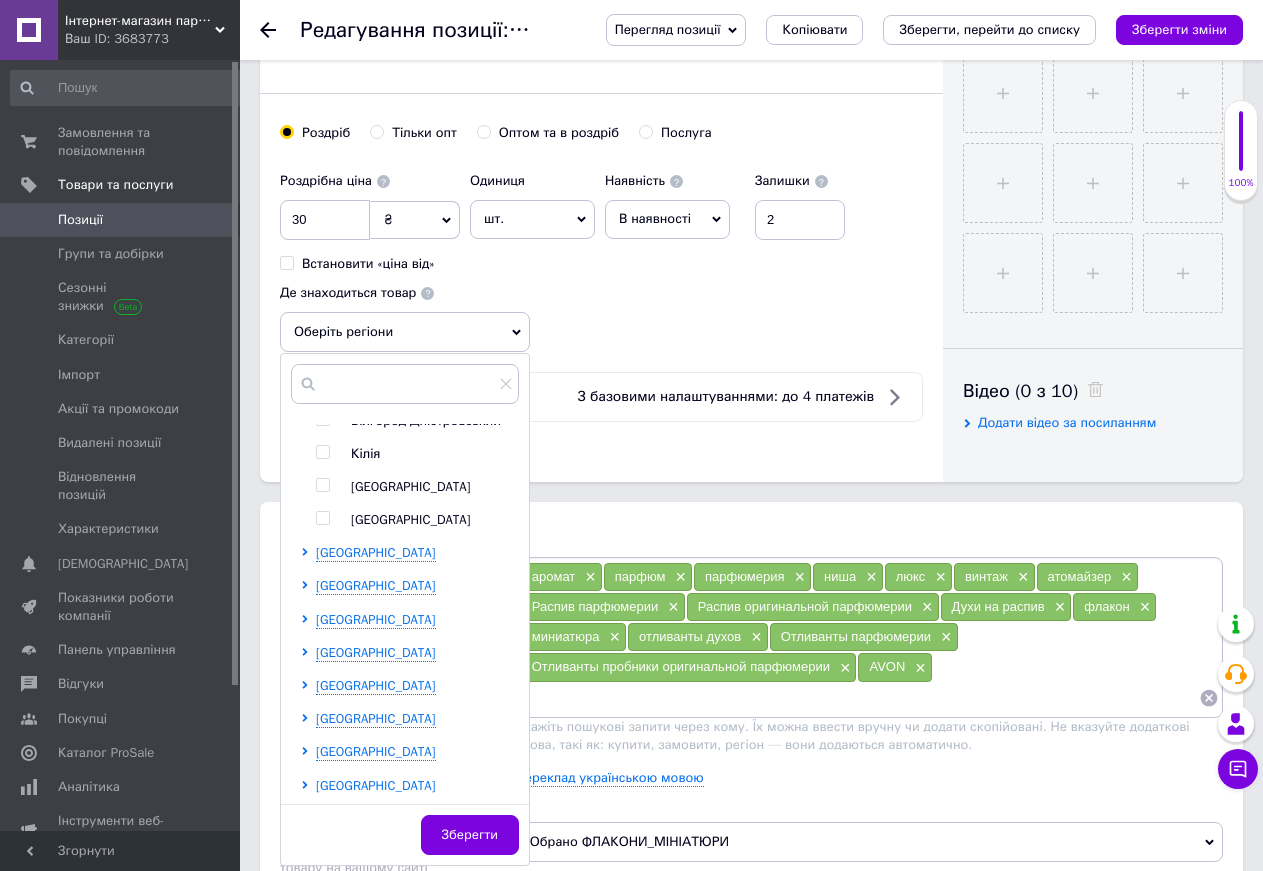 click at bounding box center [322, 485] 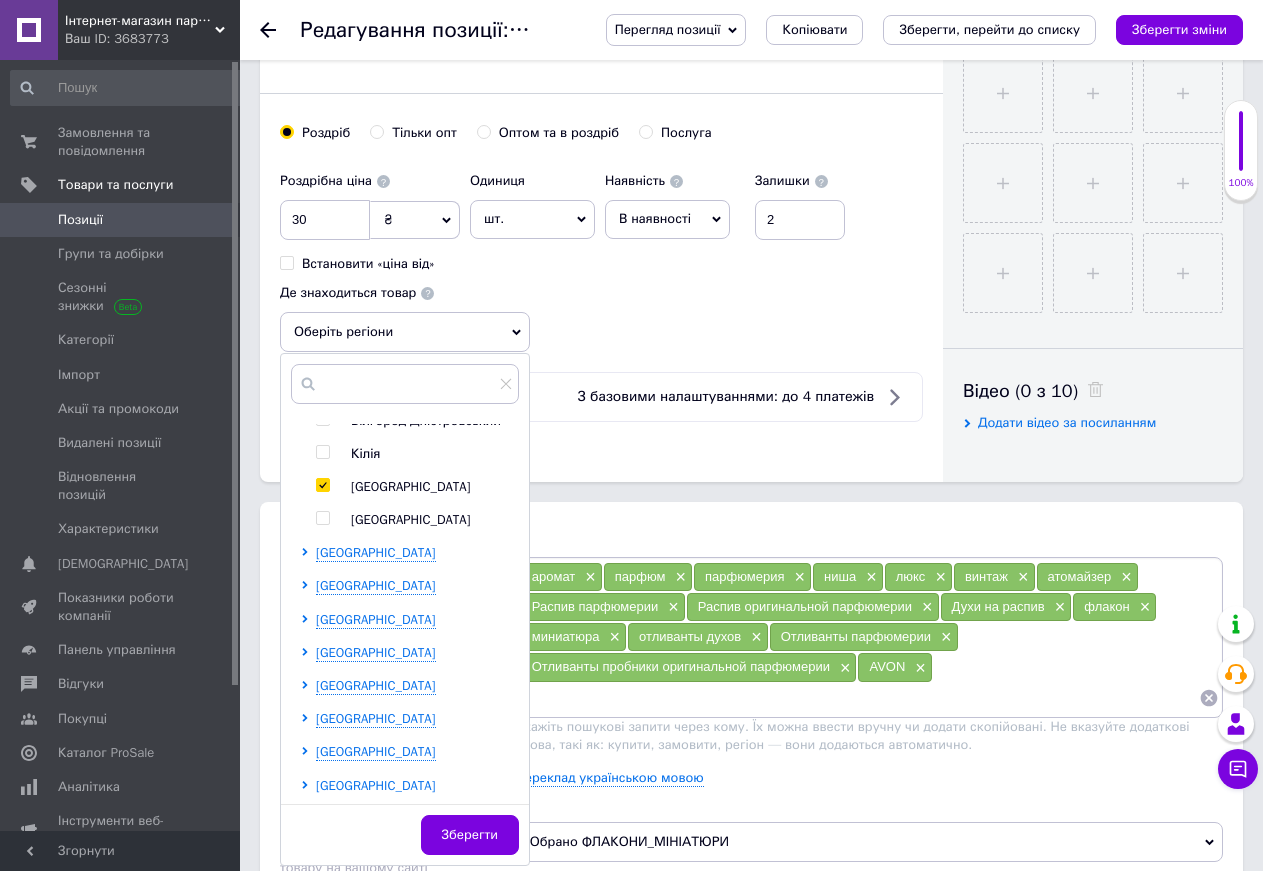 checkbox on "true" 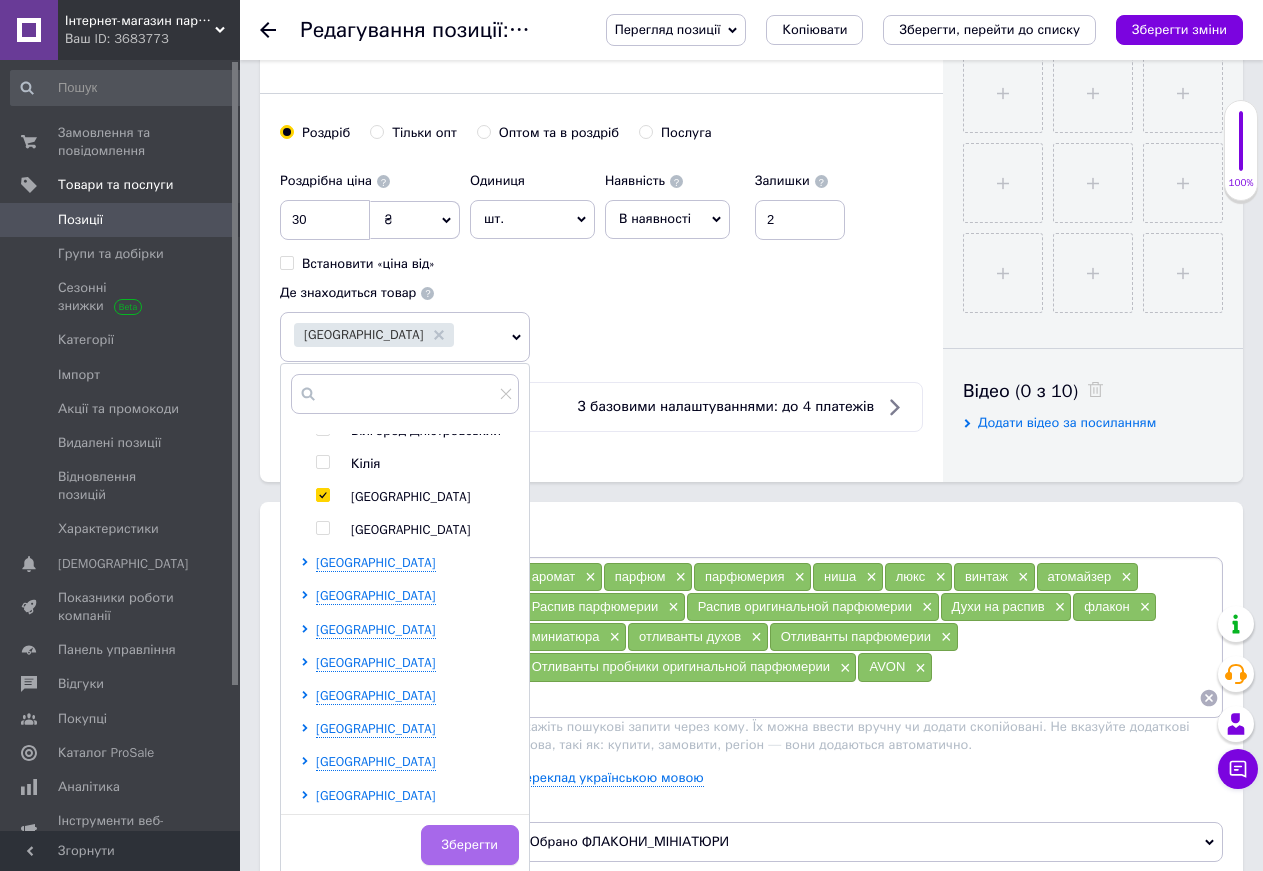 click on "Зберегти" at bounding box center [470, 845] 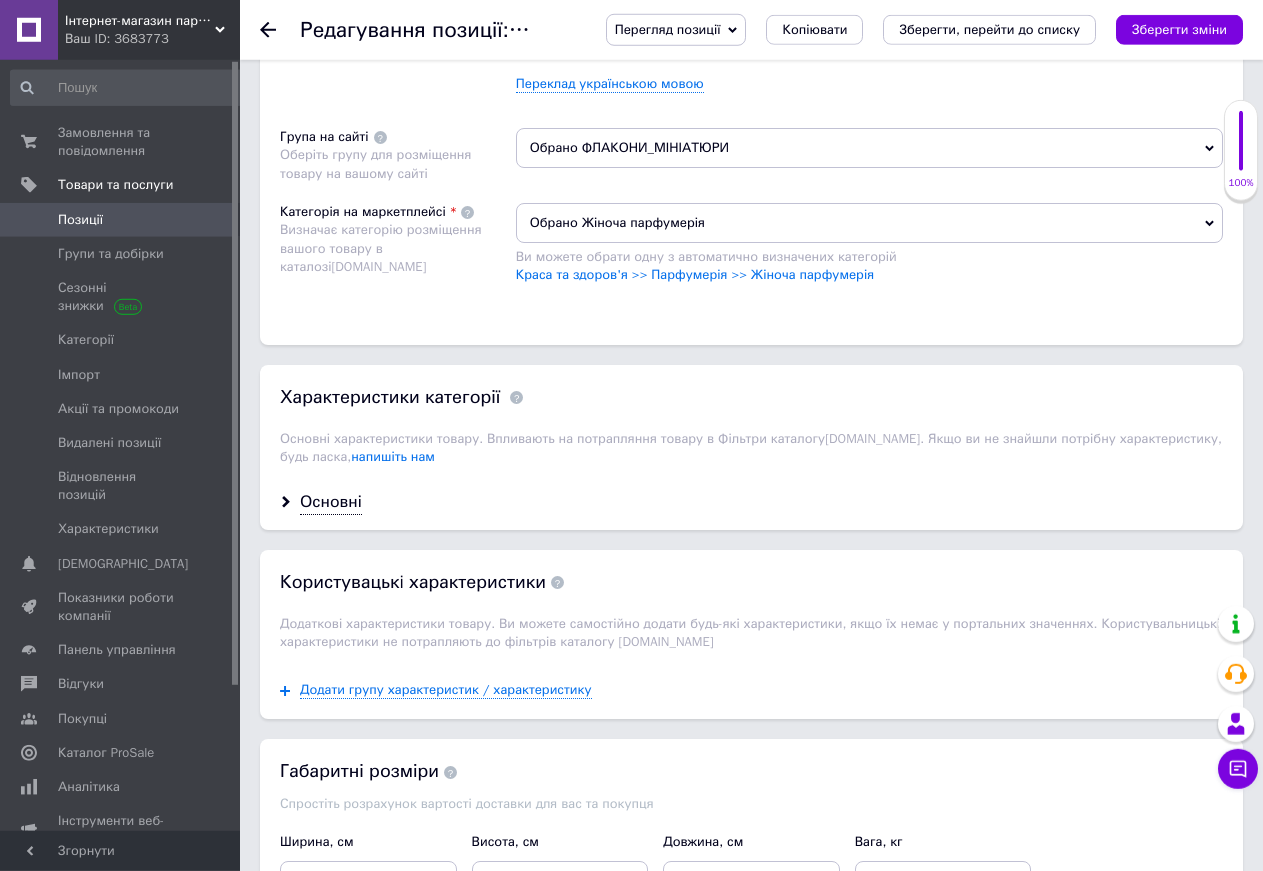 scroll, scrollTop: 1428, scrollLeft: 0, axis: vertical 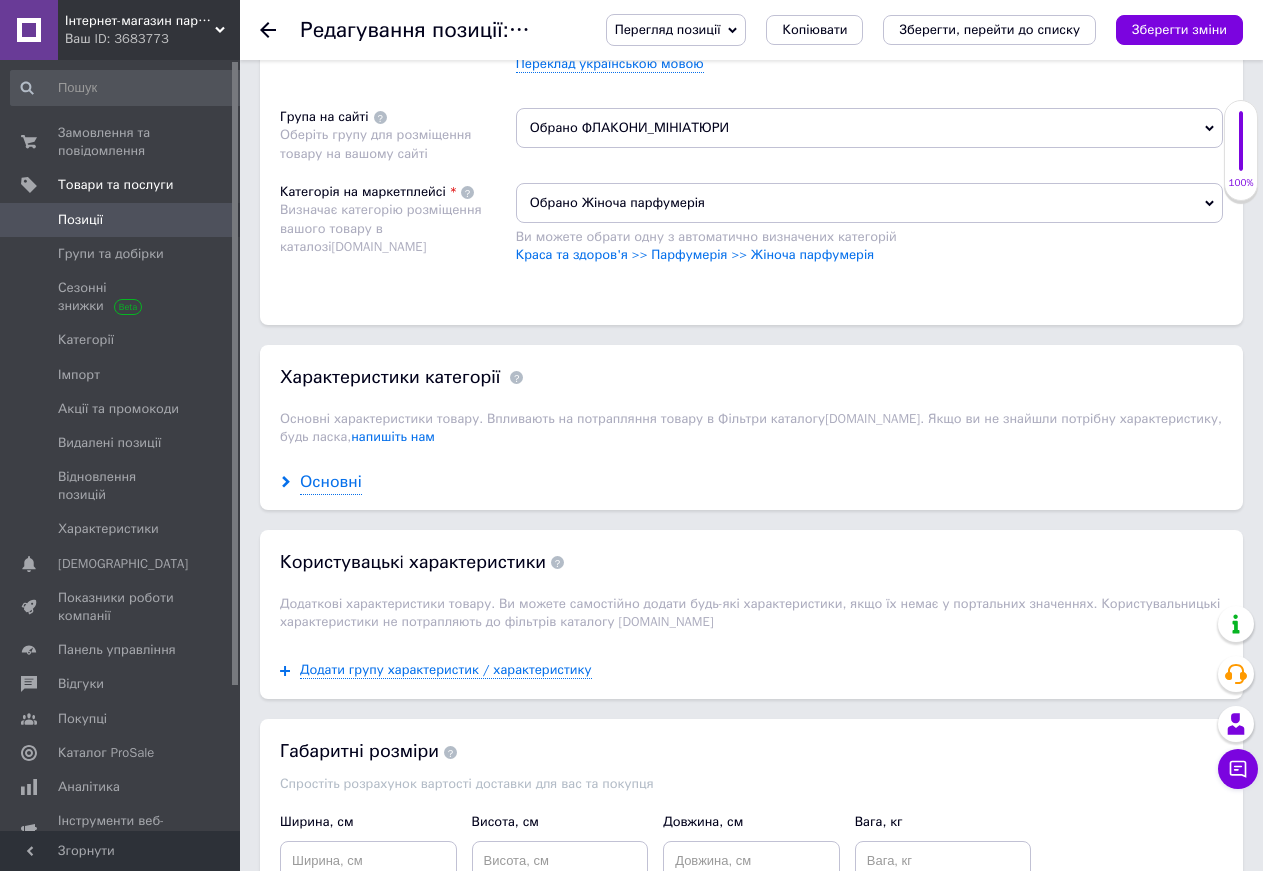 click on "Основні" at bounding box center (331, 482) 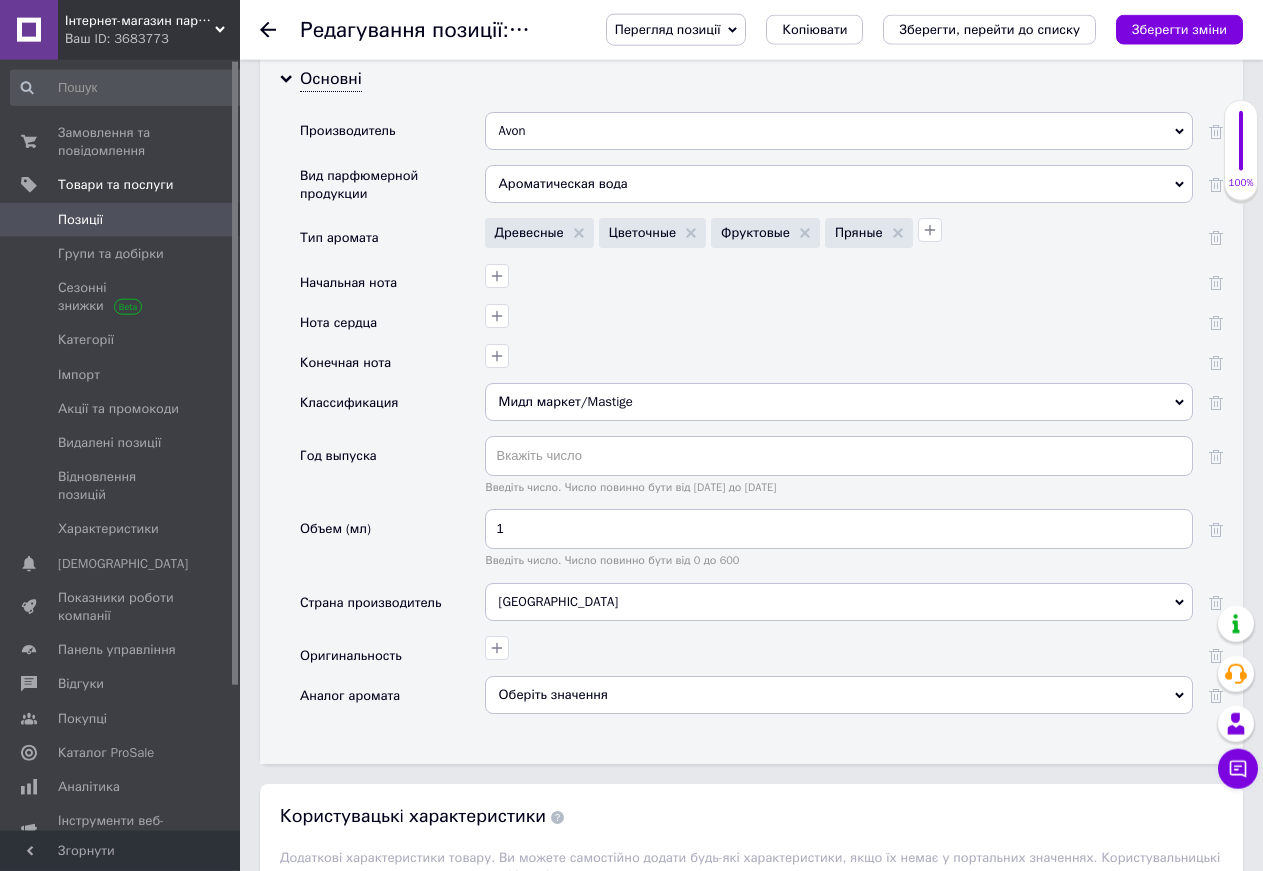scroll, scrollTop: 1836, scrollLeft: 0, axis: vertical 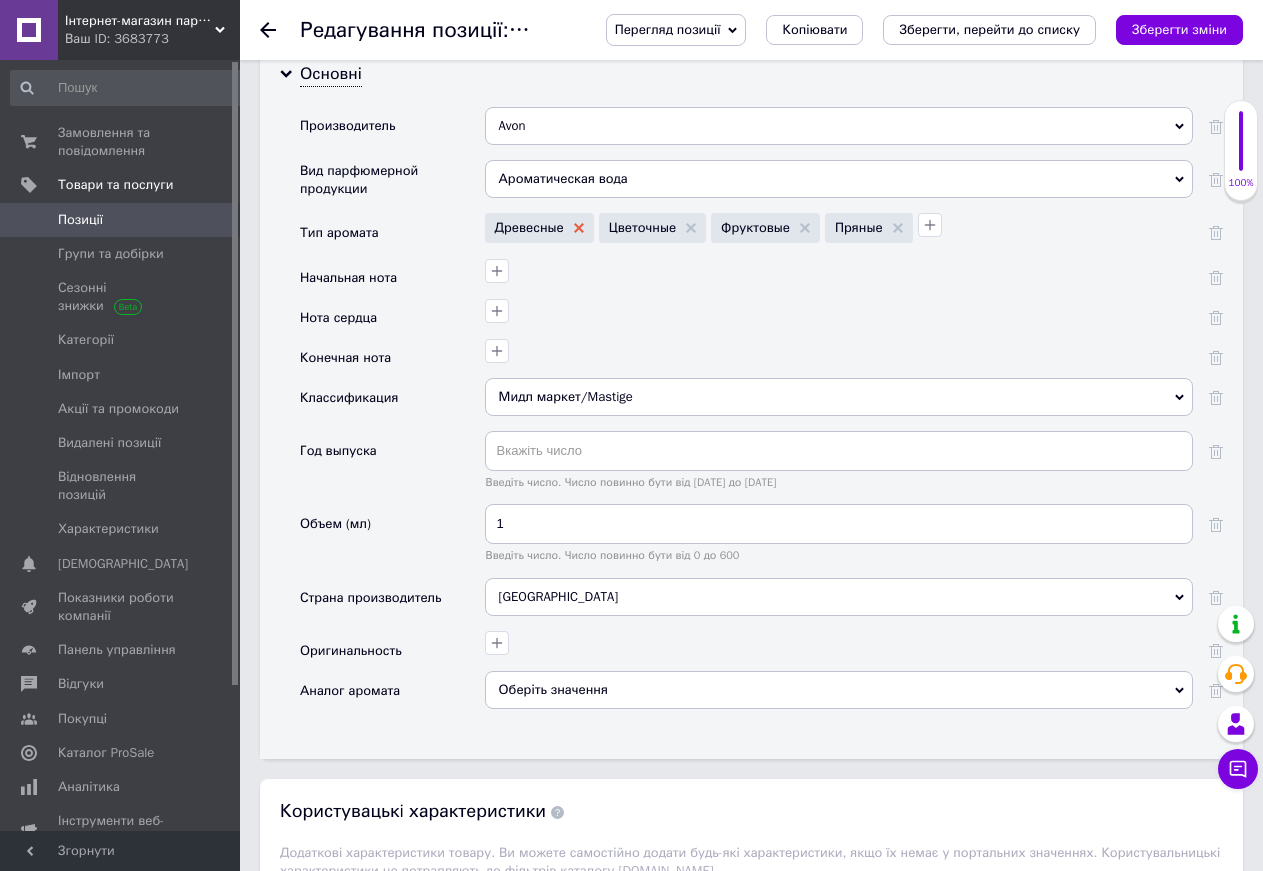 click 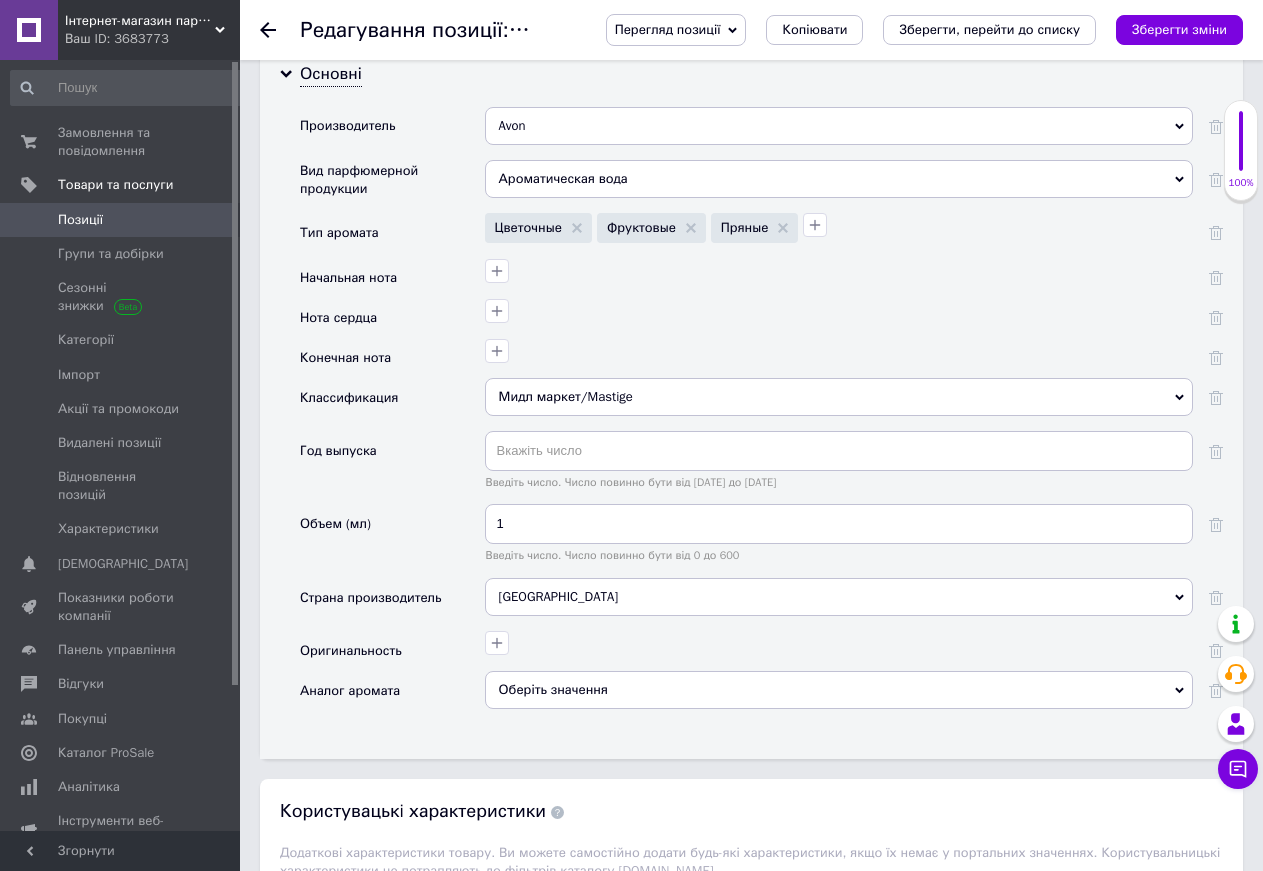 click 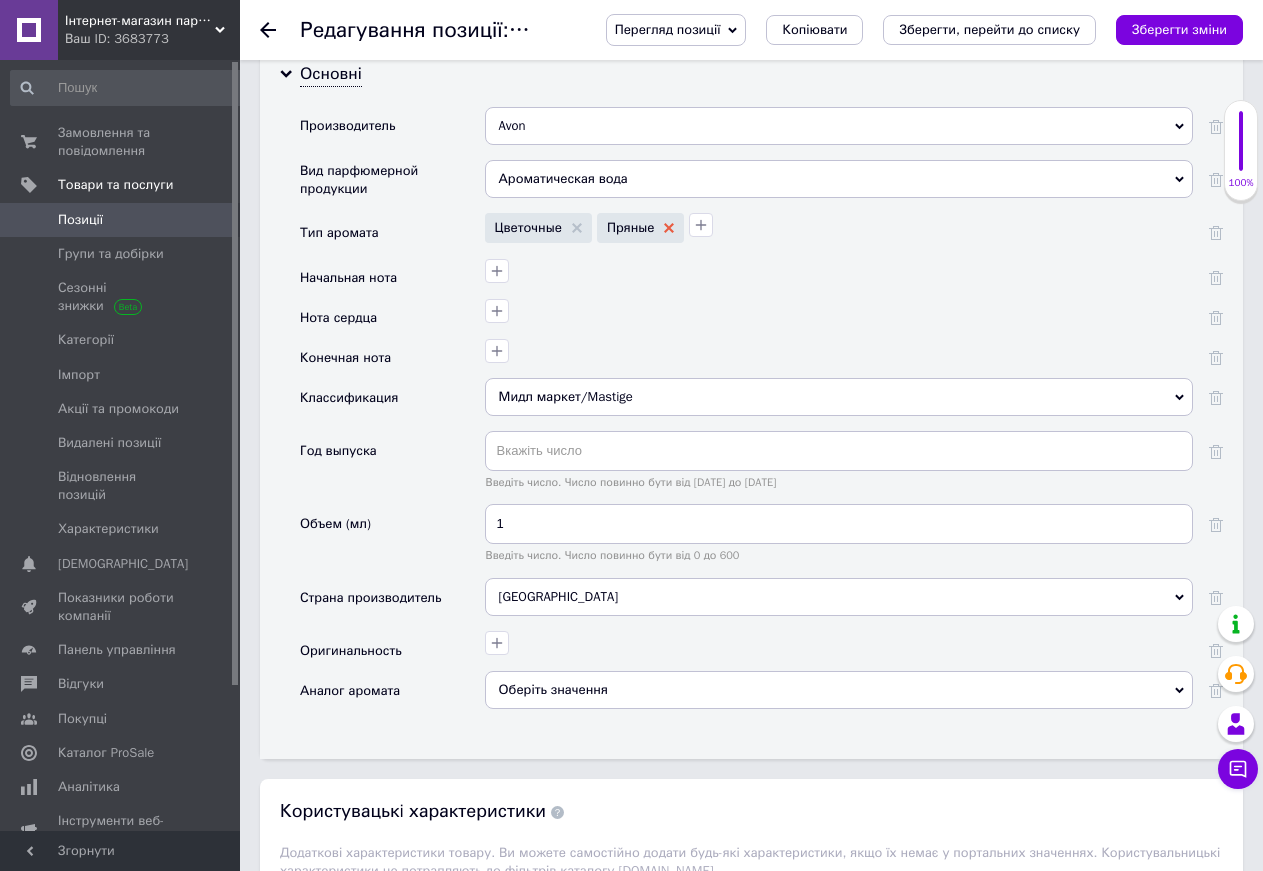 click 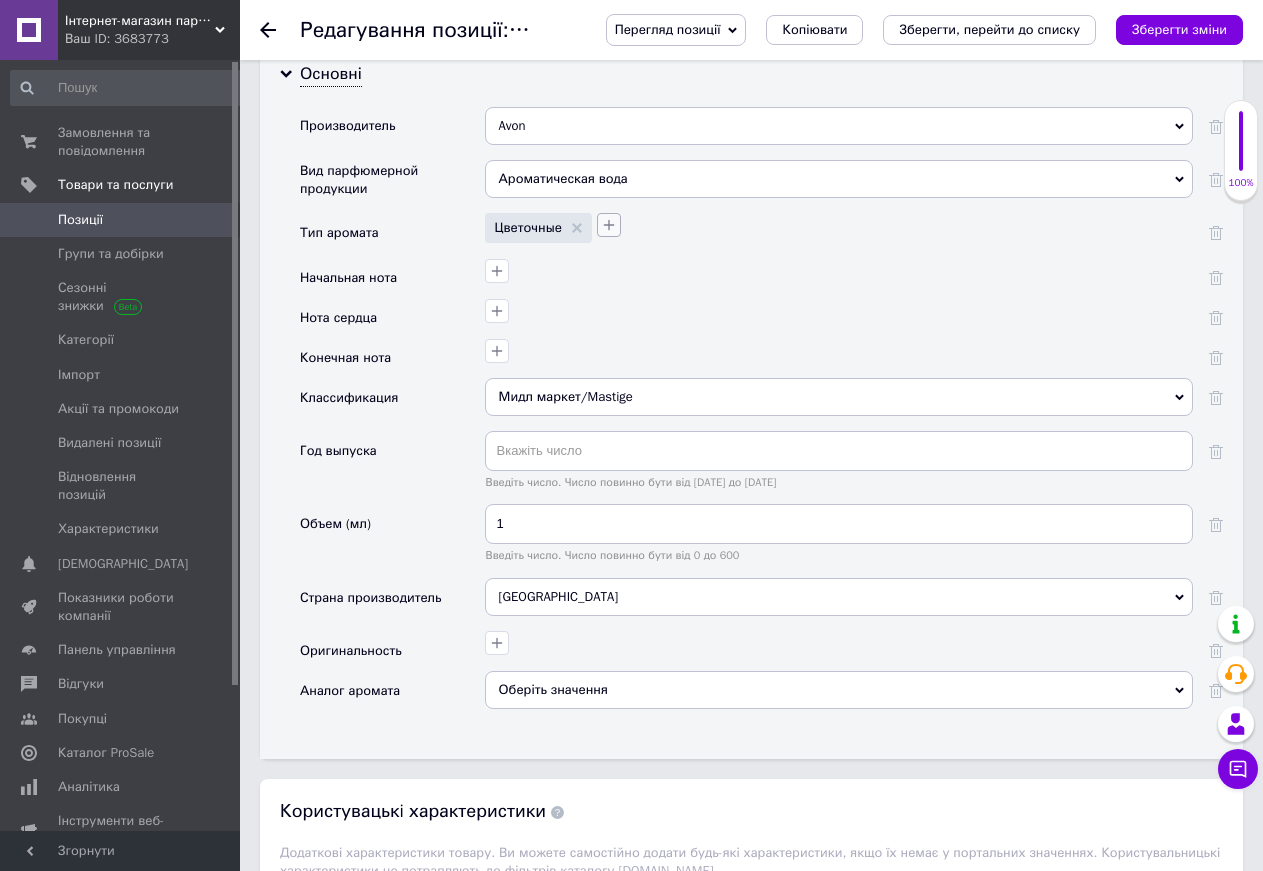 click 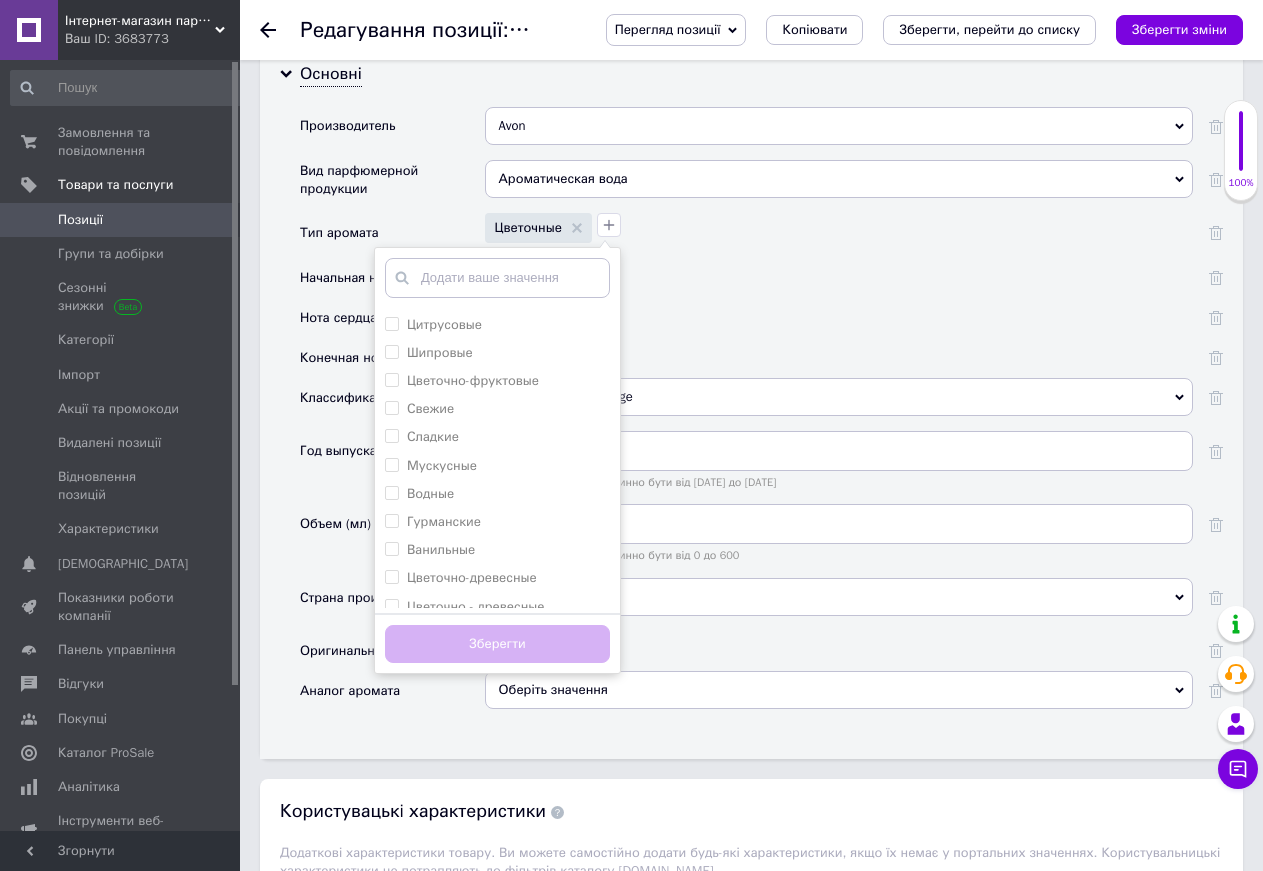 scroll, scrollTop: 431, scrollLeft: 0, axis: vertical 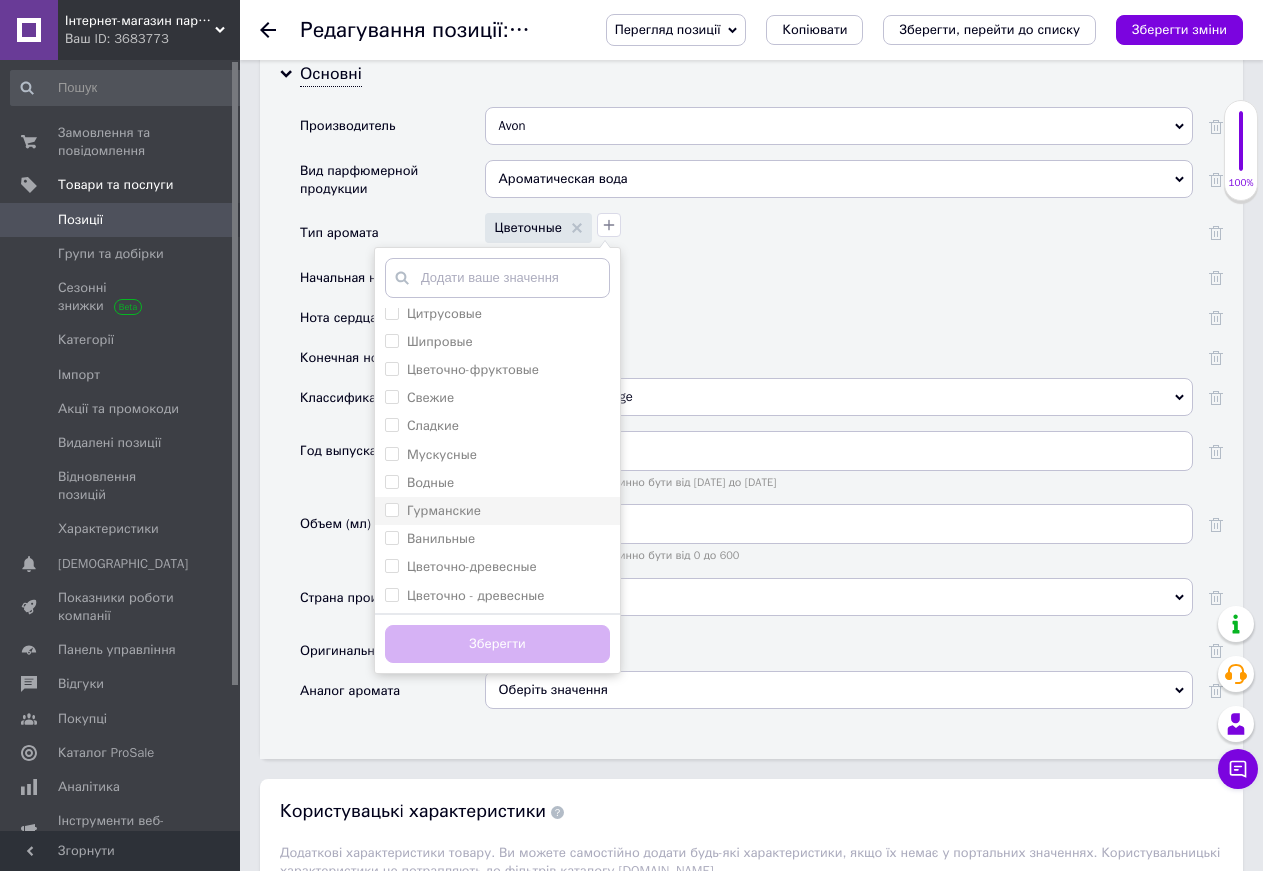 click on "Гурманские" at bounding box center (444, 510) 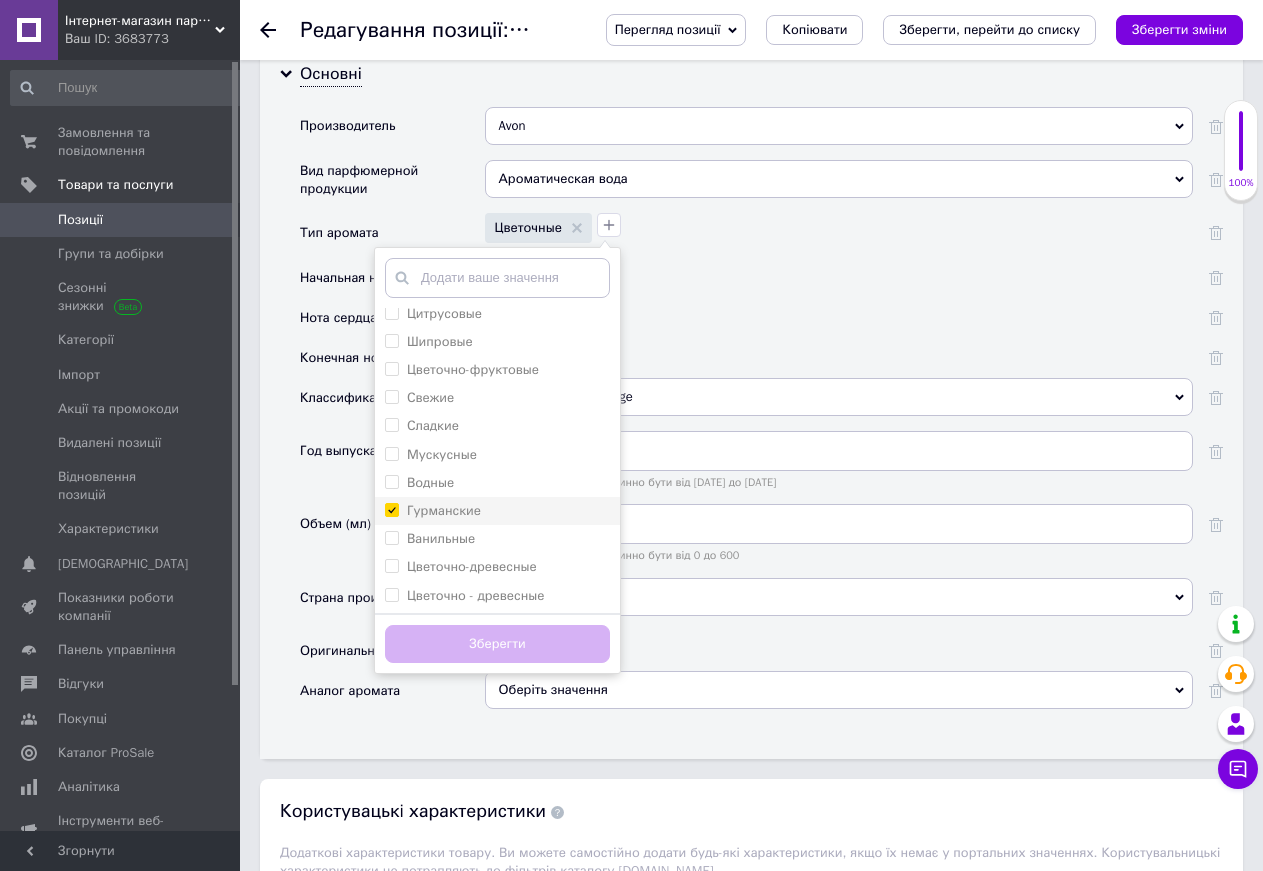 checkbox on "true" 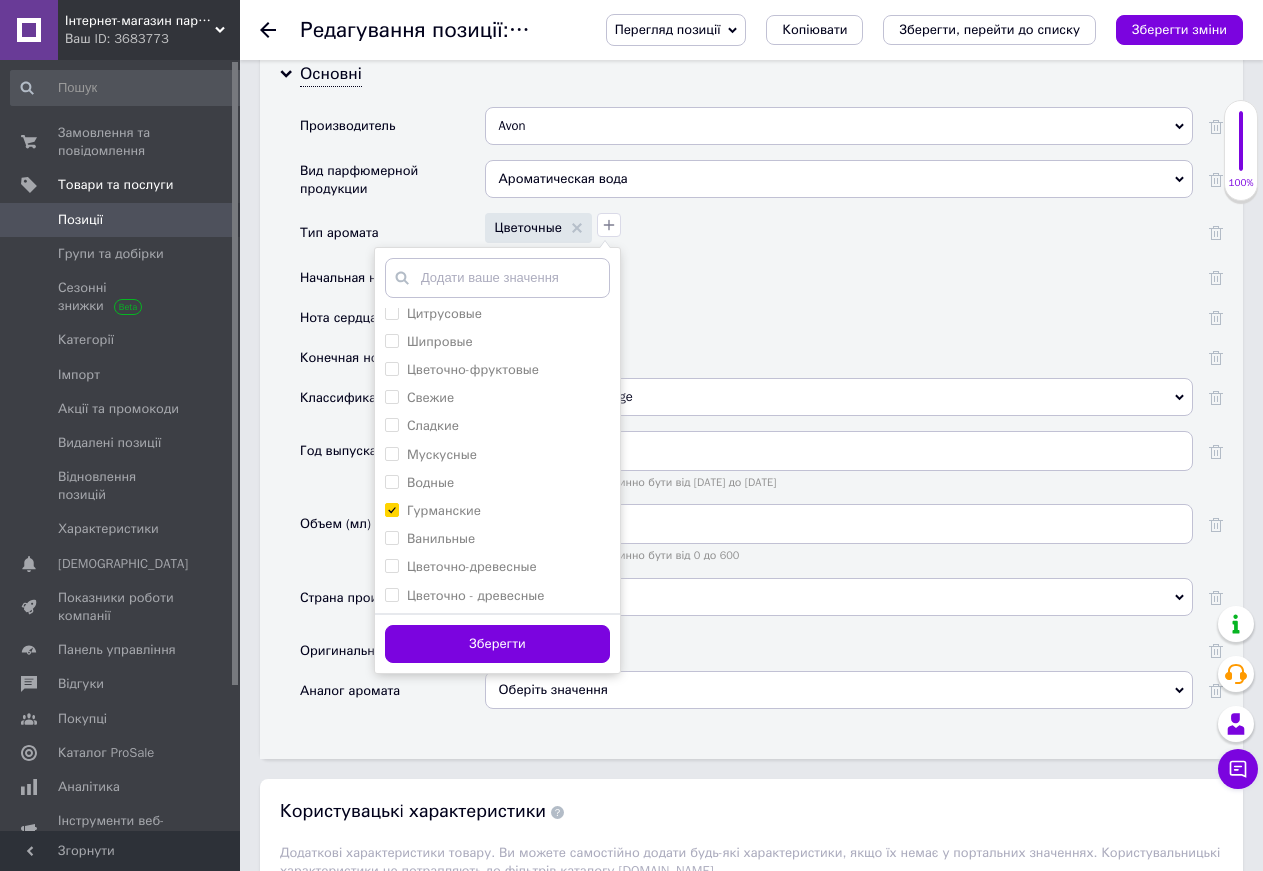 drag, startPoint x: 507, startPoint y: 646, endPoint x: 527, endPoint y: 615, distance: 36.891735 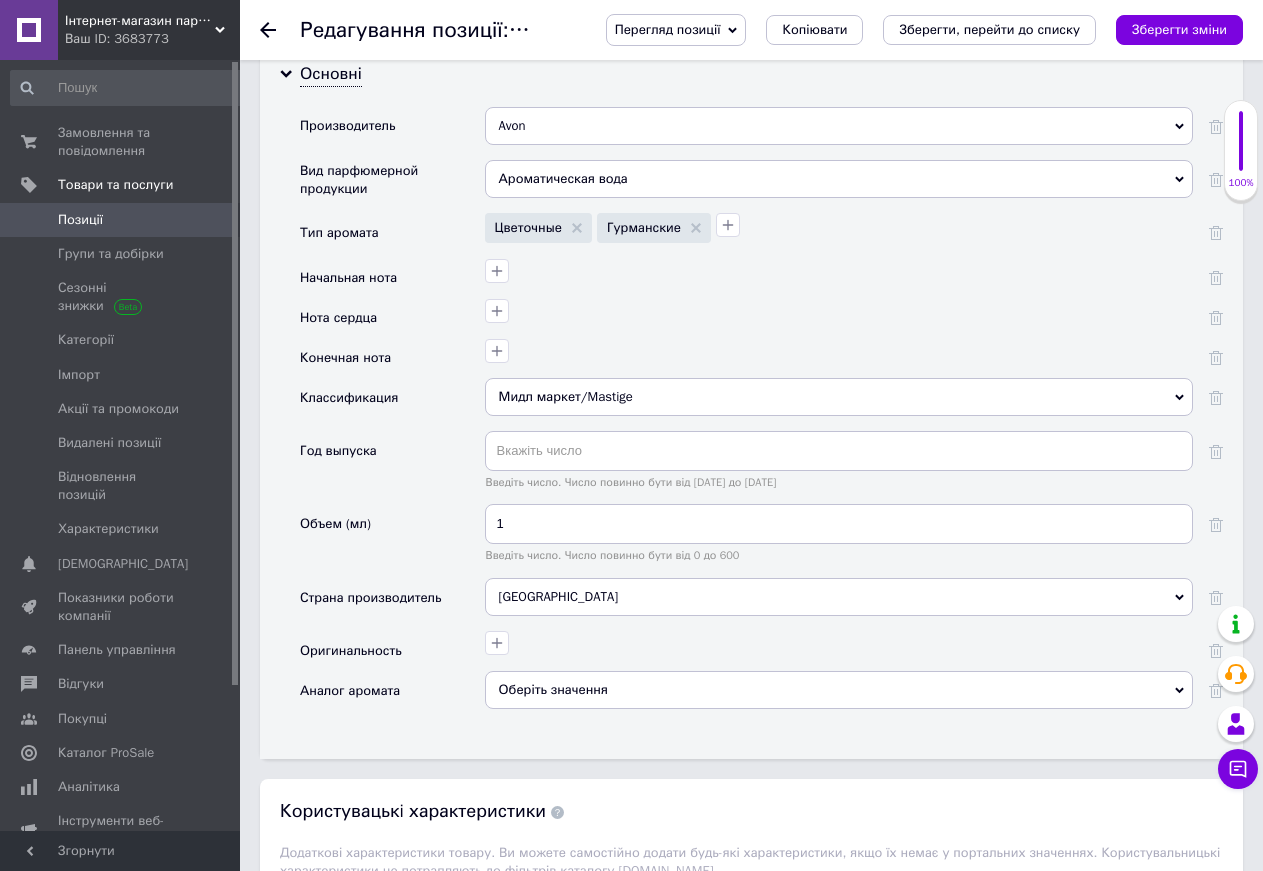 click on "Зберегти зміни" at bounding box center [1179, 29] 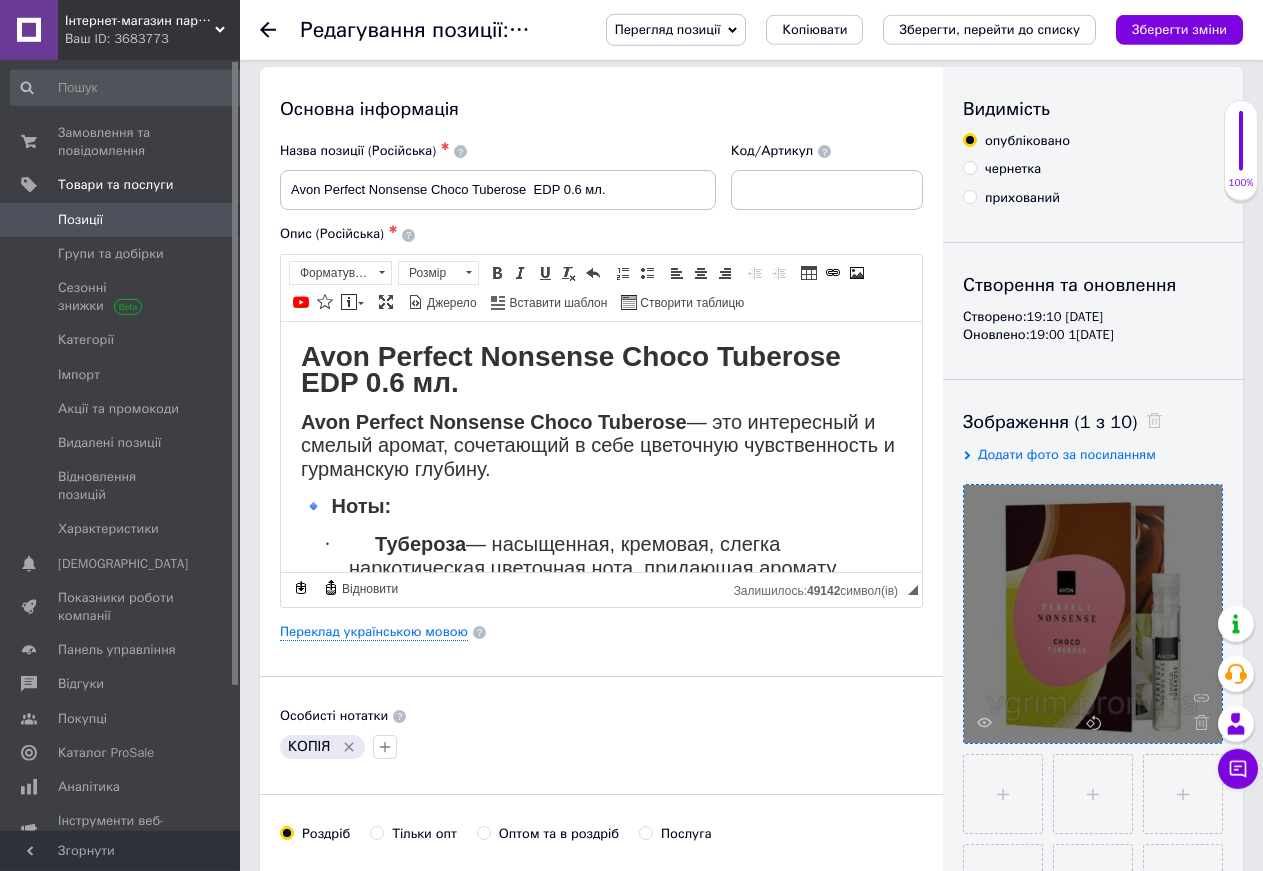 scroll, scrollTop: 2, scrollLeft: 0, axis: vertical 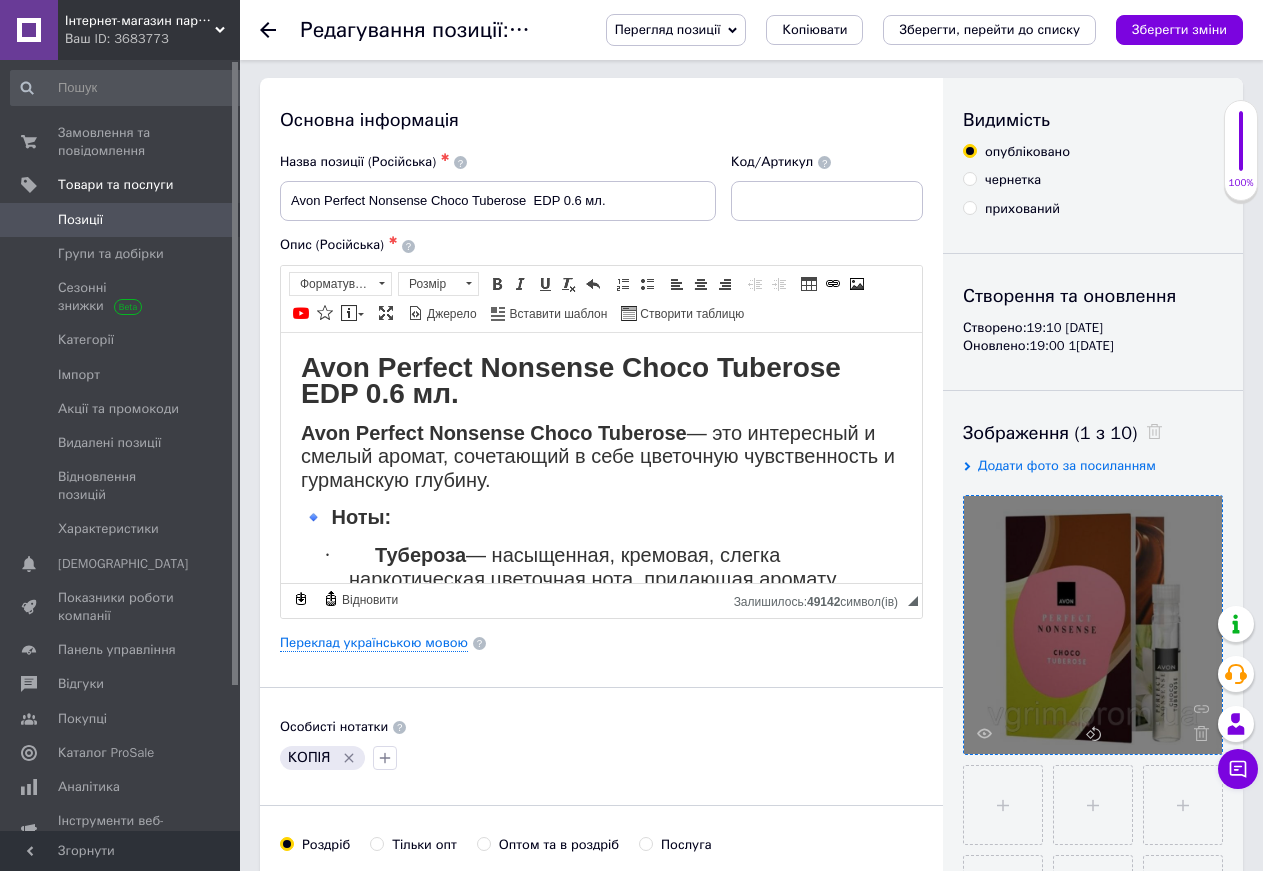 click 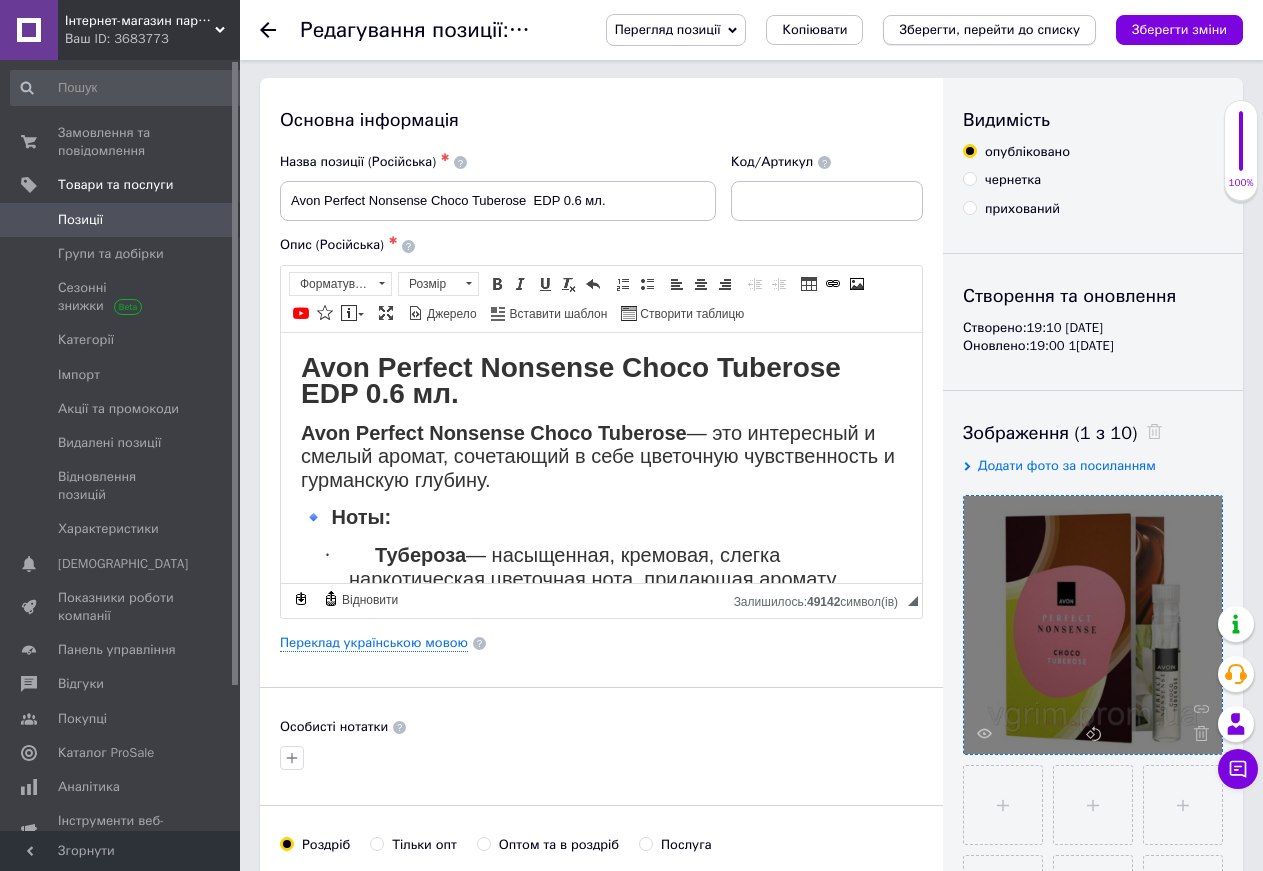 click on "Зберегти, перейти до списку" at bounding box center [989, 29] 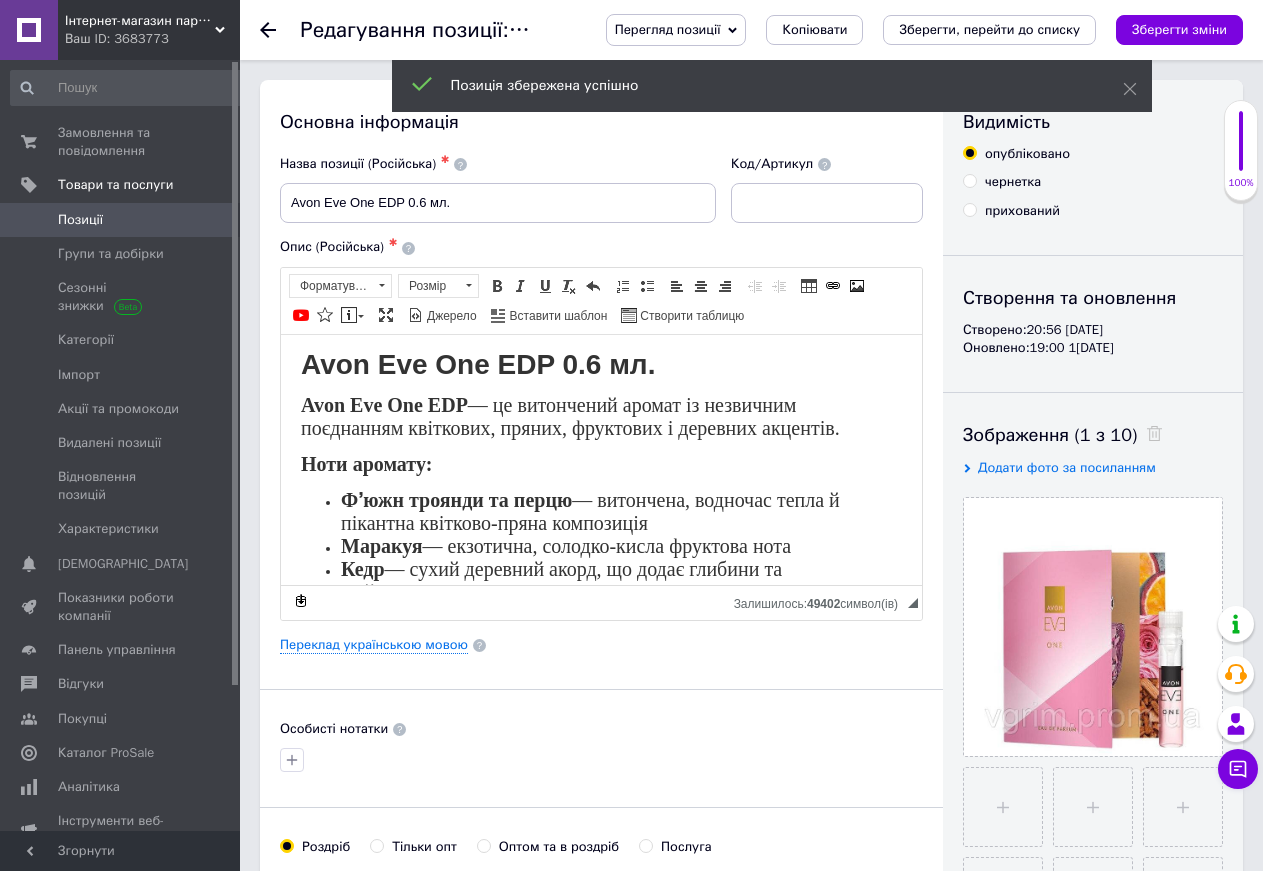 scroll, scrollTop: 0, scrollLeft: 0, axis: both 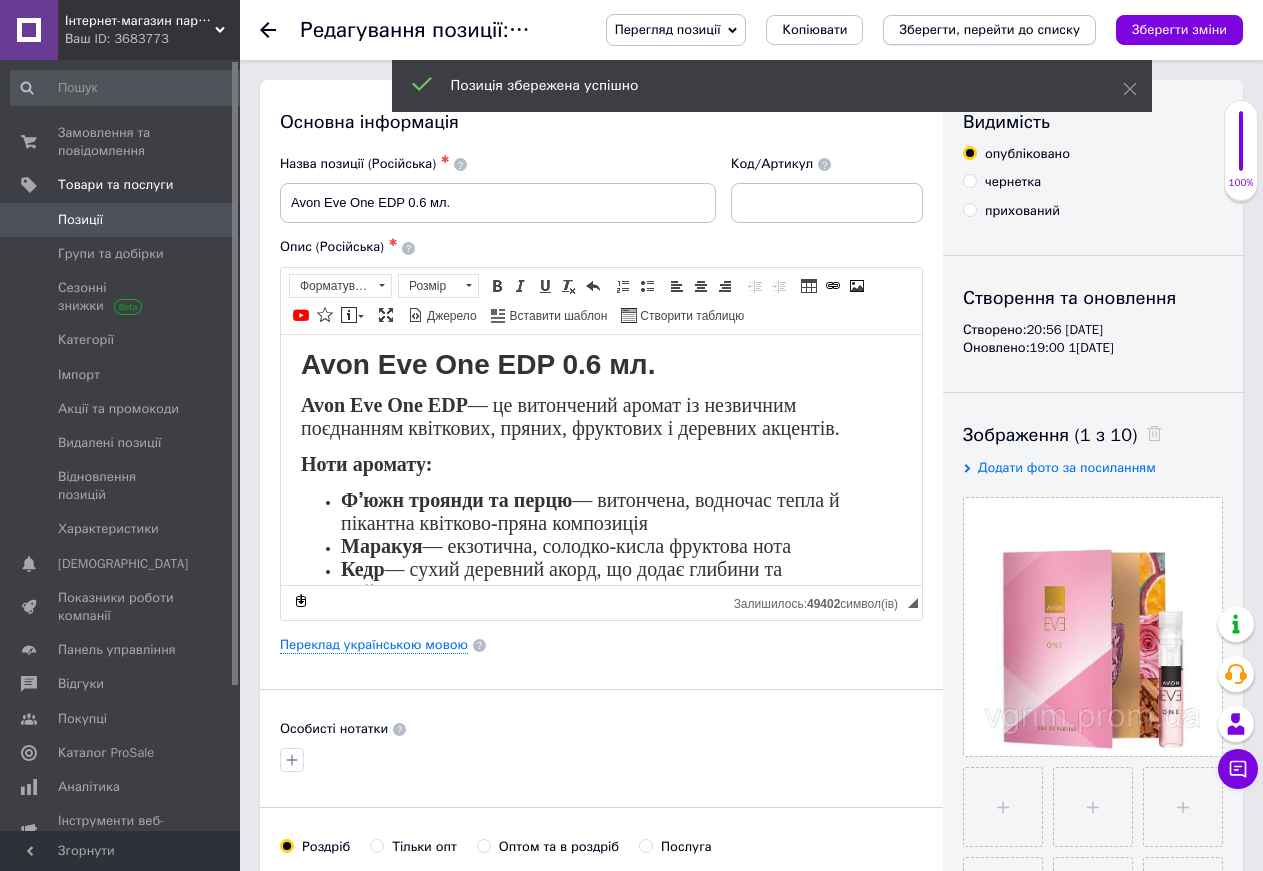 click on "Зберегти, перейти до списку" at bounding box center (989, 29) 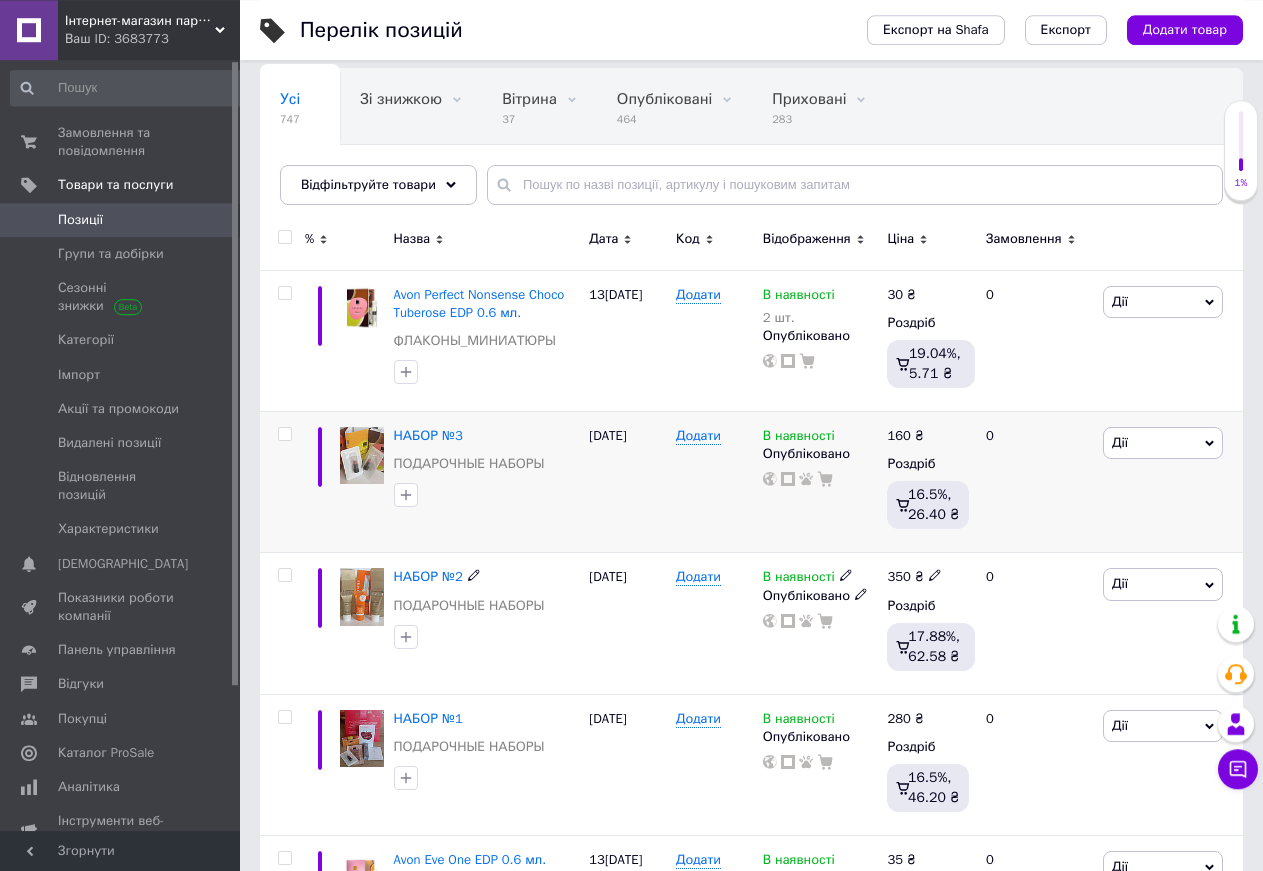 scroll, scrollTop: 204, scrollLeft: 0, axis: vertical 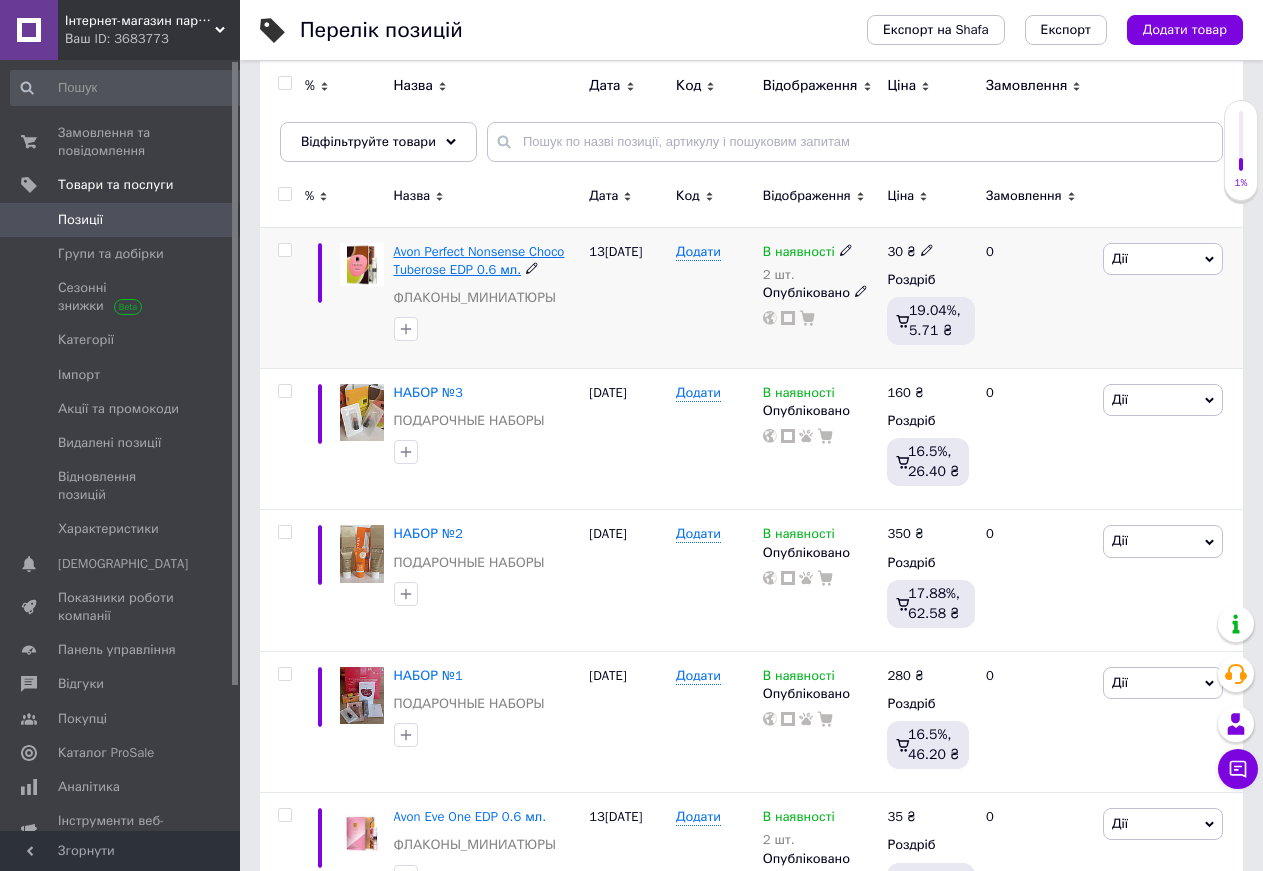 click on "Avon Perfect Nonsense Choco Tuberose  EDP 0.6 мл." at bounding box center [479, 260] 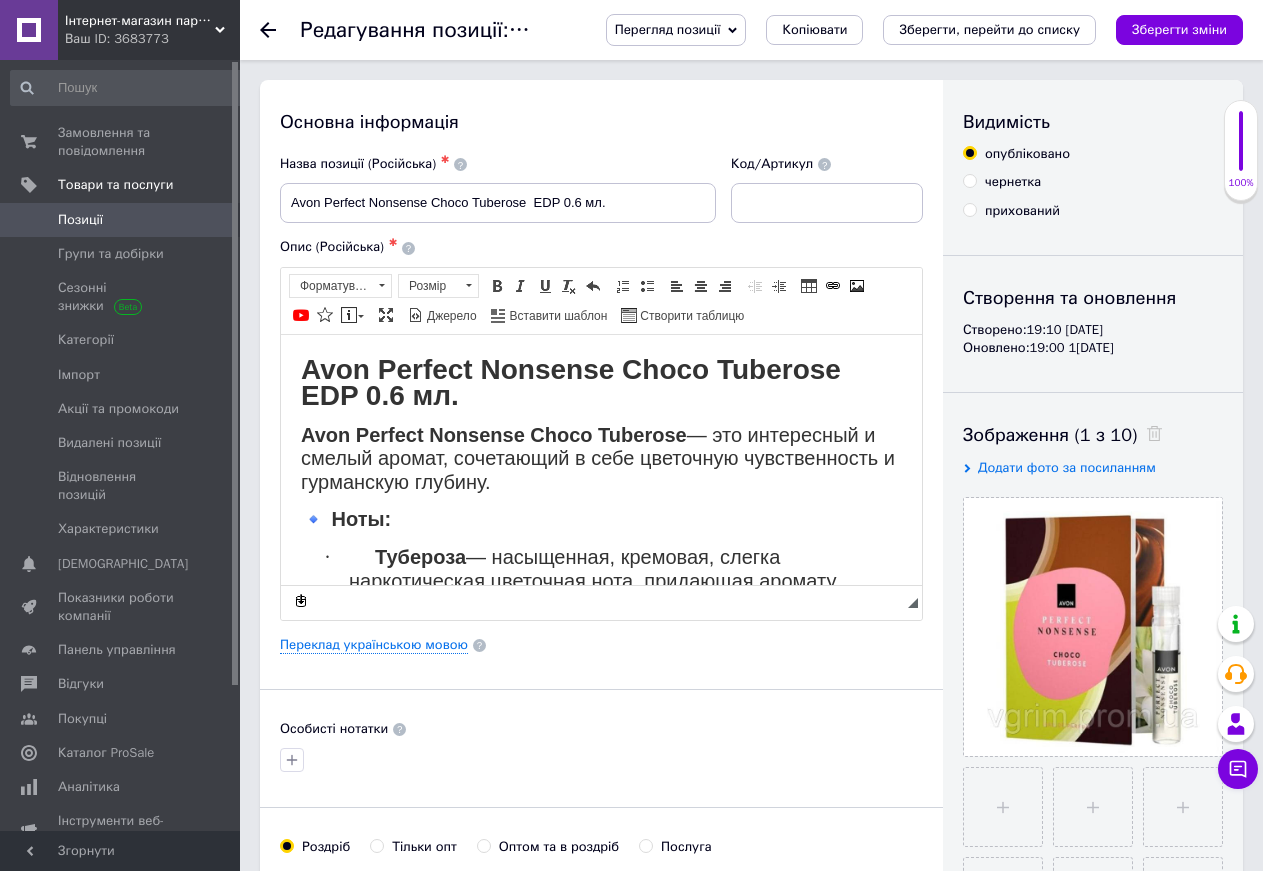 scroll, scrollTop: 0, scrollLeft: 0, axis: both 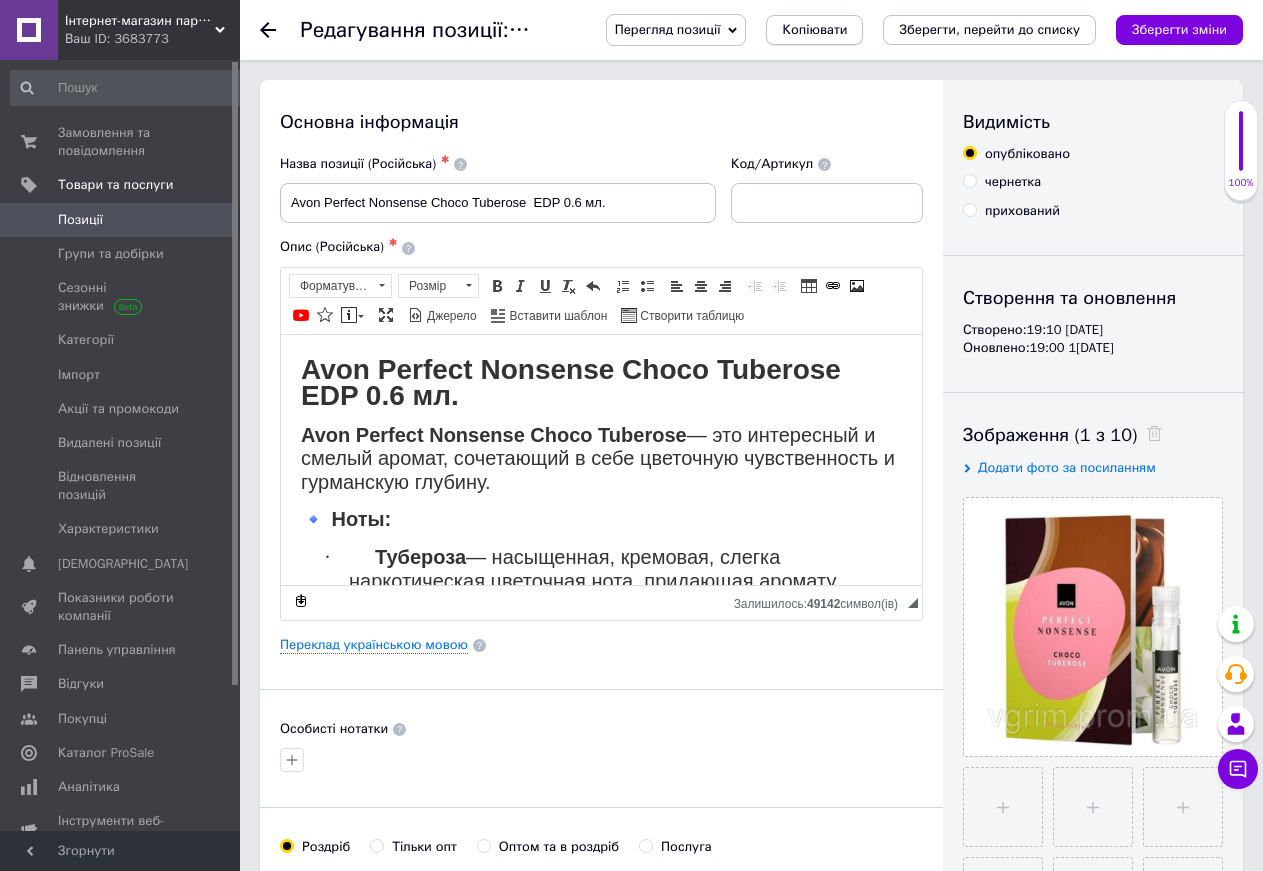 click on "Копіювати" at bounding box center [814, 30] 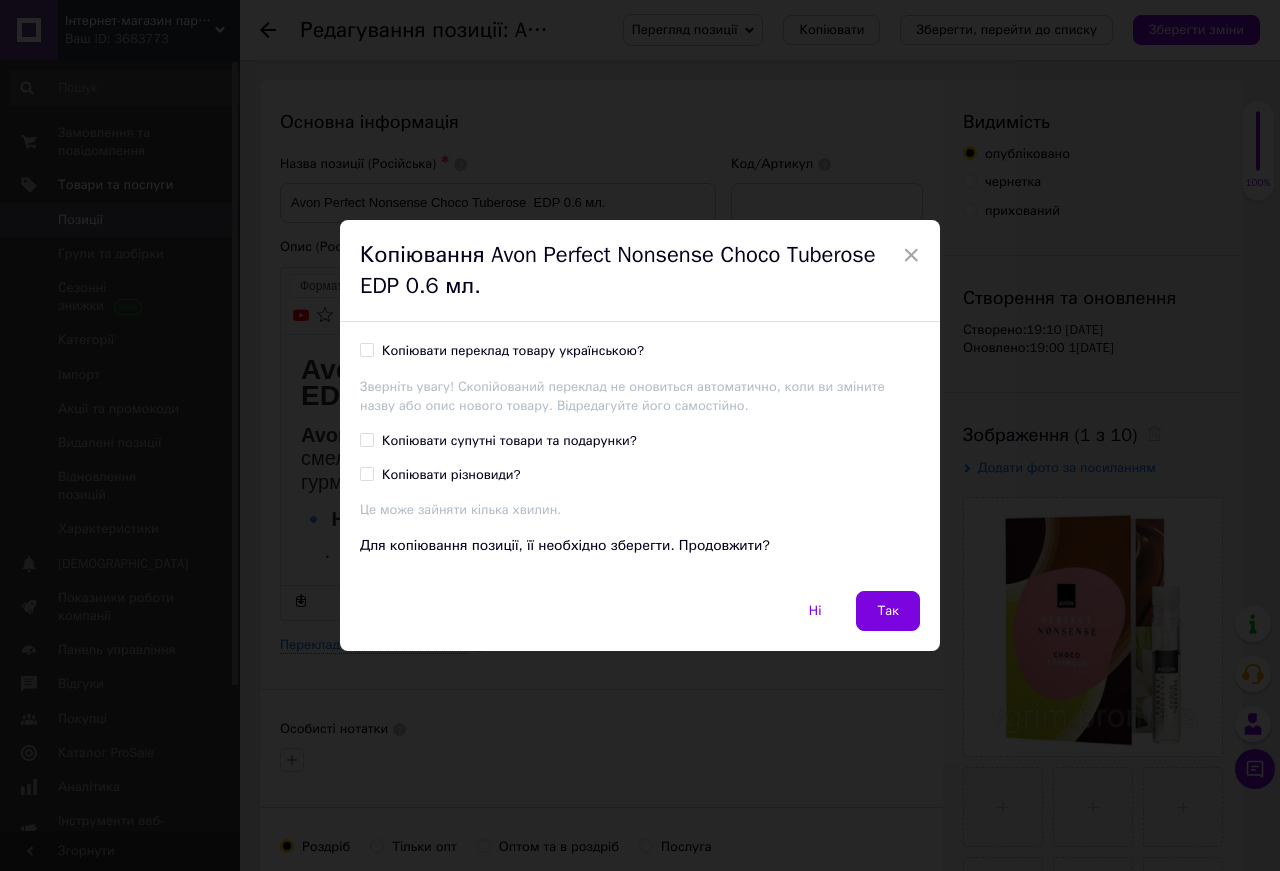 click on "Копіювати переклад товару українською?" at bounding box center (513, 351) 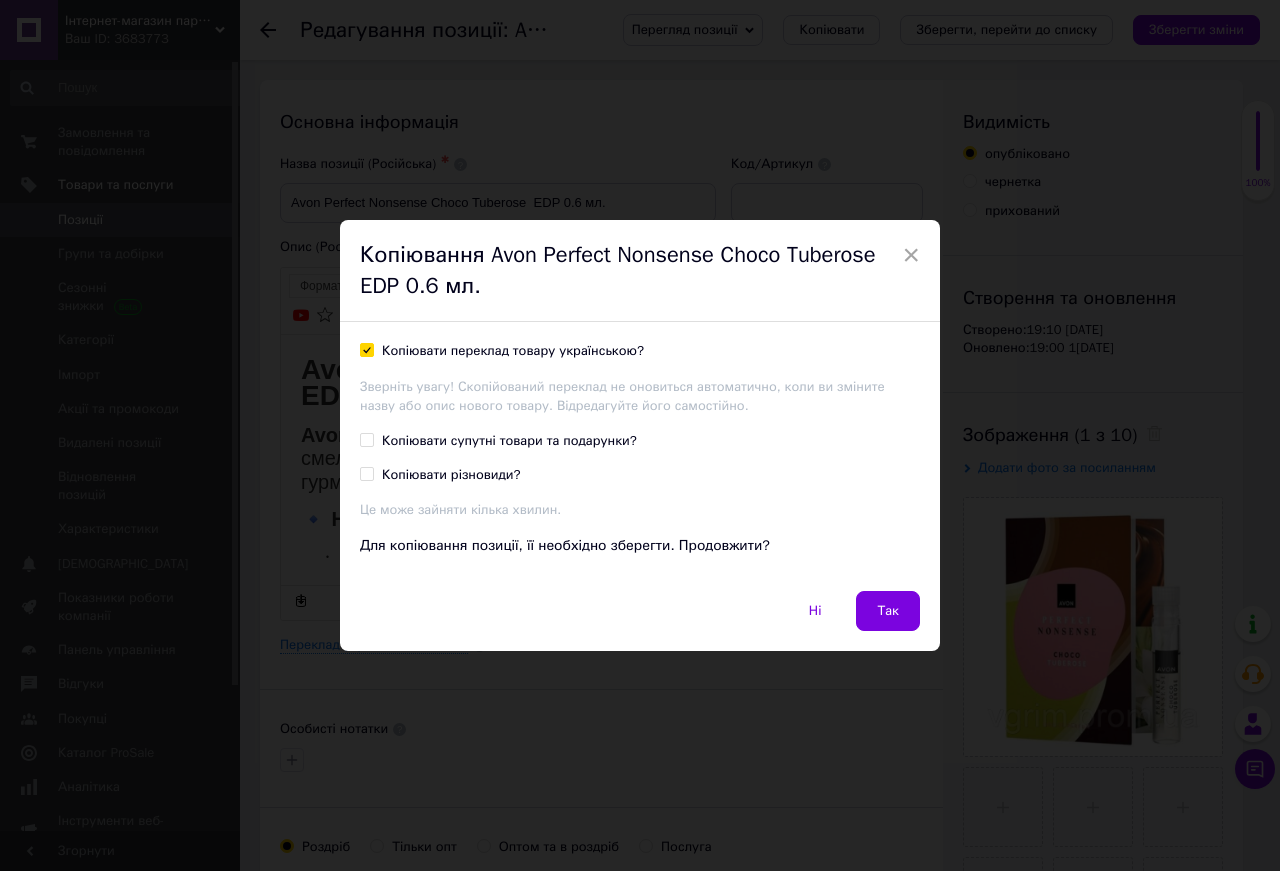 checkbox on "true" 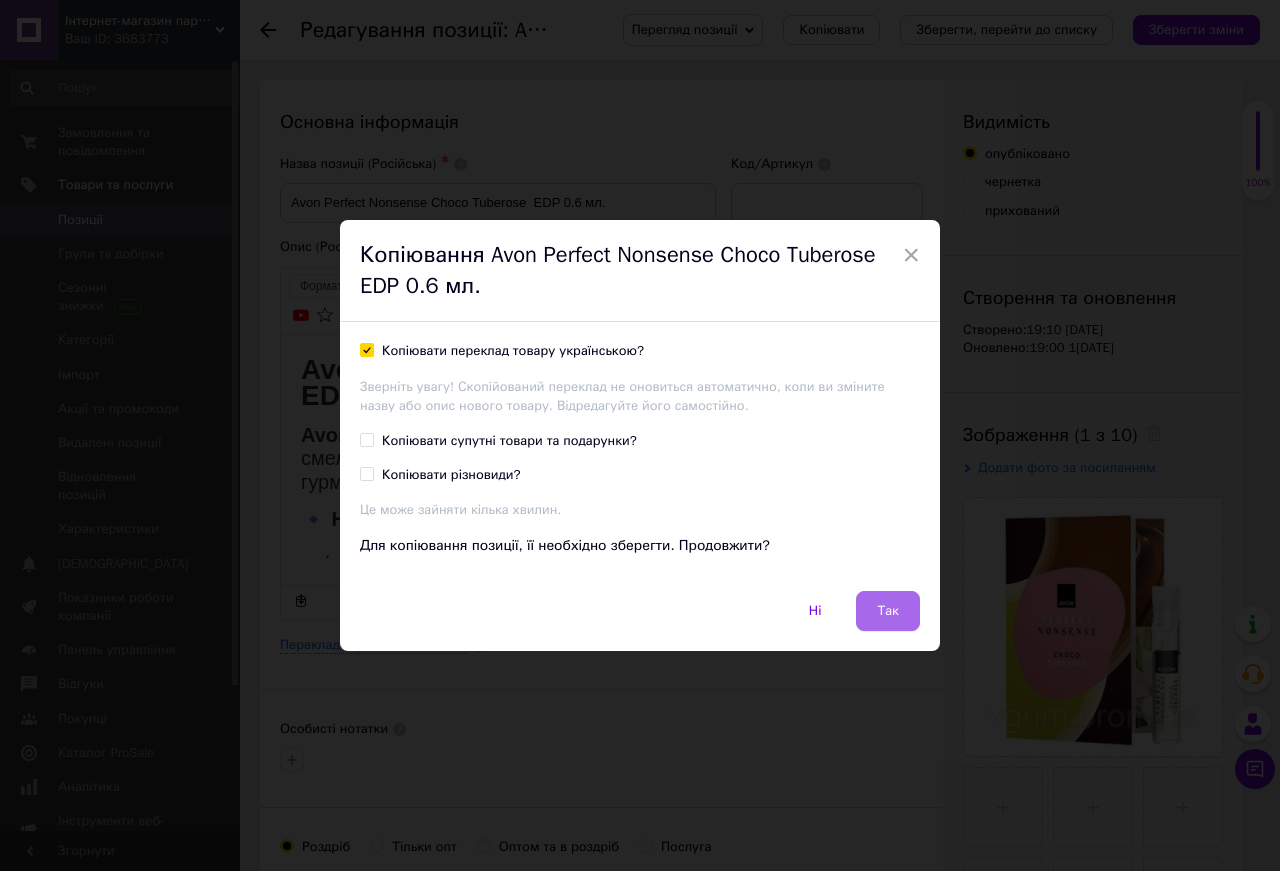 click on "Так" at bounding box center [888, 611] 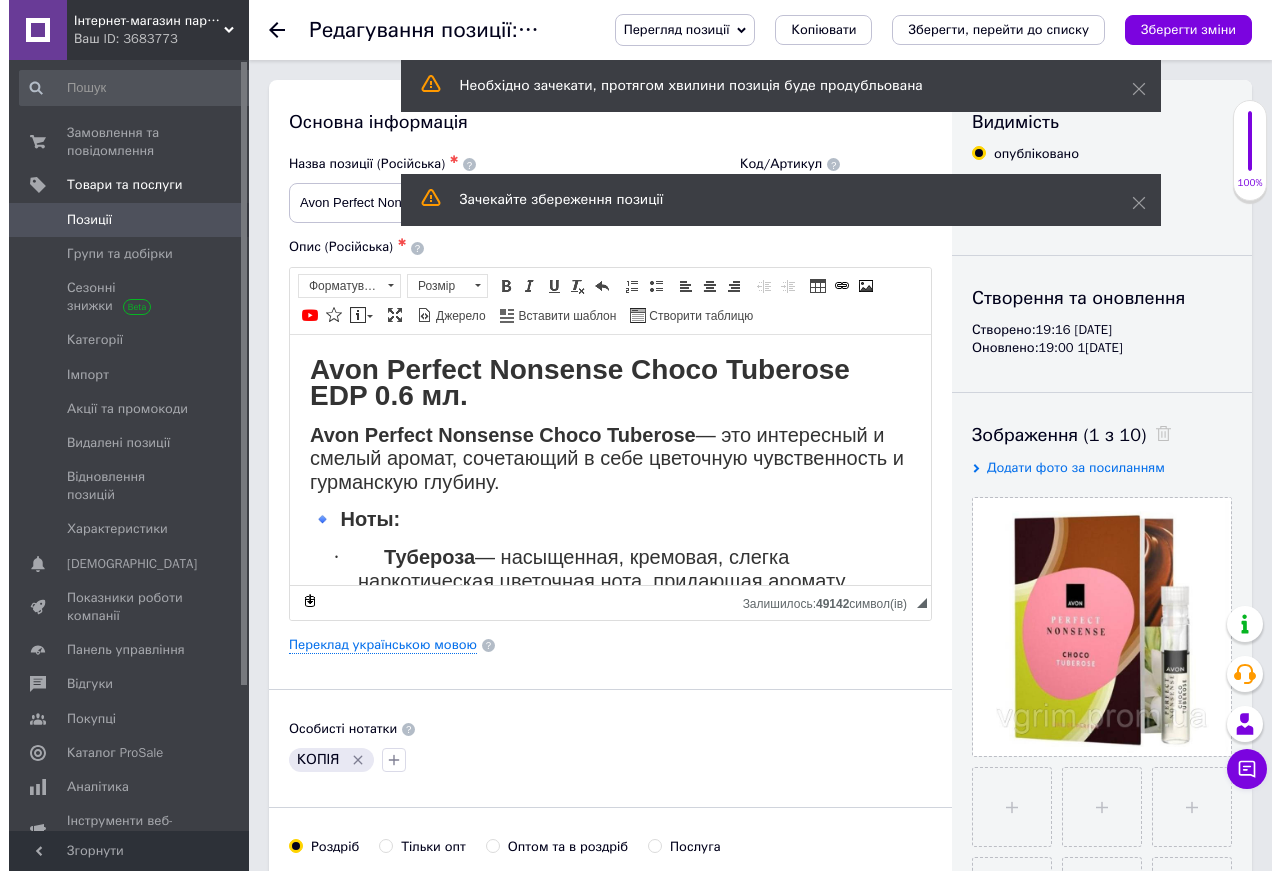 scroll, scrollTop: 0, scrollLeft: 0, axis: both 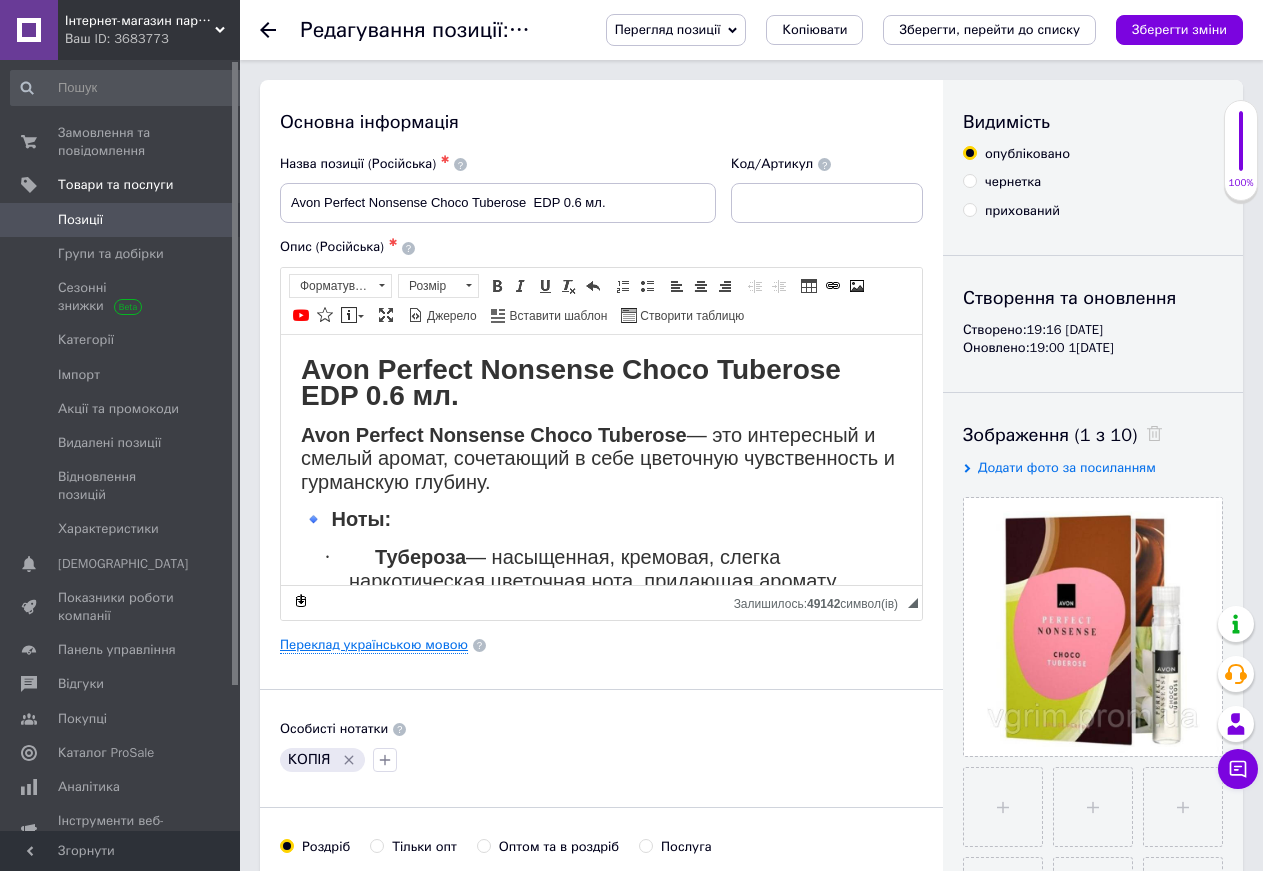 click on "Переклад українською мовою" at bounding box center [374, 645] 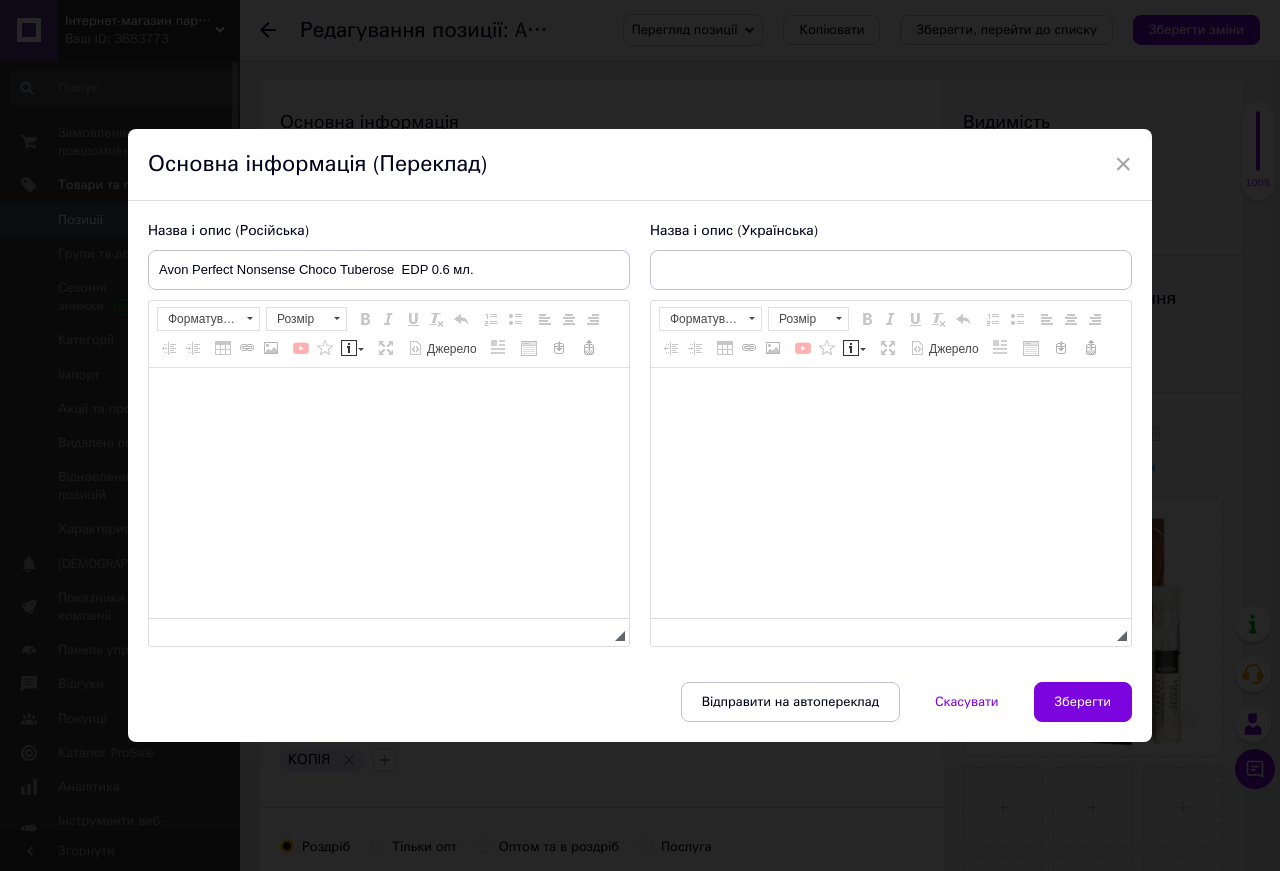 type on "Avon Perfect Nonsense Choco Tuberose  EDP 0.6 мл." 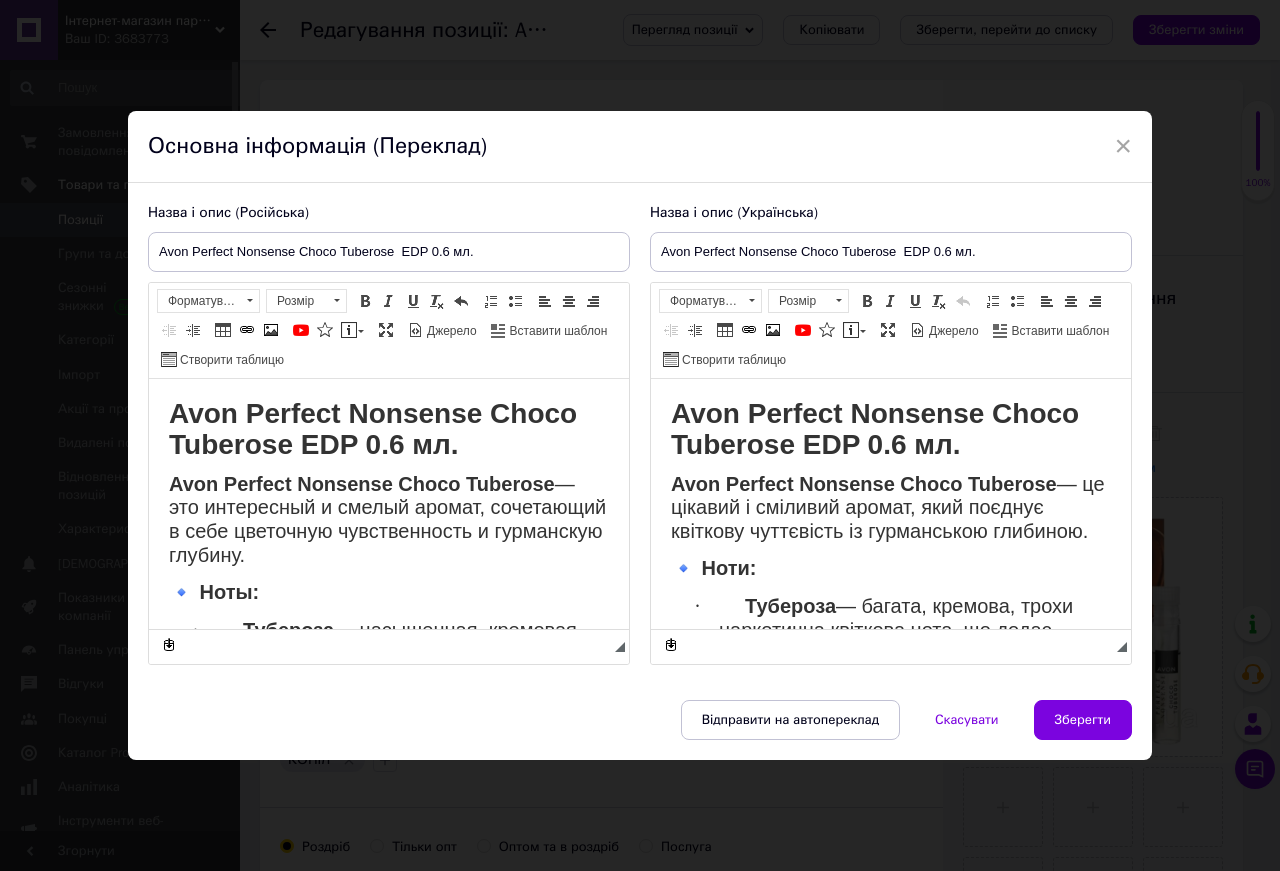 scroll, scrollTop: 0, scrollLeft: 0, axis: both 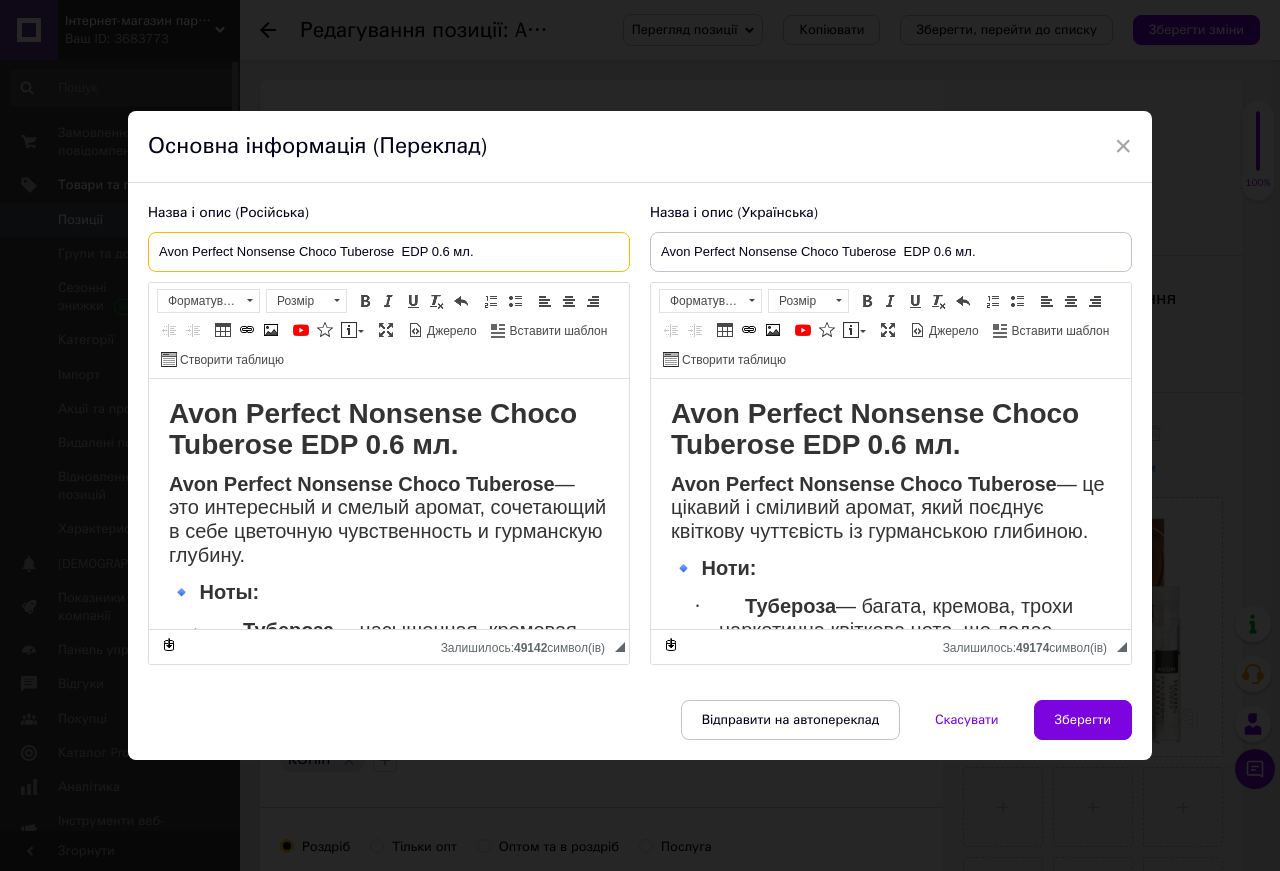 drag, startPoint x: 389, startPoint y: 251, endPoint x: 126, endPoint y: 262, distance: 263.22995 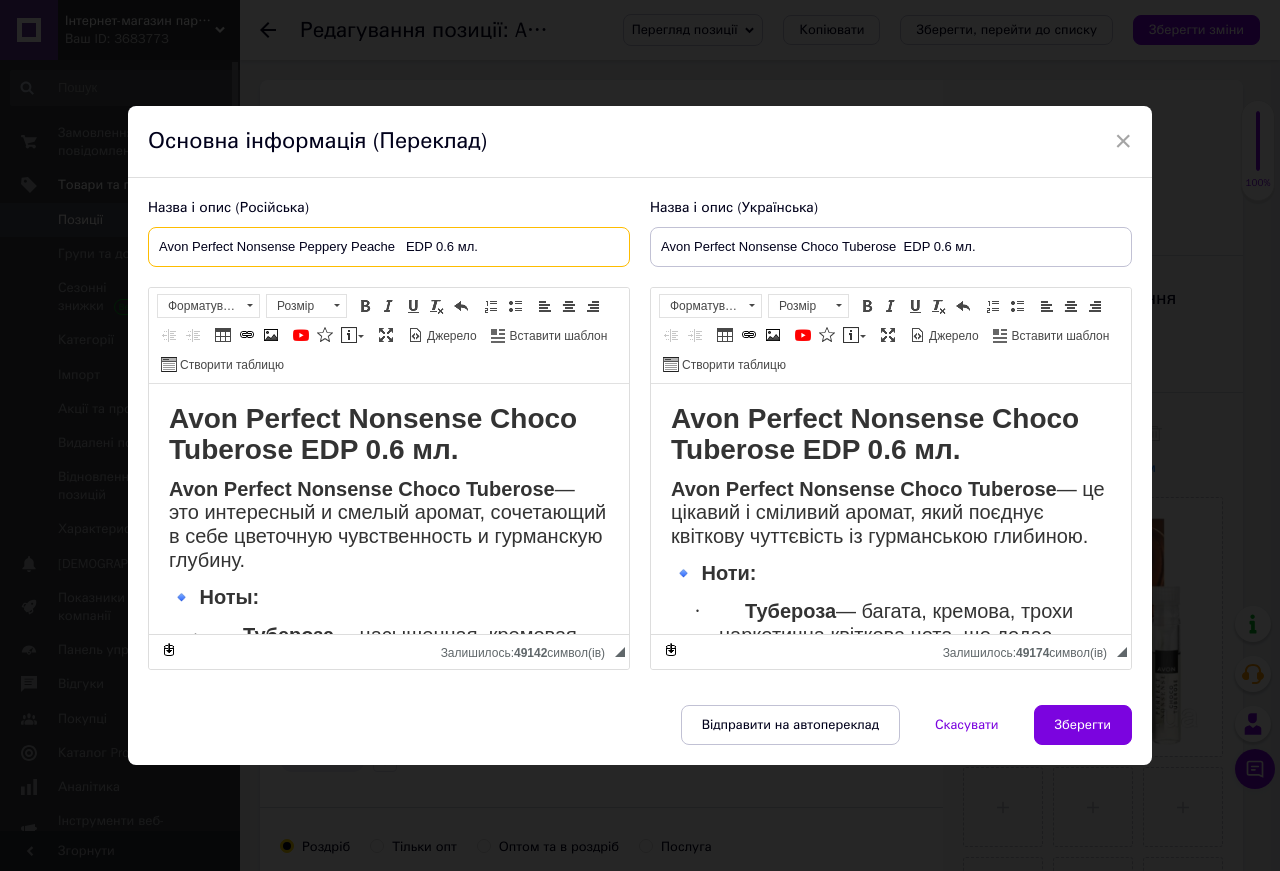 type on "Avon Perfect Nonsense Peppery Peache   EDP 0.6 мл." 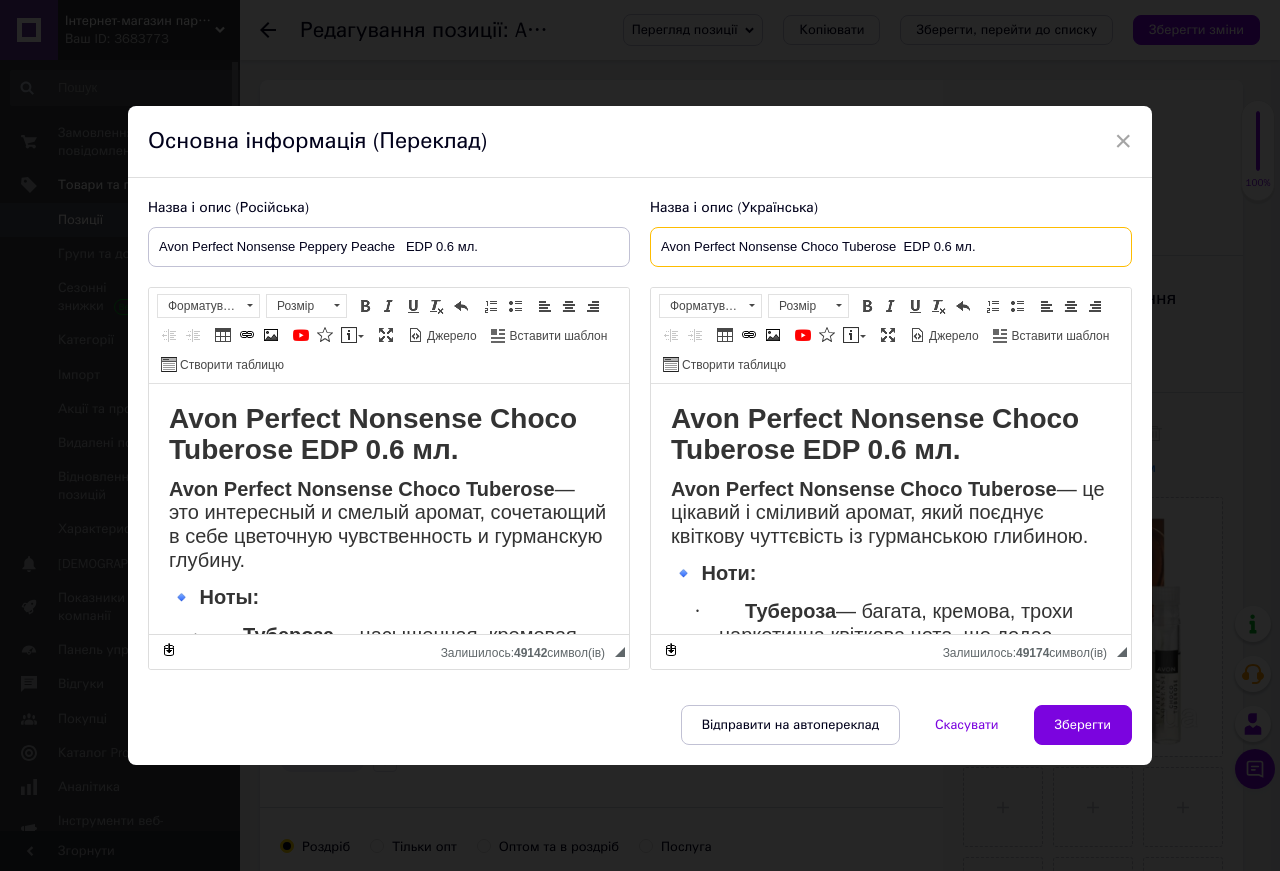 drag, startPoint x: 885, startPoint y: 245, endPoint x: 635, endPoint y: 246, distance: 250.002 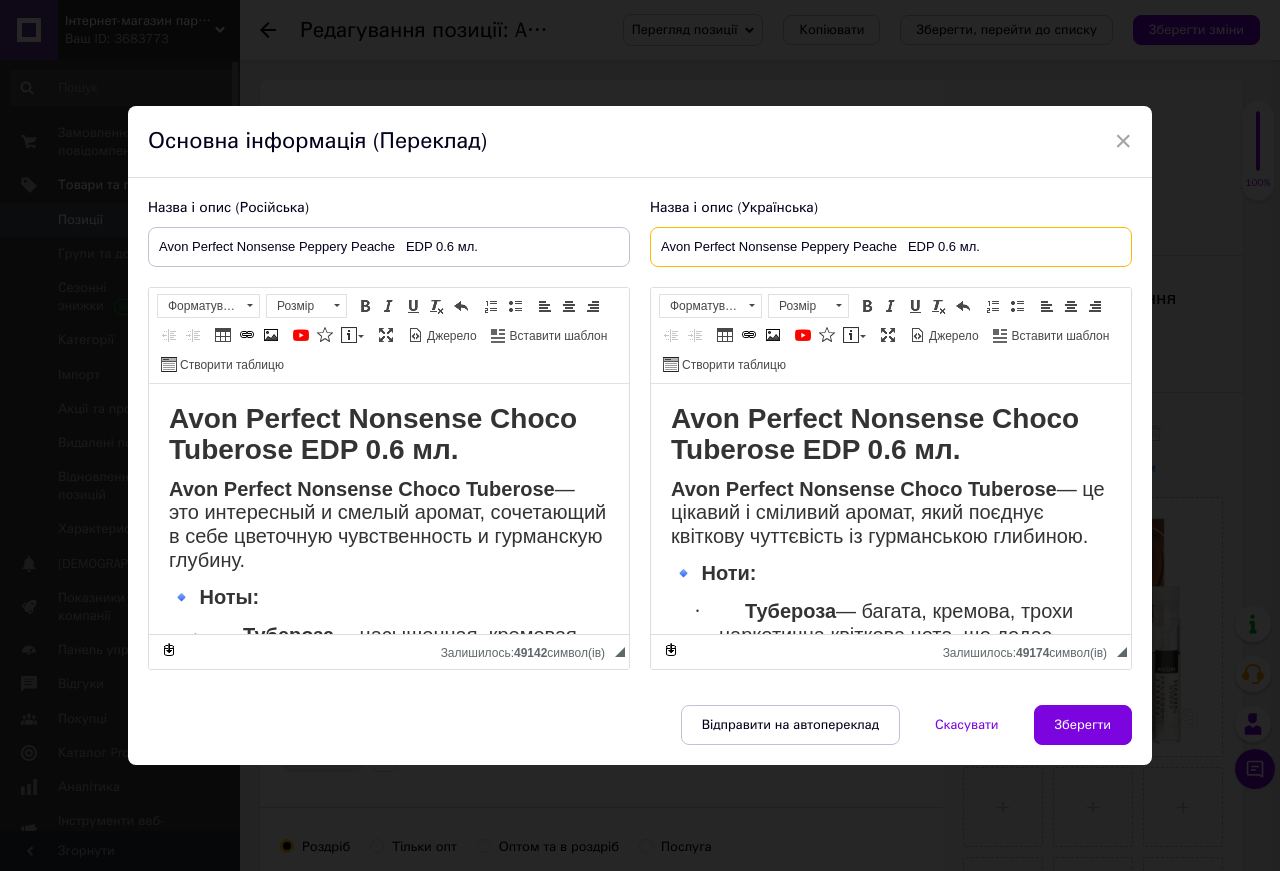 type on "Avon Perfect Nonsense Peppery Peache   EDP 0.6 мл." 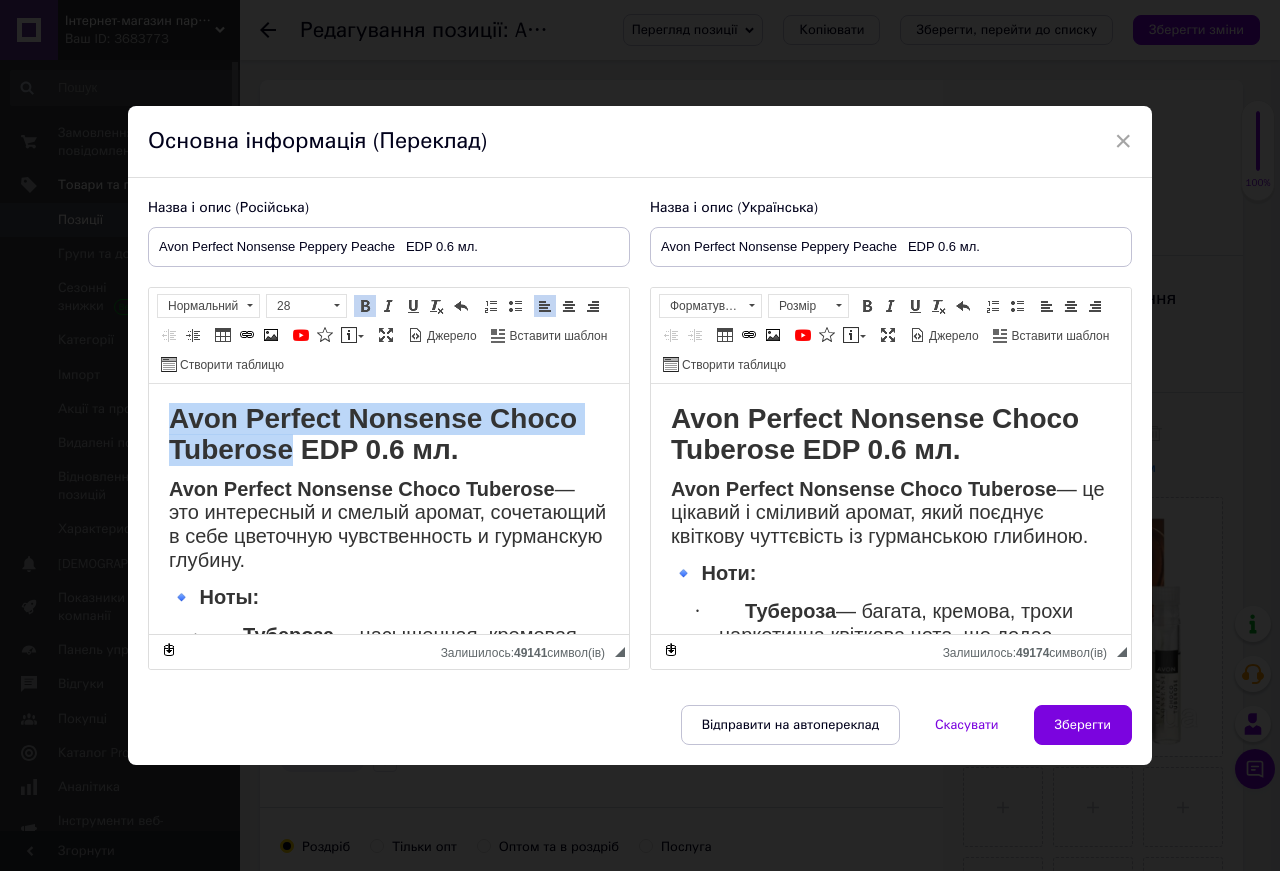 drag, startPoint x: 273, startPoint y: 450, endPoint x: 143, endPoint y: 420, distance: 133.41664 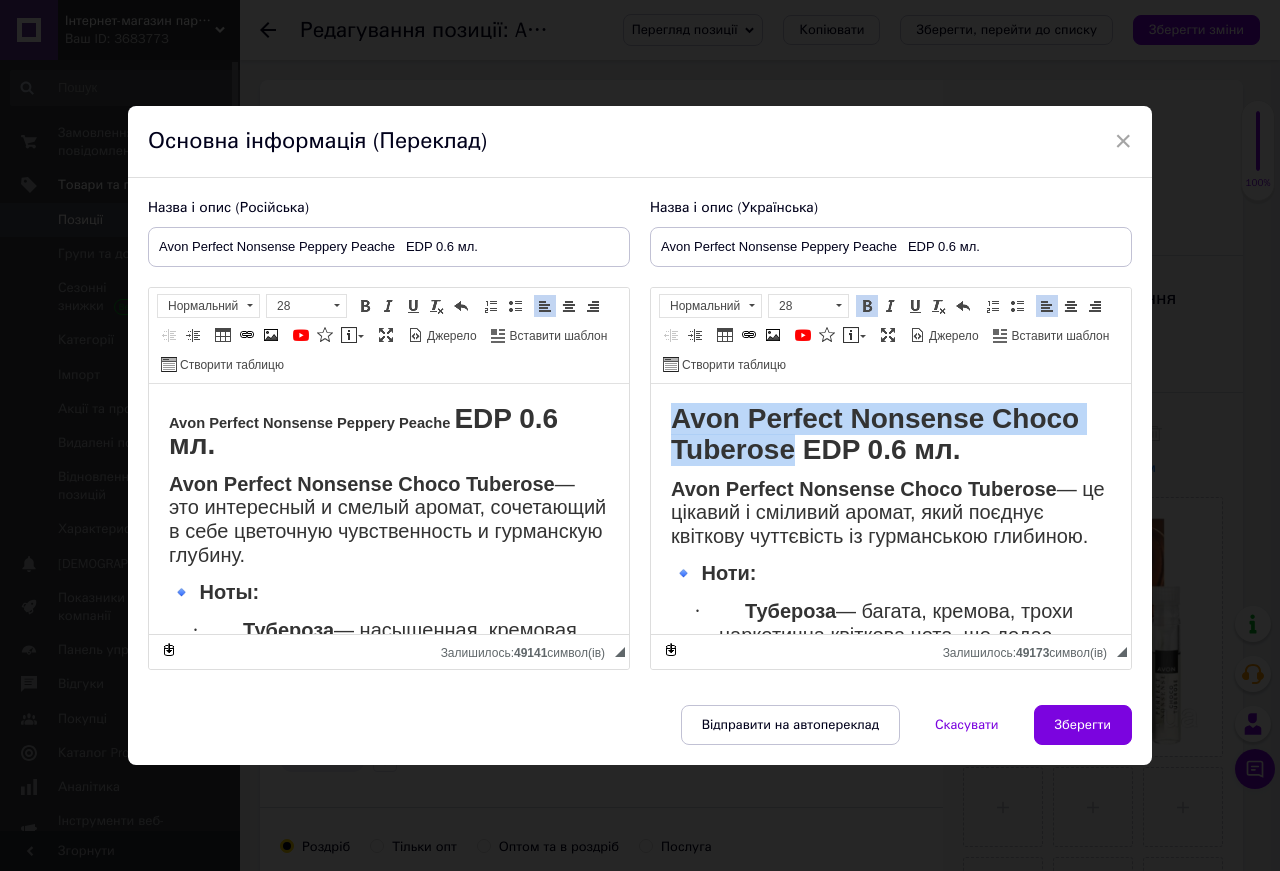 drag, startPoint x: 774, startPoint y: 448, endPoint x: 665, endPoint y: 416, distance: 113.600174 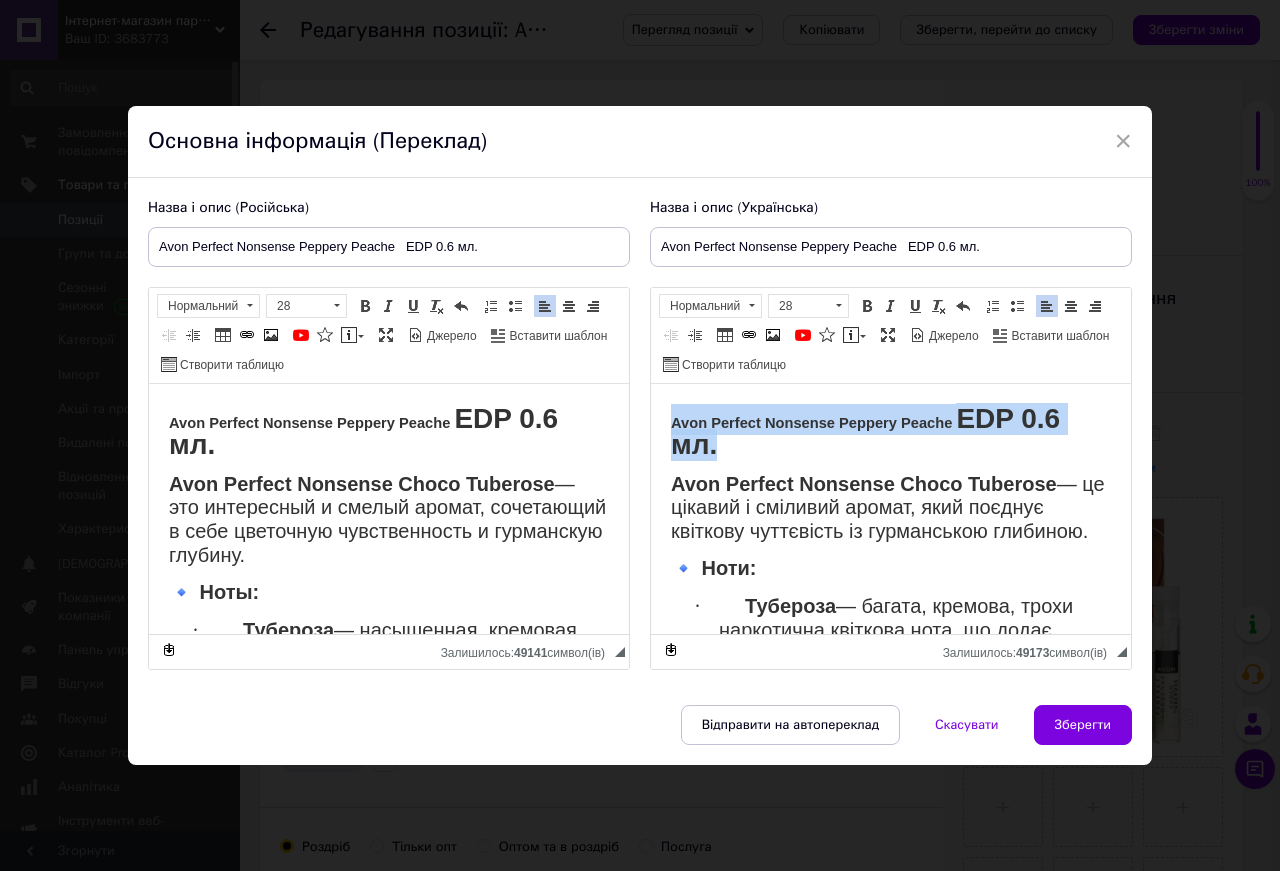 drag, startPoint x: 1088, startPoint y: 424, endPoint x: 653, endPoint y: 414, distance: 435.11493 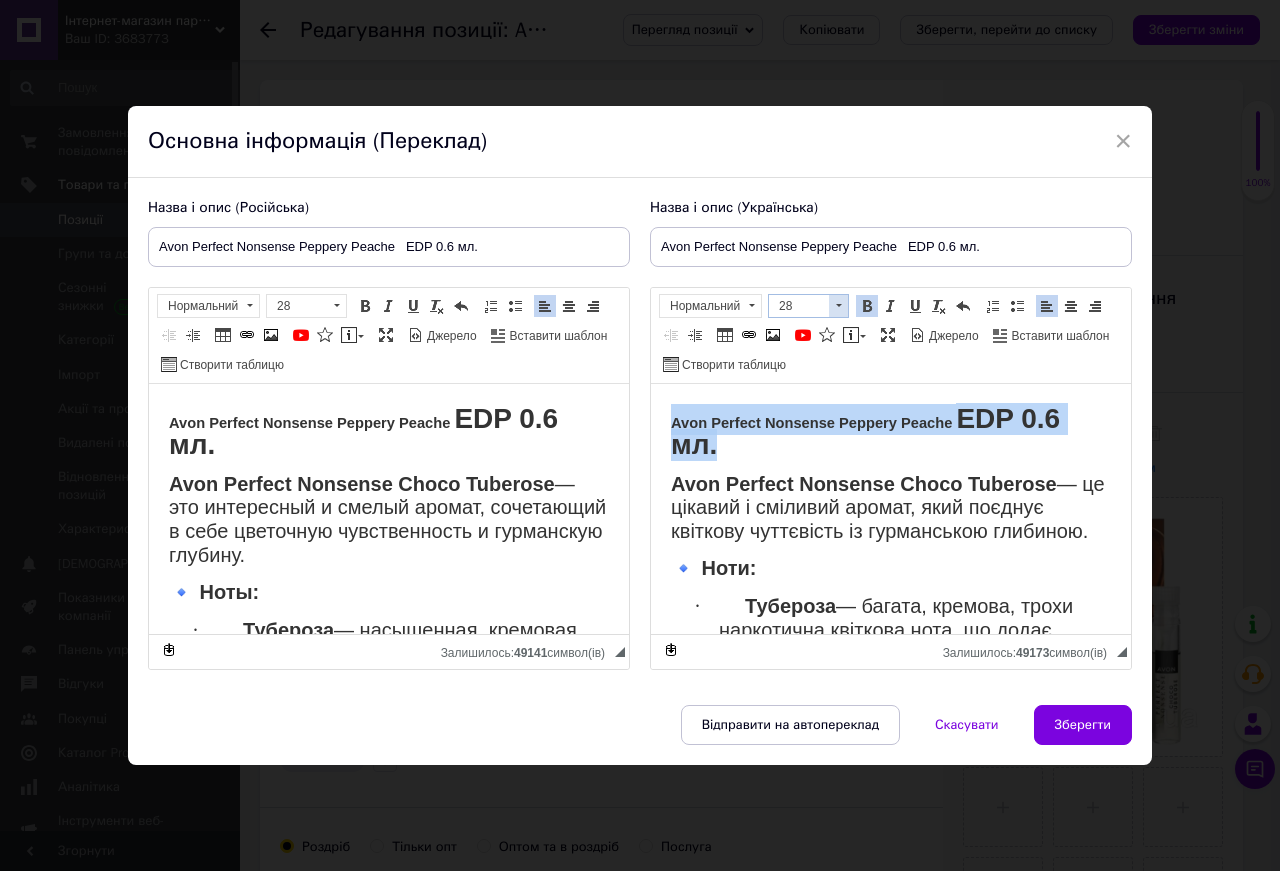 click at bounding box center (838, 306) 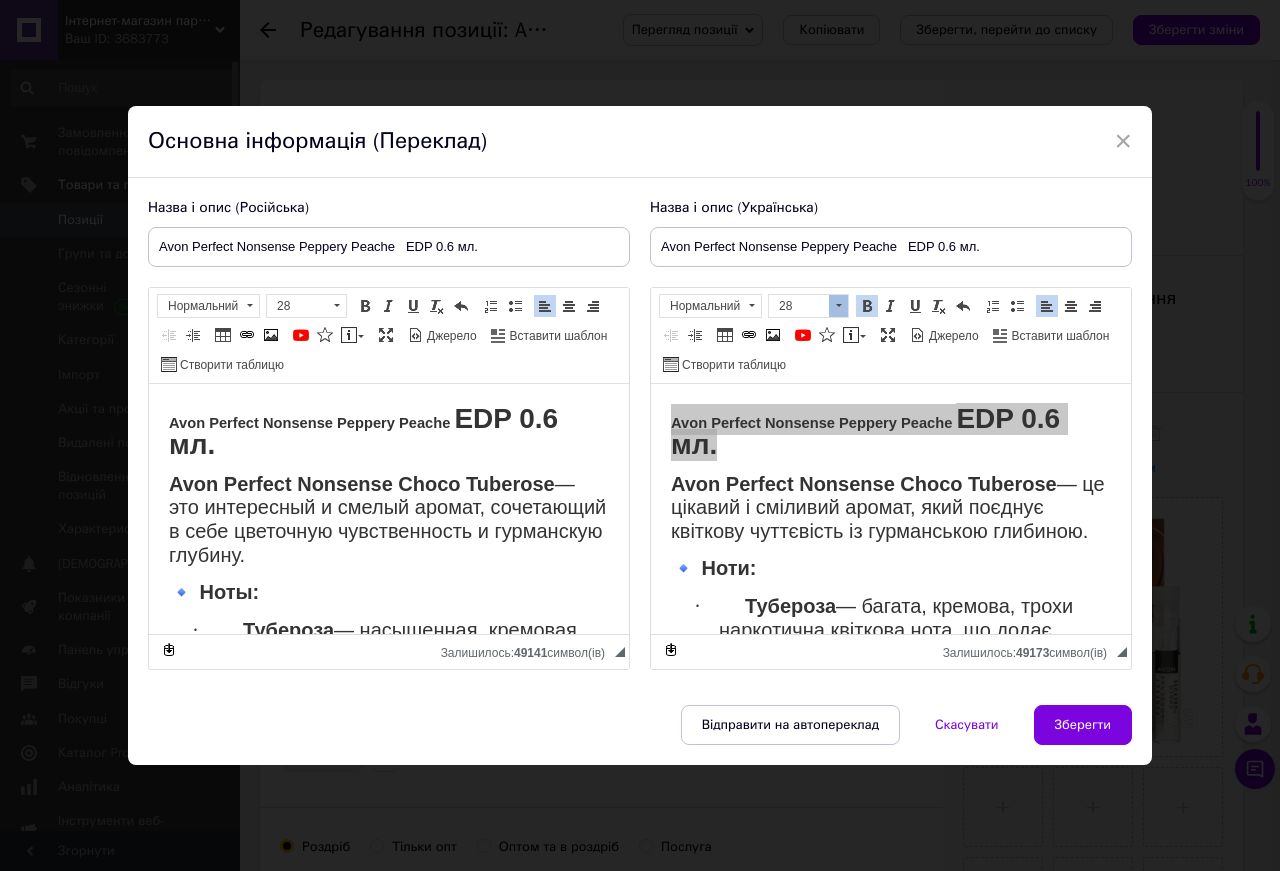 scroll, scrollTop: 272, scrollLeft: 0, axis: vertical 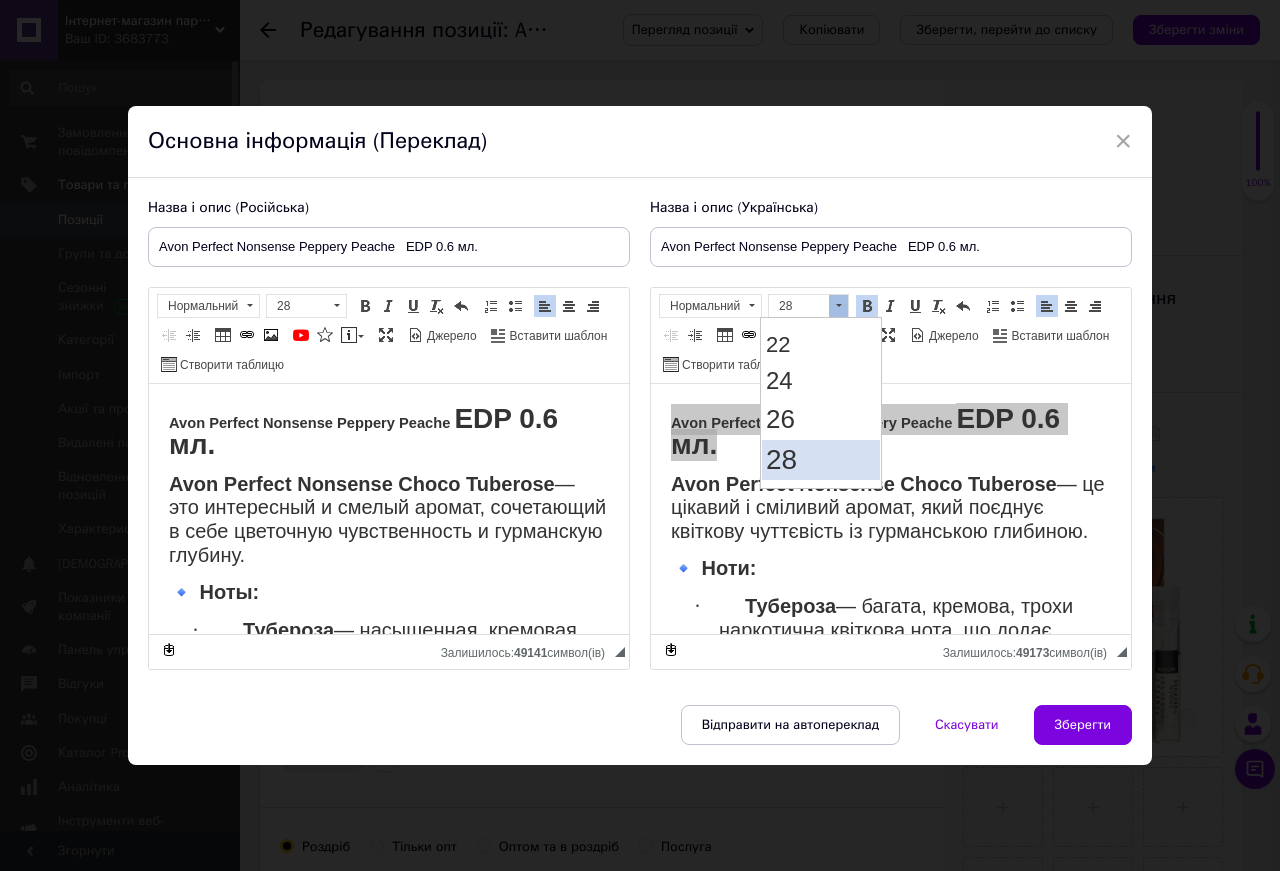drag, startPoint x: 796, startPoint y: 474, endPoint x: 897, endPoint y: 406, distance: 121.75796 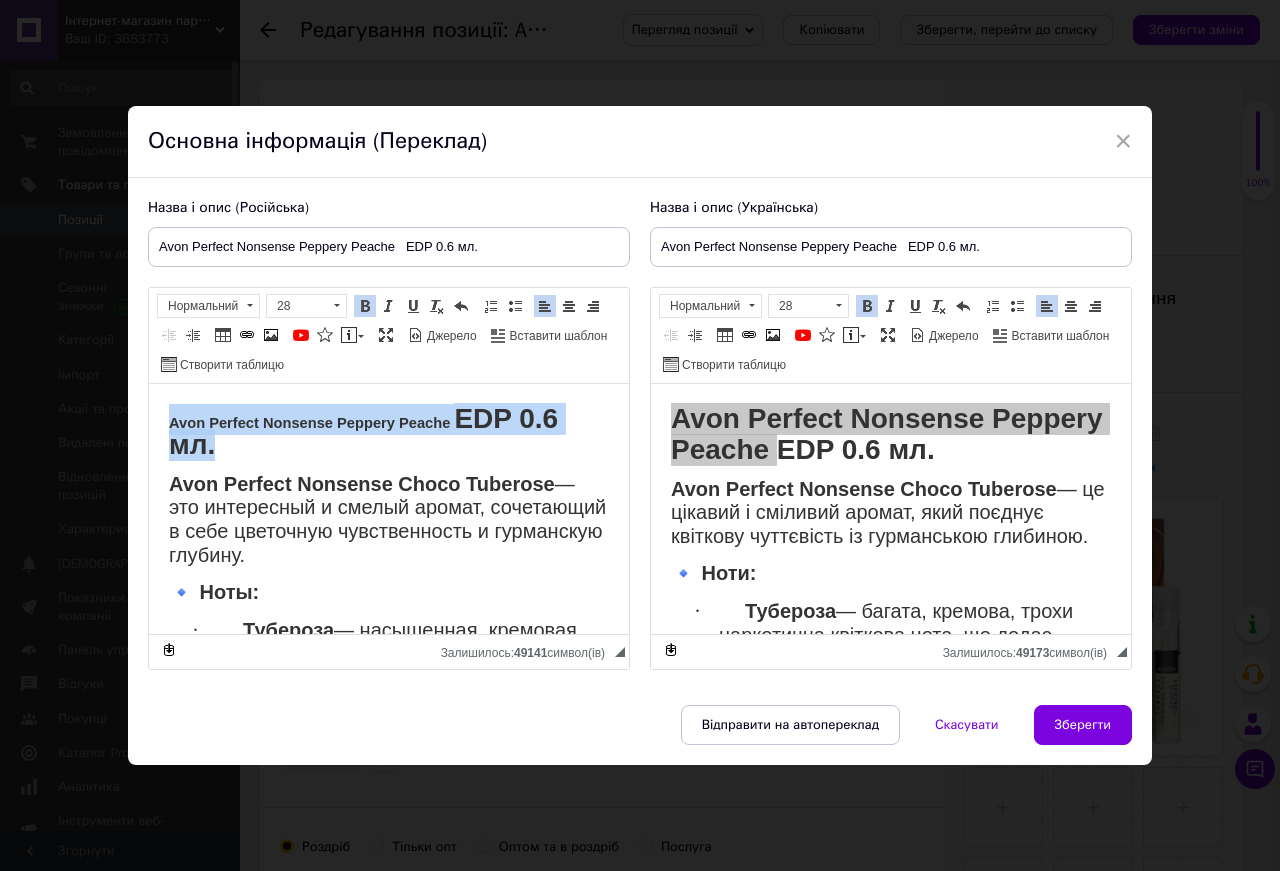 drag, startPoint x: 578, startPoint y: 425, endPoint x: 164, endPoint y: 406, distance: 414.43576 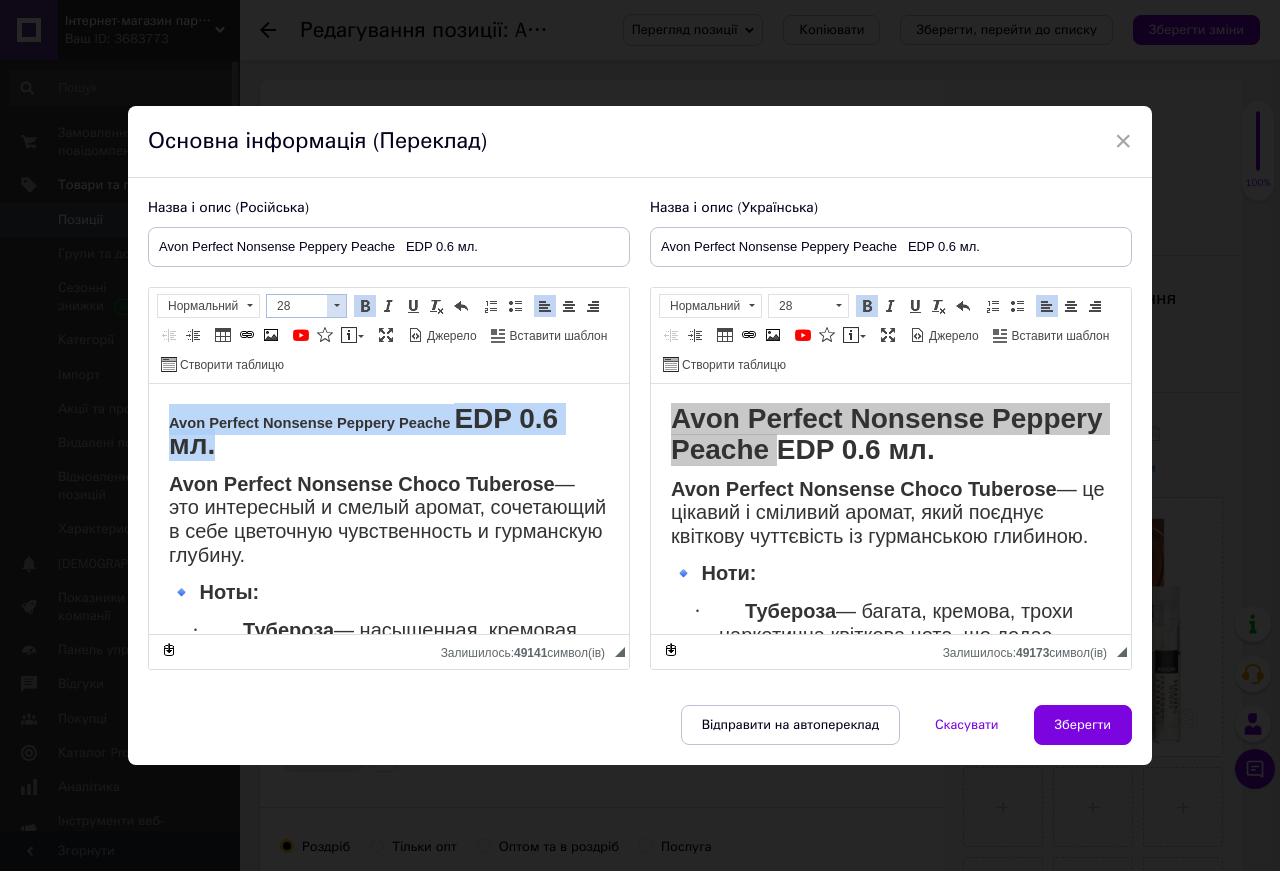 click at bounding box center [337, 305] 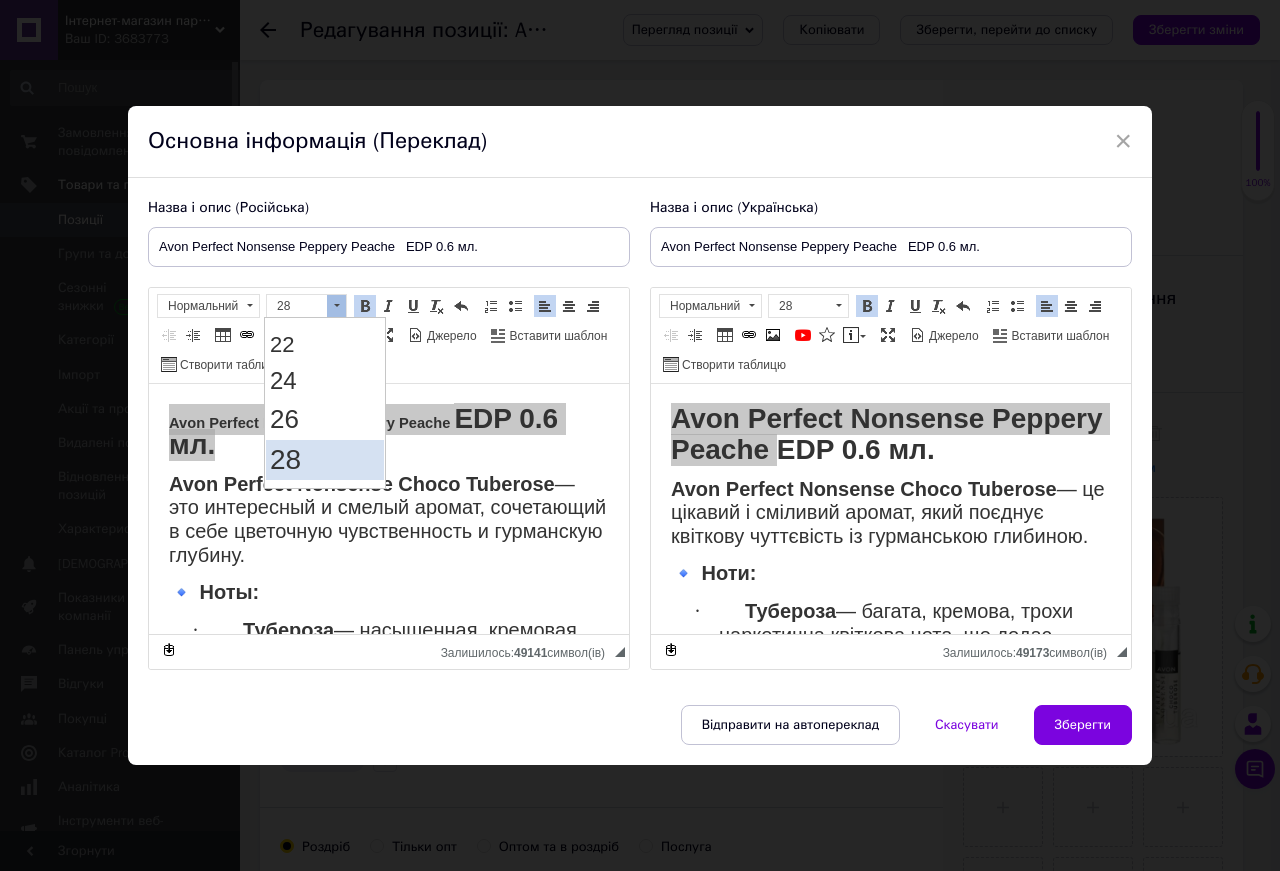 click on "28" at bounding box center (285, 459) 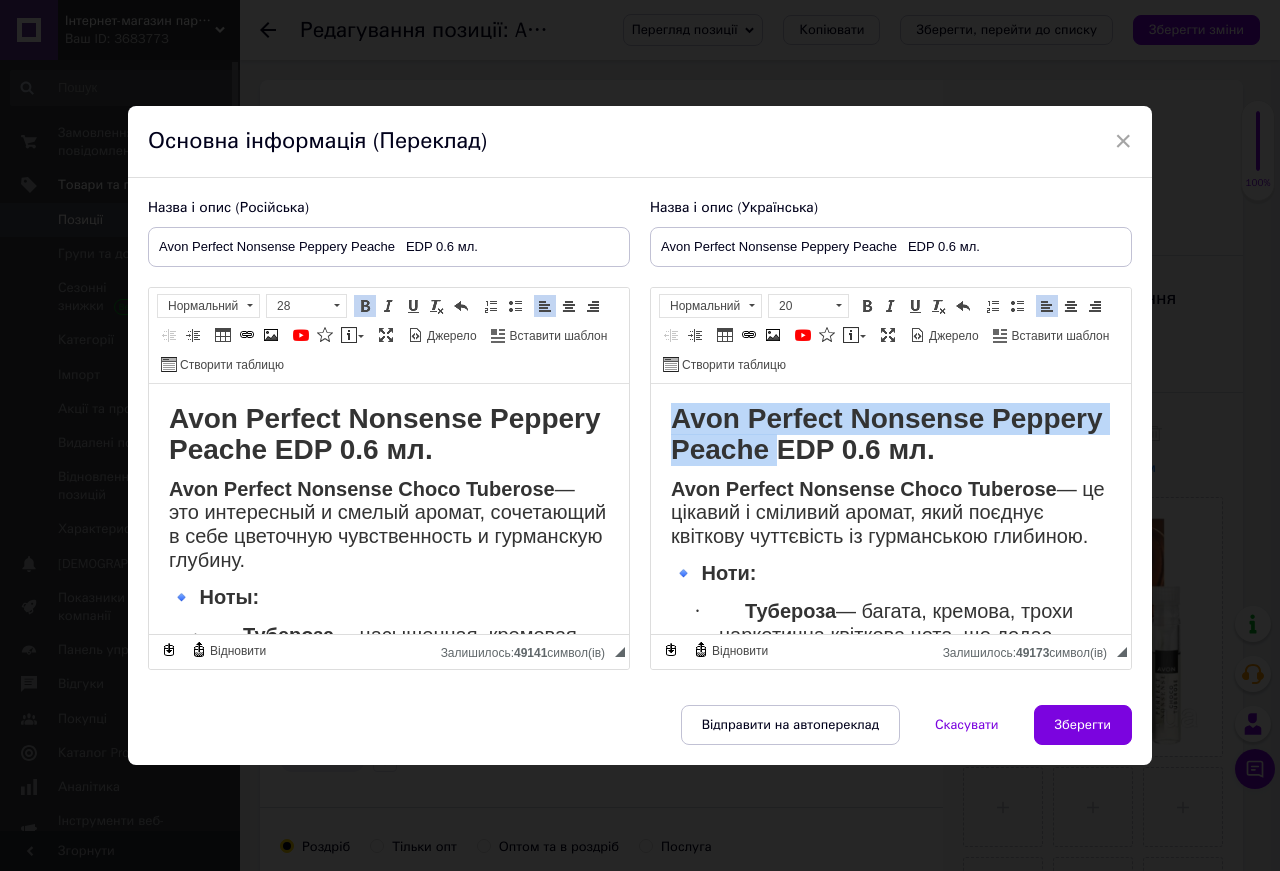 click on "Avon Perfect Nonsense Choco Tuberose  — це цікавий і сміливий аромат, який поєднує квіткову чуттєвість із гурманською глибиною." at bounding box center (888, 513) 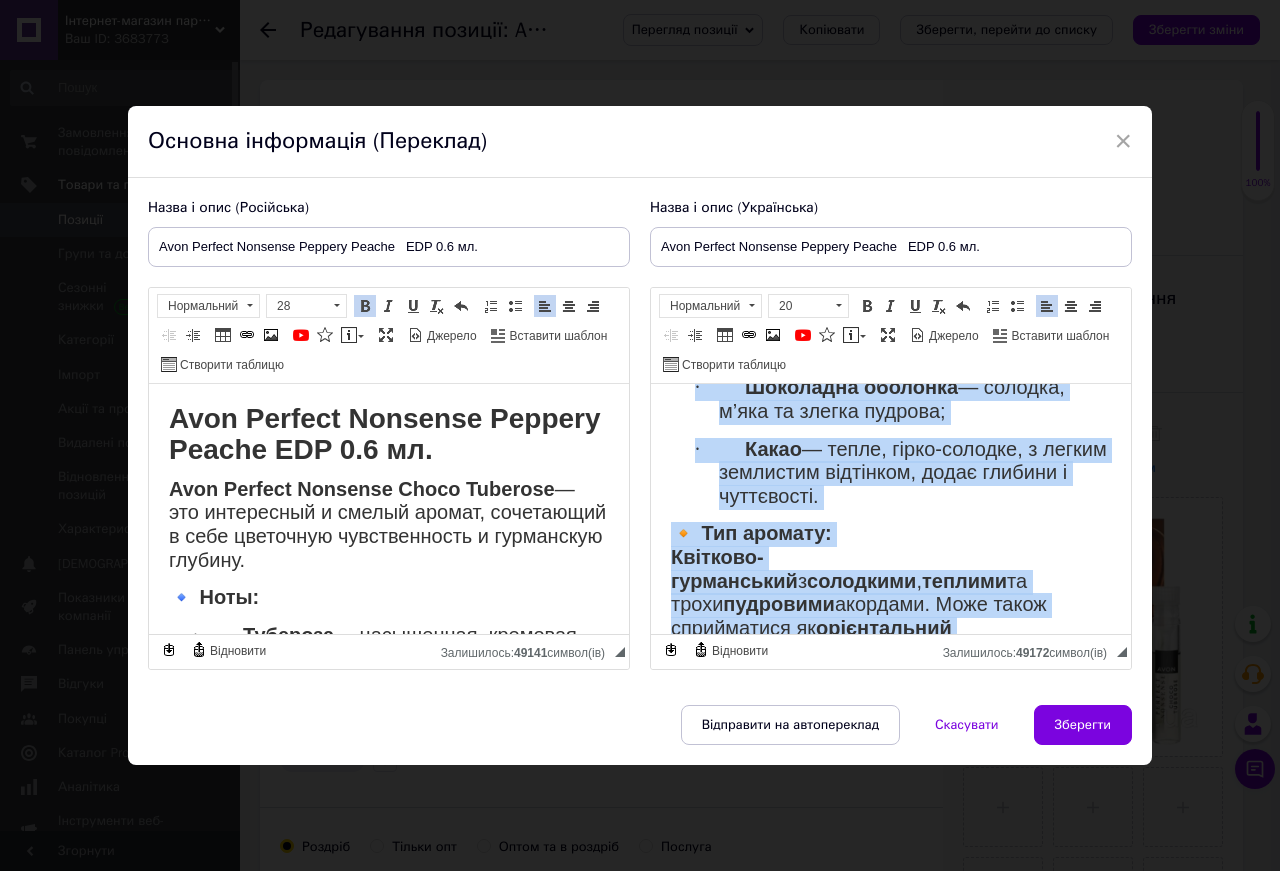 scroll, scrollTop: 566, scrollLeft: 0, axis: vertical 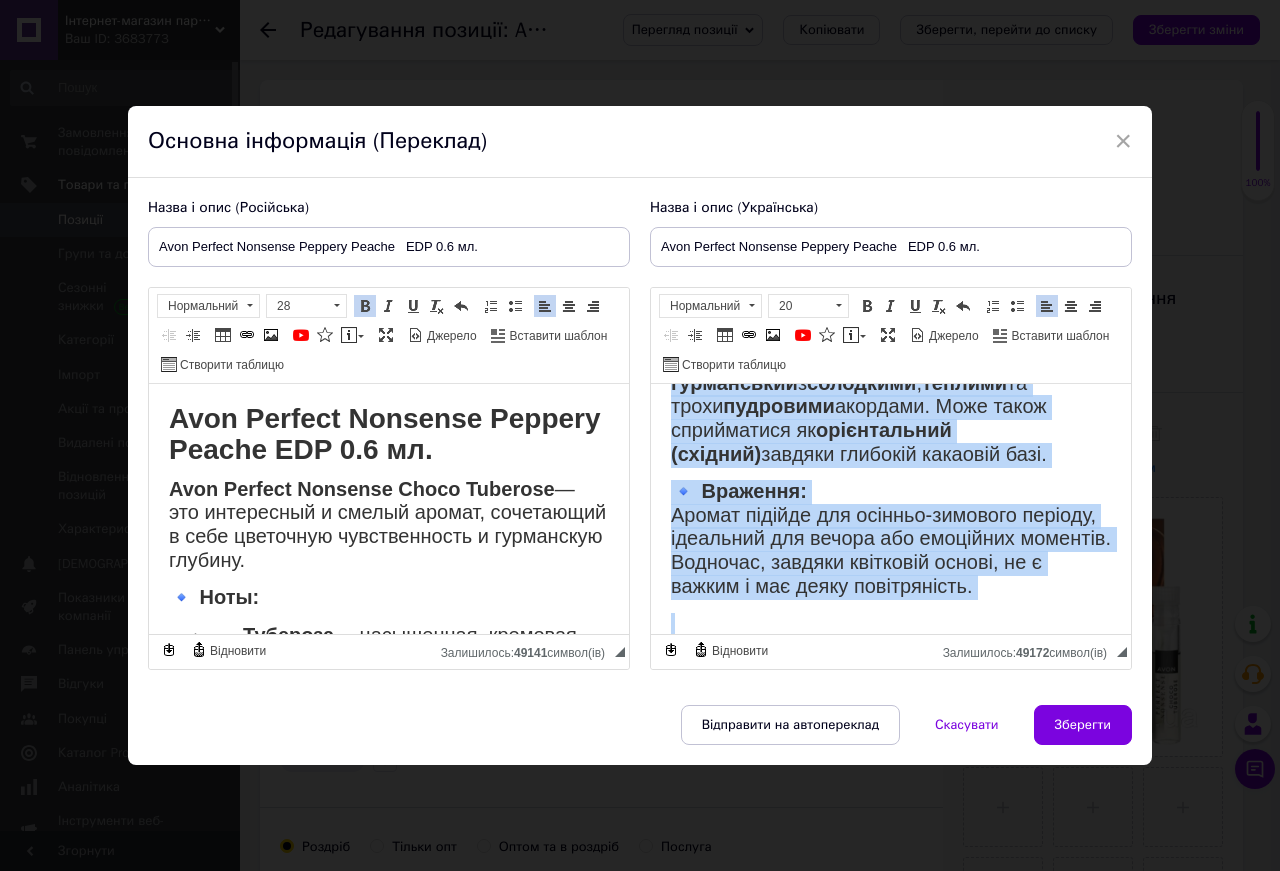 drag, startPoint x: 677, startPoint y: 486, endPoint x: 1023, endPoint y: 795, distance: 463.8933 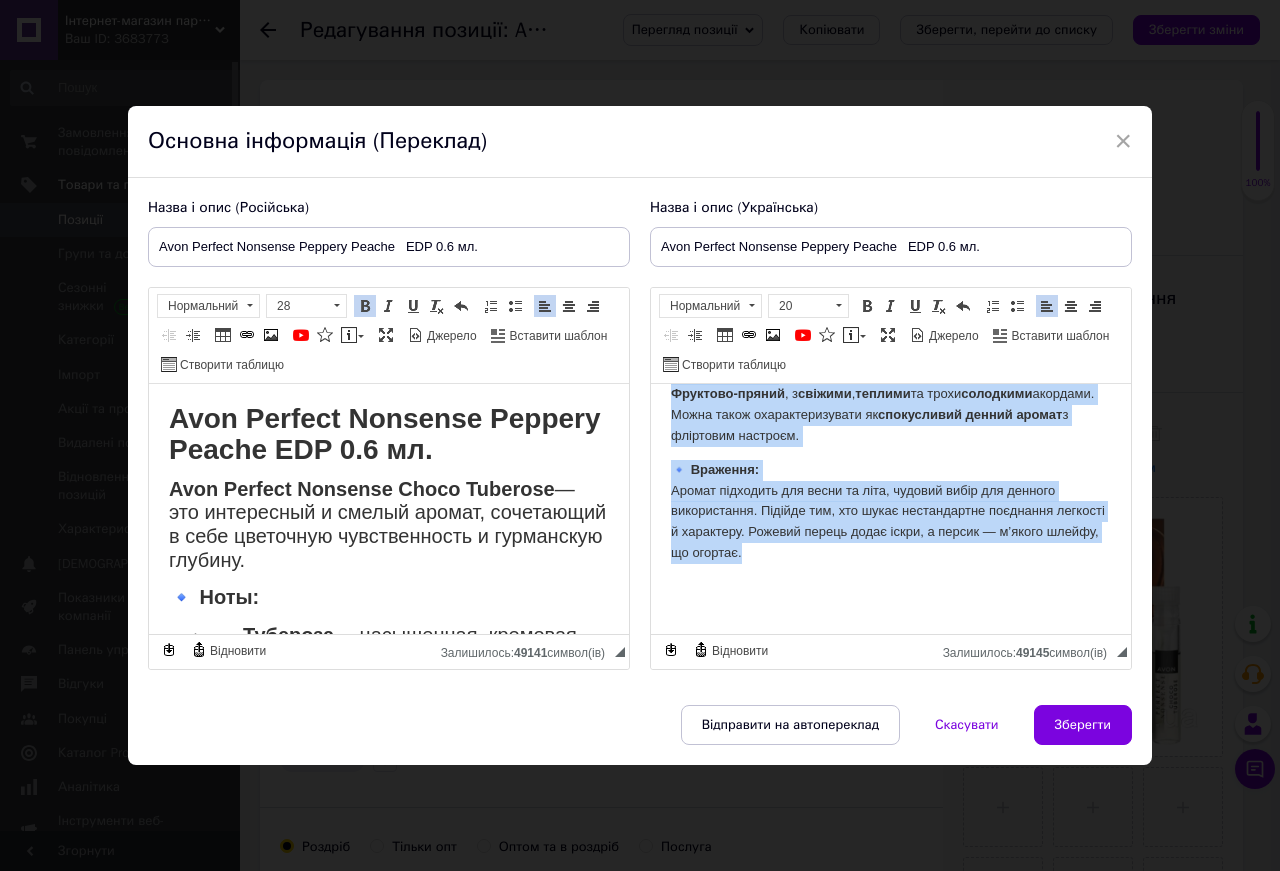 scroll, scrollTop: 0, scrollLeft: 0, axis: both 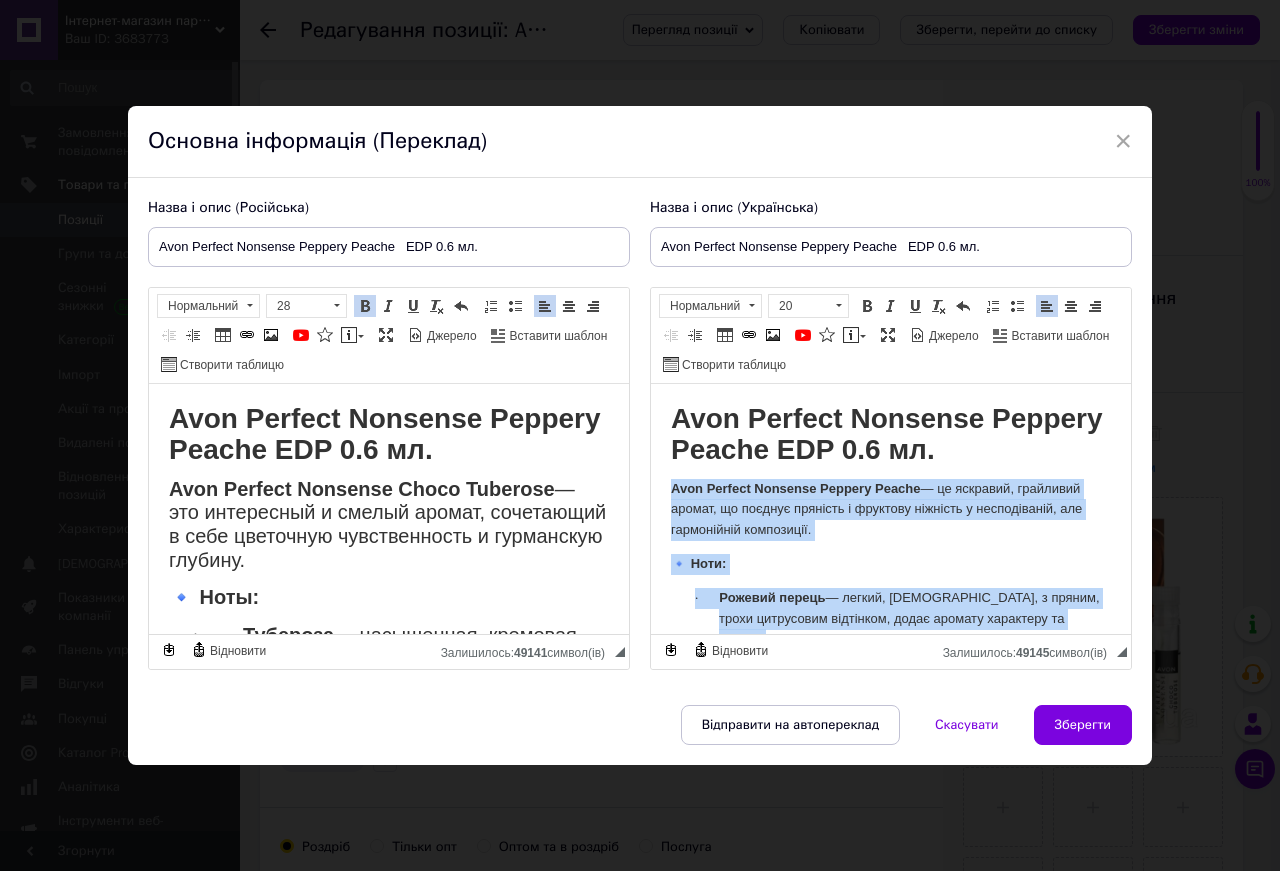 drag, startPoint x: 856, startPoint y: 538, endPoint x: 1407, endPoint y: 768, distance: 597.077 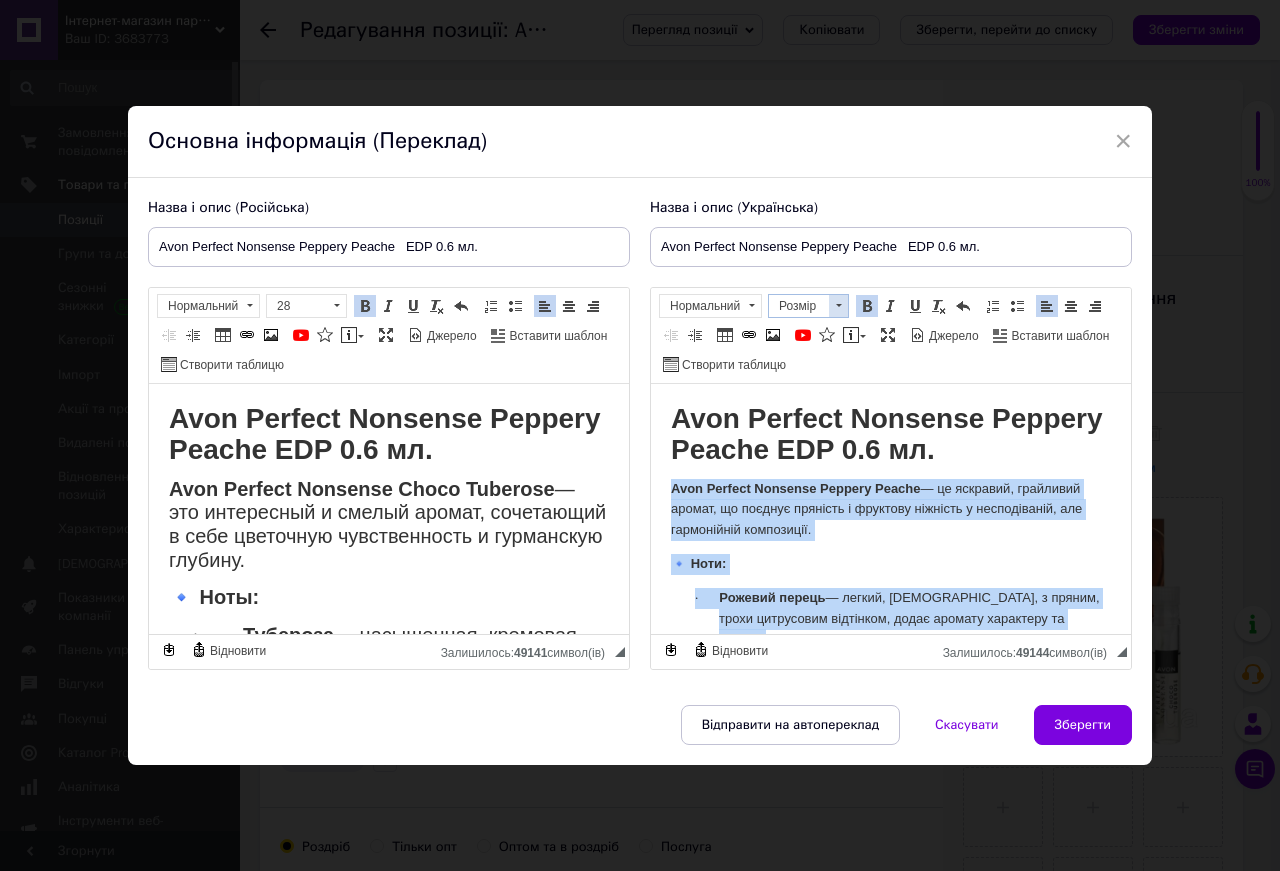 click at bounding box center (838, 306) 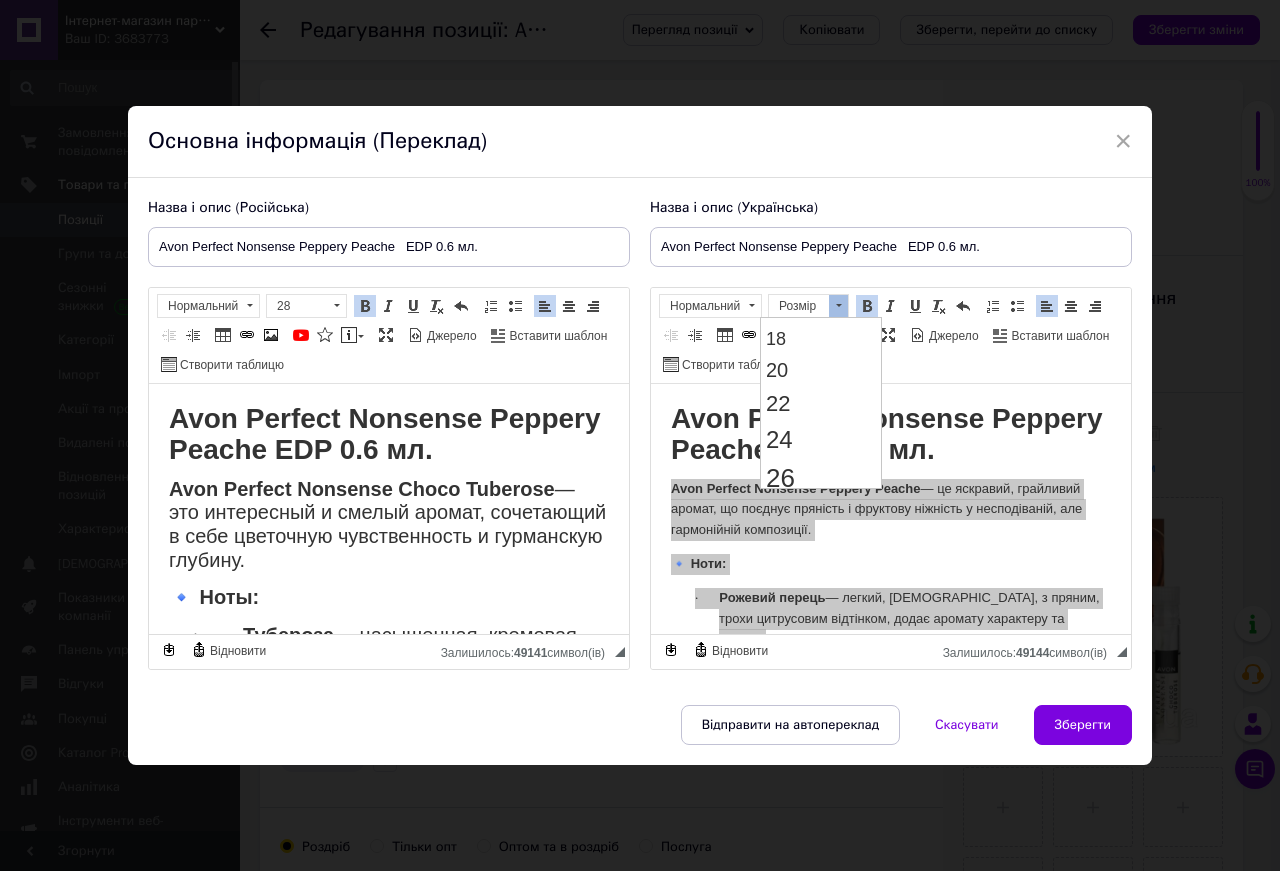 scroll, scrollTop: 217, scrollLeft: 0, axis: vertical 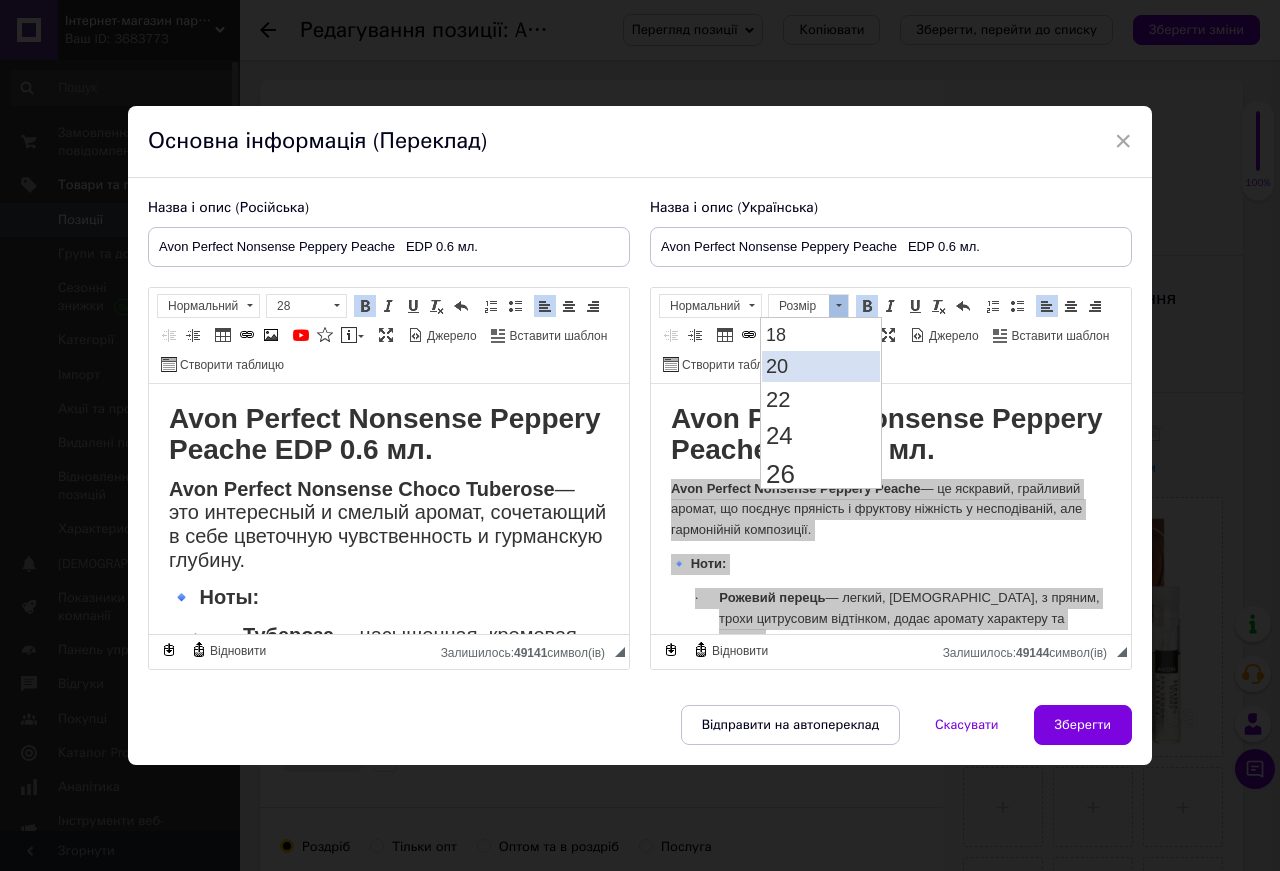 click on "20" at bounding box center (820, 366) 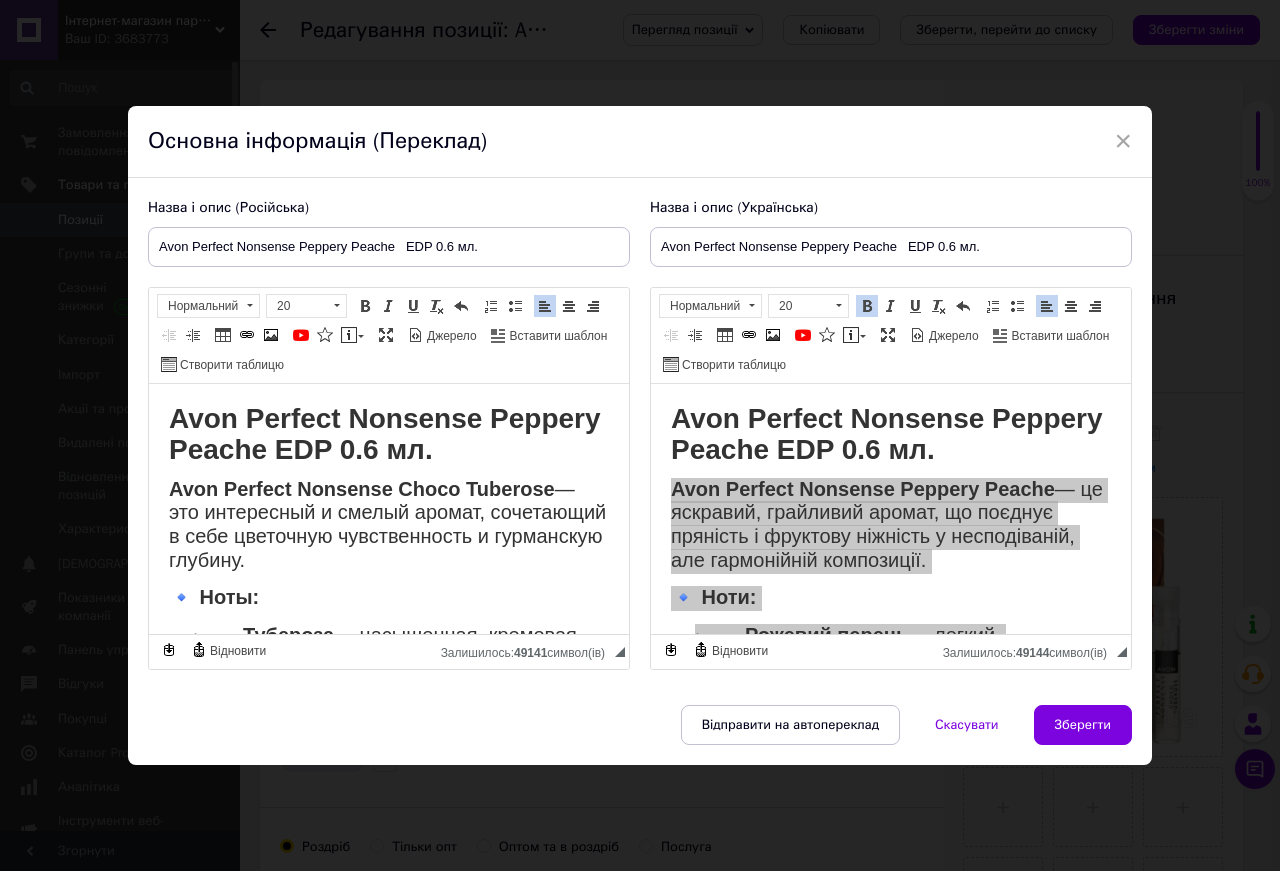 click on "Avon Perfect Nonsense Choco Tuberose  — это интересный и смелый аромат, сочетающий в себе цветочную чувственность и гурманскую глубину." at bounding box center (387, 524) 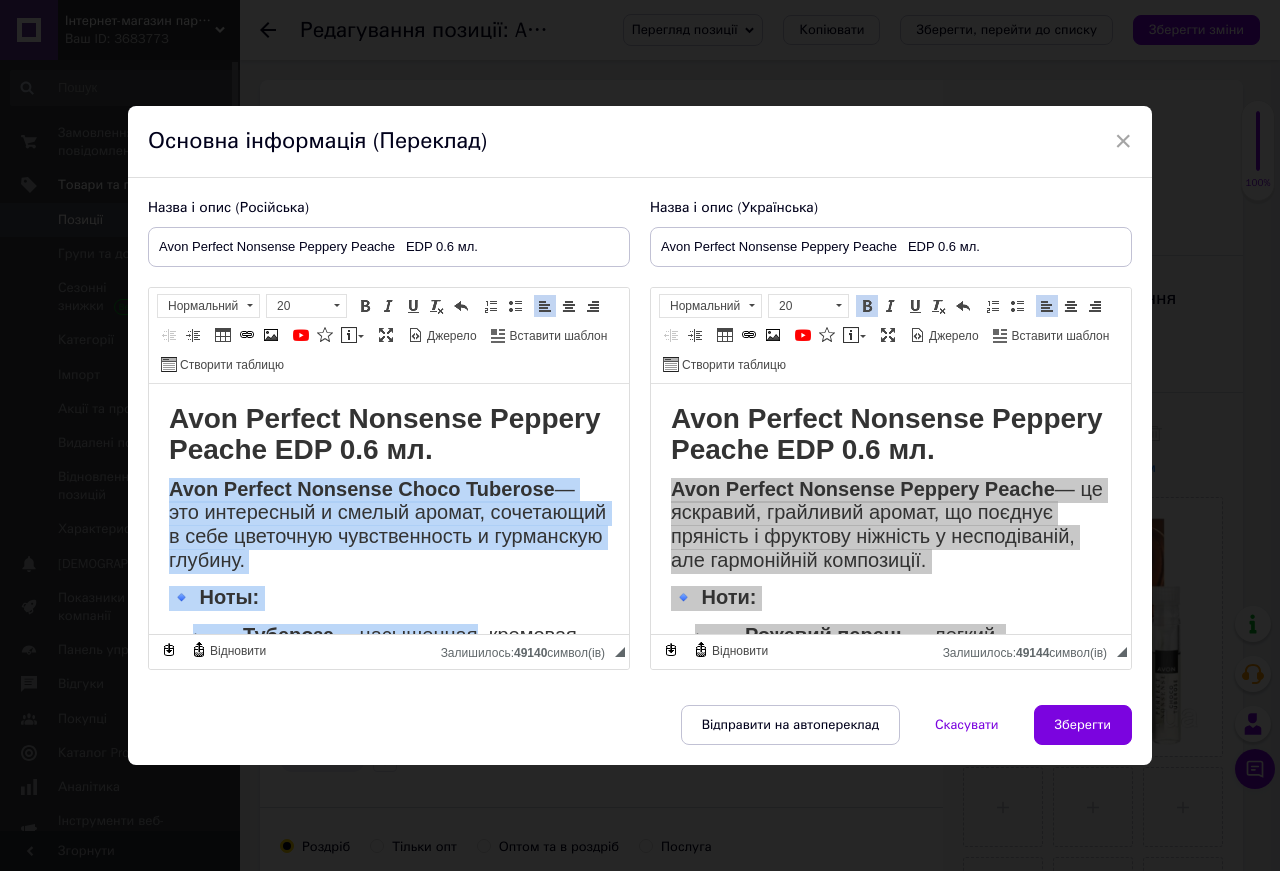 scroll, scrollTop: 572, scrollLeft: 0, axis: vertical 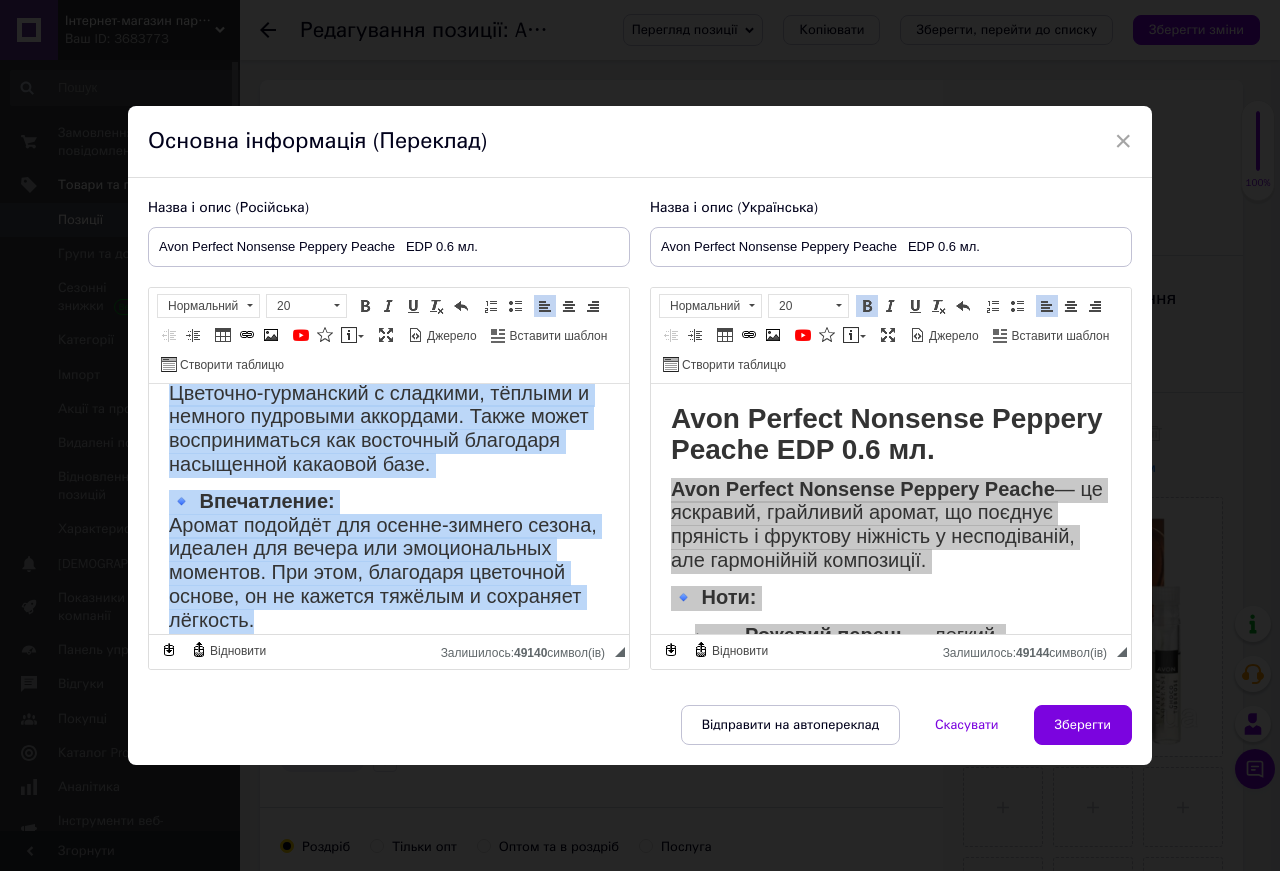 drag, startPoint x: 174, startPoint y: 481, endPoint x: 607, endPoint y: 741, distance: 505.06335 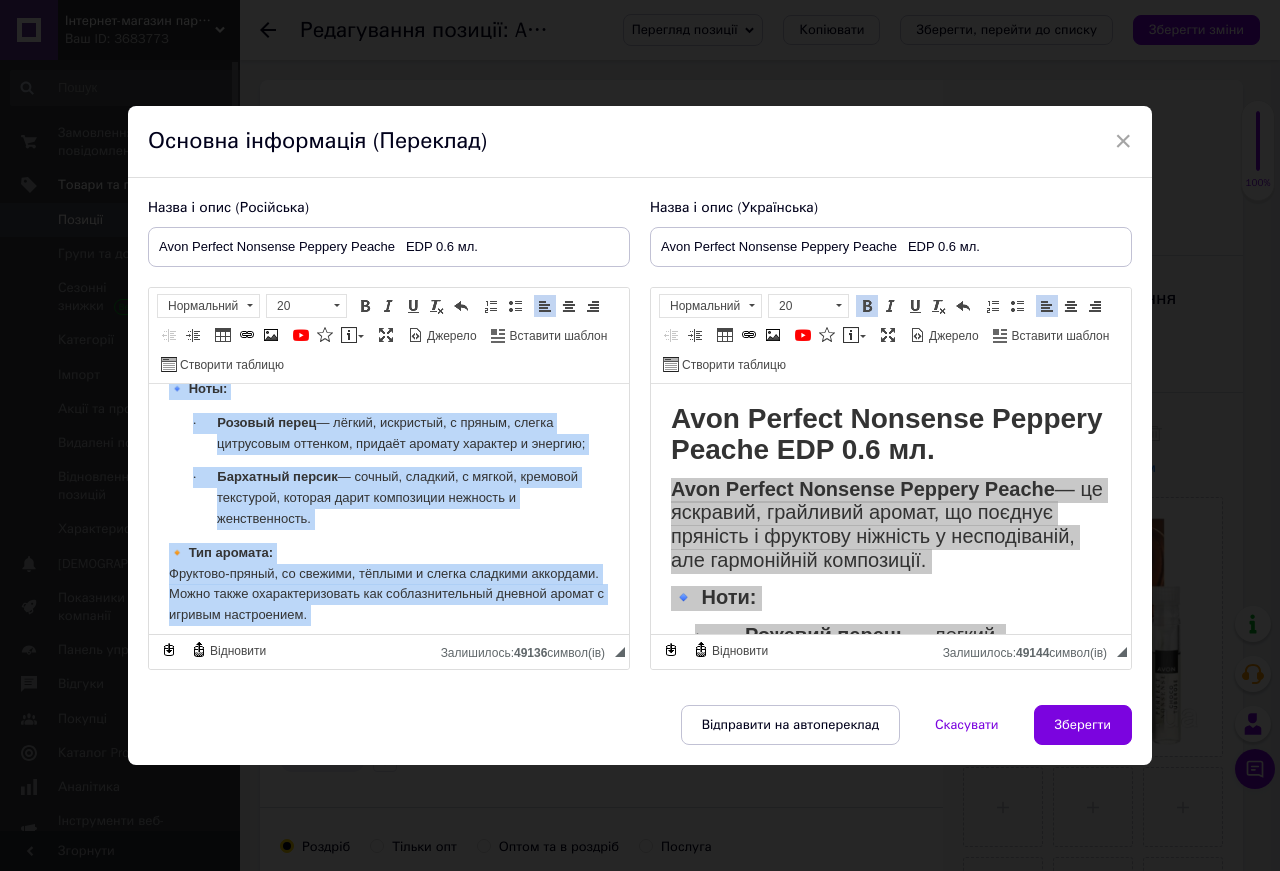 scroll, scrollTop: 0, scrollLeft: 0, axis: both 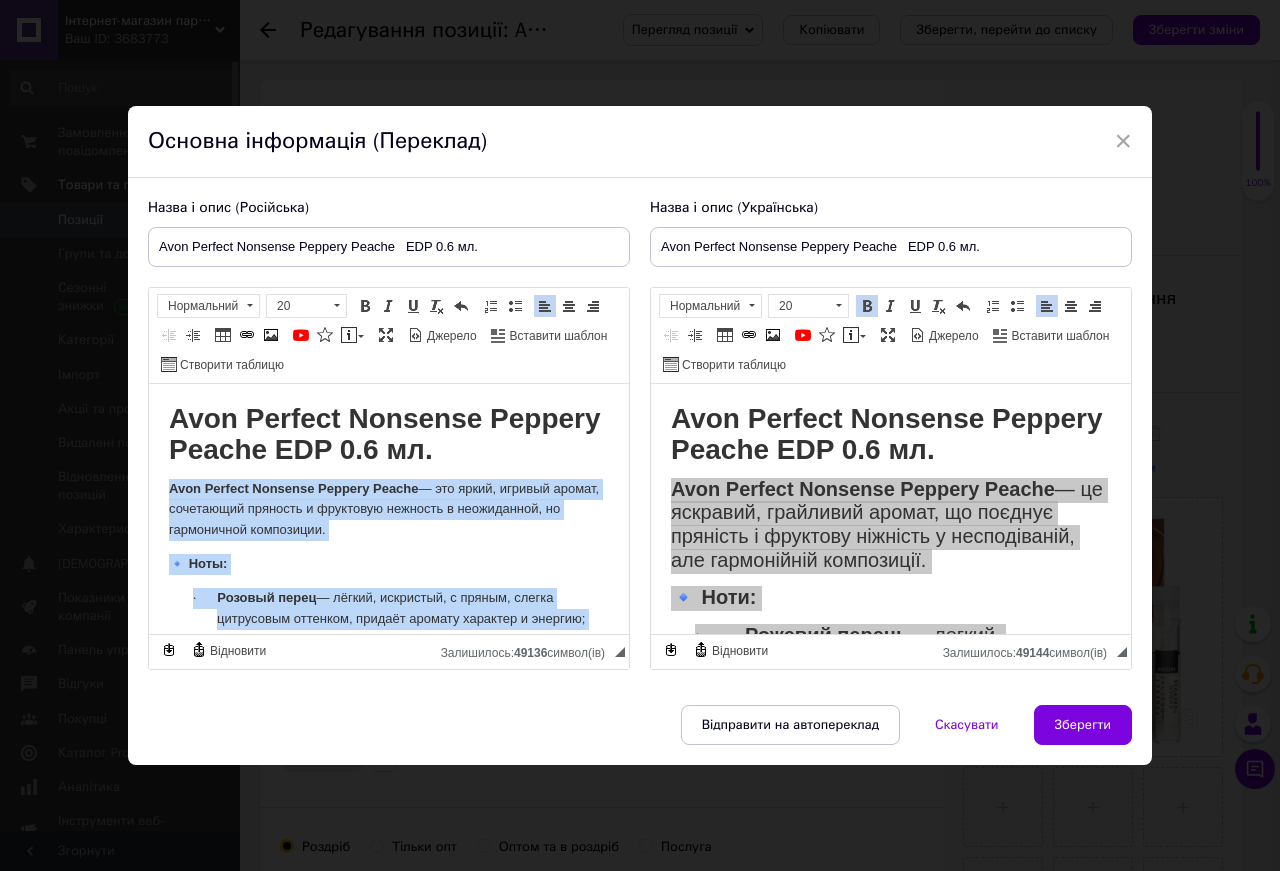 drag, startPoint x: 360, startPoint y: 520, endPoint x: 161, endPoint y: 485, distance: 202.05444 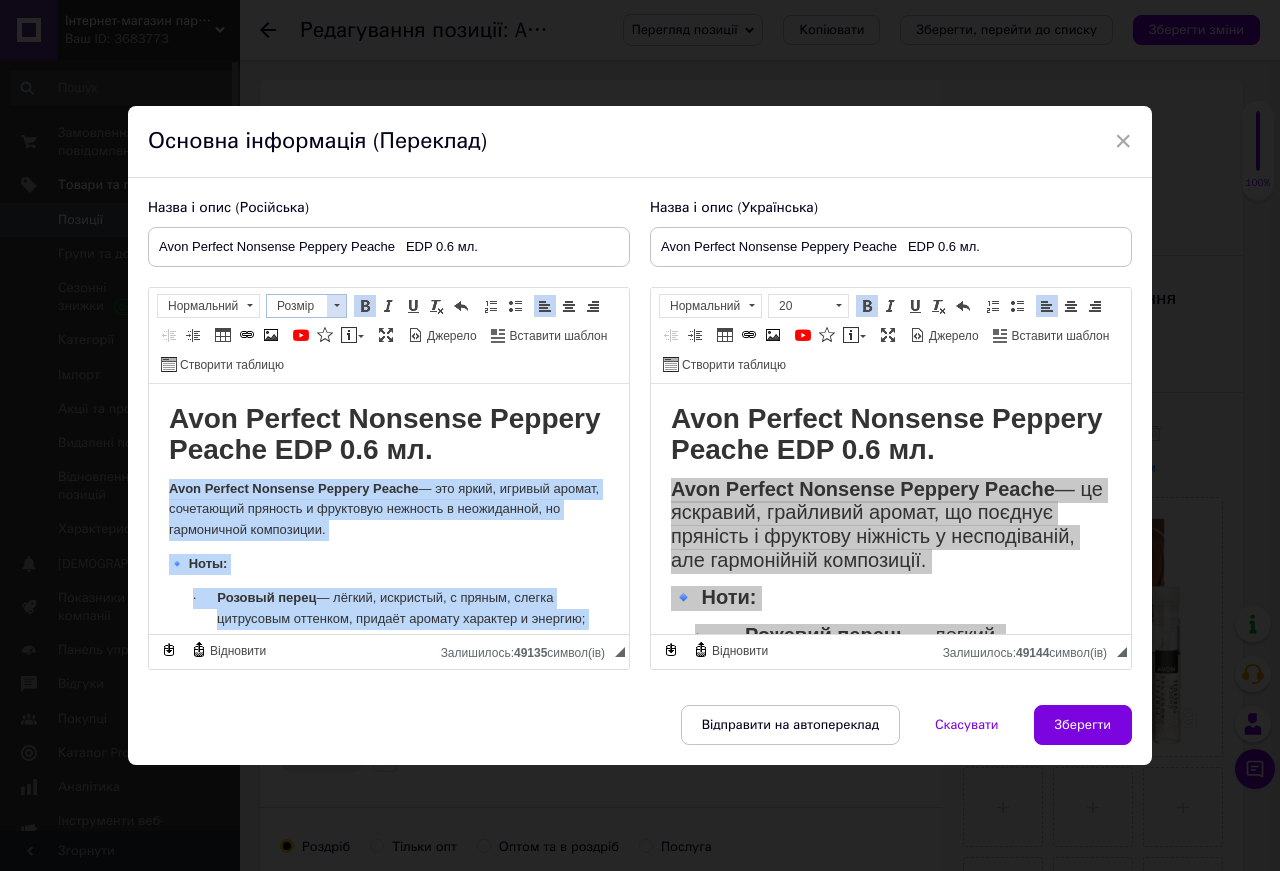 click at bounding box center (336, 306) 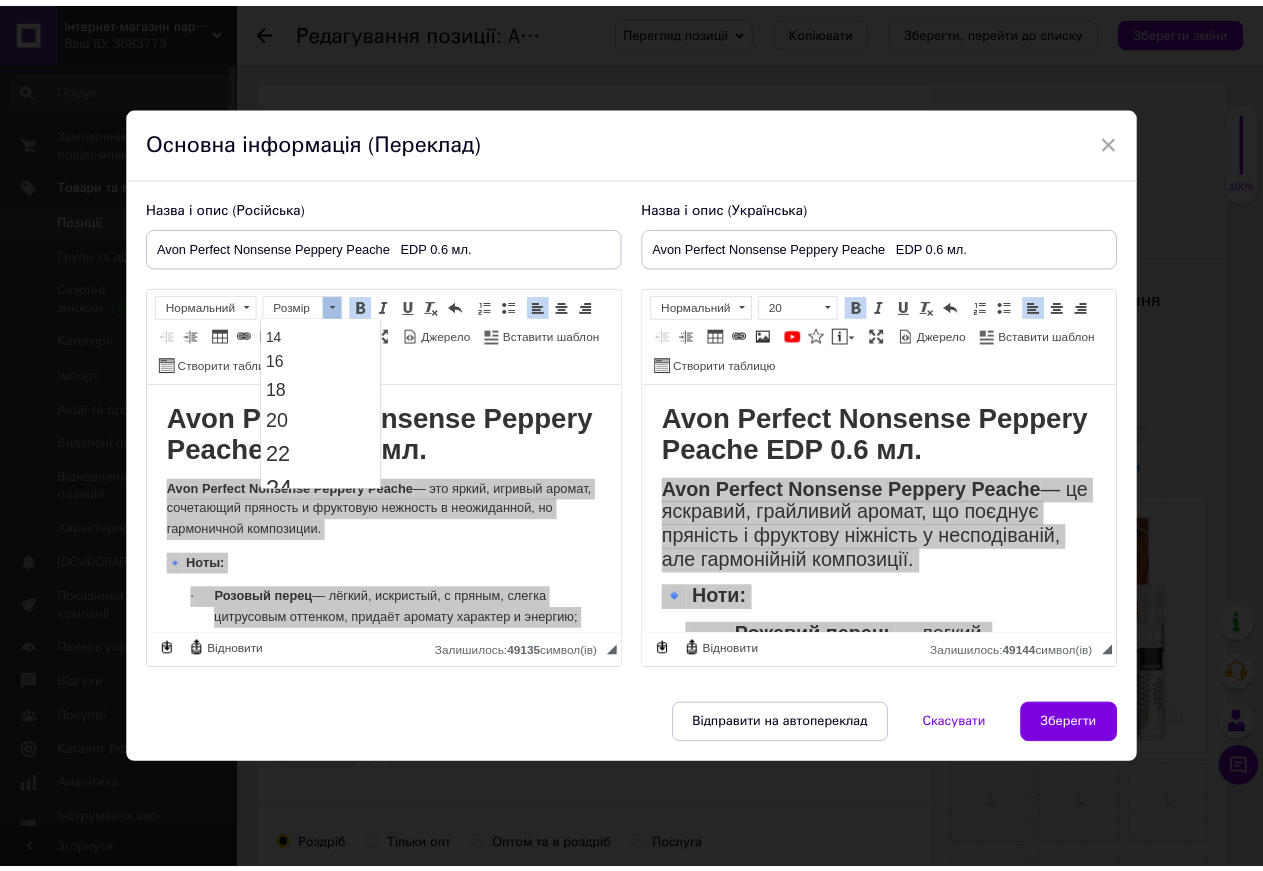 scroll, scrollTop: 181, scrollLeft: 0, axis: vertical 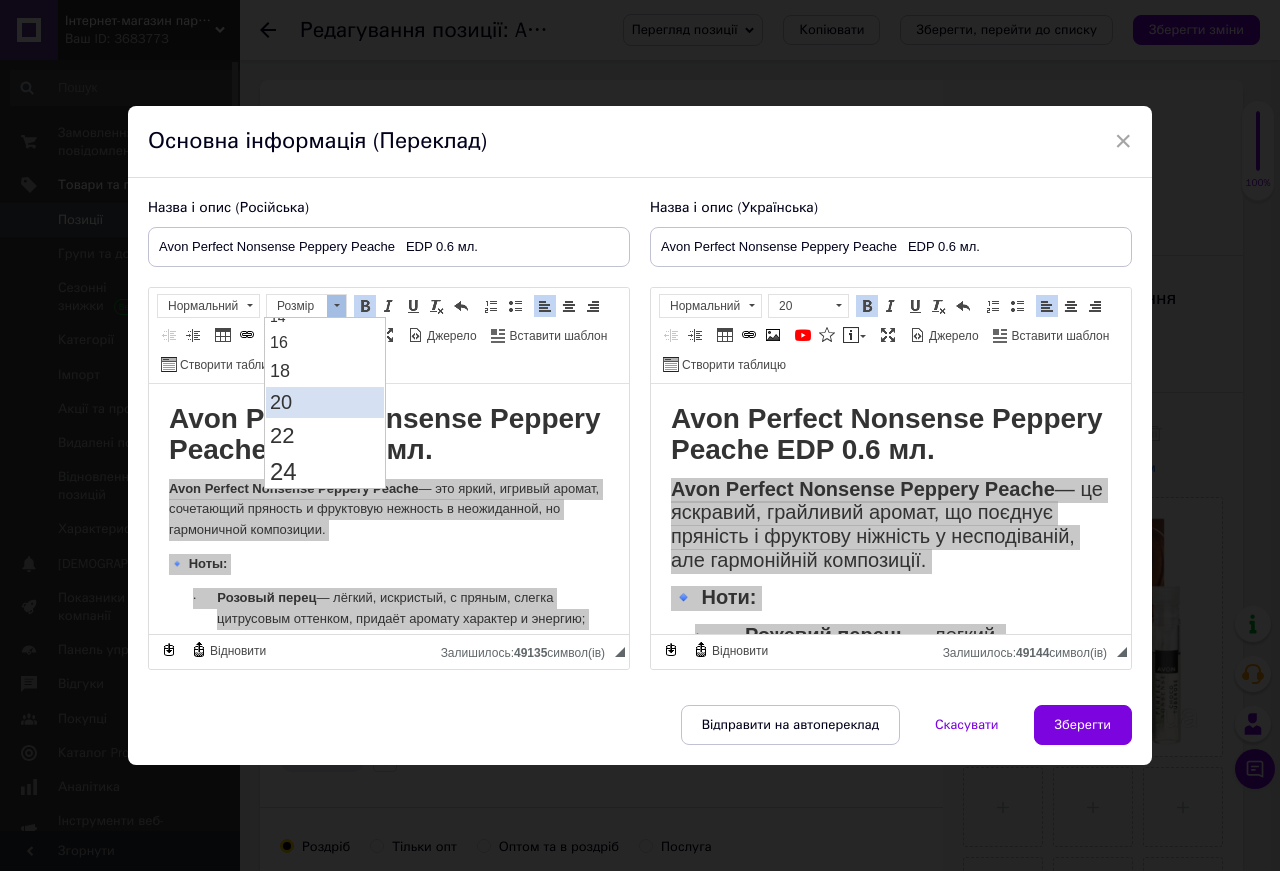 click on "20" at bounding box center [325, 402] 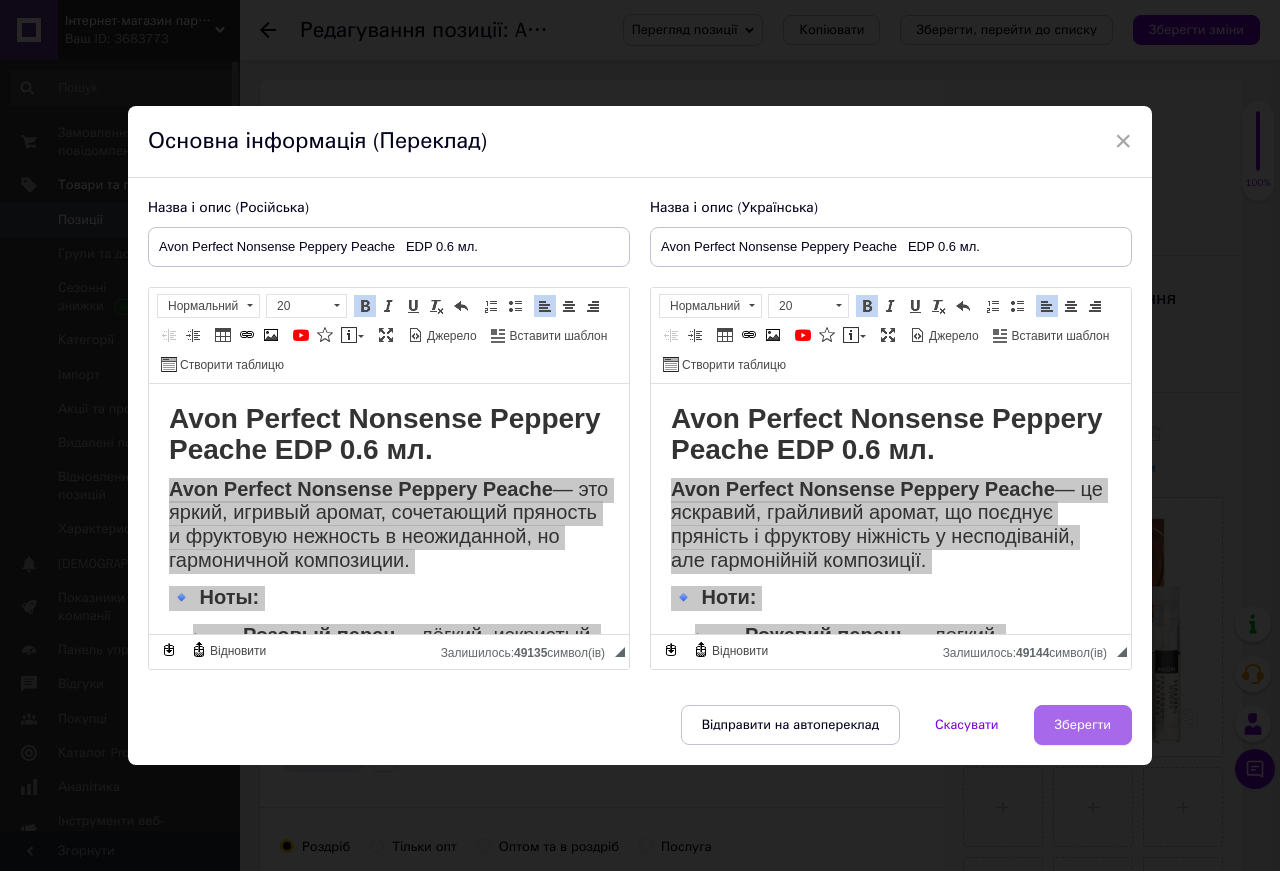 click on "Зберегти" at bounding box center (1083, 725) 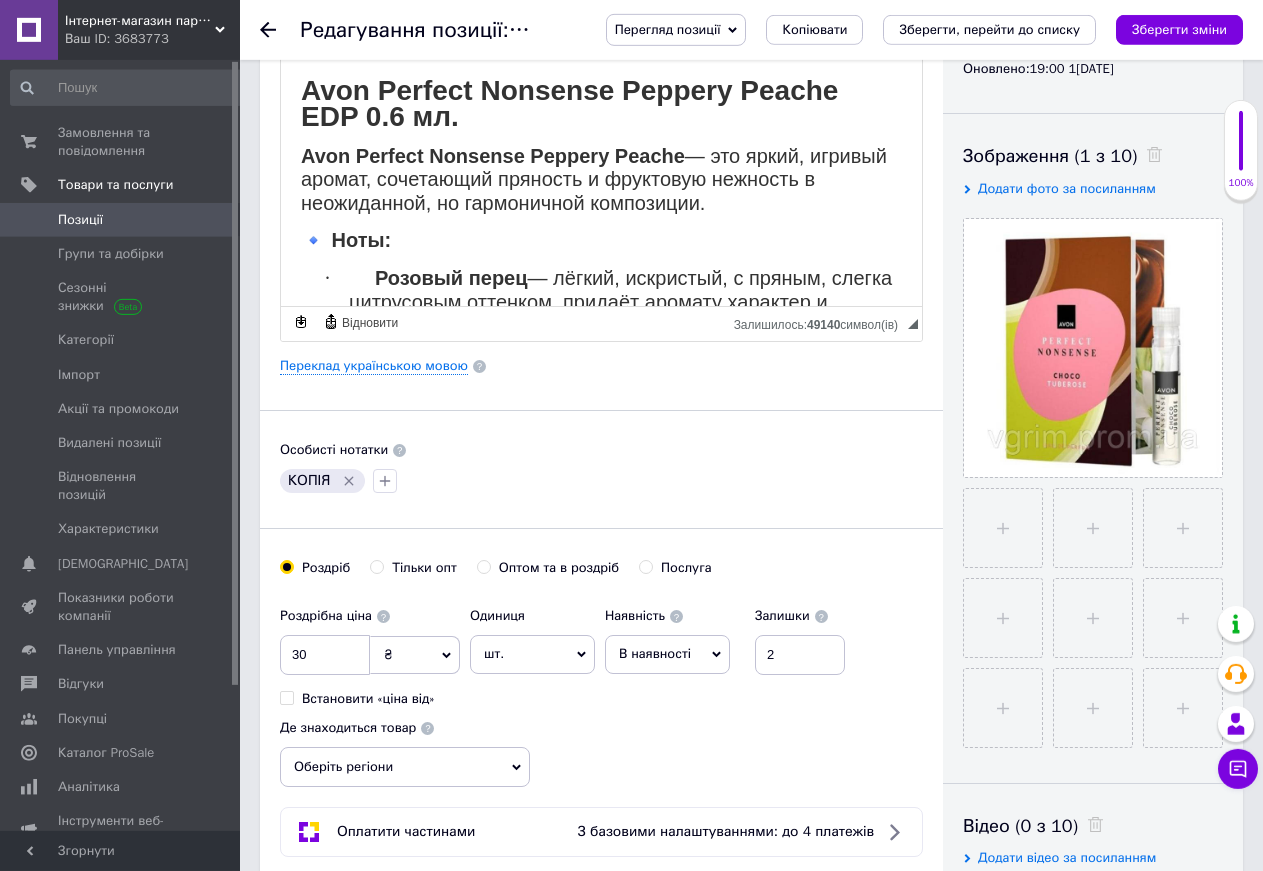 scroll, scrollTop: 306, scrollLeft: 0, axis: vertical 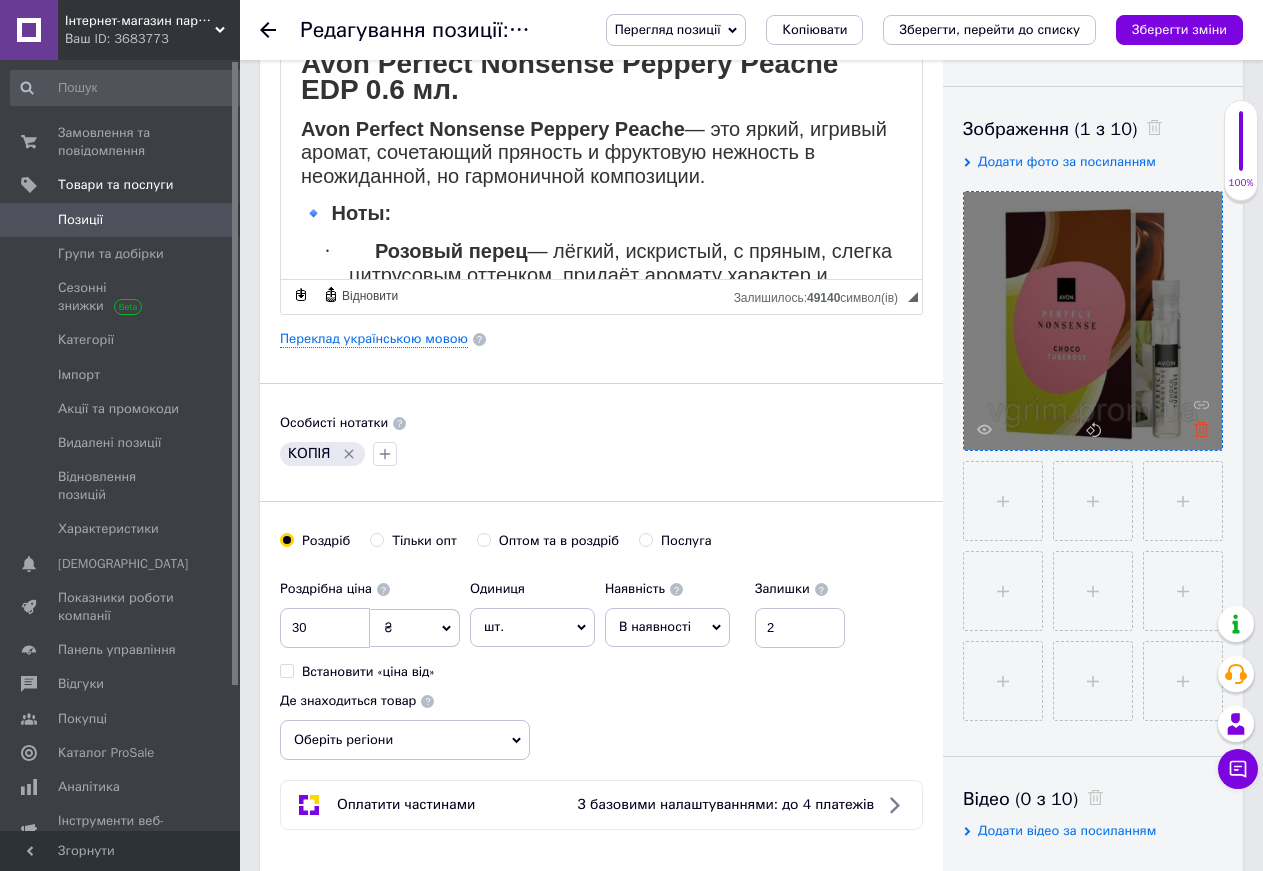 click 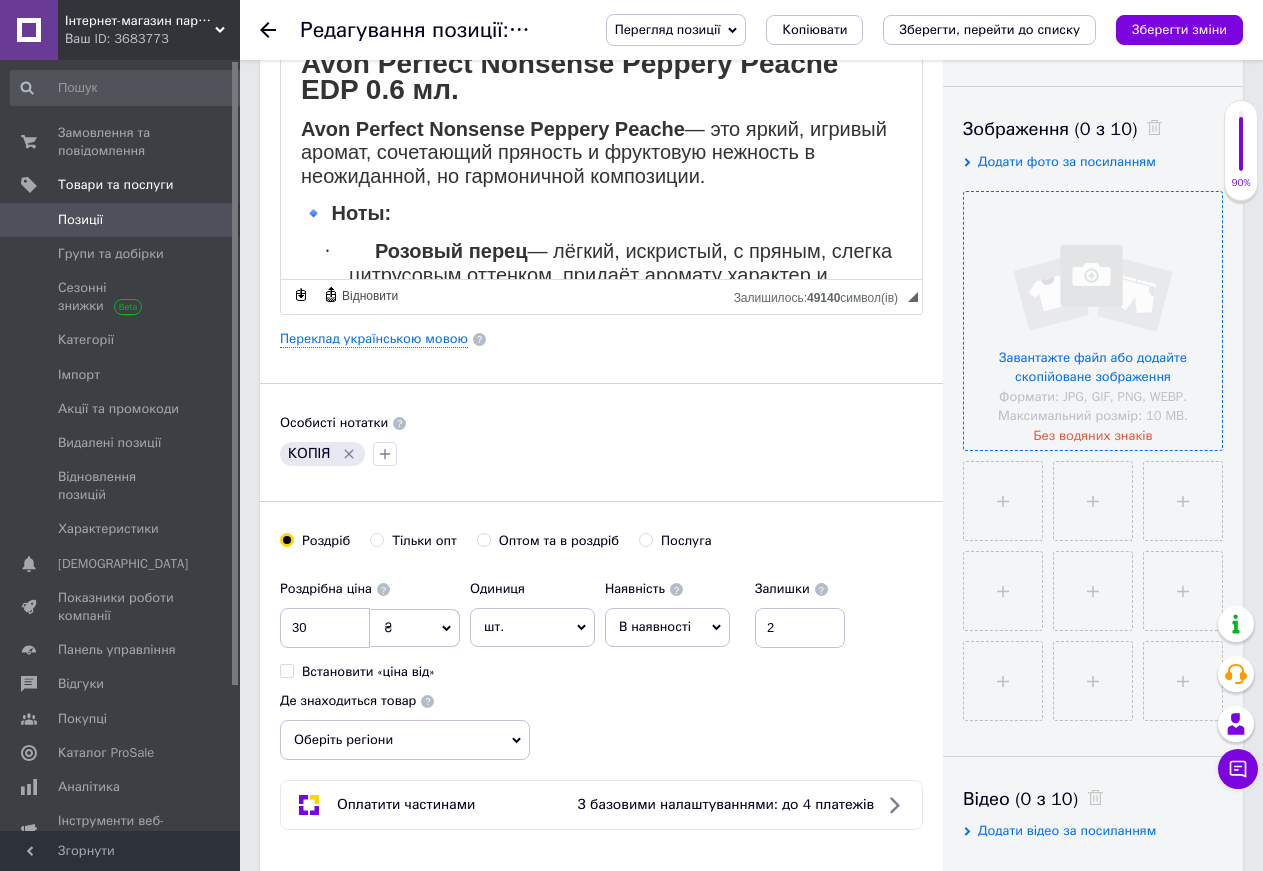 click at bounding box center [1093, 321] 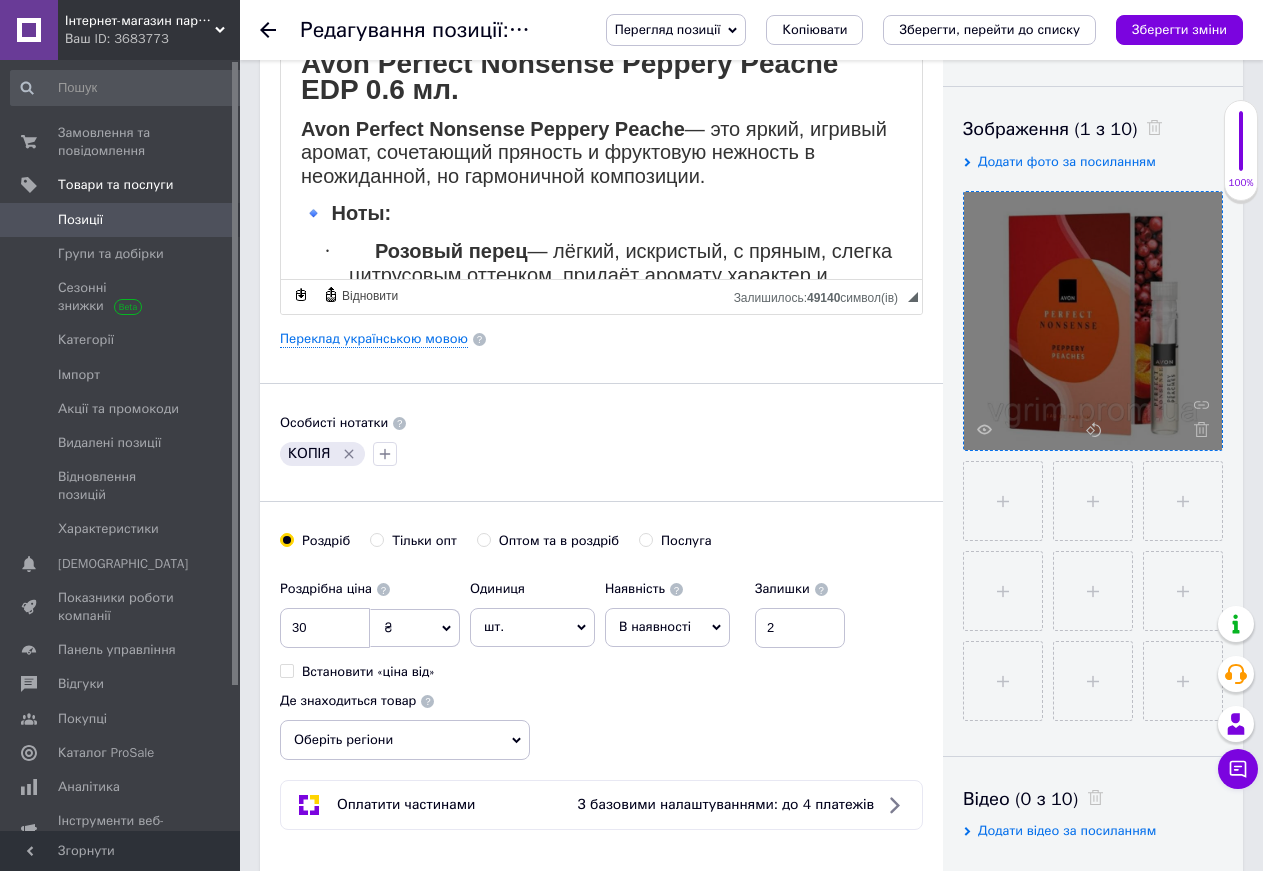 click on "КОПІЯ" at bounding box center [601, 454] 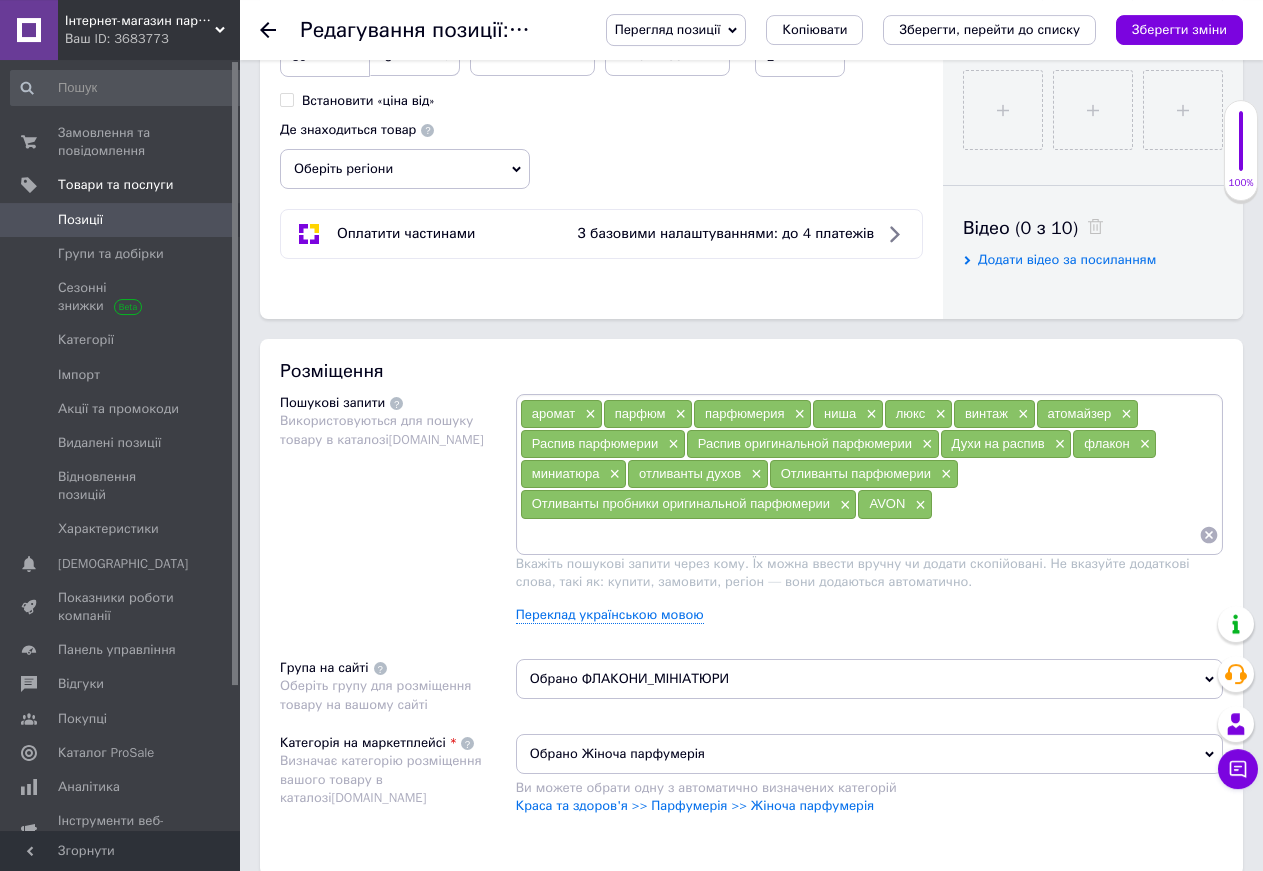 scroll, scrollTop: 918, scrollLeft: 0, axis: vertical 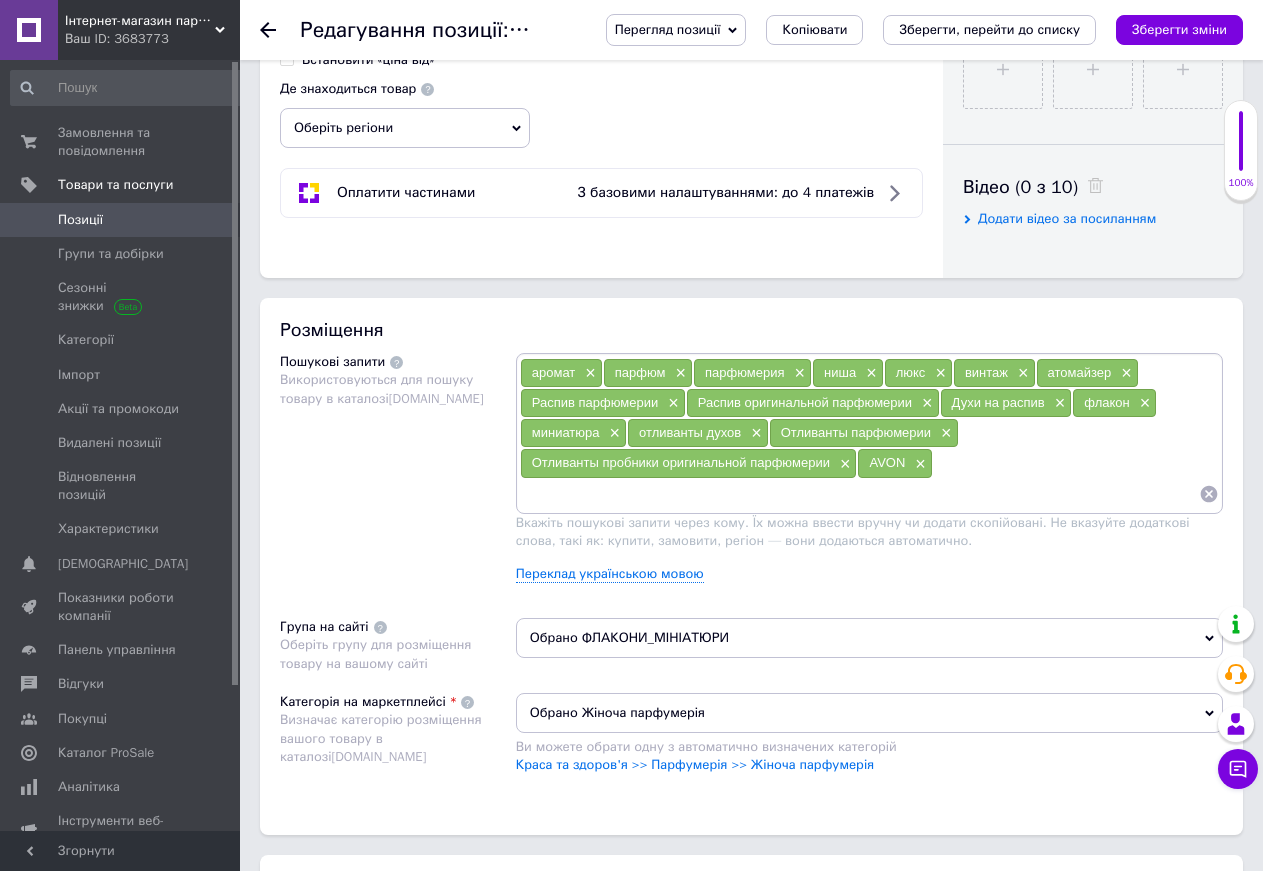 click 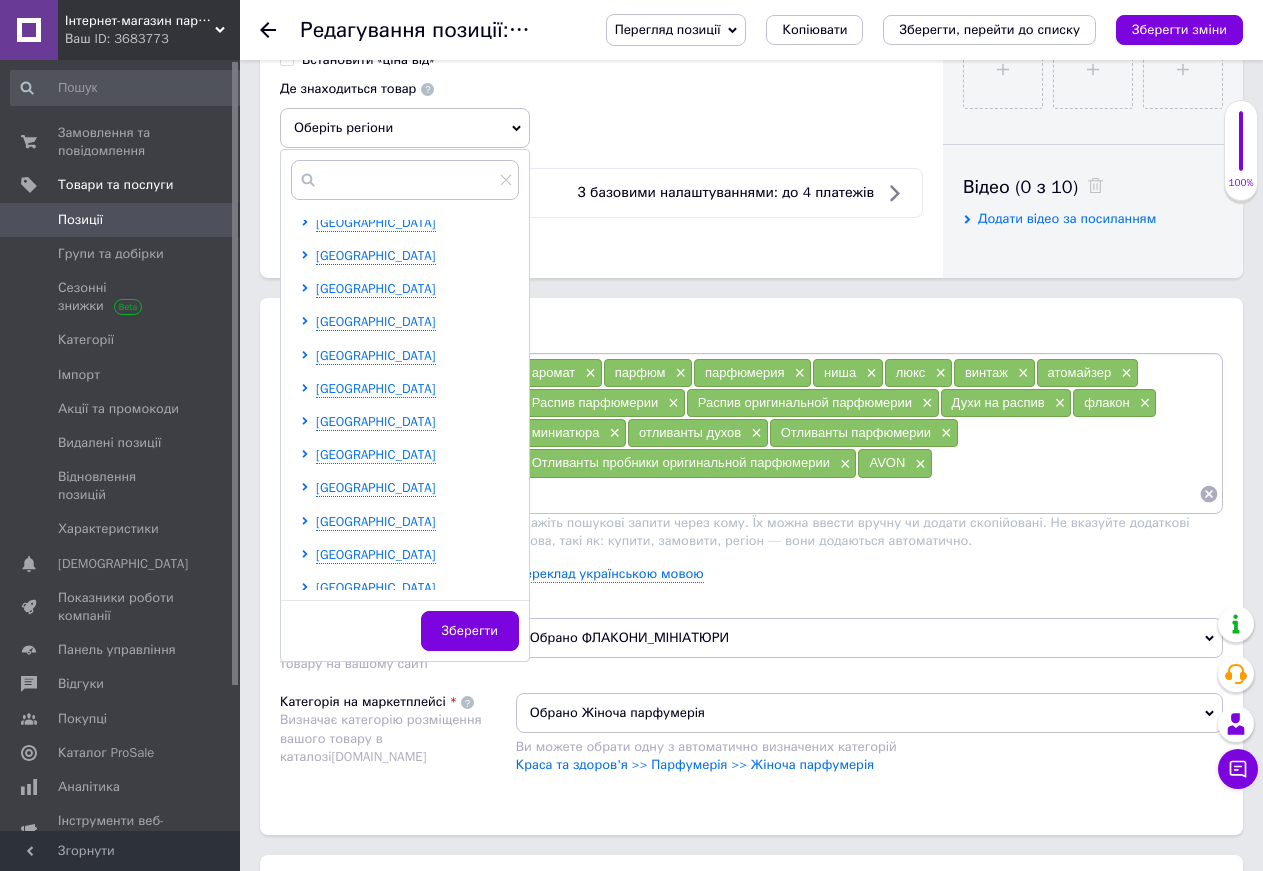 scroll, scrollTop: 275, scrollLeft: 0, axis: vertical 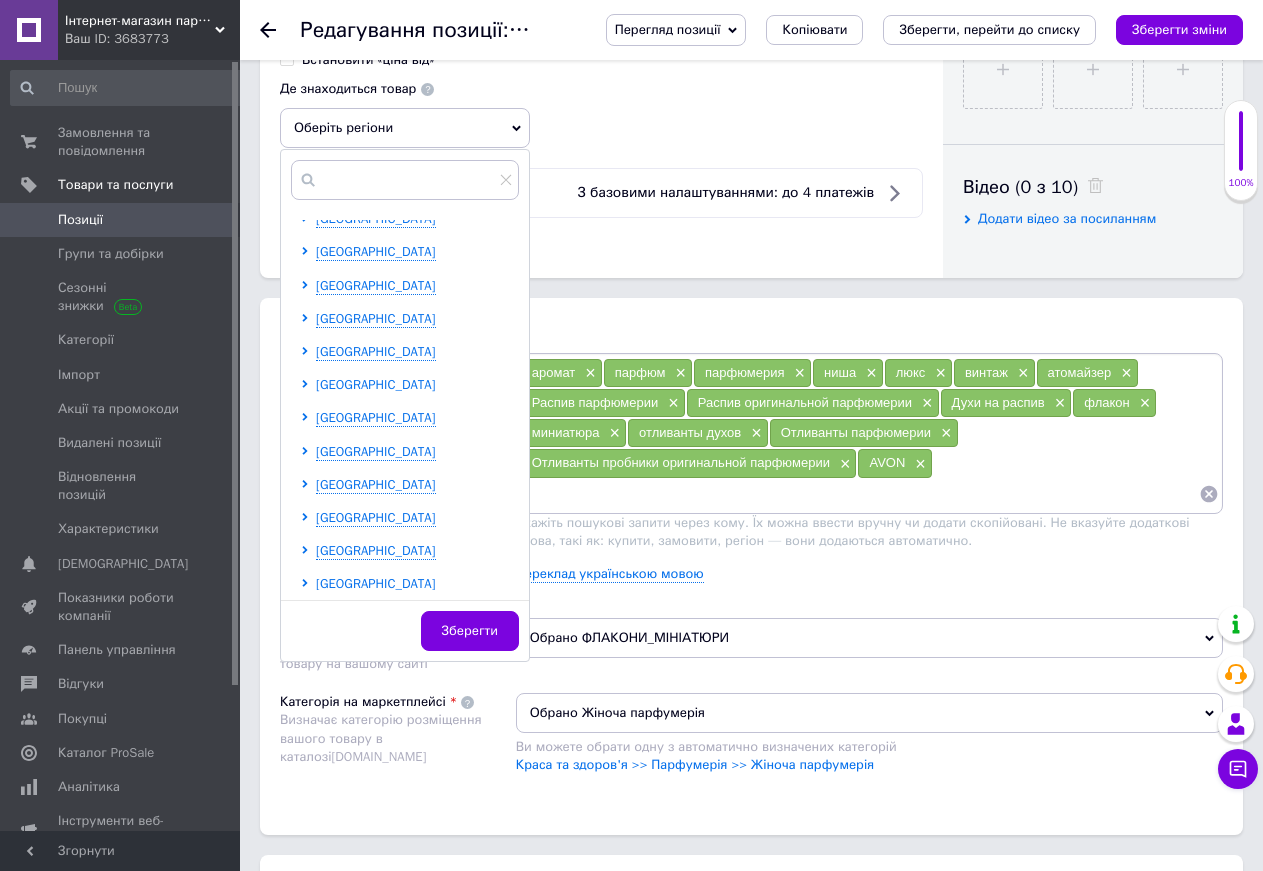 click on "[GEOGRAPHIC_DATA]" at bounding box center [376, 384] 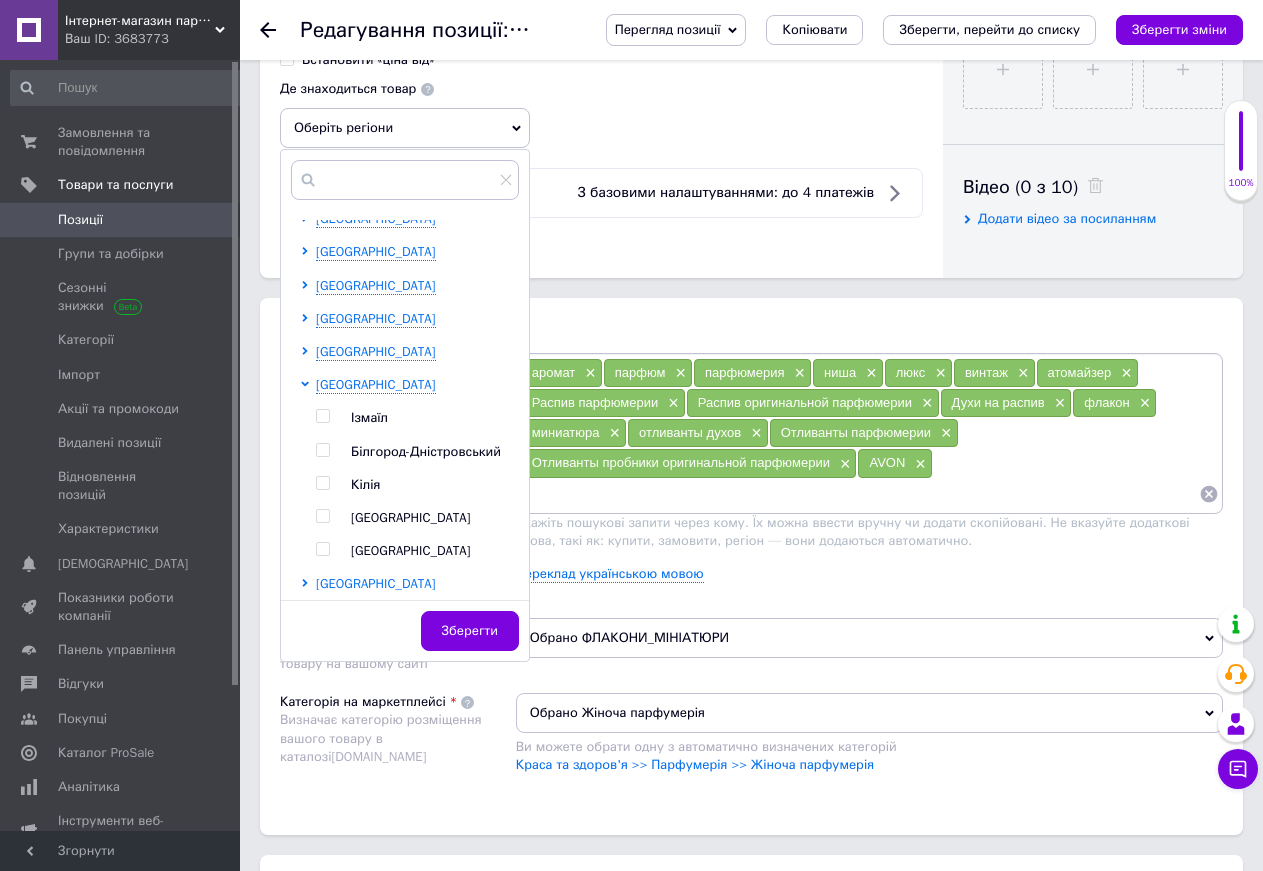 click at bounding box center [322, 516] 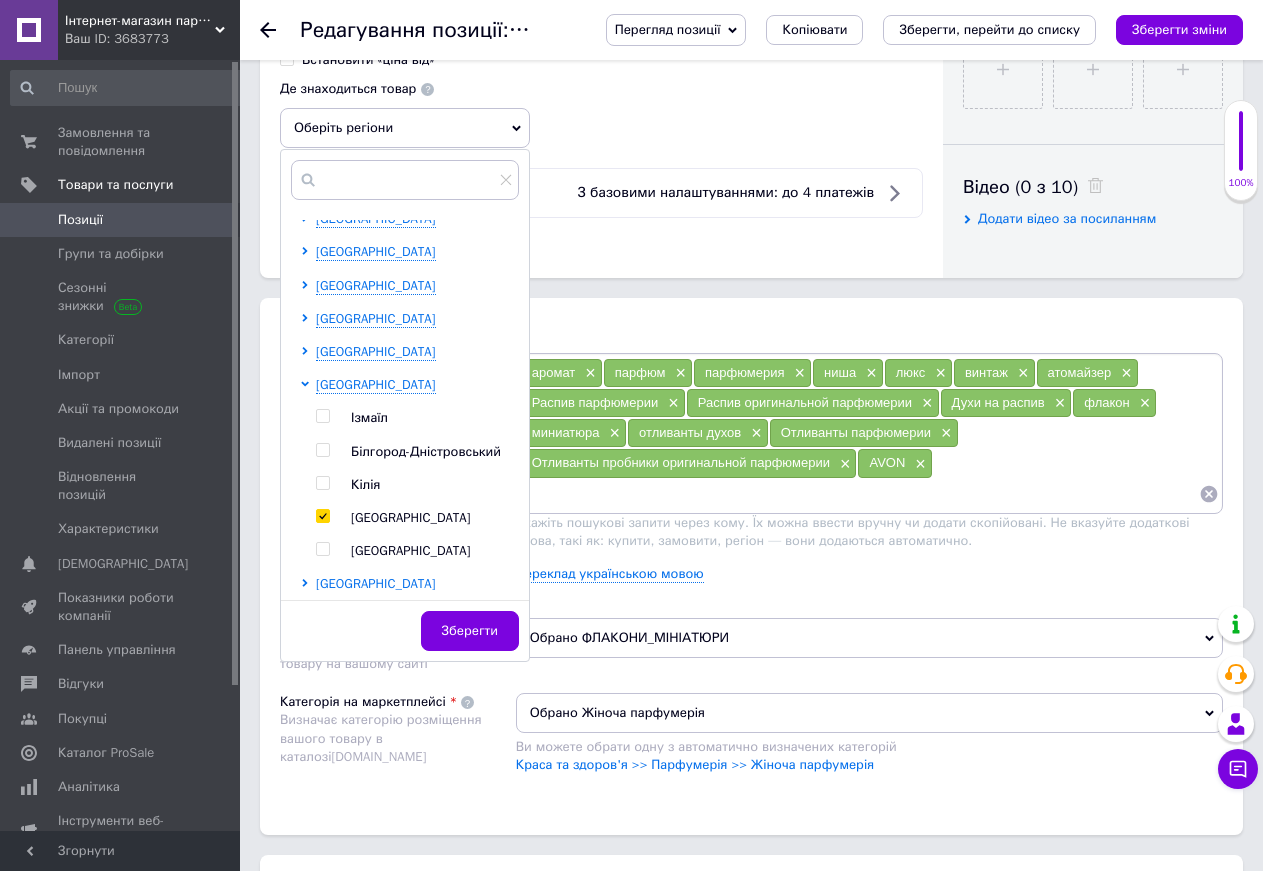 checkbox on "true" 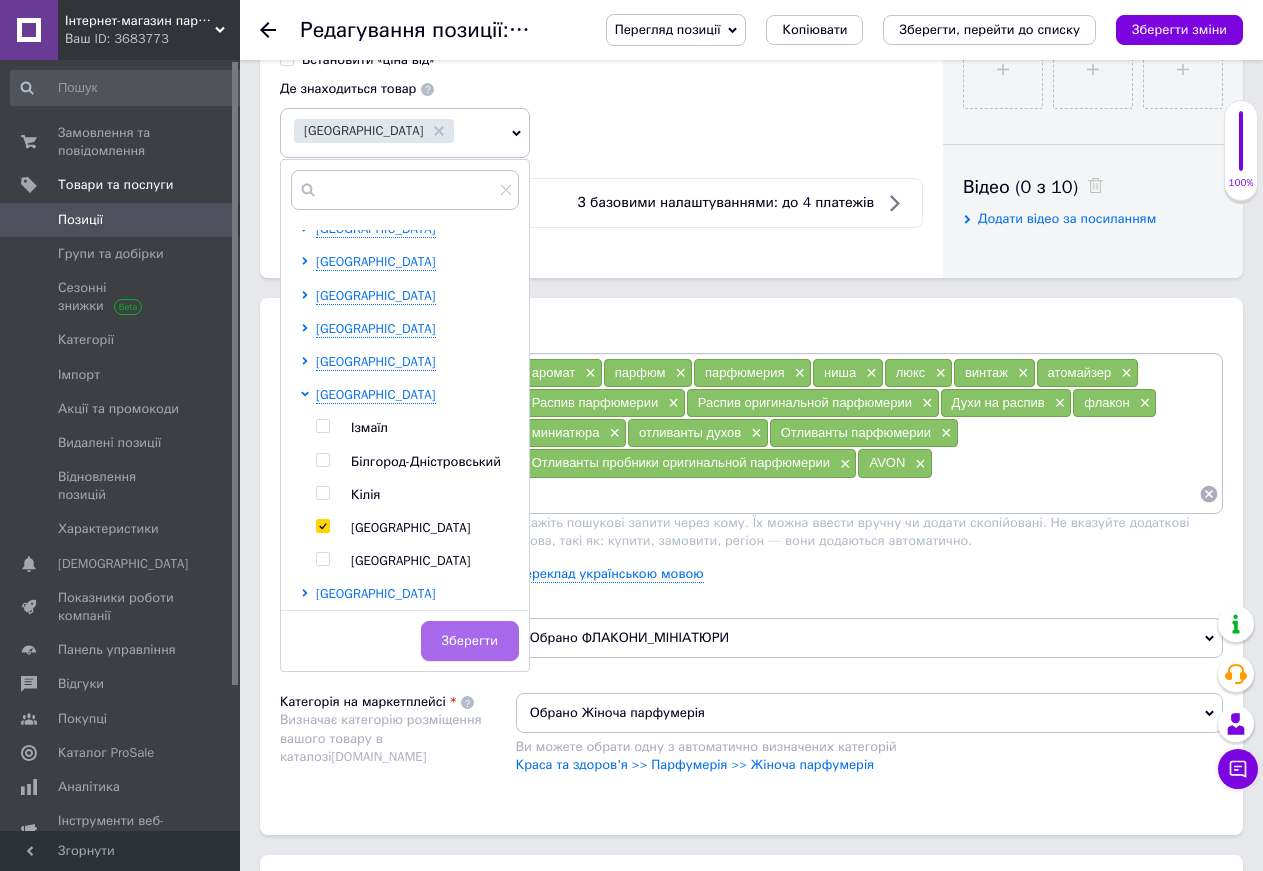 click on "Зберегти" at bounding box center [470, 641] 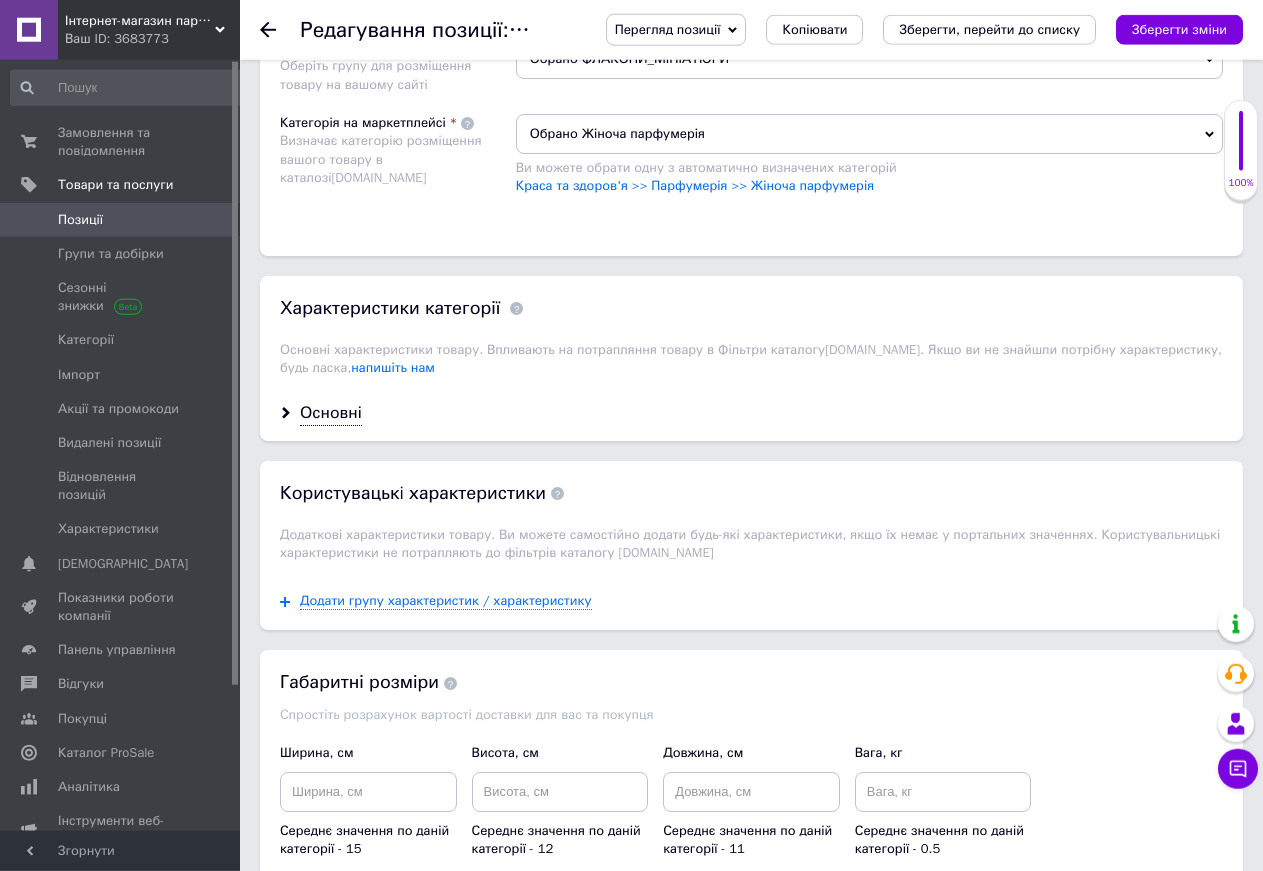scroll, scrollTop: 1530, scrollLeft: 0, axis: vertical 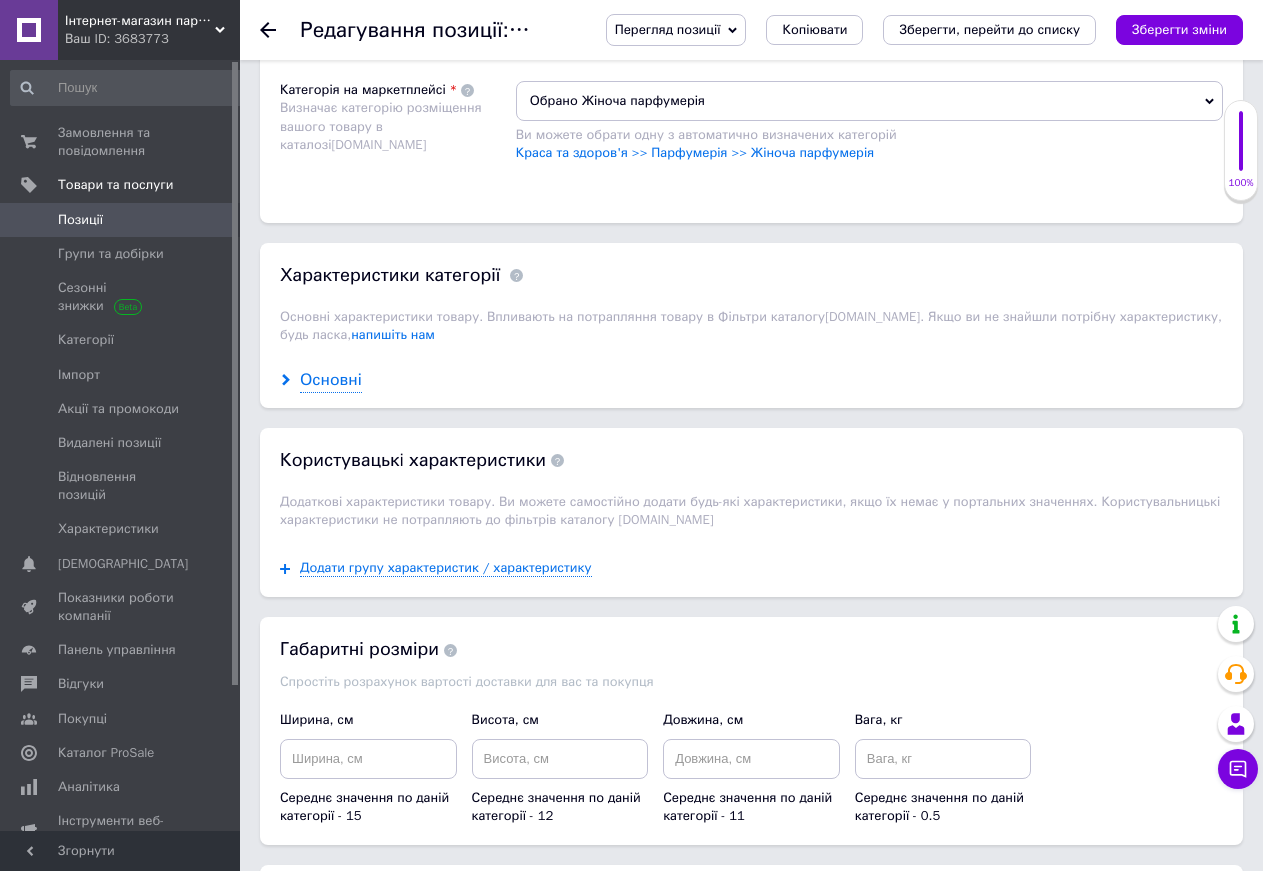 click on "Основні" at bounding box center [331, 380] 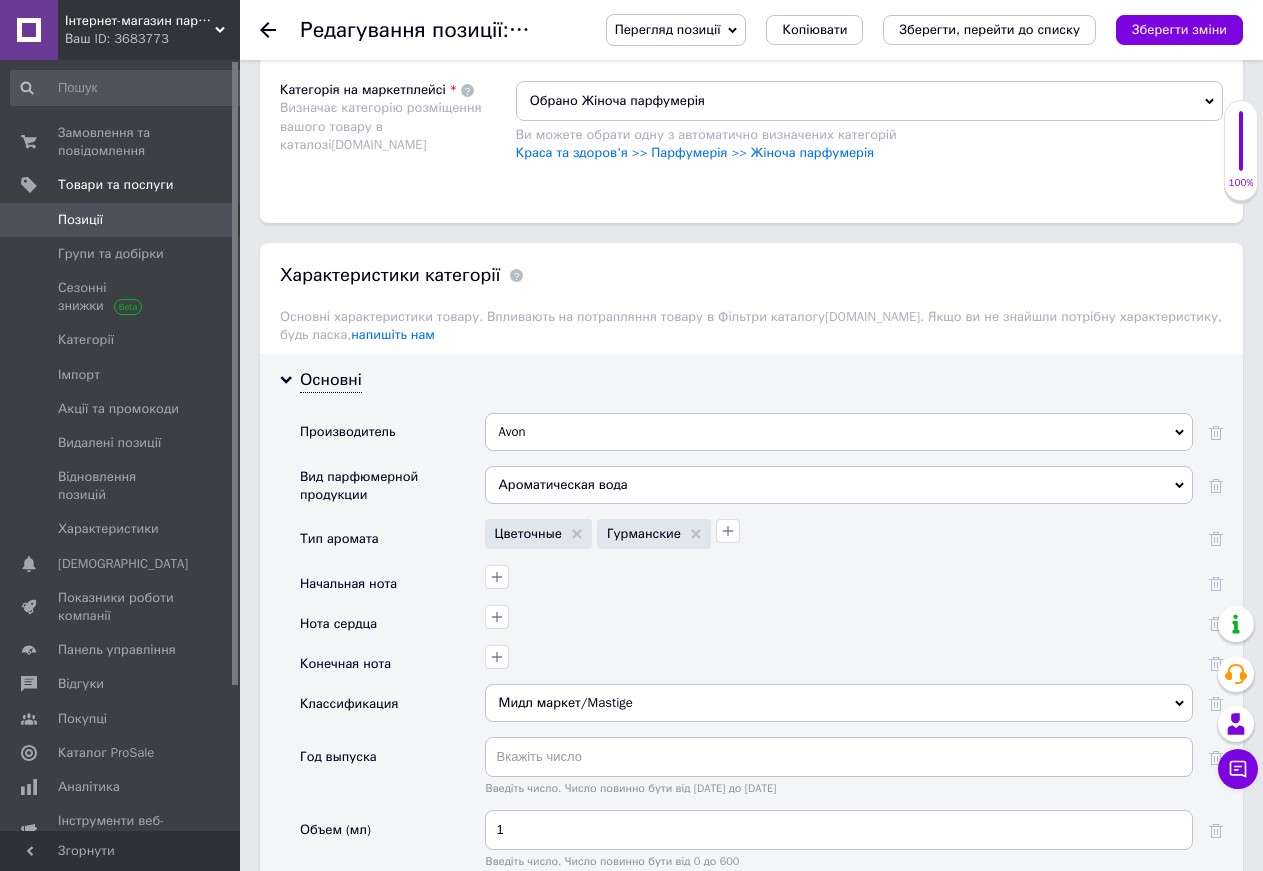 click on "Цветочные" at bounding box center [538, 533] 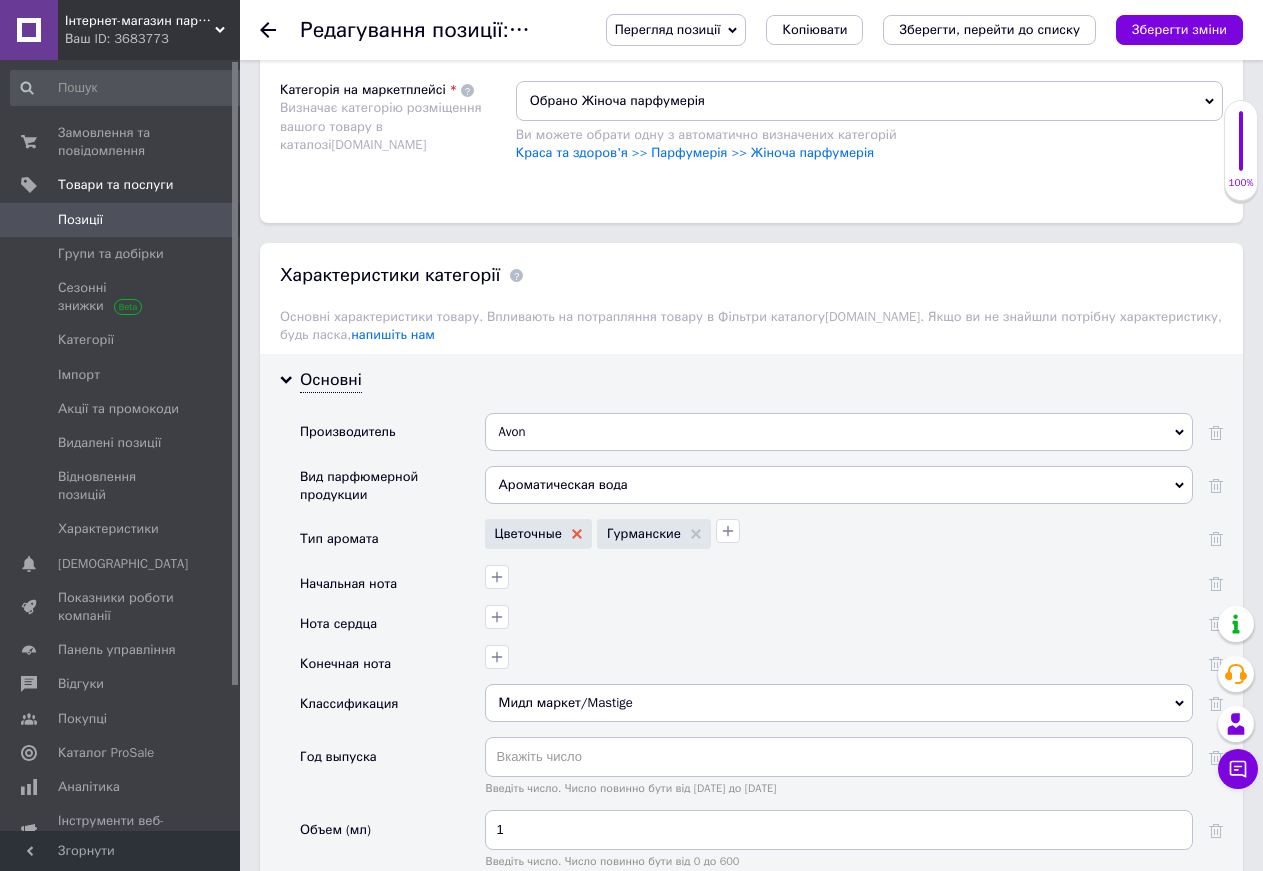 click 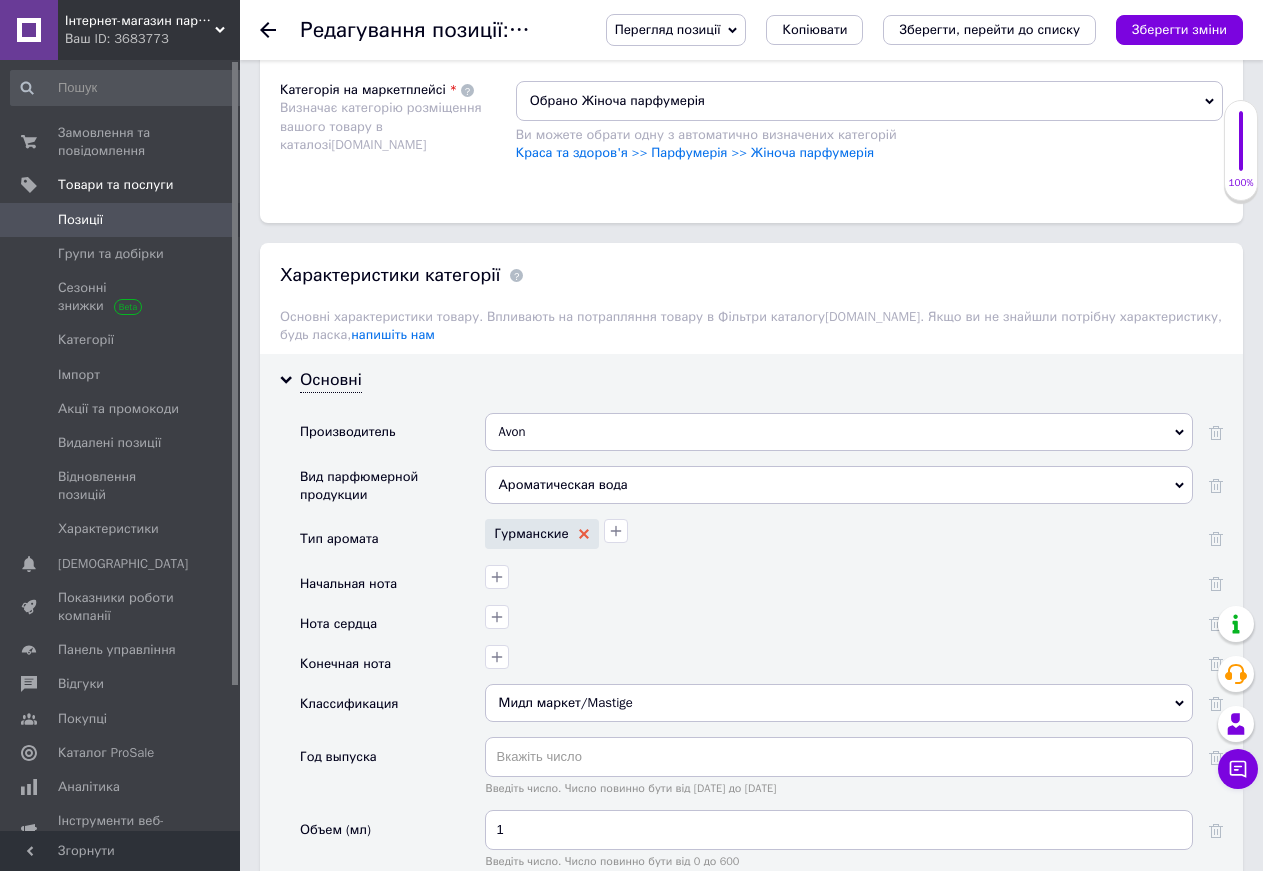 click 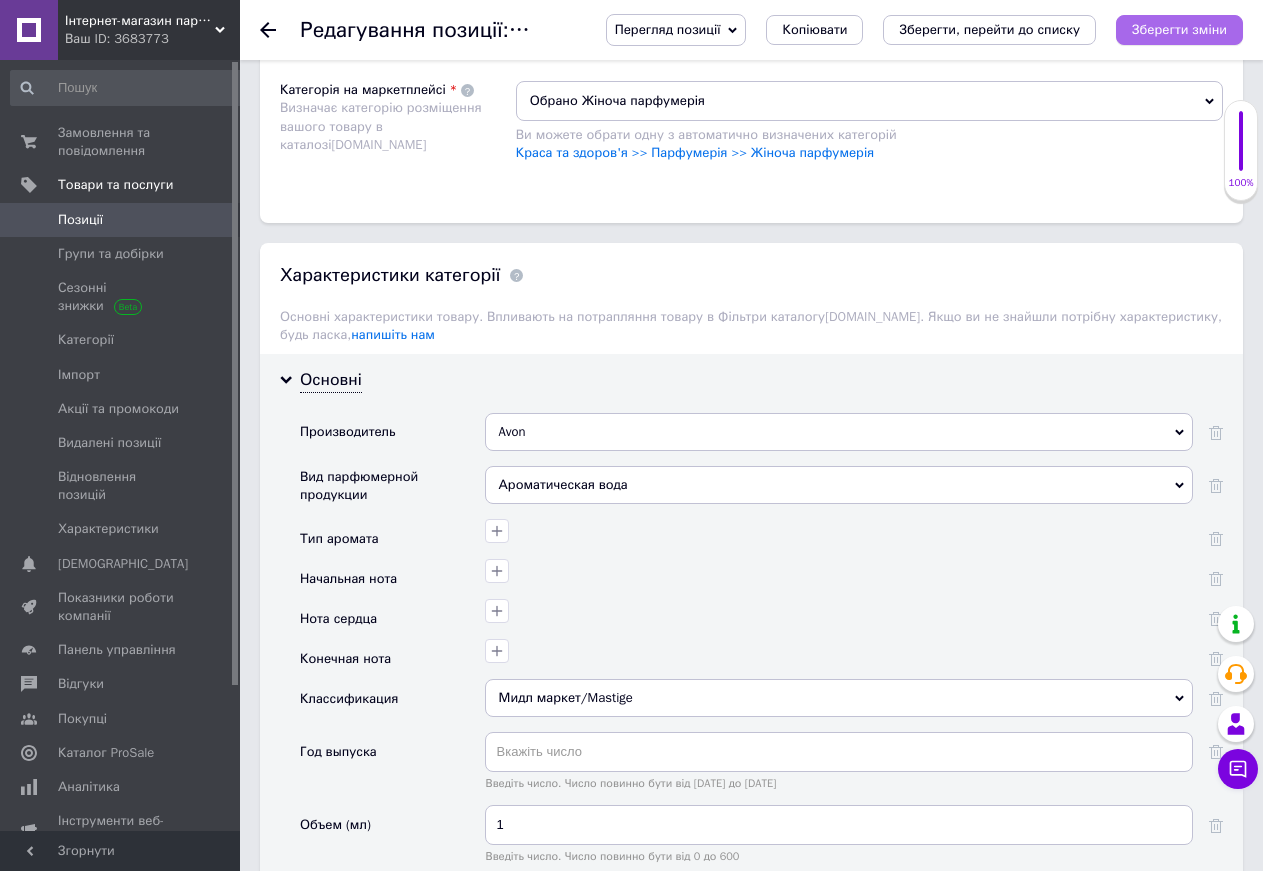 click on "Зберегти зміни" at bounding box center [1179, 29] 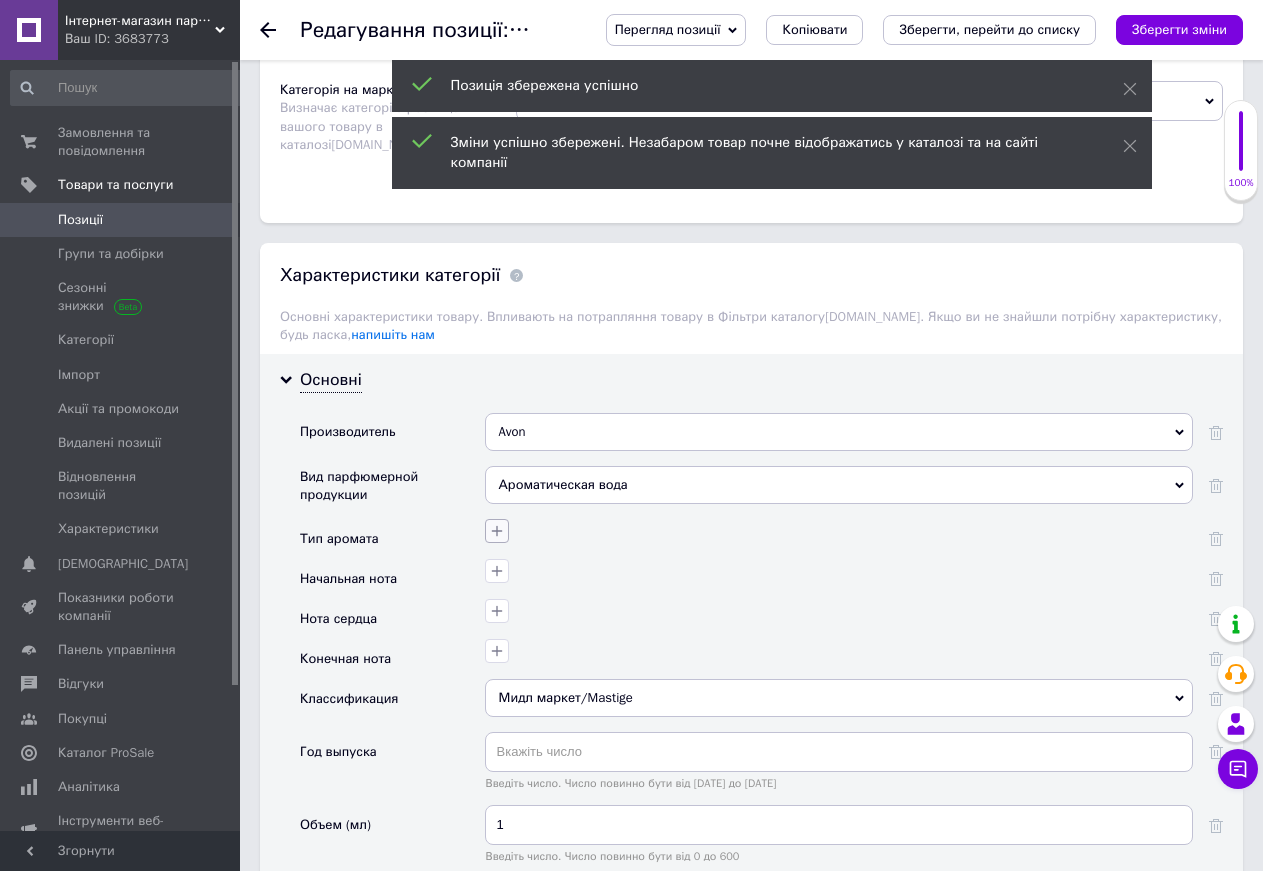 click 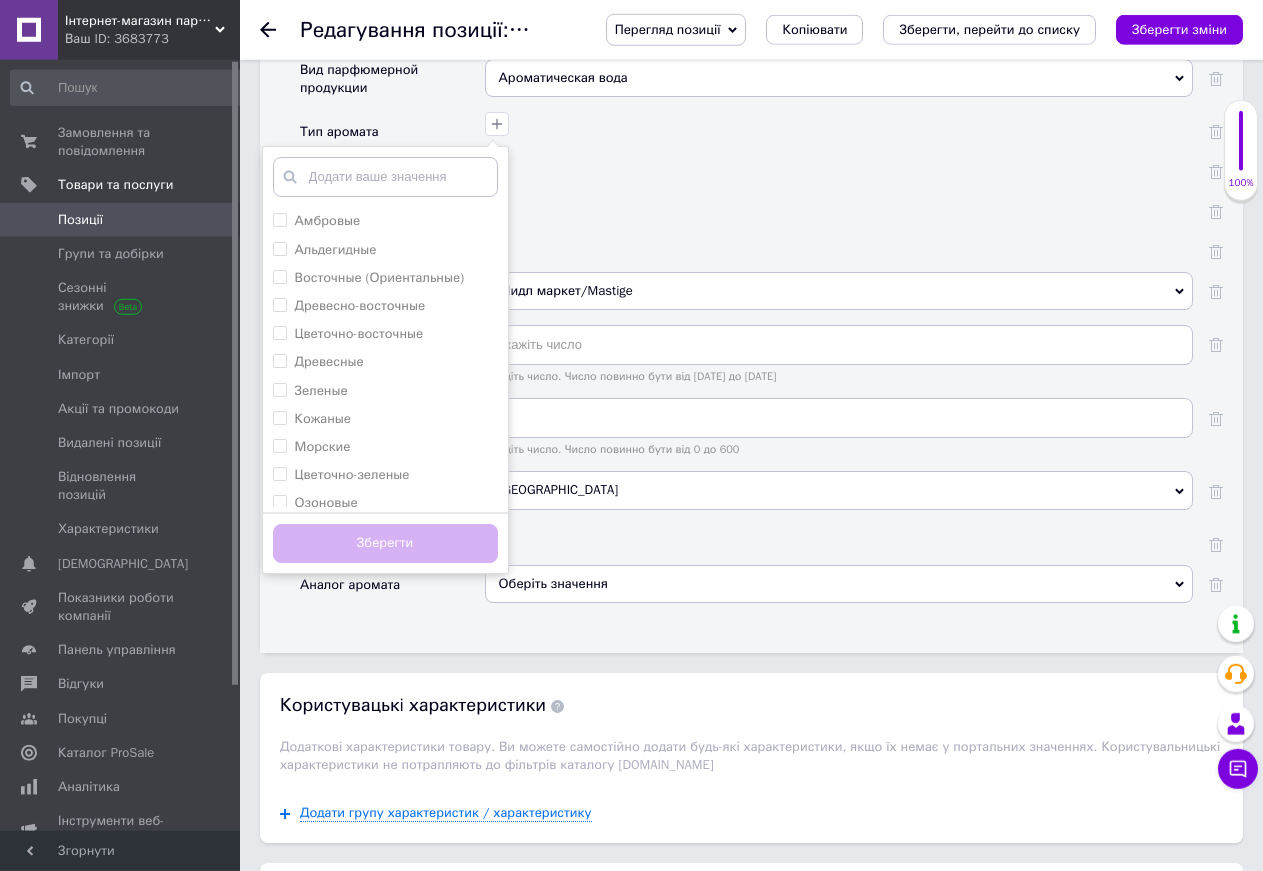 scroll, scrollTop: 1938, scrollLeft: 0, axis: vertical 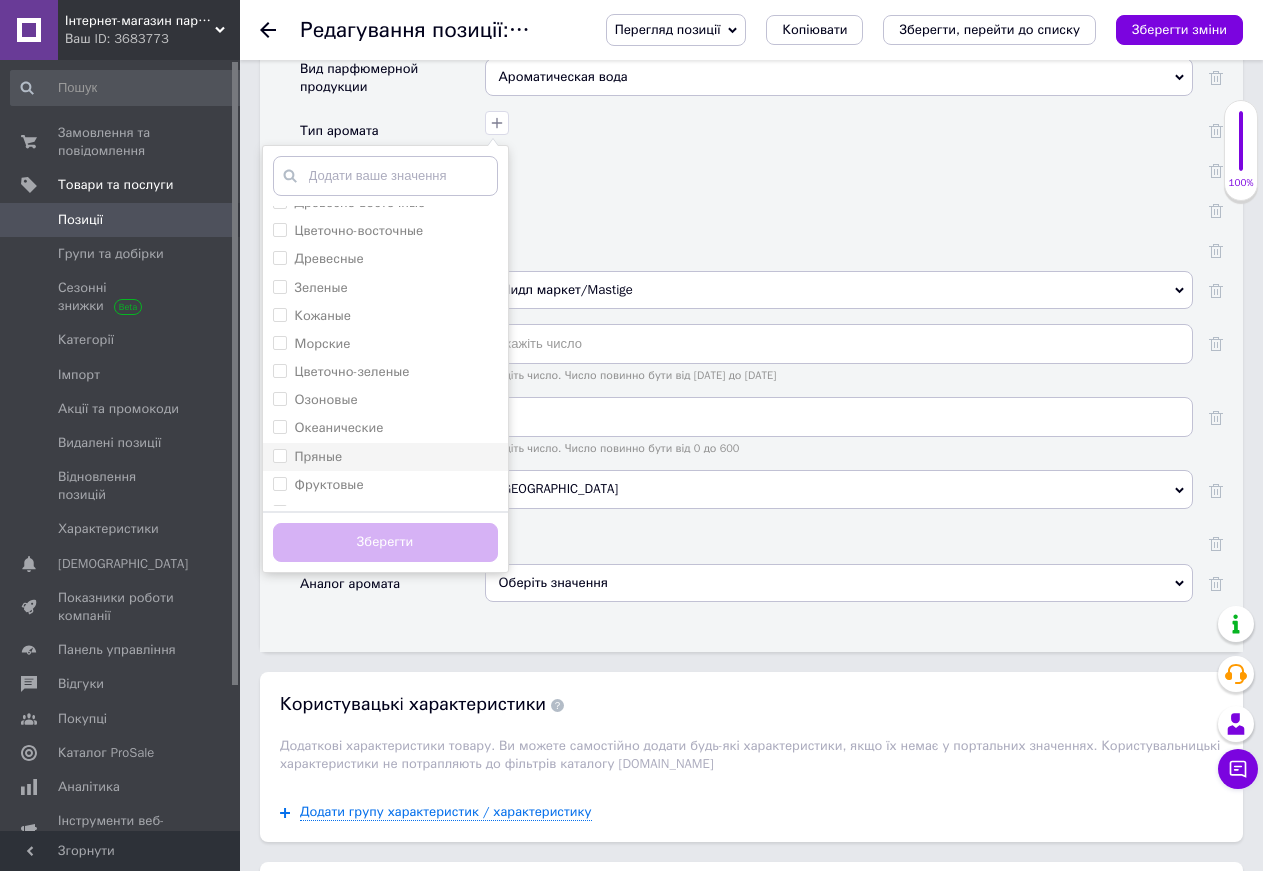 click on "Пряные" at bounding box center [319, 456] 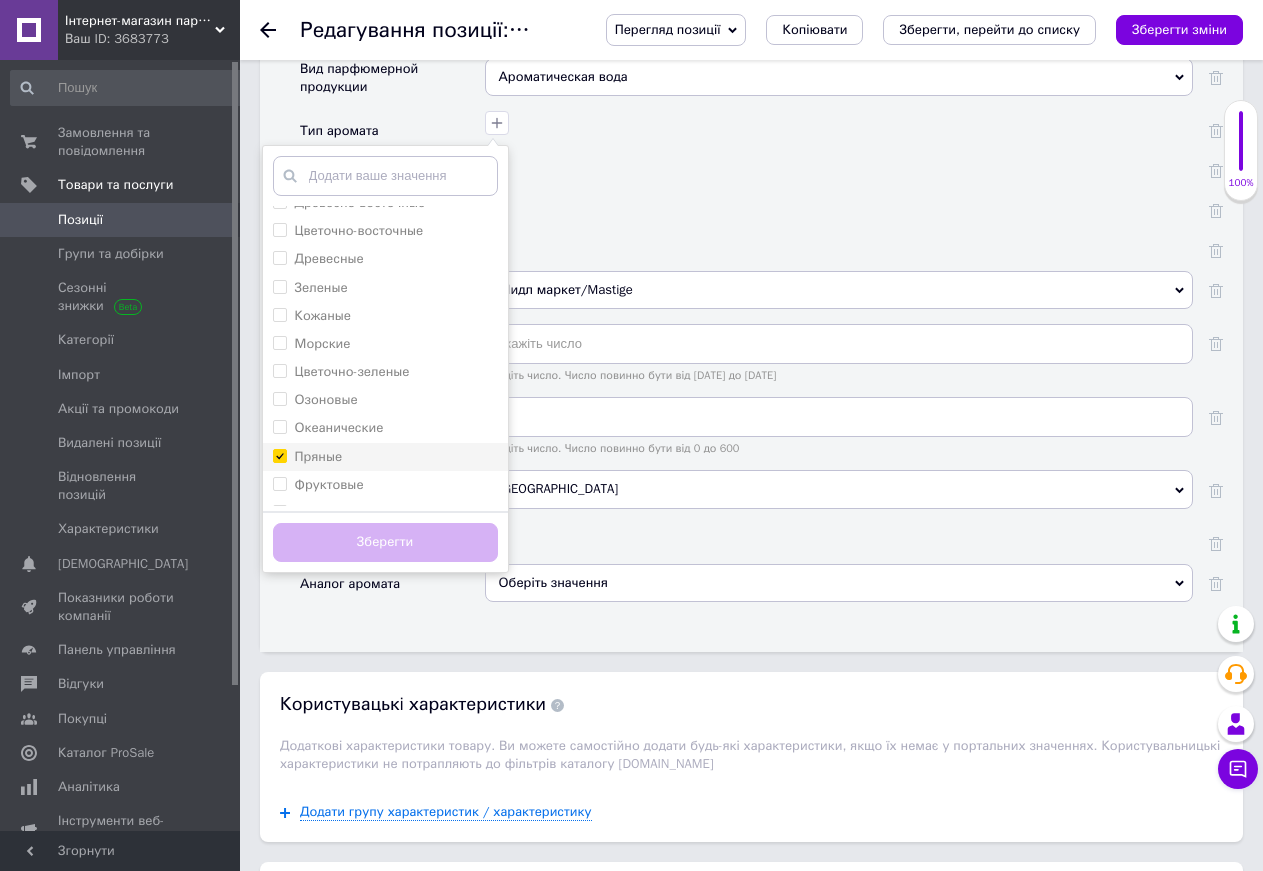 checkbox on "true" 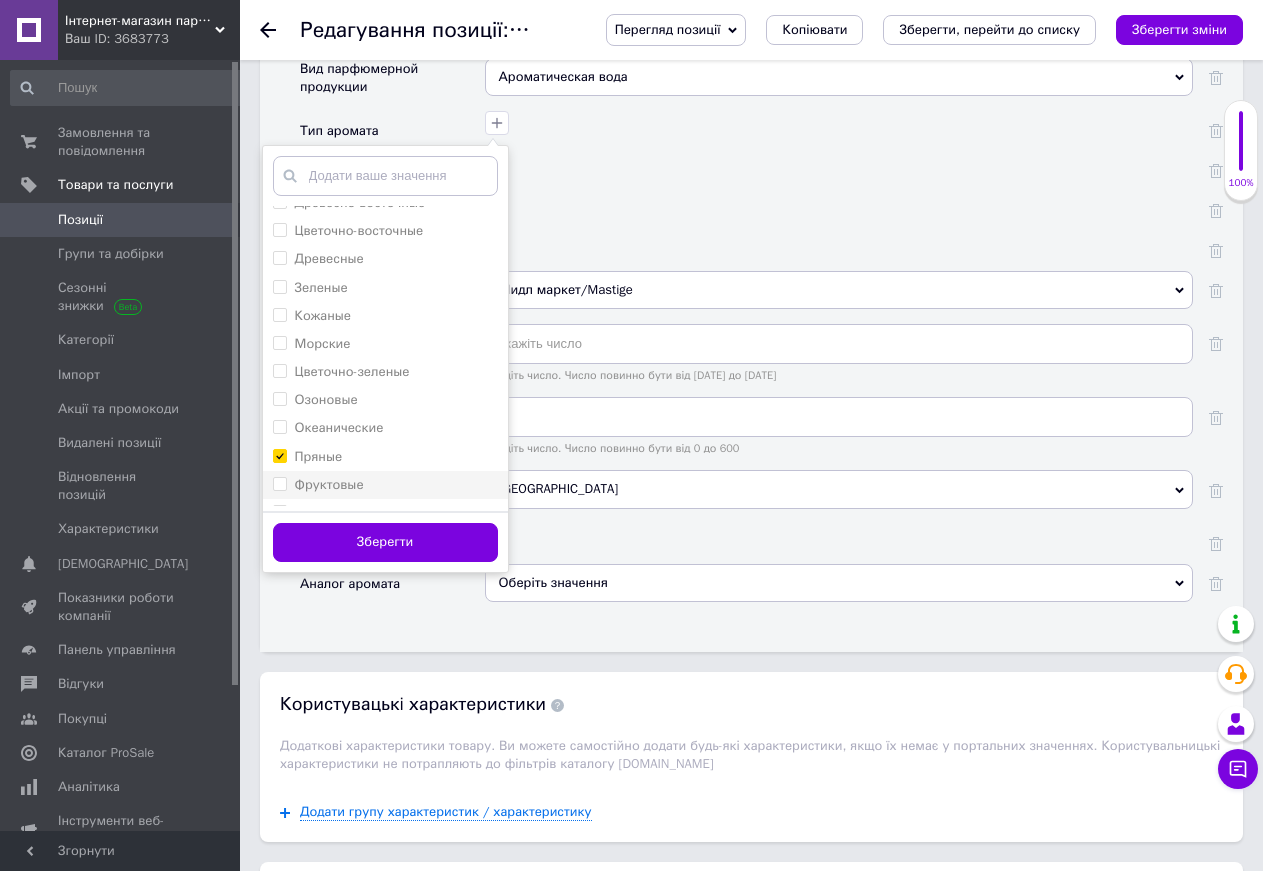 click on "Фруктовые" at bounding box center (329, 484) 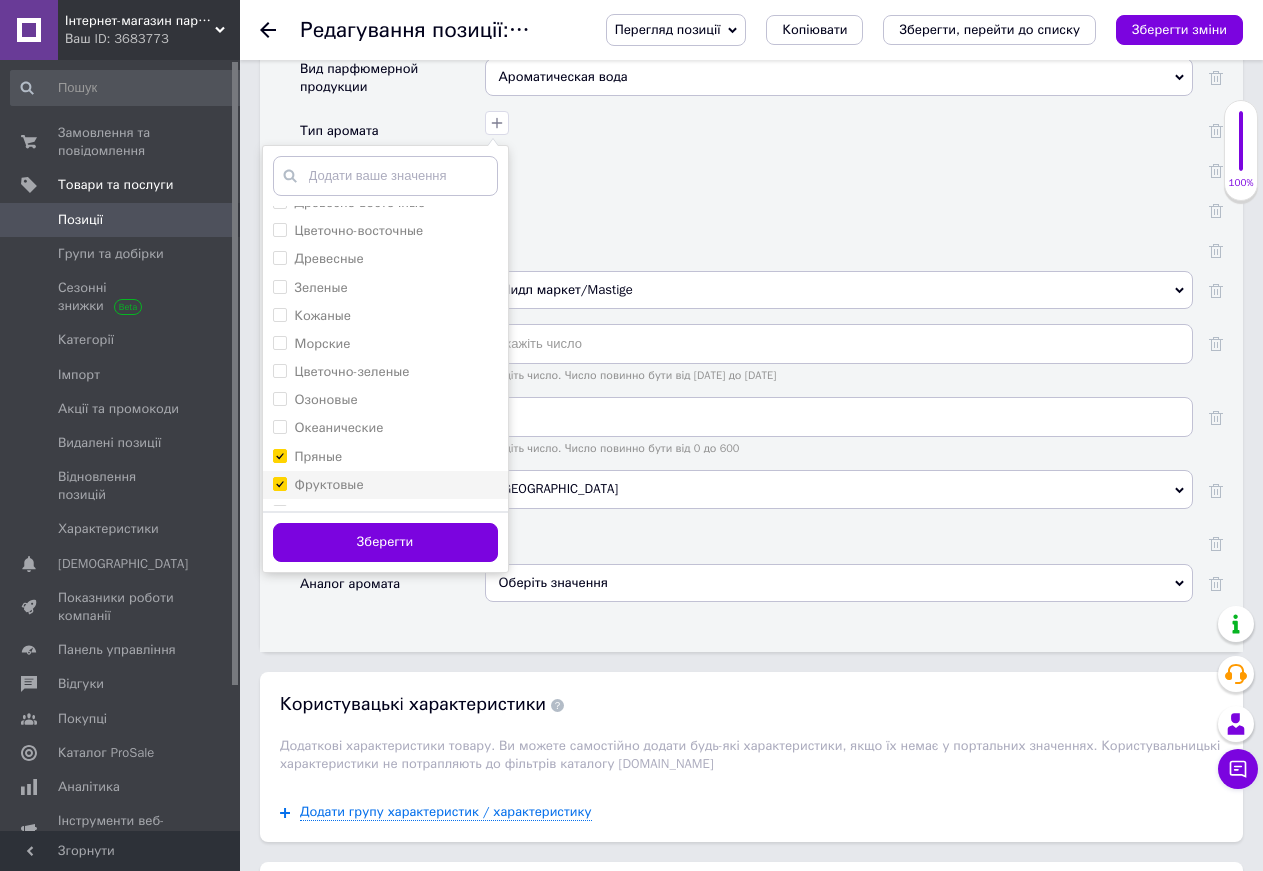 checkbox on "true" 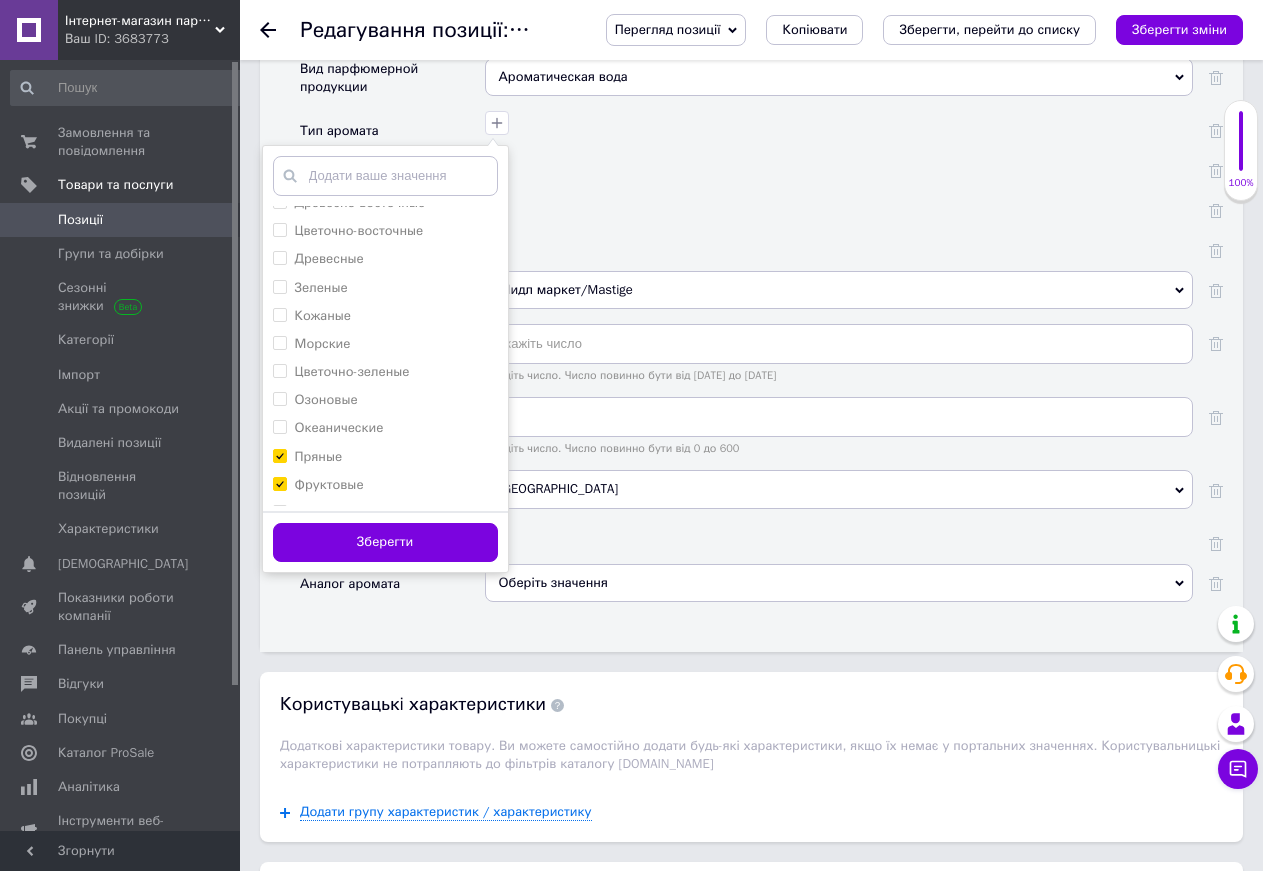 drag, startPoint x: 389, startPoint y: 547, endPoint x: 404, endPoint y: 535, distance: 19.209373 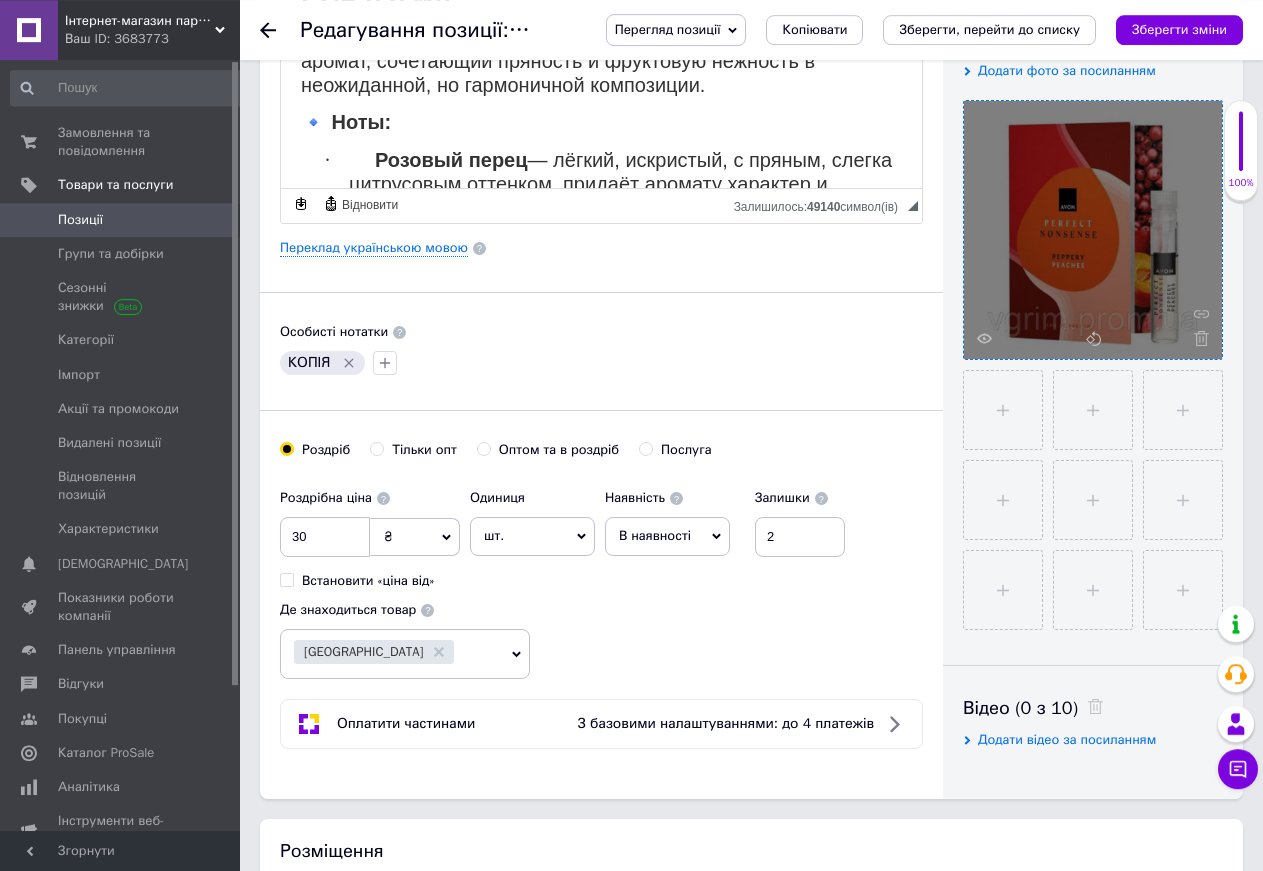 scroll, scrollTop: 510, scrollLeft: 0, axis: vertical 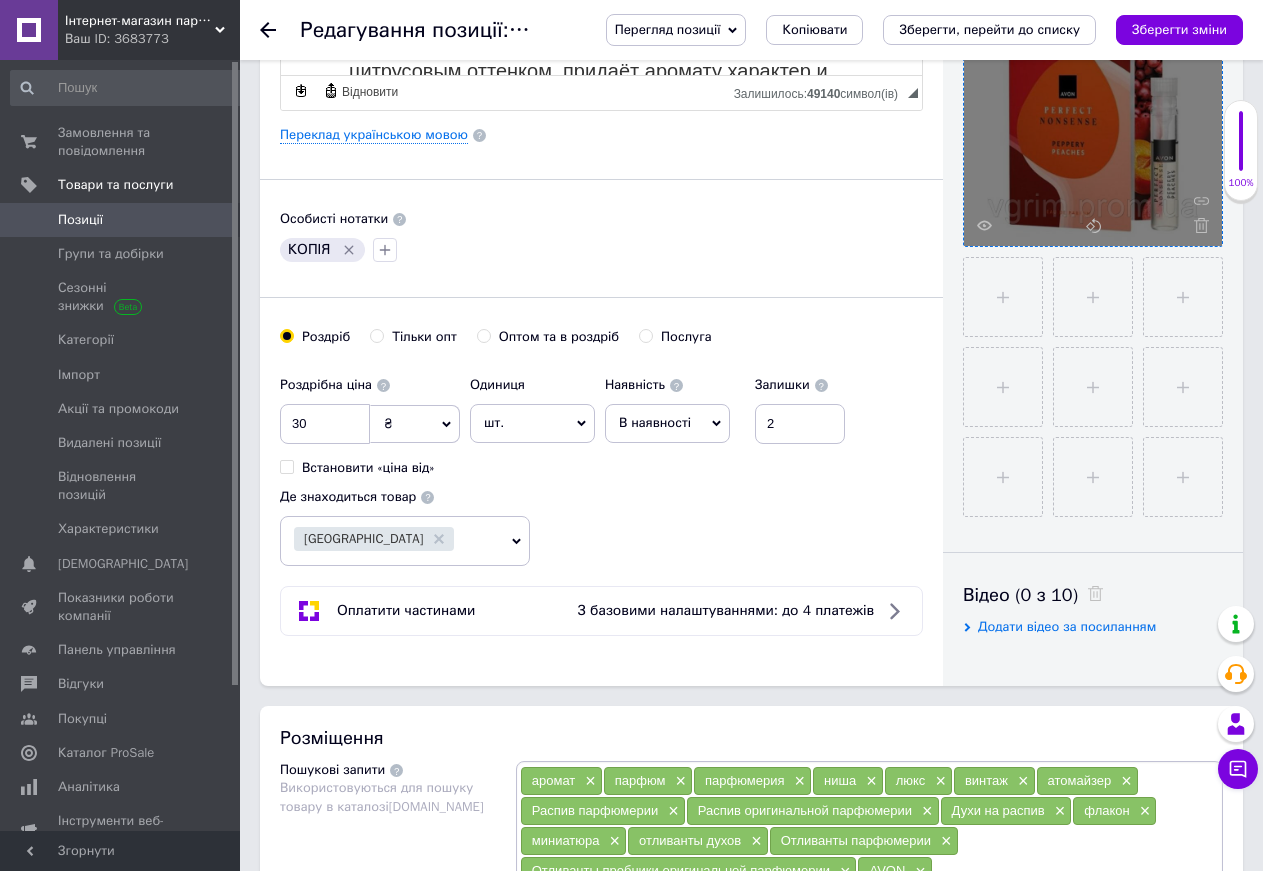 click 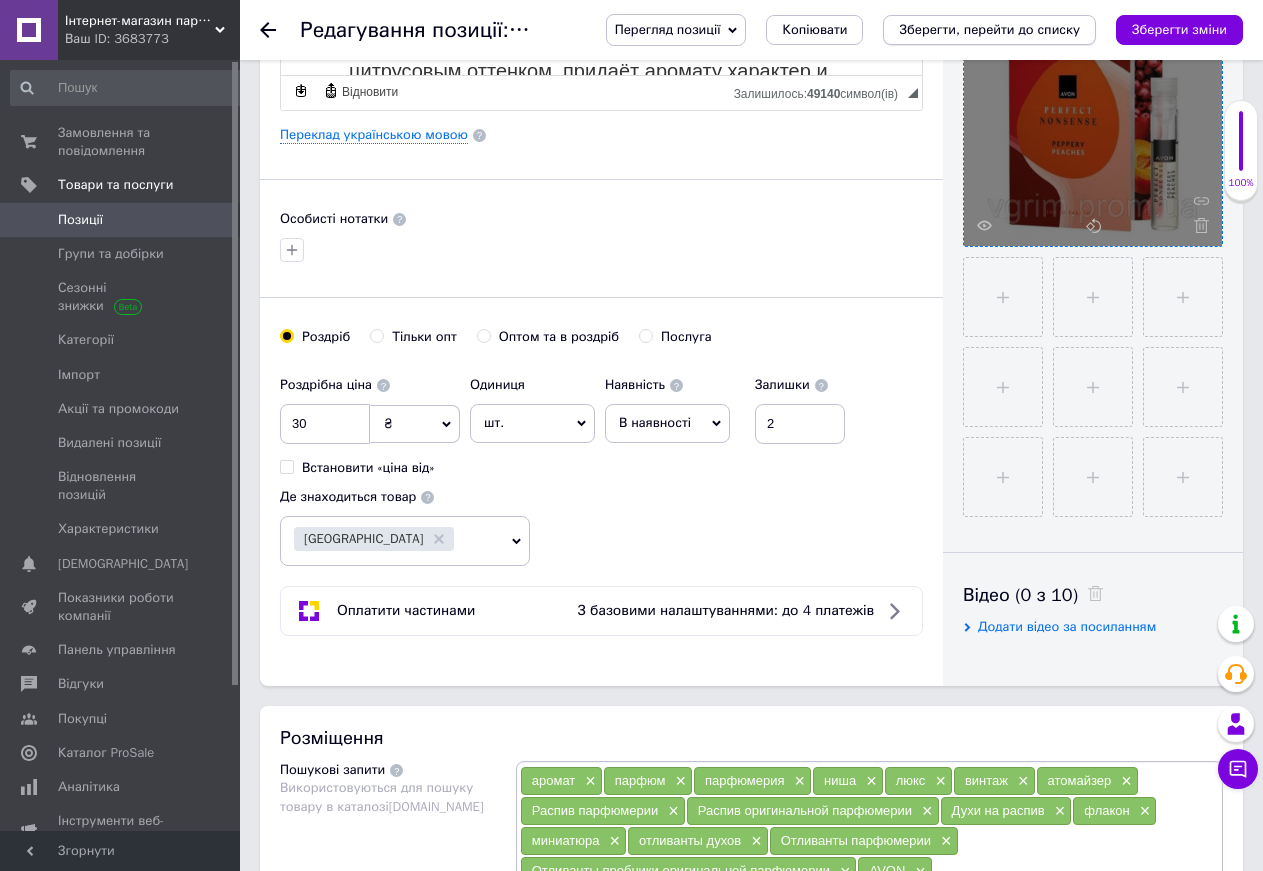 click on "Зберегти, перейти до списку" at bounding box center (989, 29) 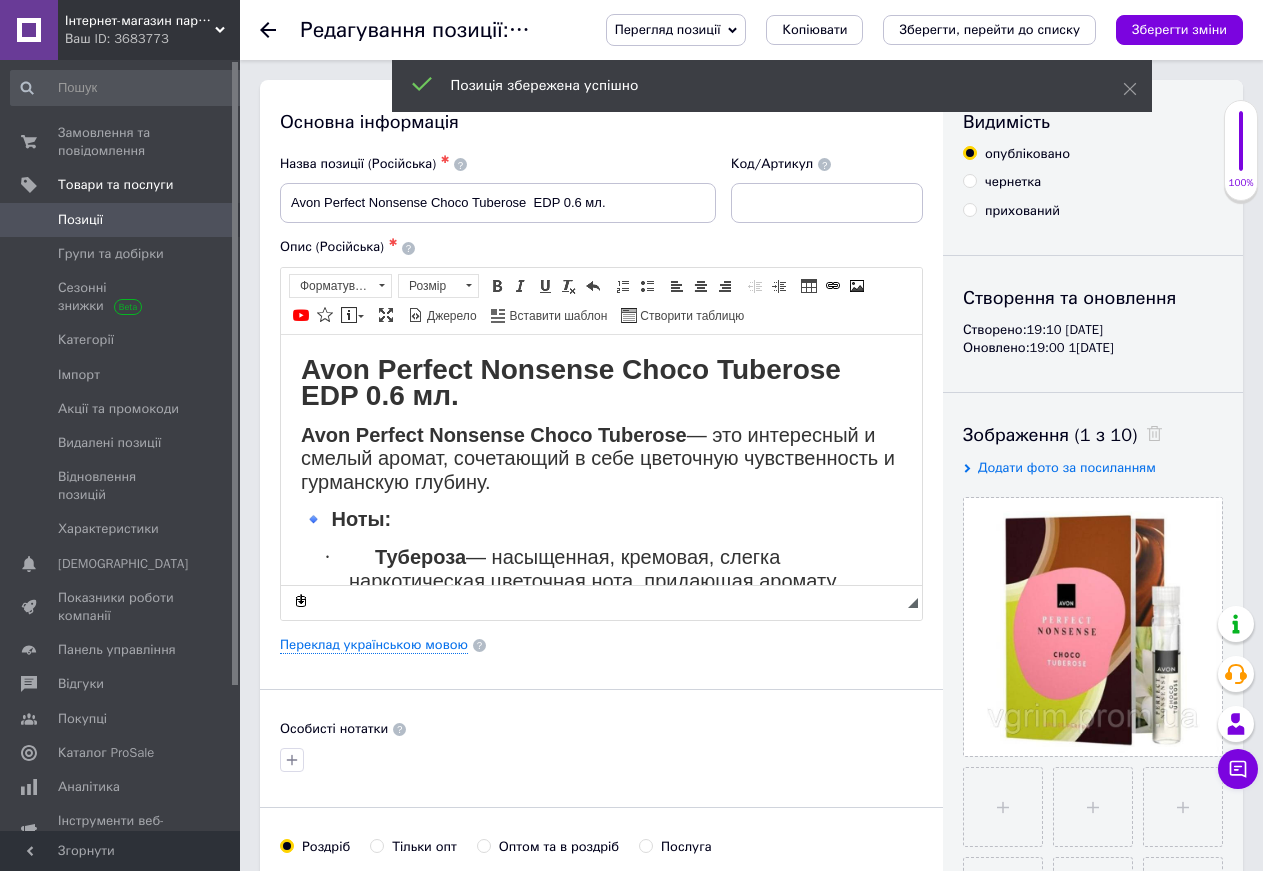 scroll, scrollTop: 0, scrollLeft: 0, axis: both 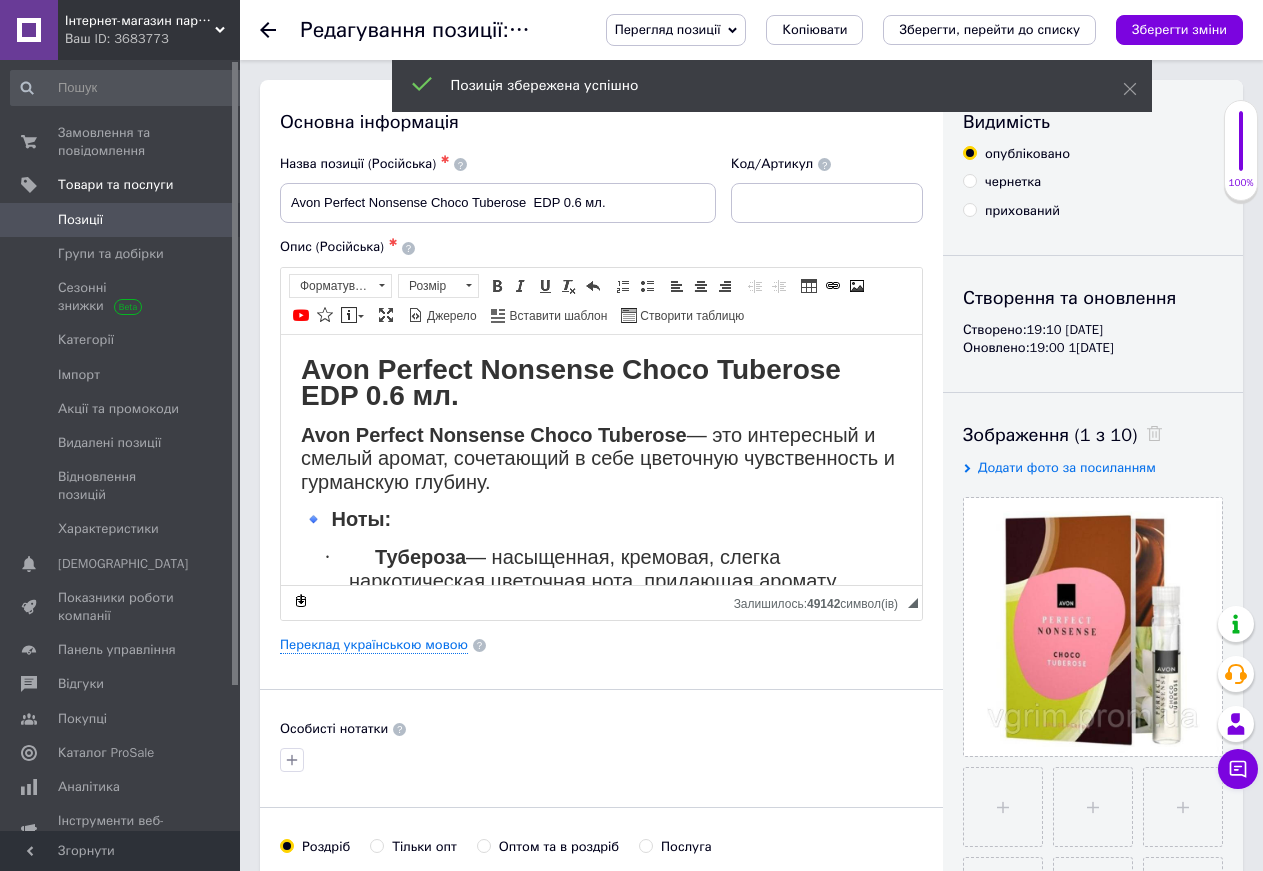 click on "Зберегти, перейти до списку" at bounding box center [989, 29] 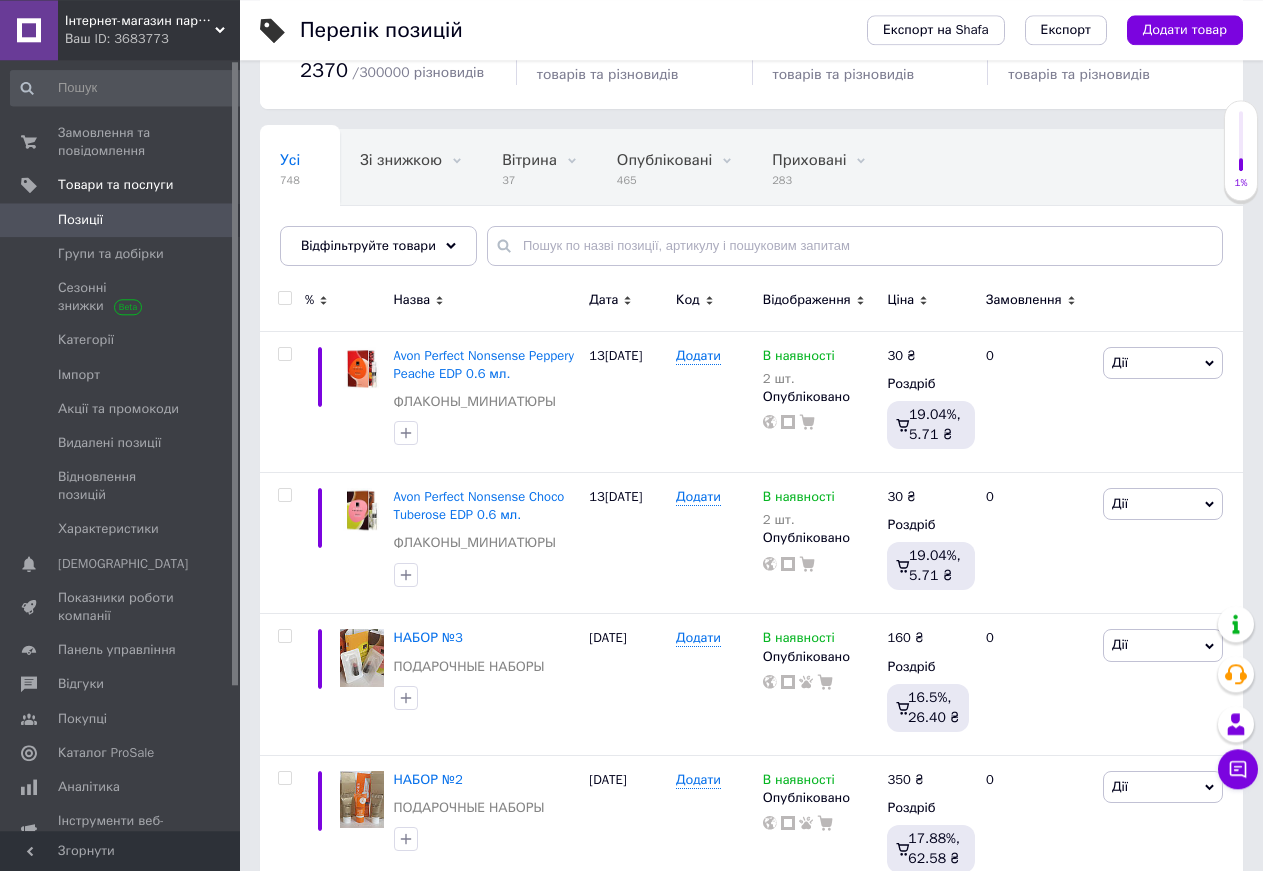 scroll, scrollTop: 102, scrollLeft: 0, axis: vertical 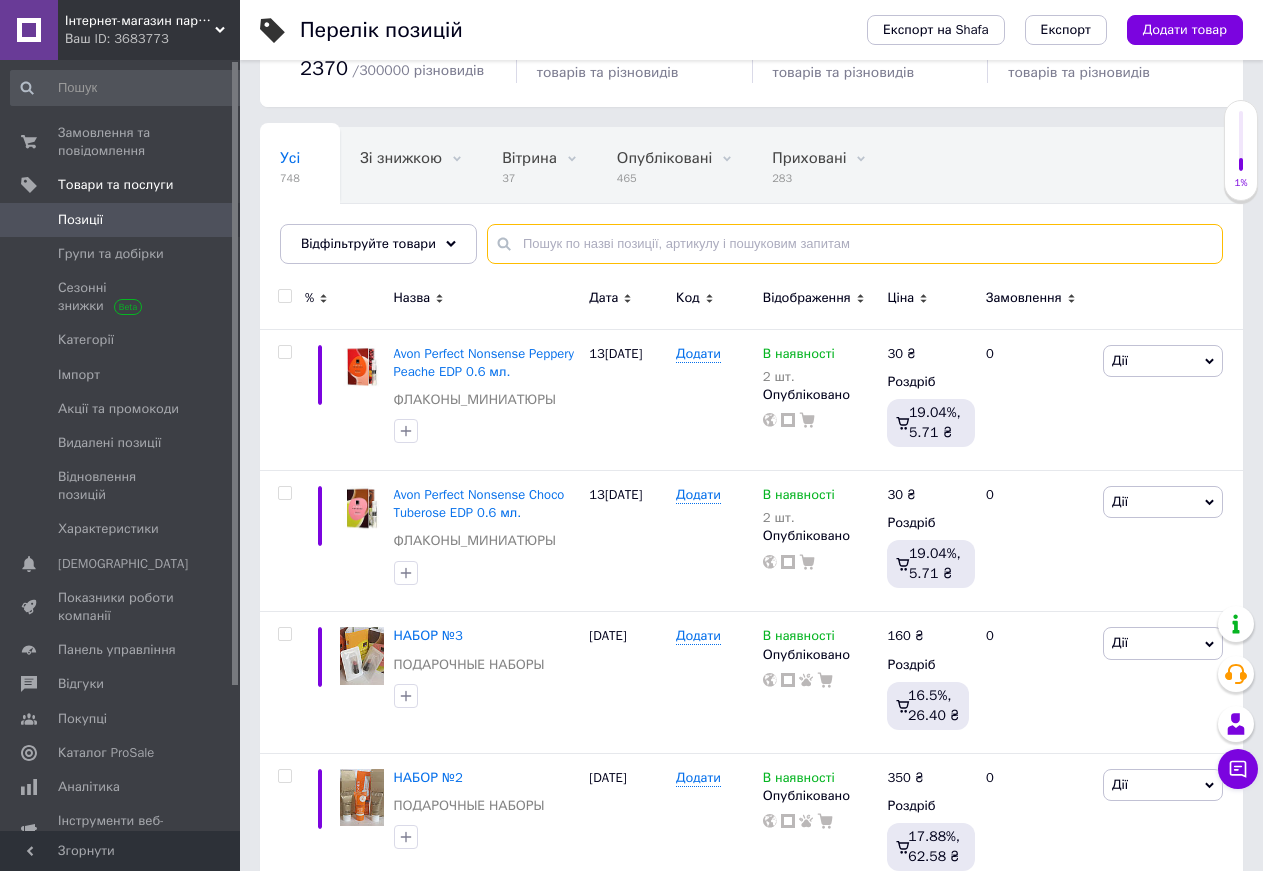 click at bounding box center (855, 244) 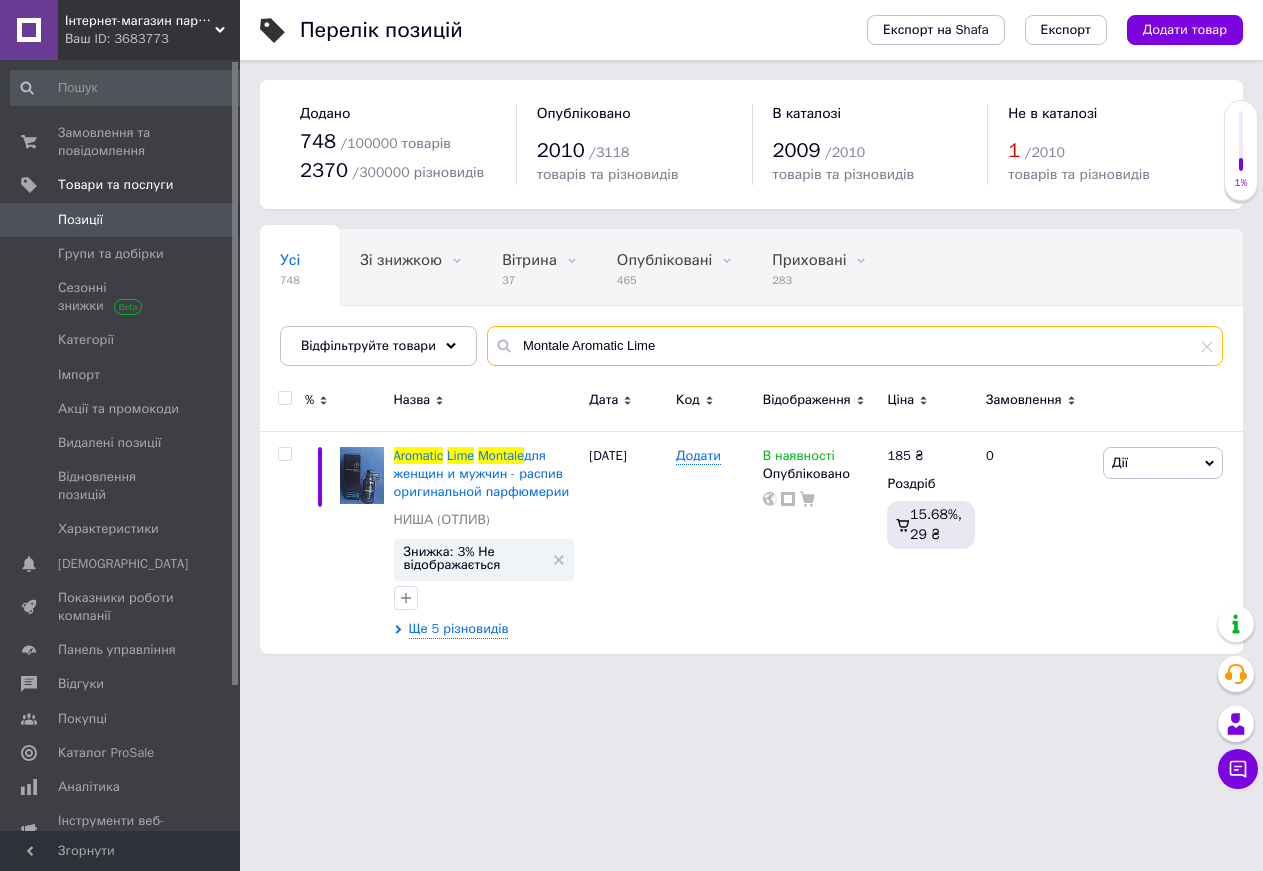 scroll, scrollTop: 0, scrollLeft: 0, axis: both 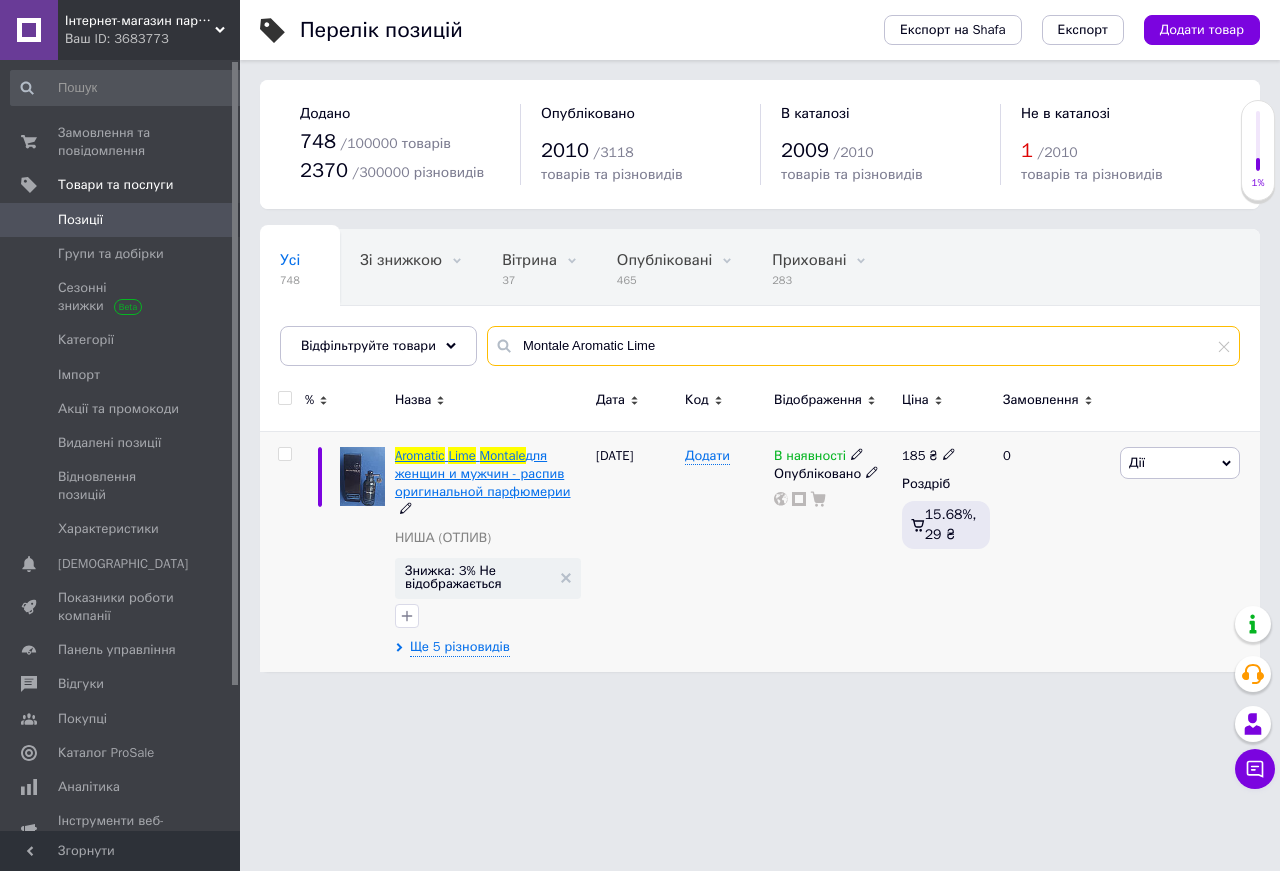 type on "Montale Aromatic Lime" 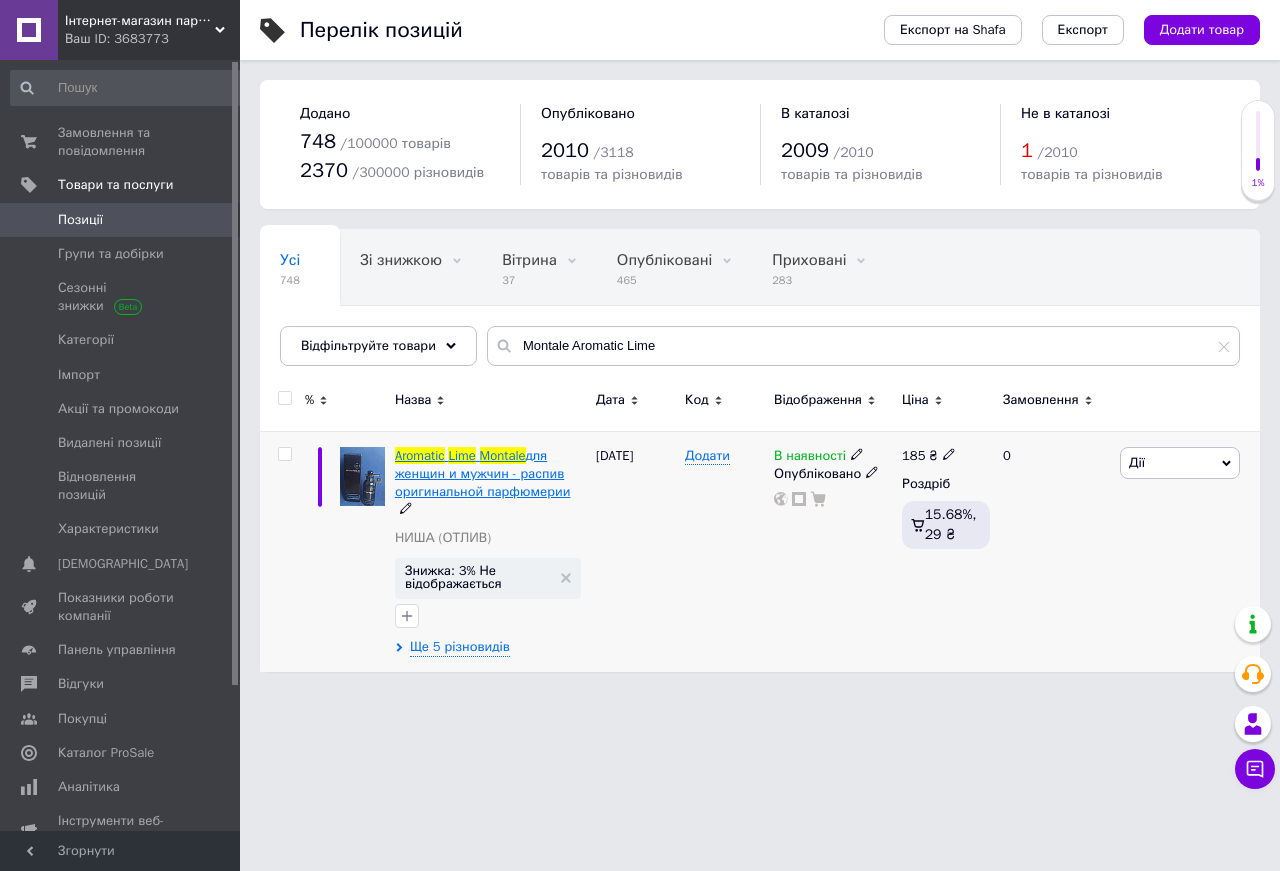 click on "для женщин и мужчин - распив оригинальной парфюмерии" at bounding box center [483, 473] 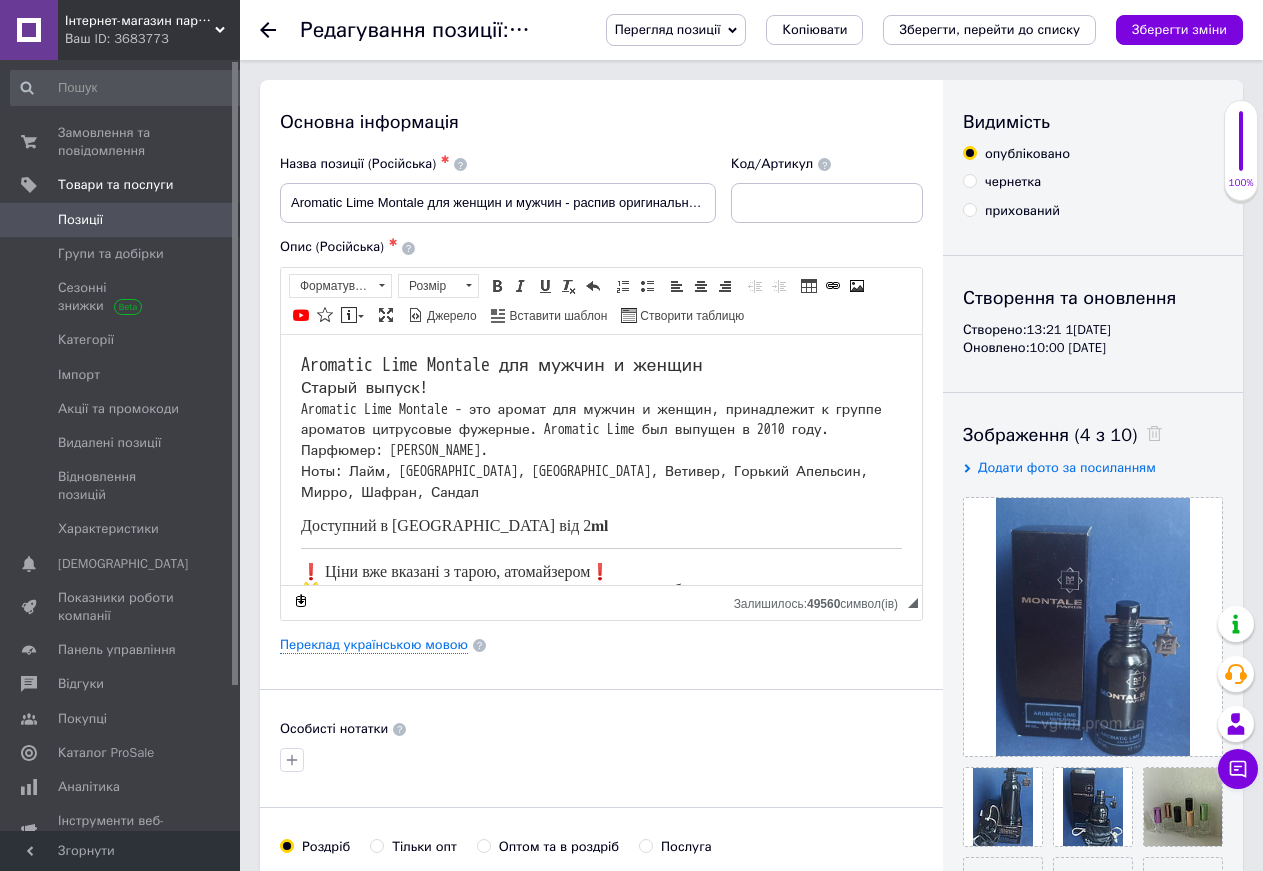 scroll, scrollTop: 0, scrollLeft: 0, axis: both 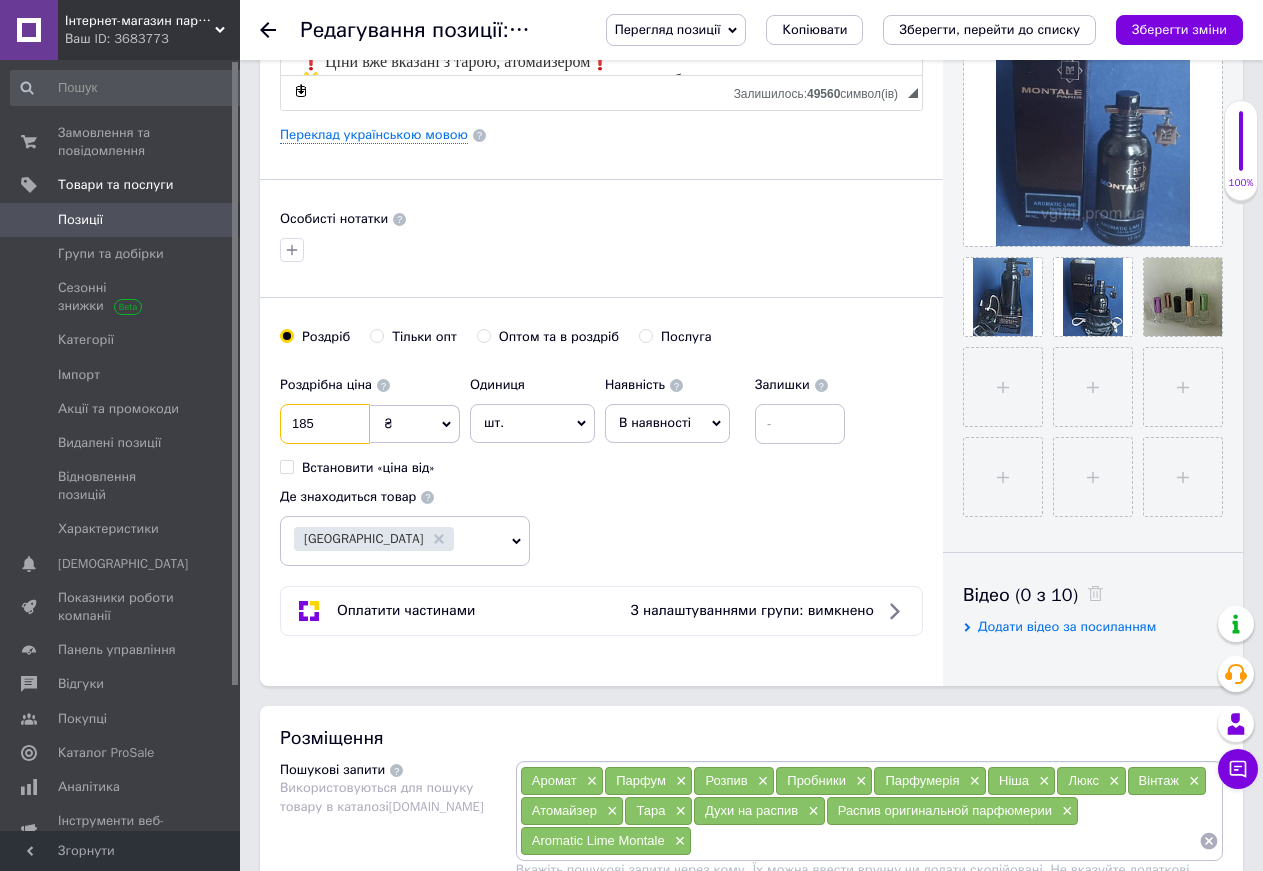 drag, startPoint x: 330, startPoint y: 421, endPoint x: 278, endPoint y: 421, distance: 52 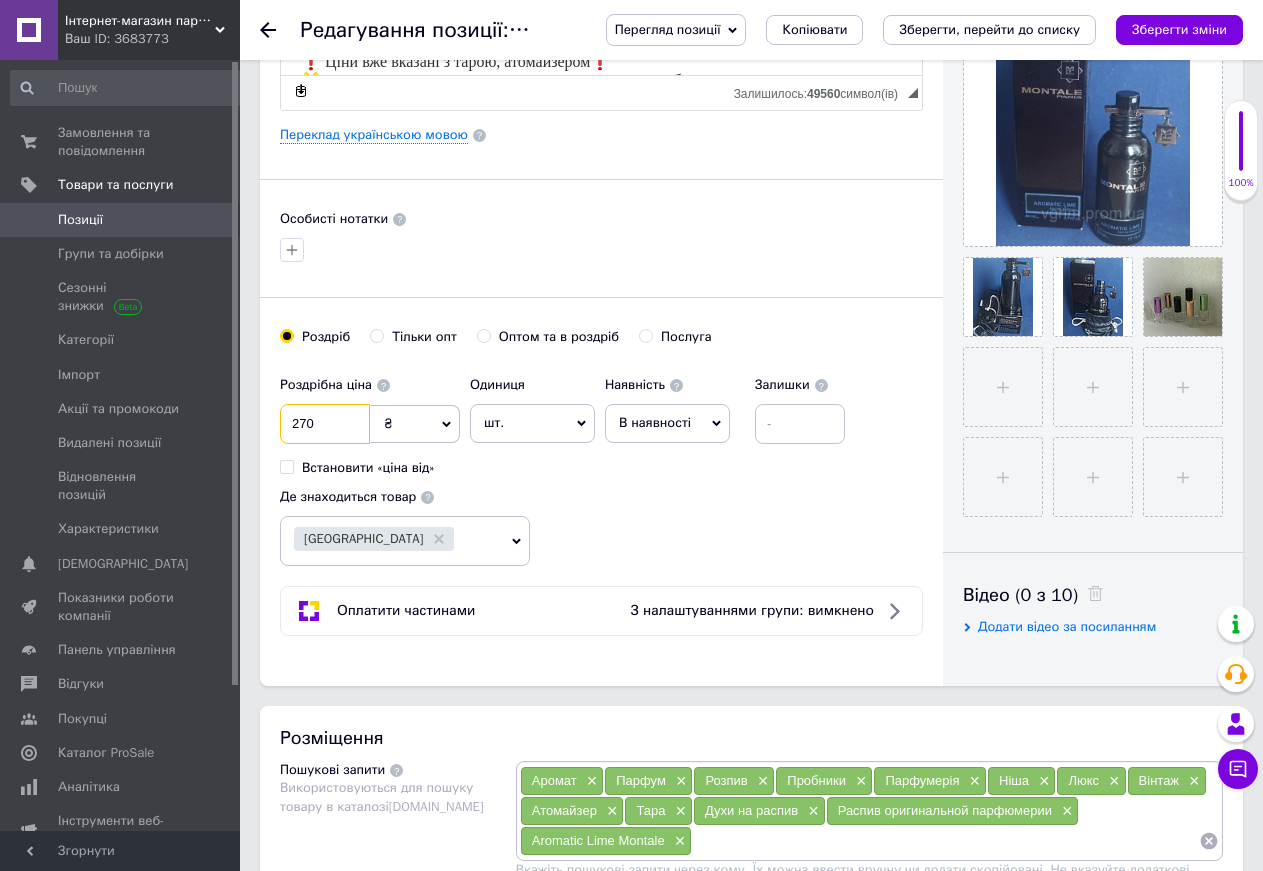 type on "270" 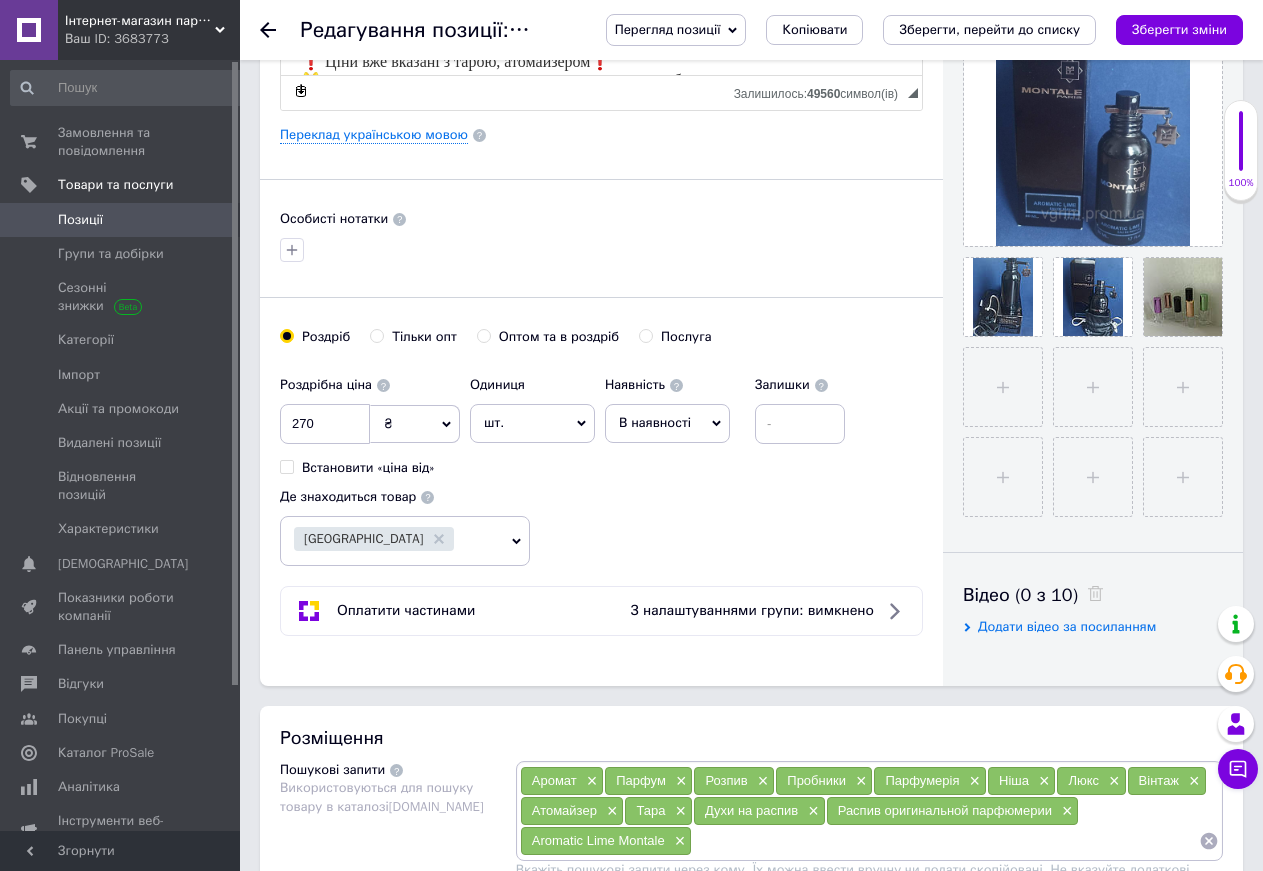 drag, startPoint x: 707, startPoint y: 507, endPoint x: 697, endPoint y: 500, distance: 12.206555 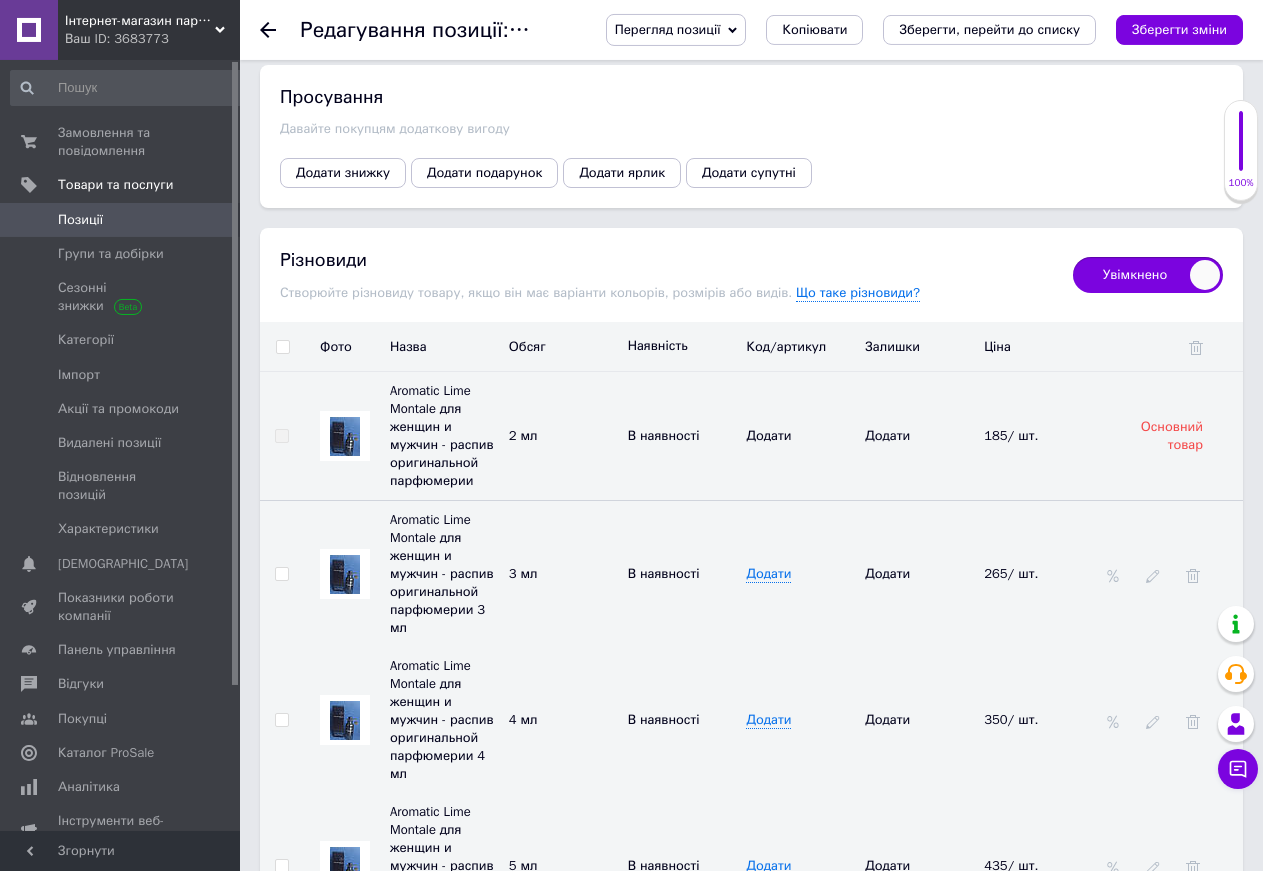 scroll, scrollTop: 2346, scrollLeft: 0, axis: vertical 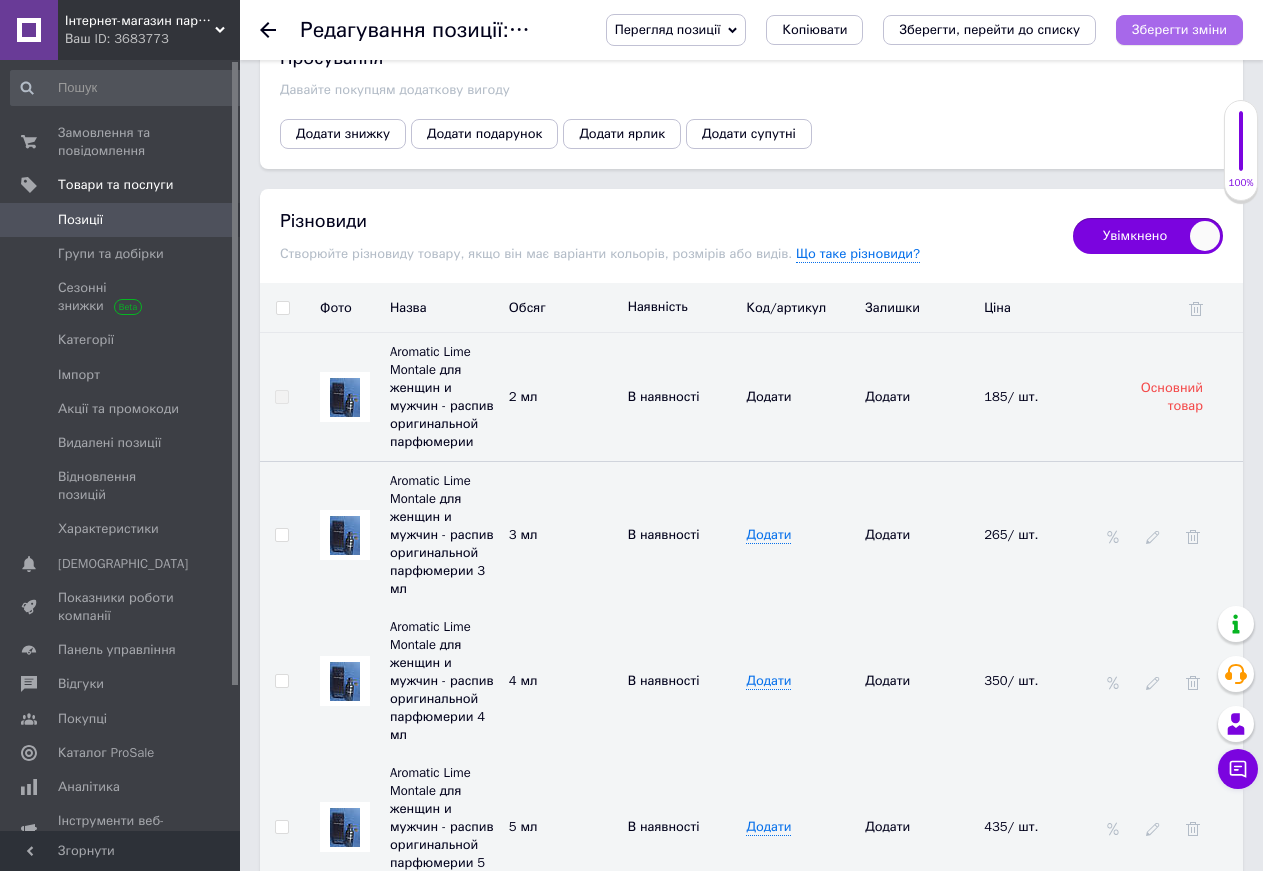 click on "Зберегти зміни" at bounding box center (1179, 29) 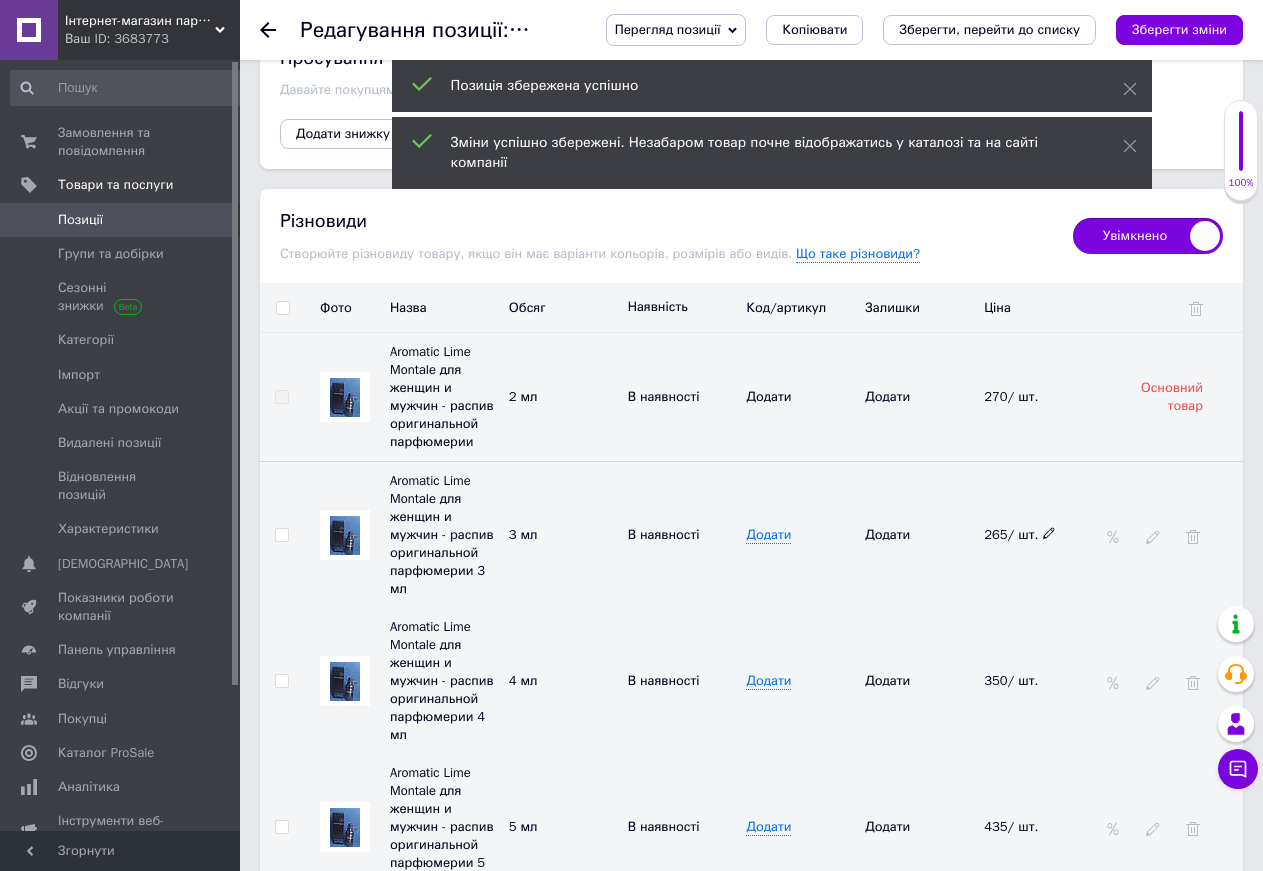 click 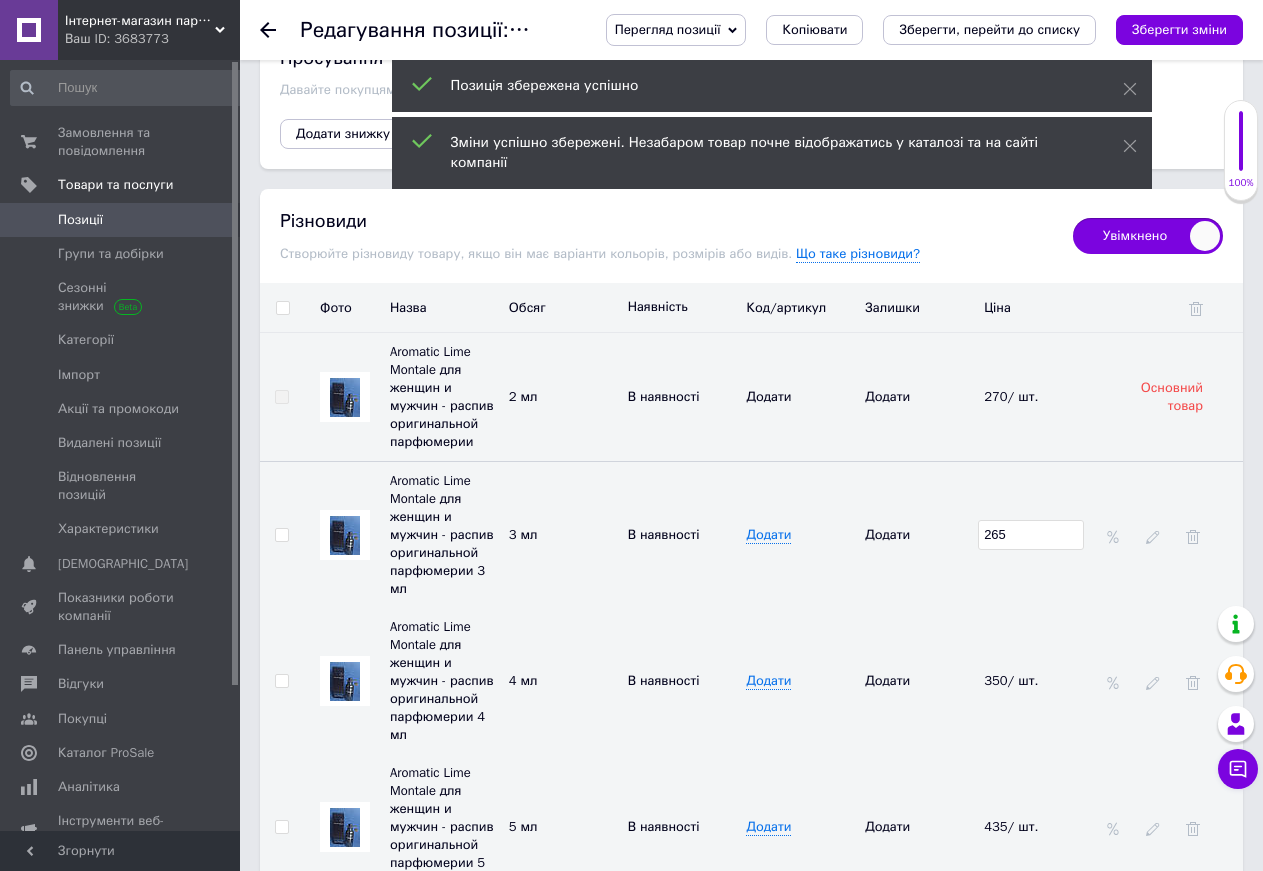 drag, startPoint x: 1031, startPoint y: 522, endPoint x: 934, endPoint y: 522, distance: 97 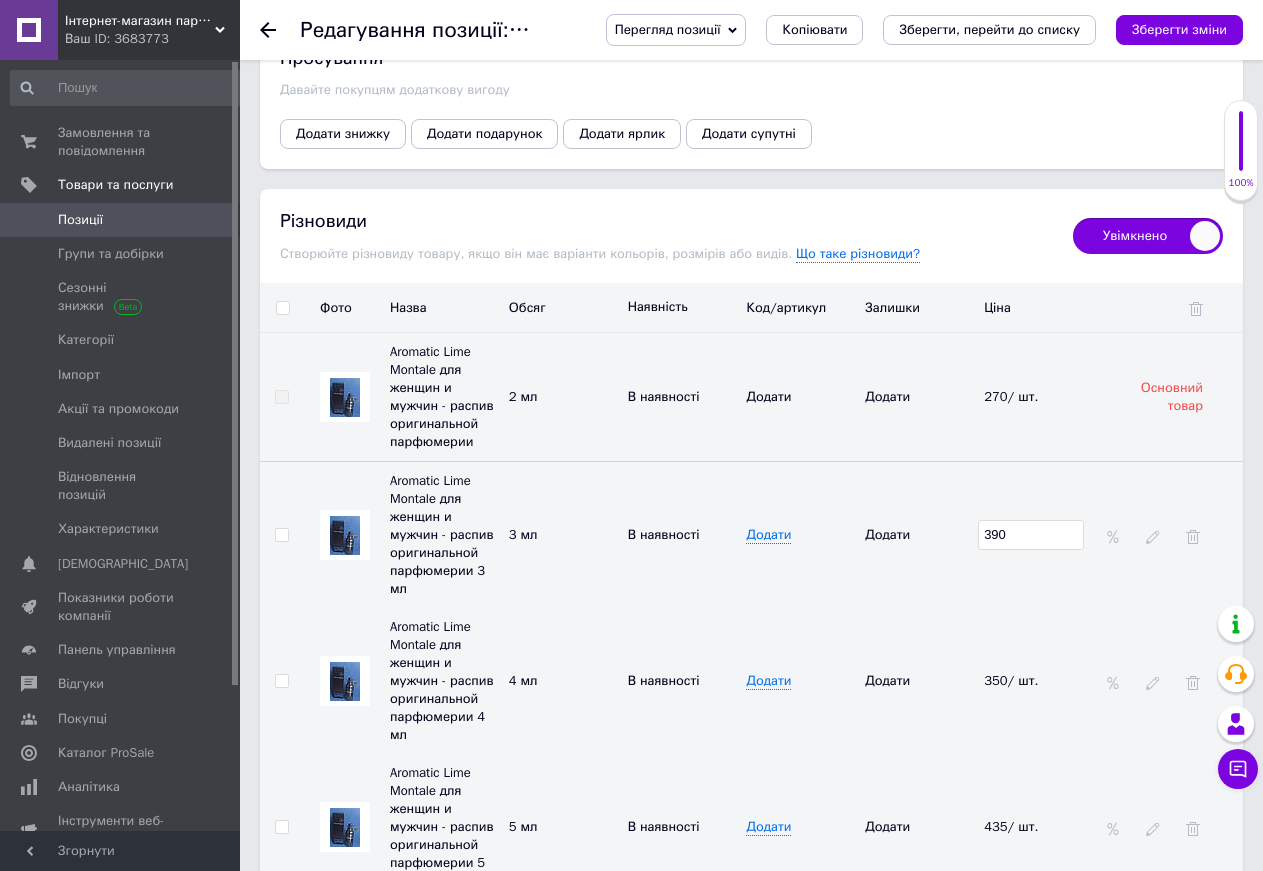 type on "390" 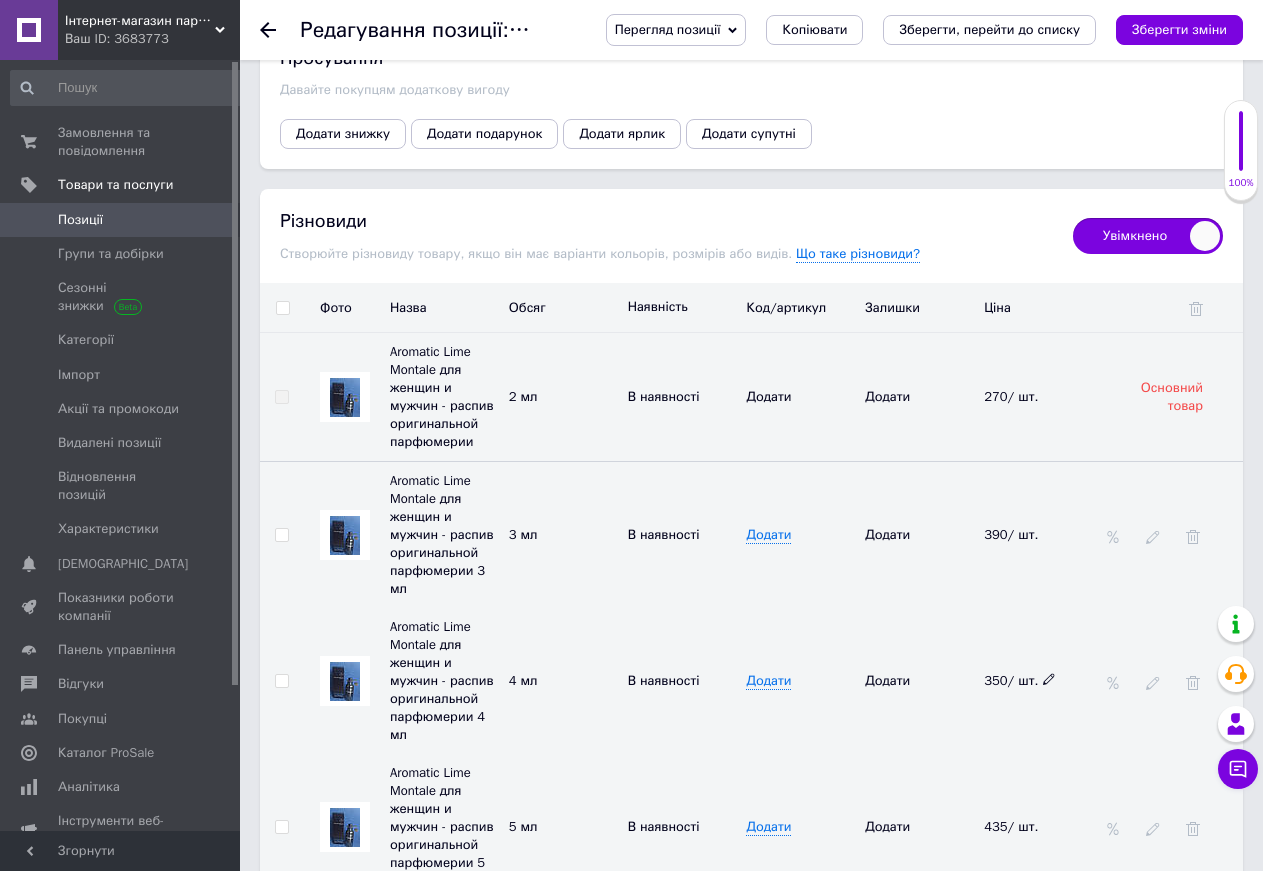 click 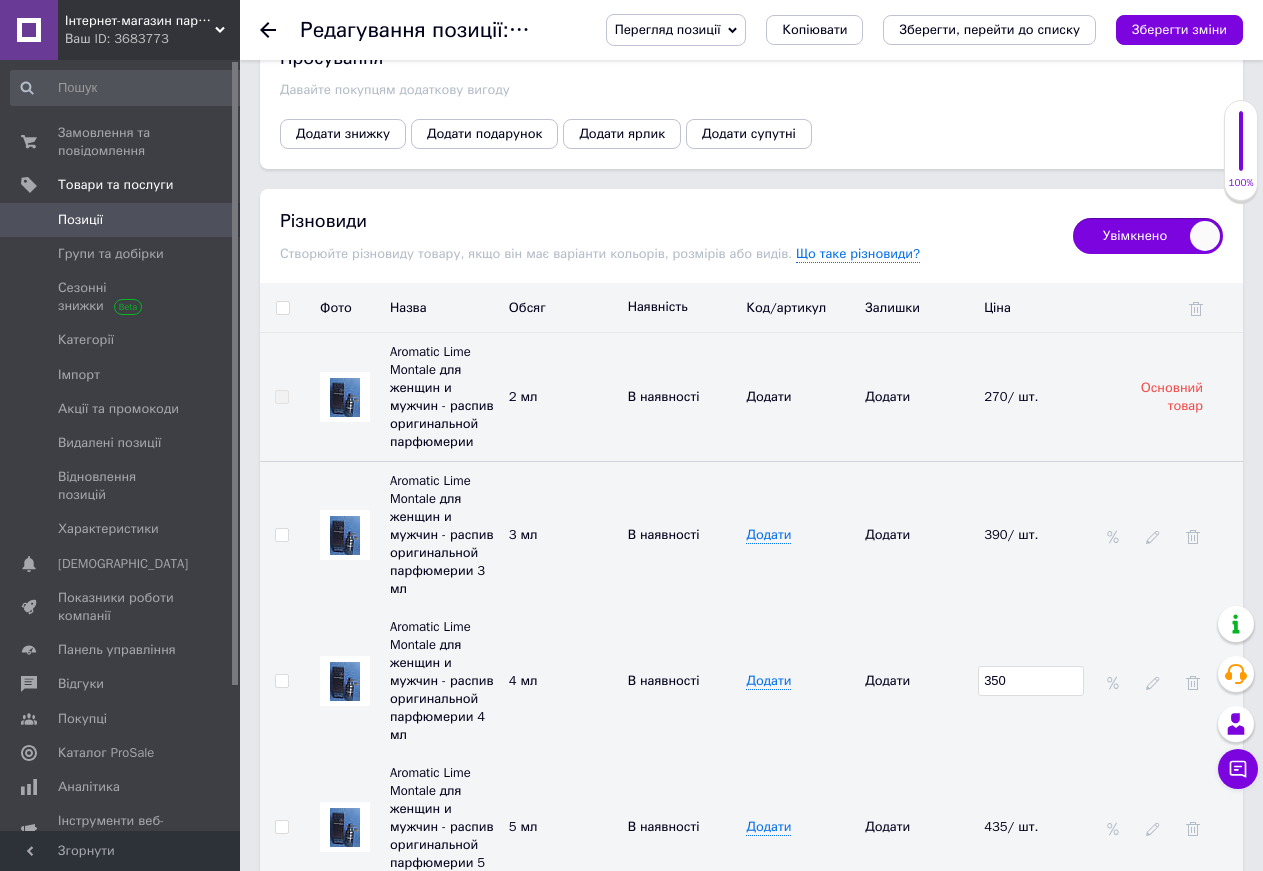 drag, startPoint x: 1037, startPoint y: 664, endPoint x: 972, endPoint y: 667, distance: 65.06919 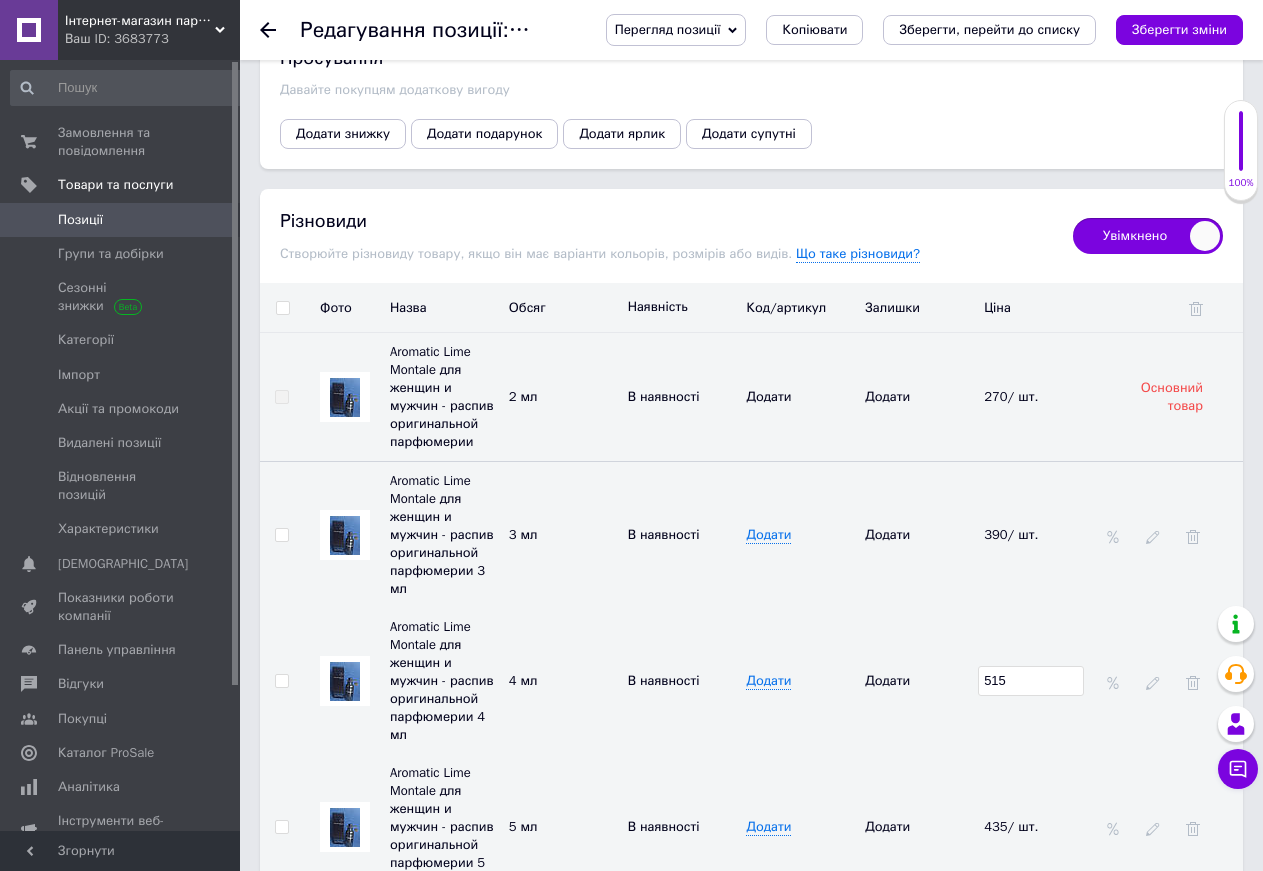 type on "515" 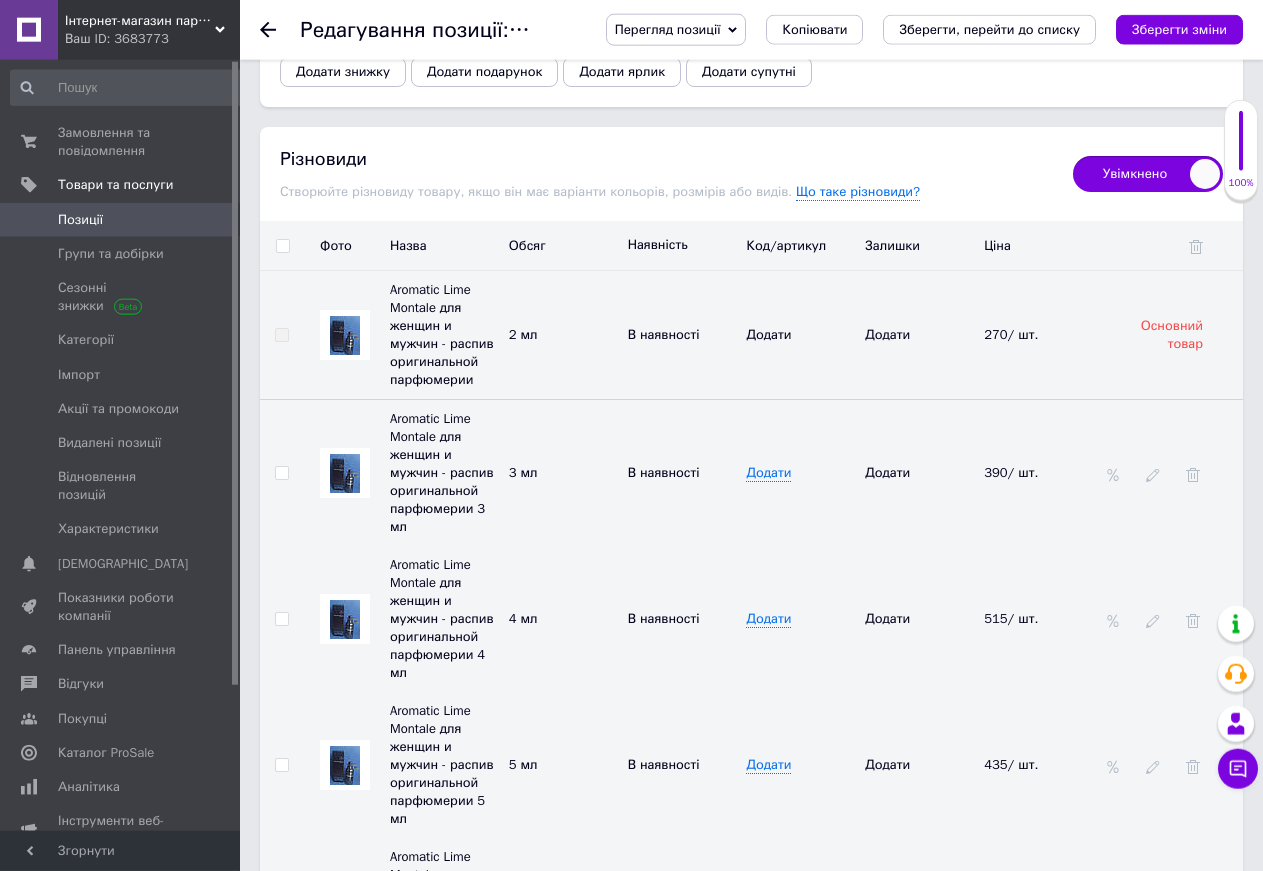 scroll, scrollTop: 2448, scrollLeft: 0, axis: vertical 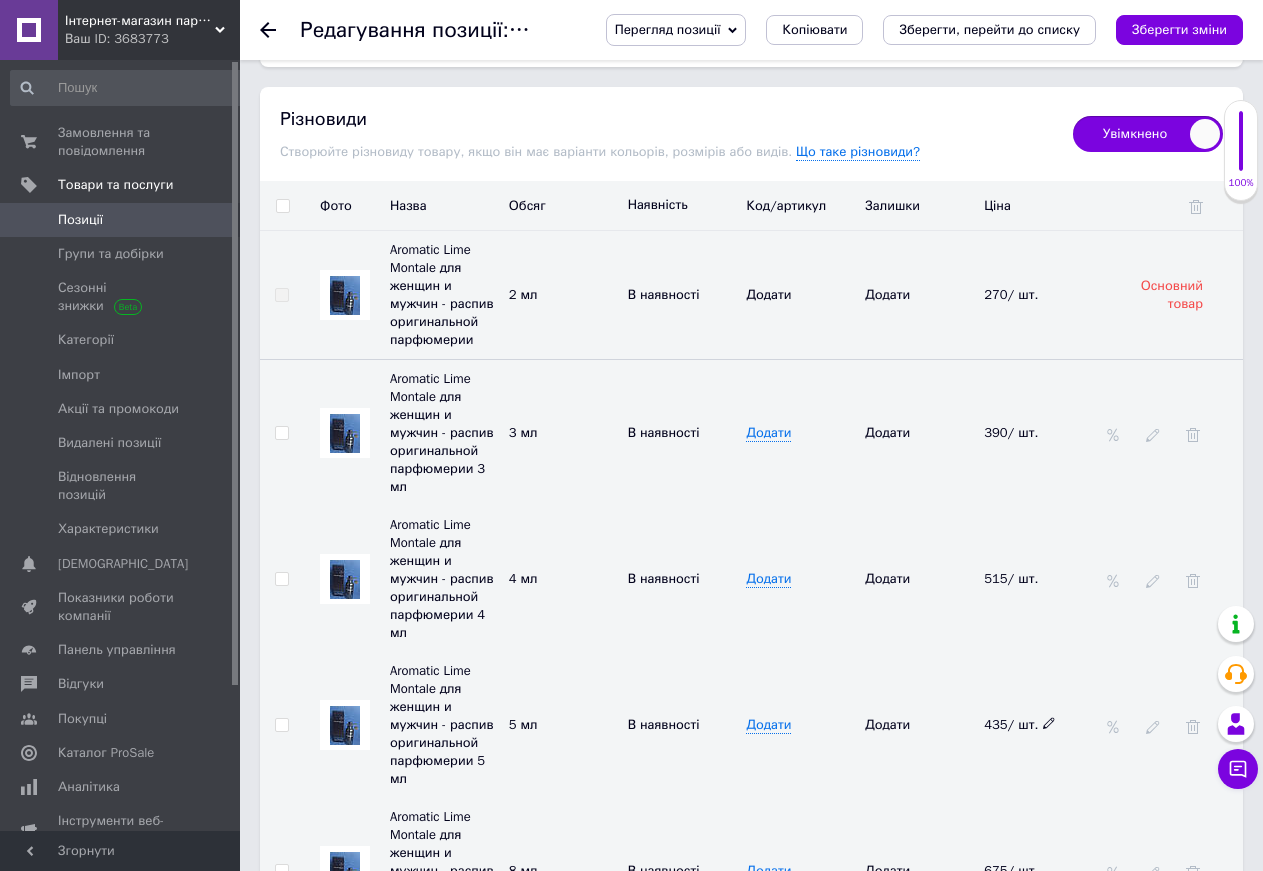 click 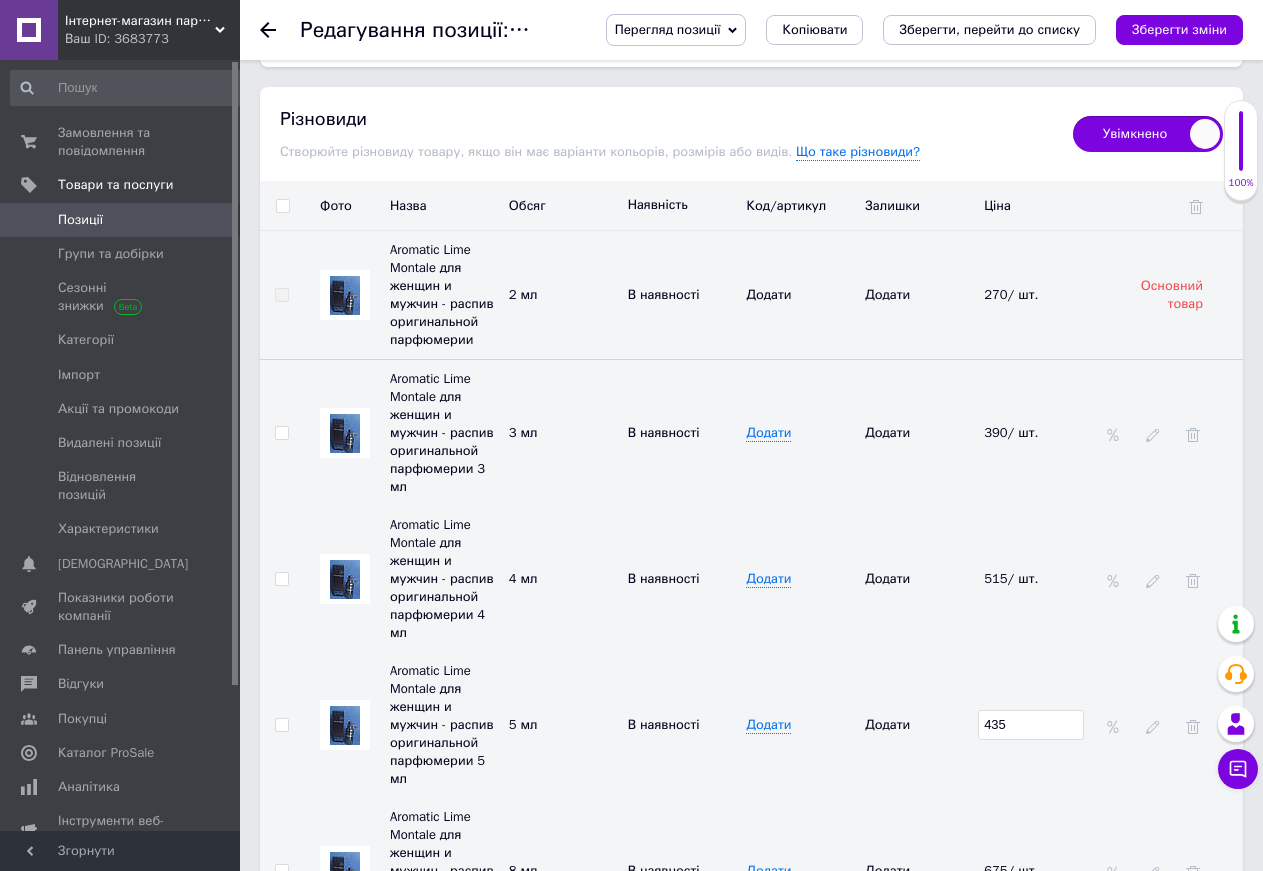 drag, startPoint x: 1045, startPoint y: 698, endPoint x: 939, endPoint y: 702, distance: 106.07545 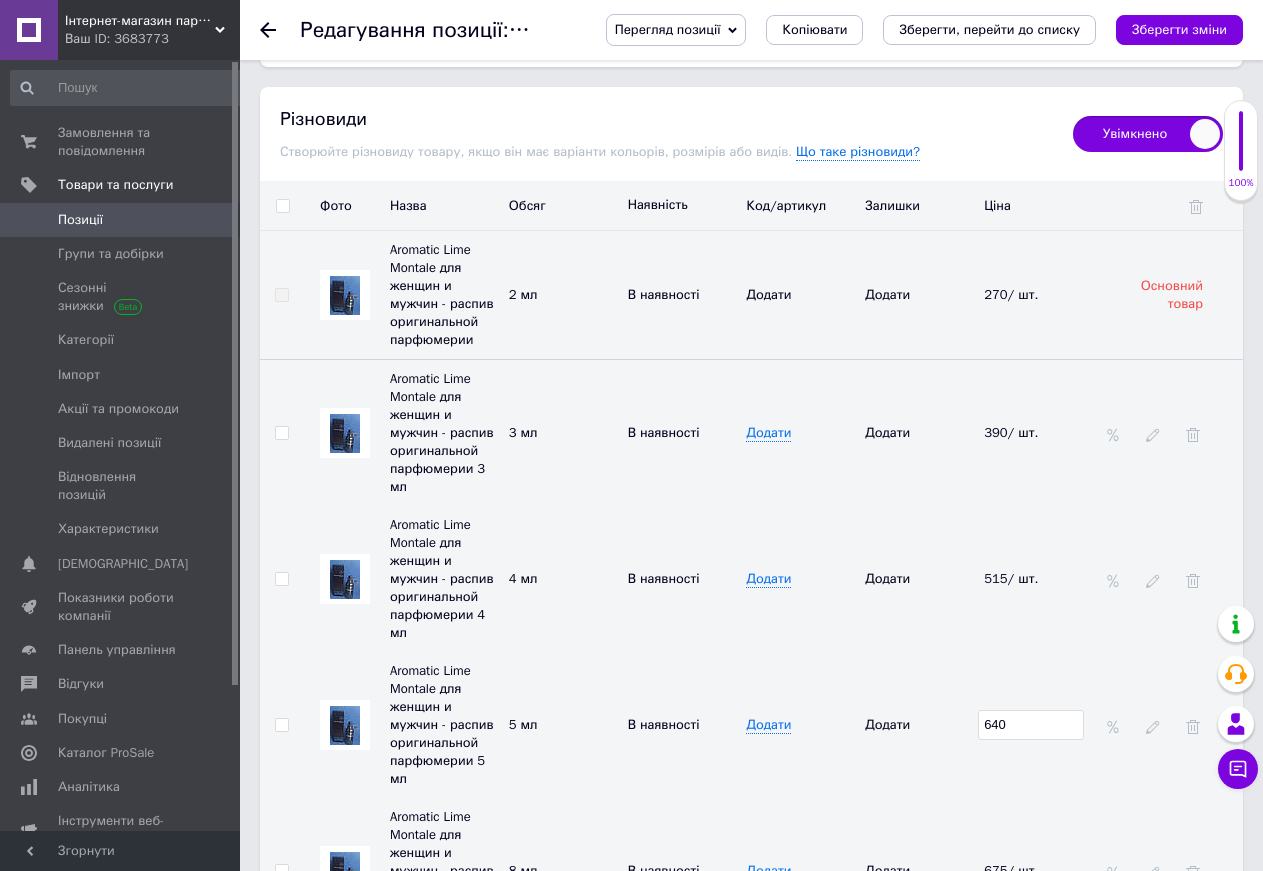 type on "640" 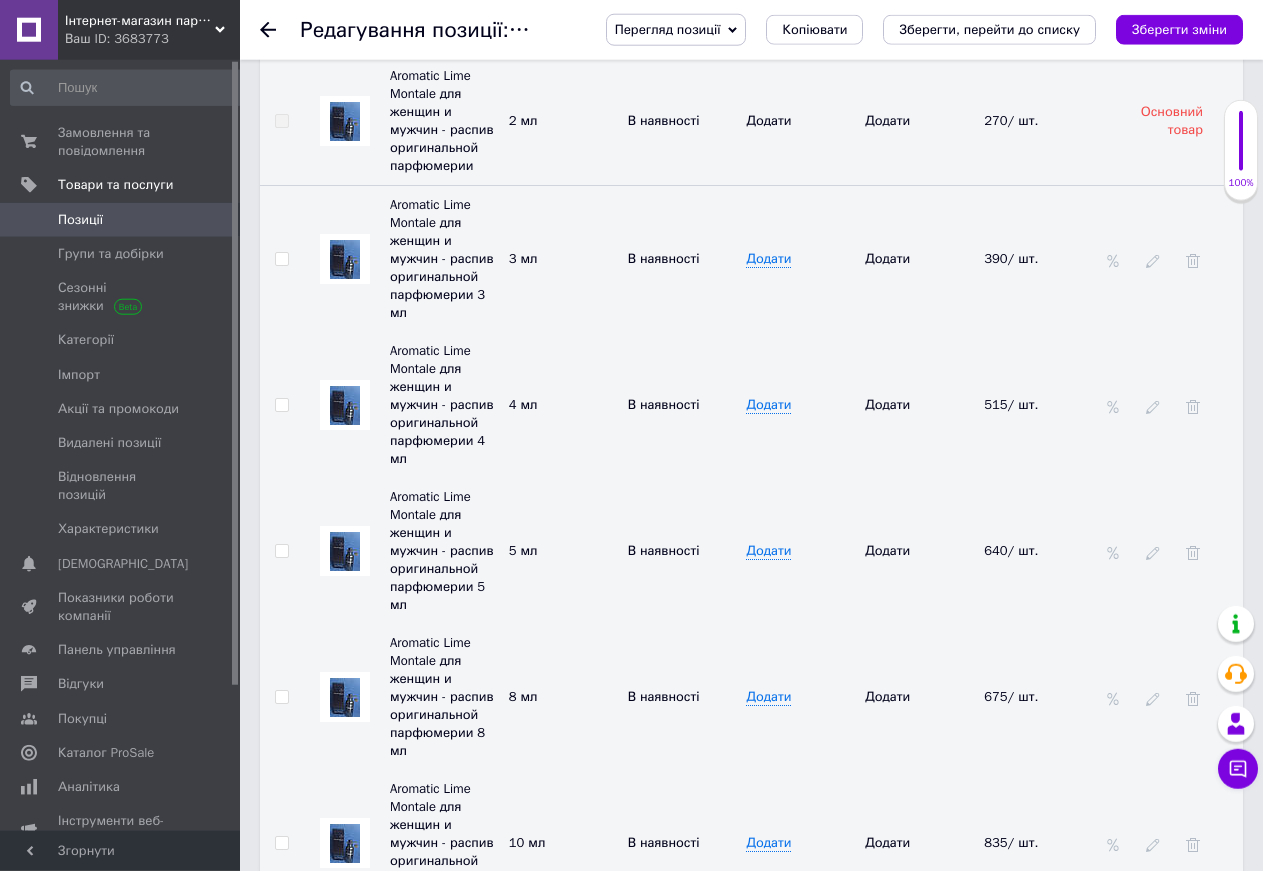 scroll, scrollTop: 2652, scrollLeft: 0, axis: vertical 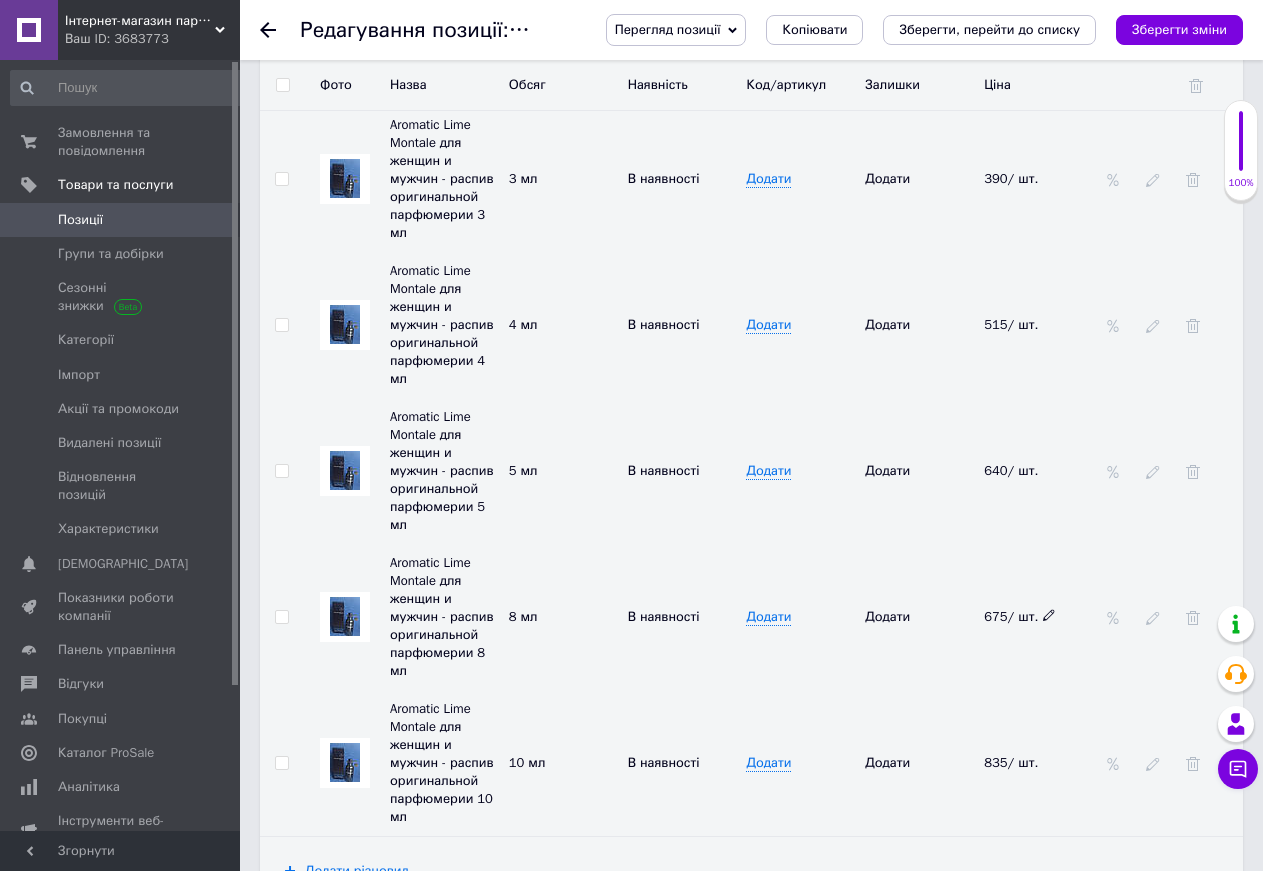 click 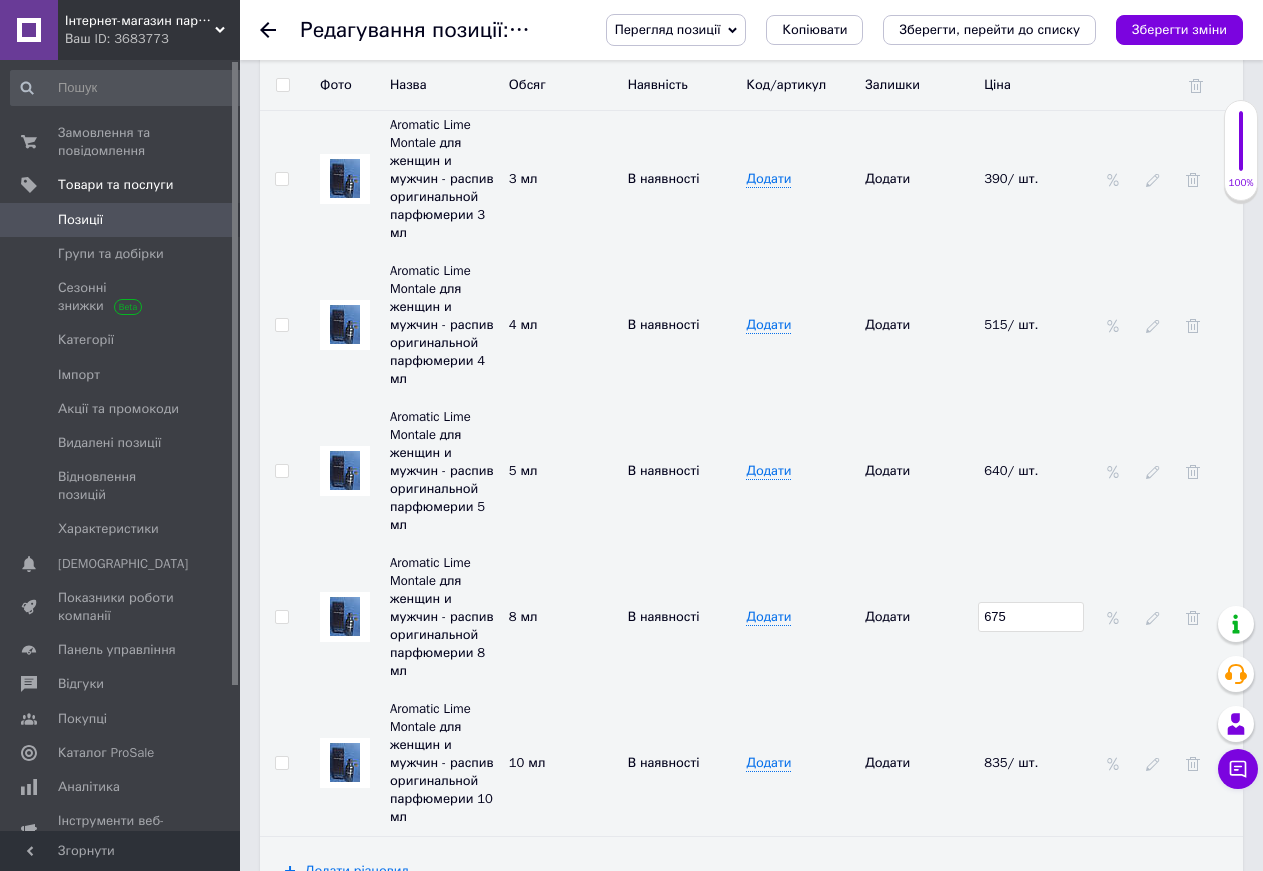 drag, startPoint x: 977, startPoint y: 584, endPoint x: 942, endPoint y: 585, distance: 35.014282 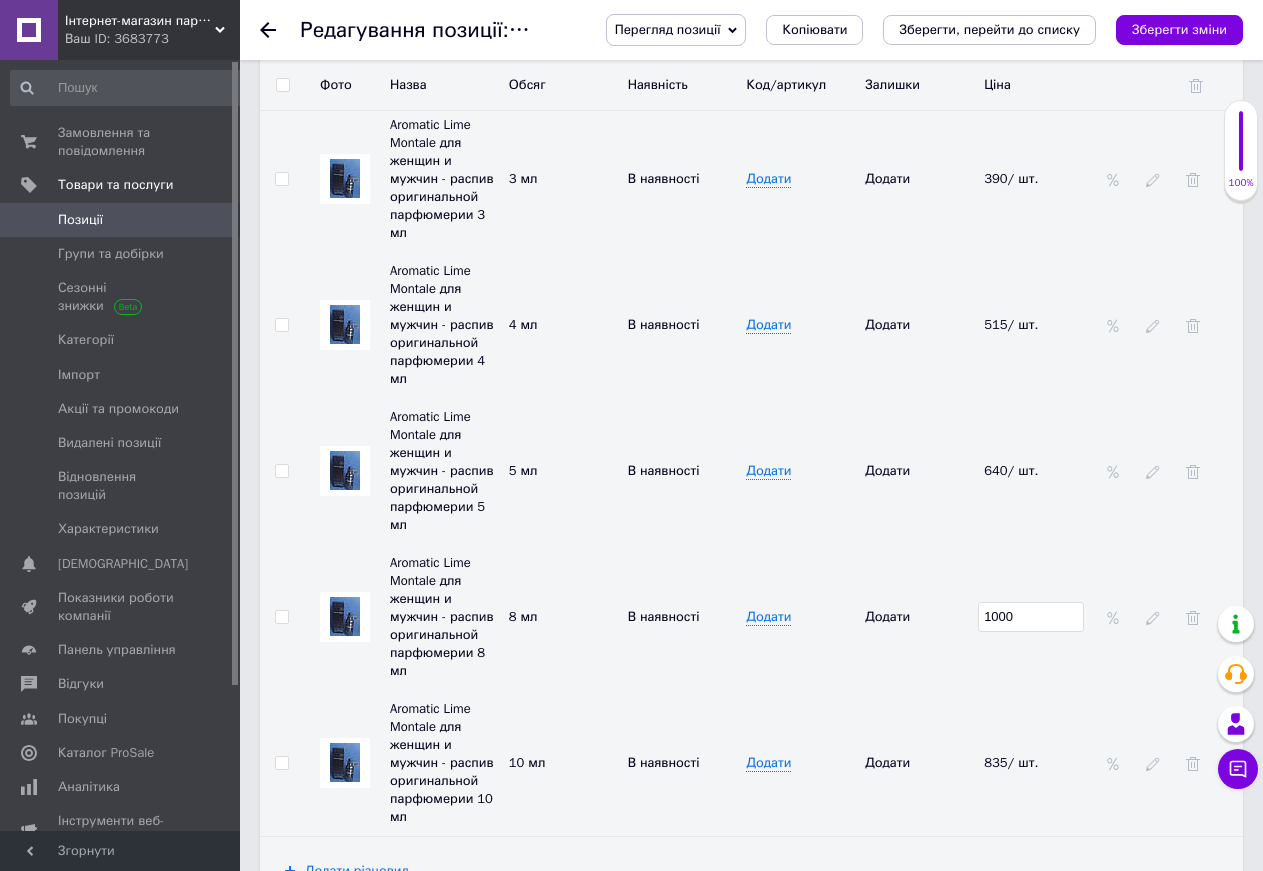 type on "1000" 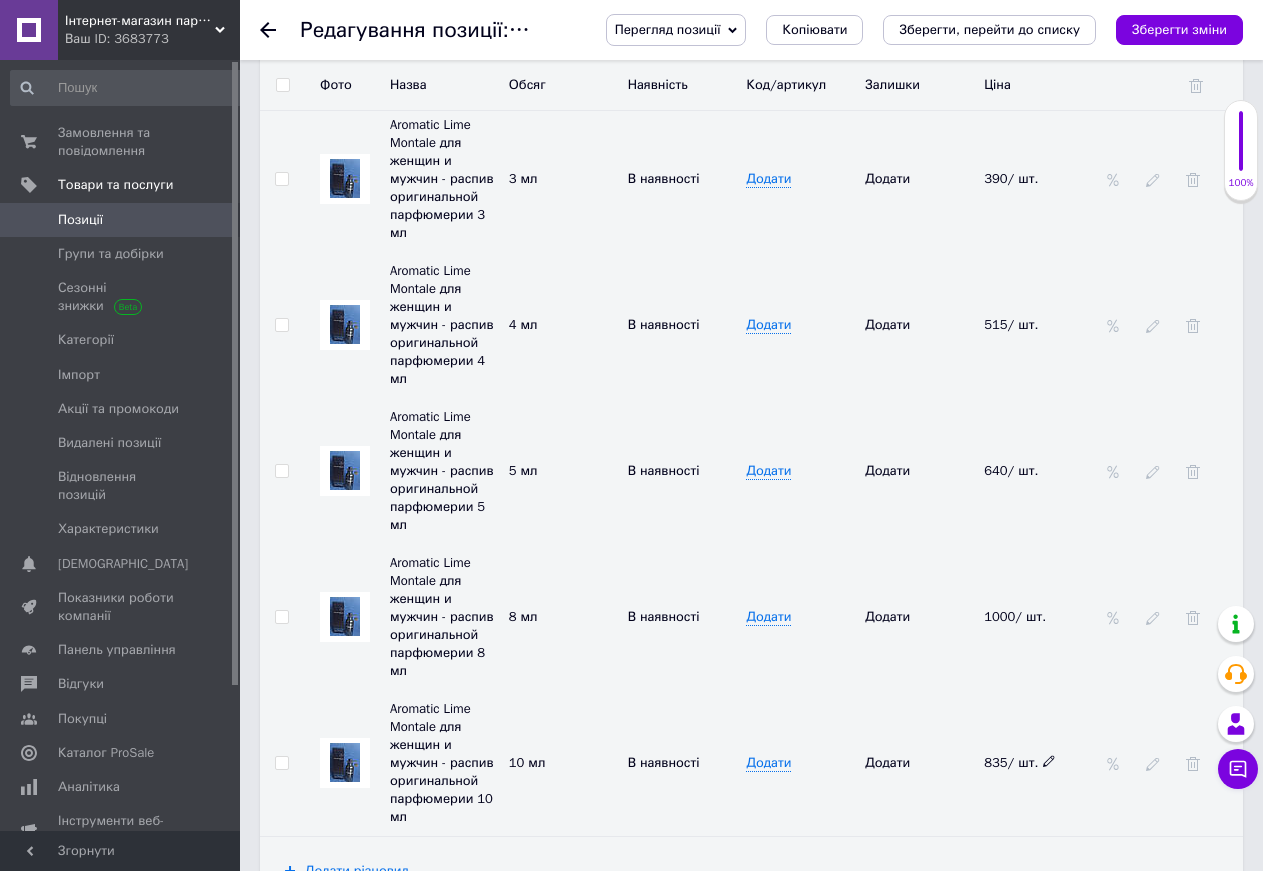 click 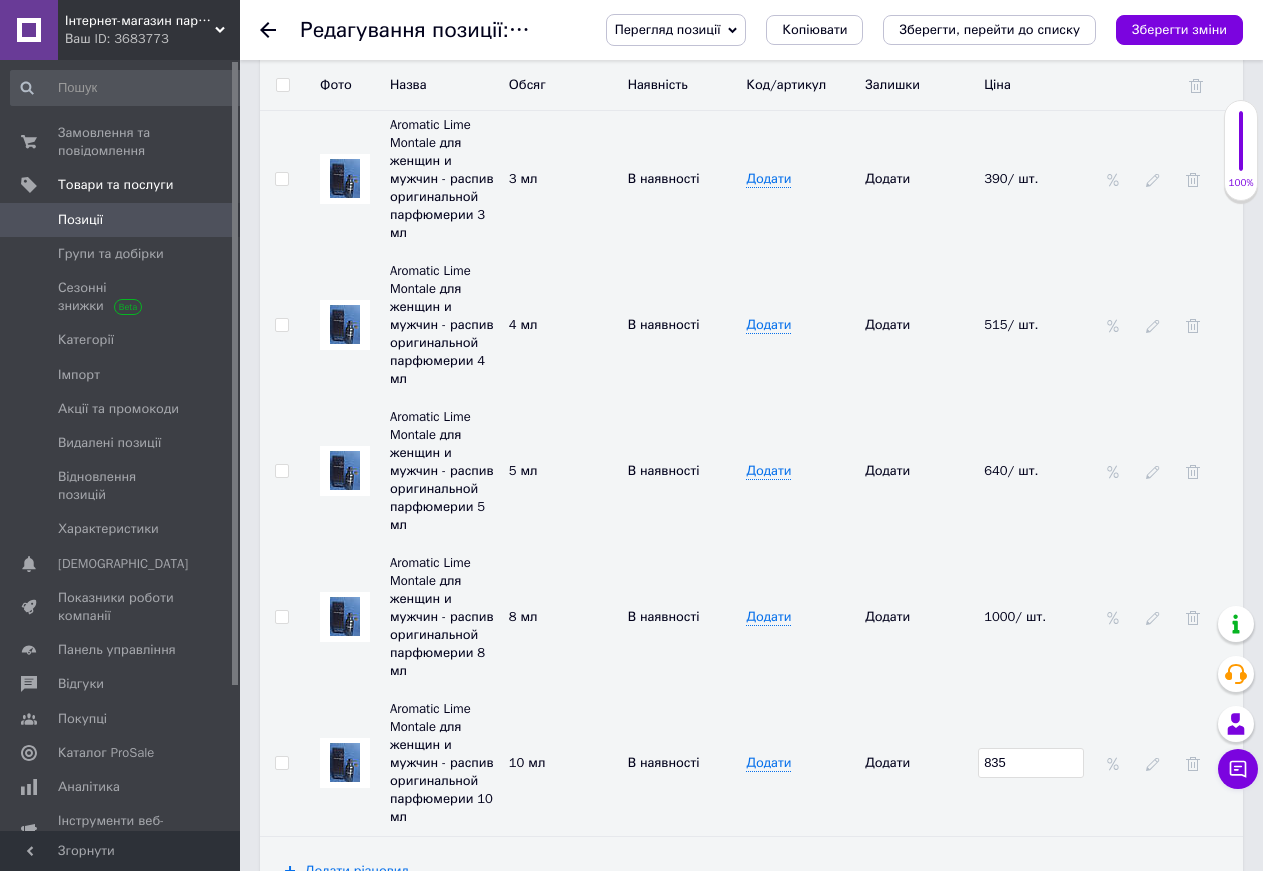 drag, startPoint x: 1040, startPoint y: 722, endPoint x: 947, endPoint y: 724, distance: 93.0215 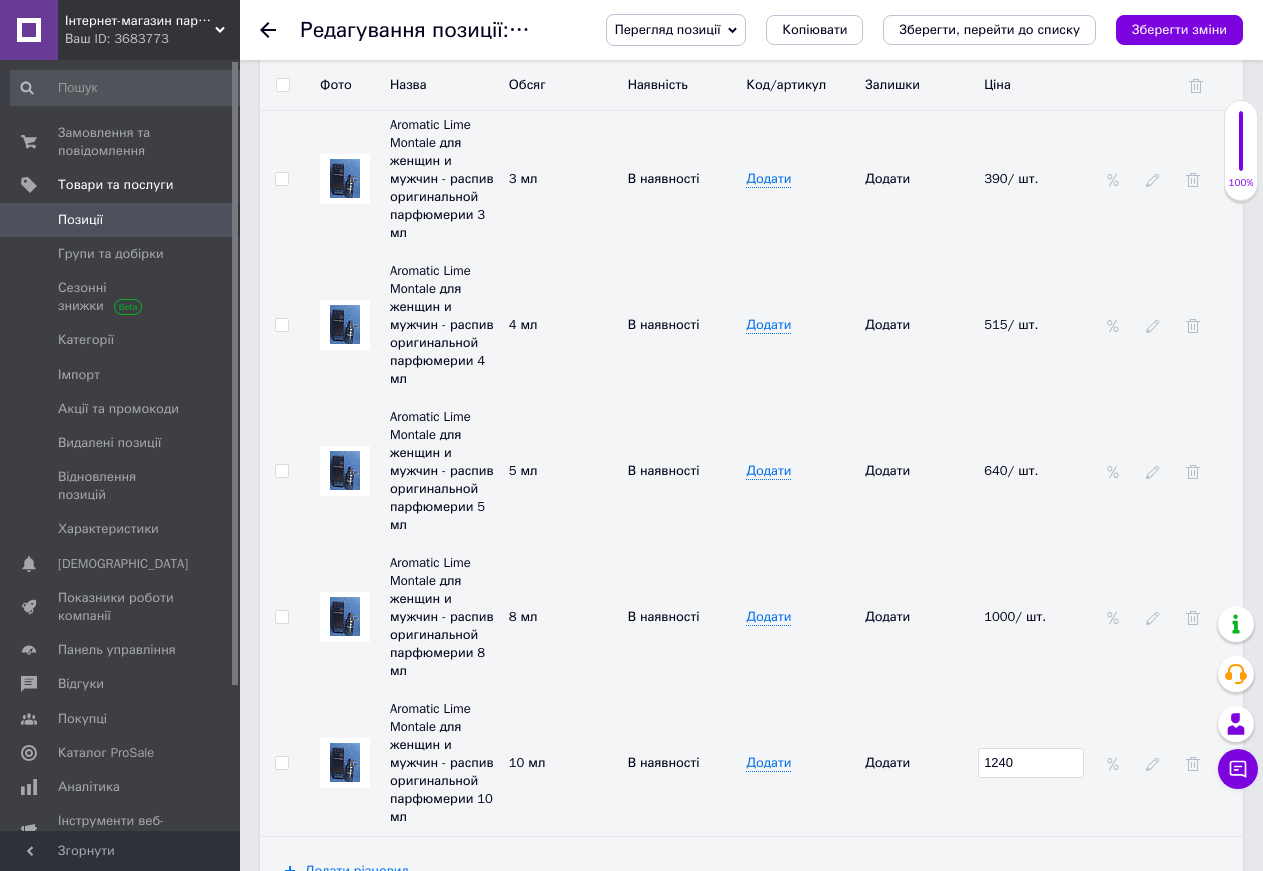 type on "1240" 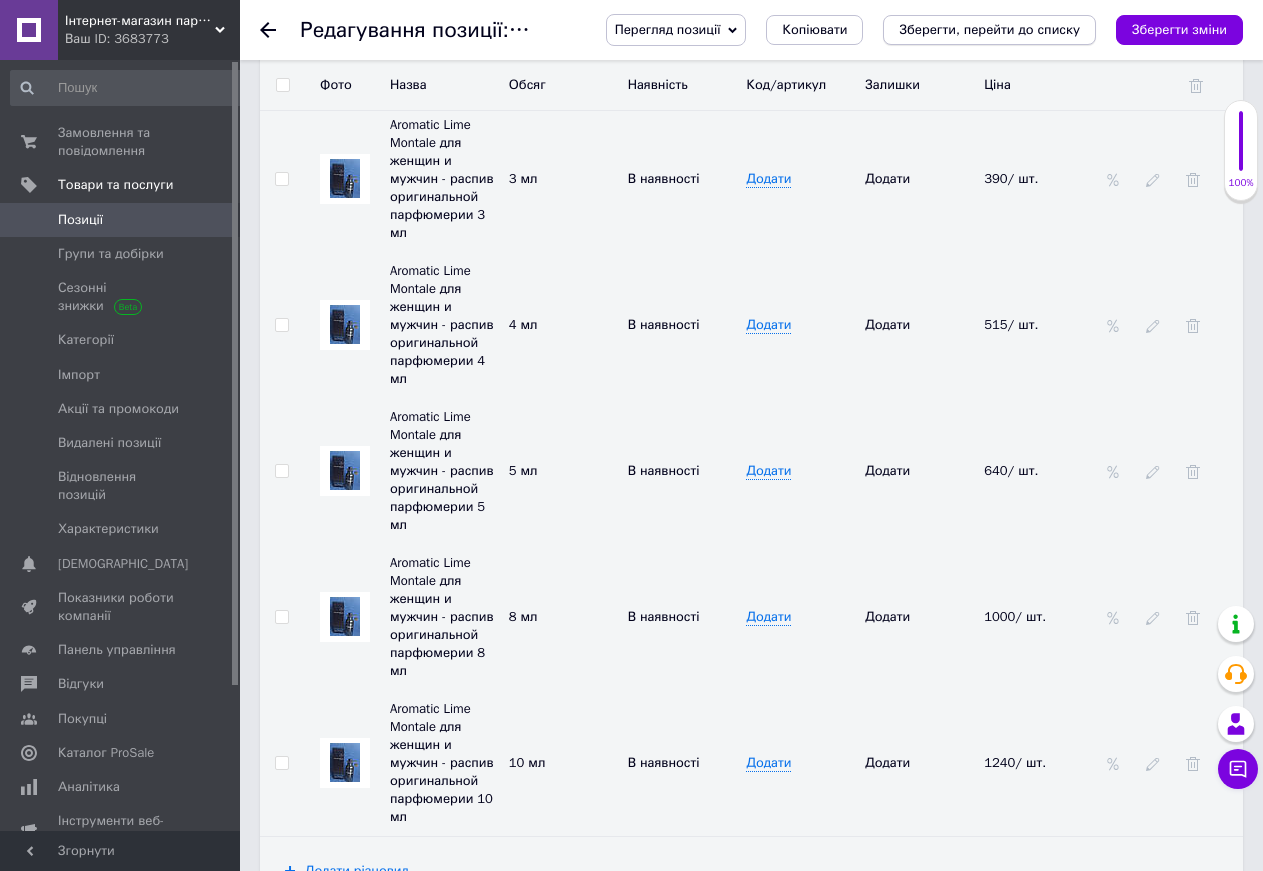 click on "Зберегти, перейти до списку" at bounding box center (989, 29) 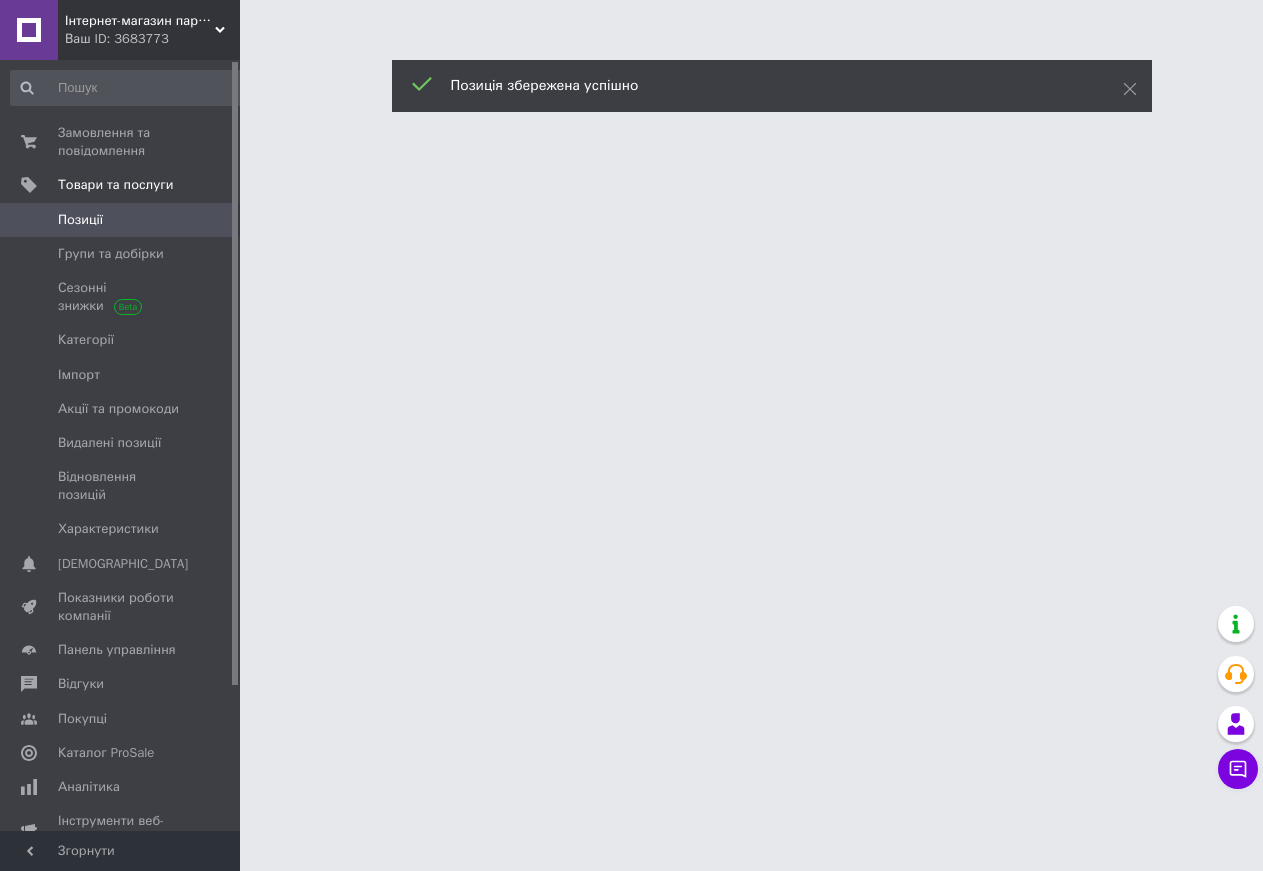 scroll, scrollTop: 0, scrollLeft: 0, axis: both 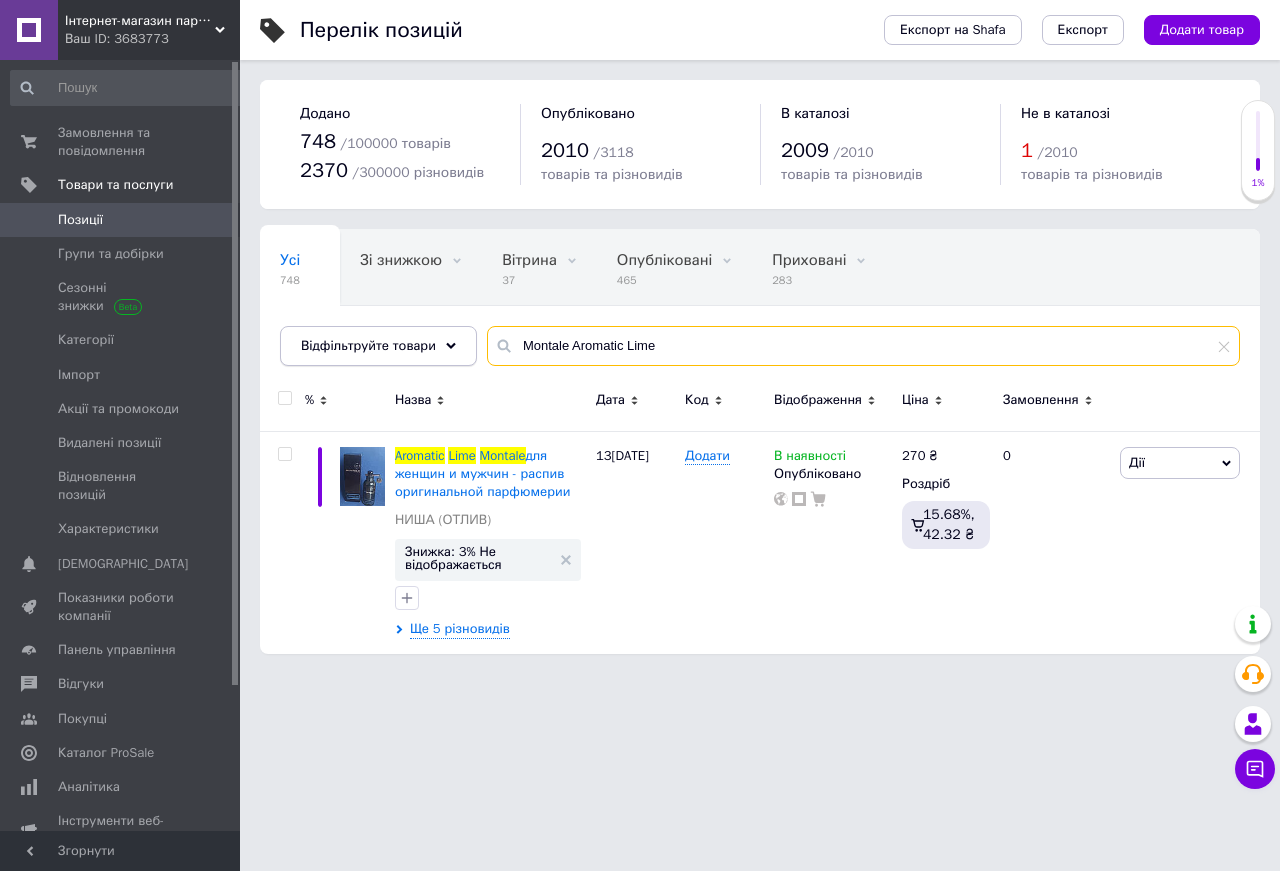 drag, startPoint x: 659, startPoint y: 347, endPoint x: 466, endPoint y: 341, distance: 193.09325 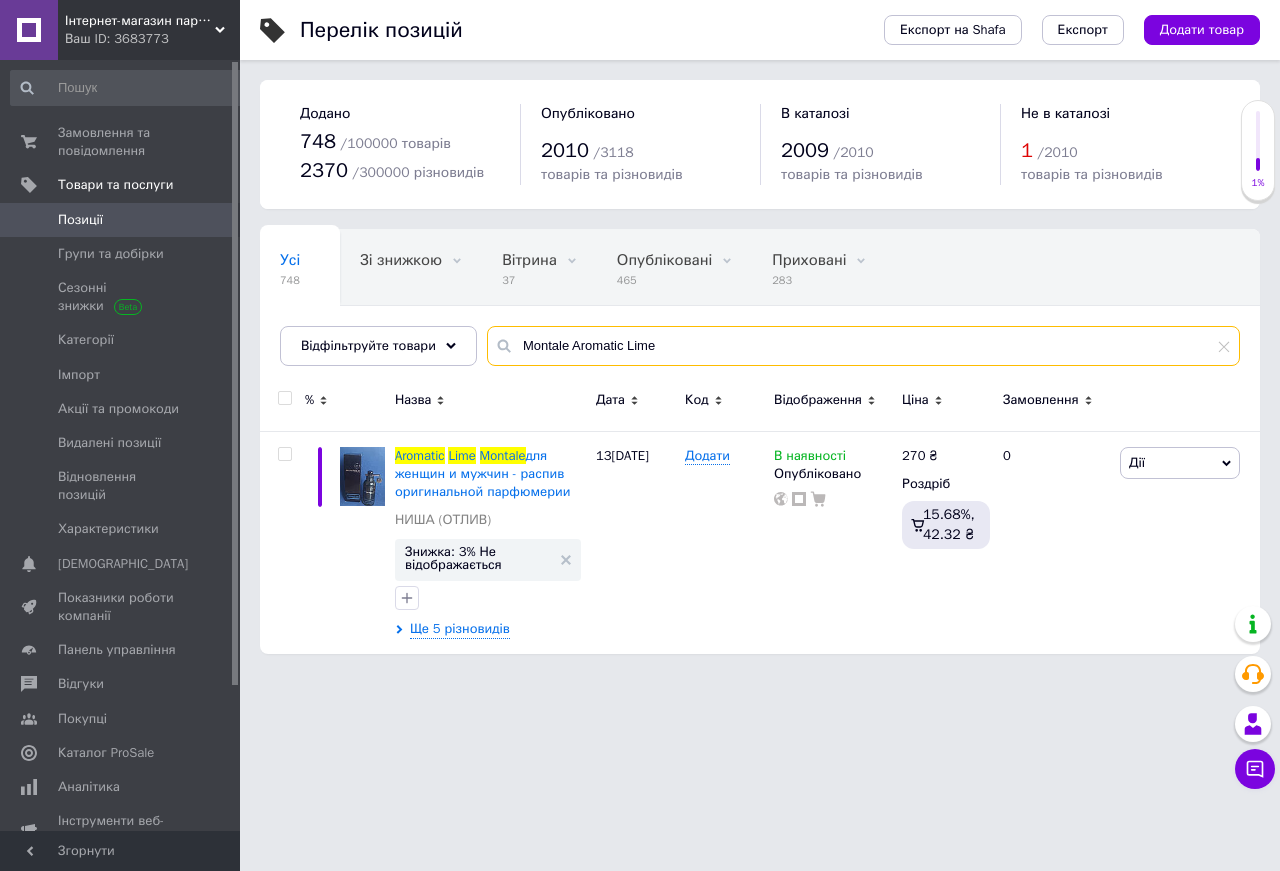 paste on "Afnan Rue Broca Theoreme Pour Fem" 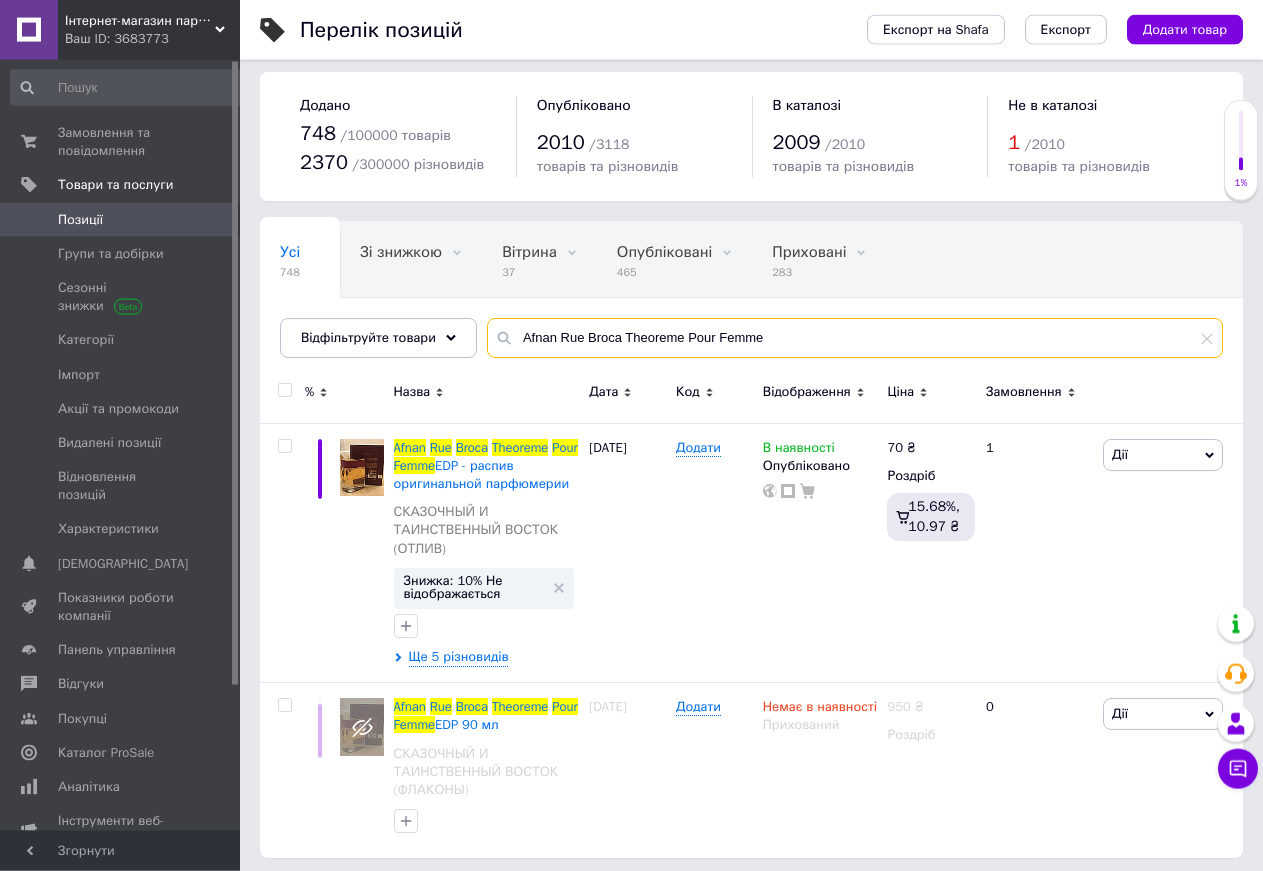 scroll, scrollTop: 14, scrollLeft: 0, axis: vertical 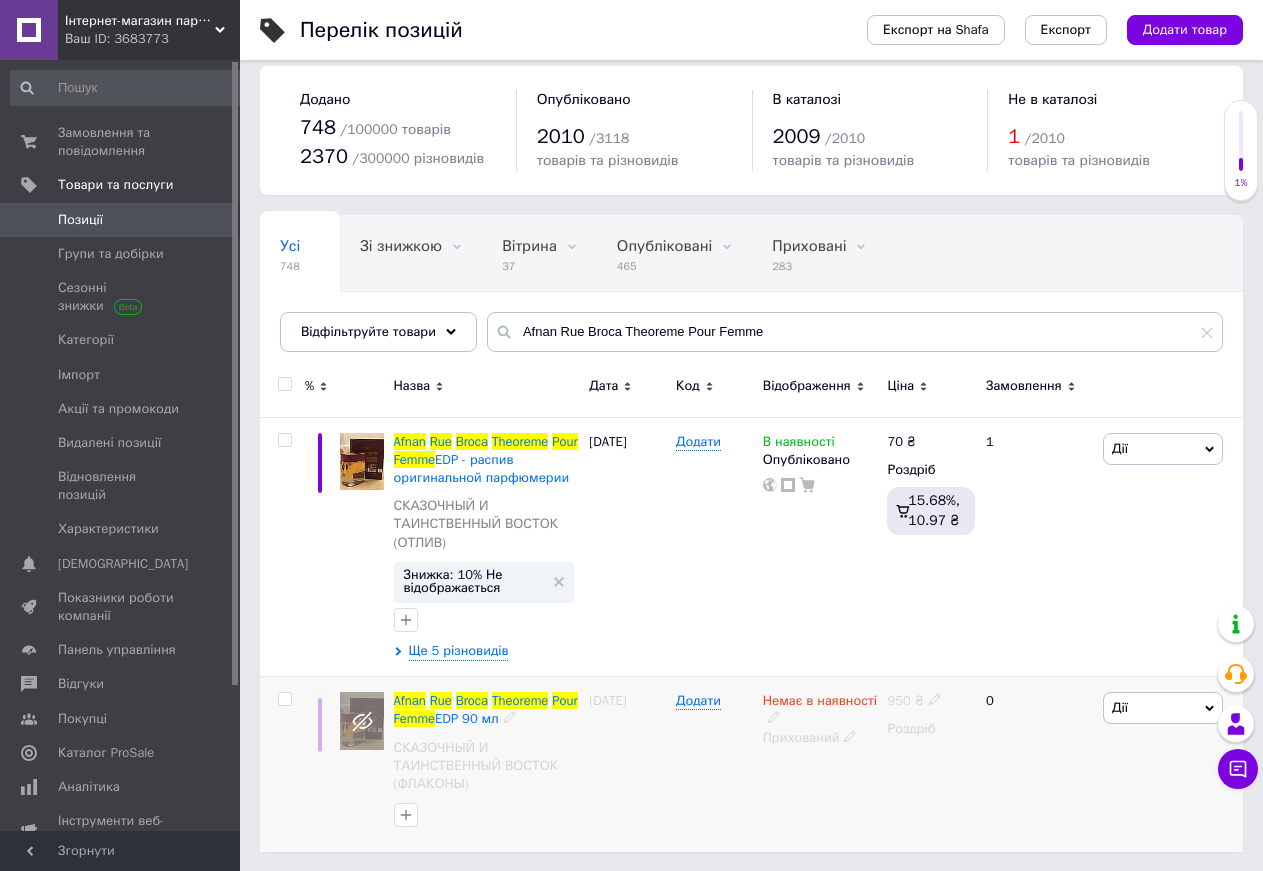 click 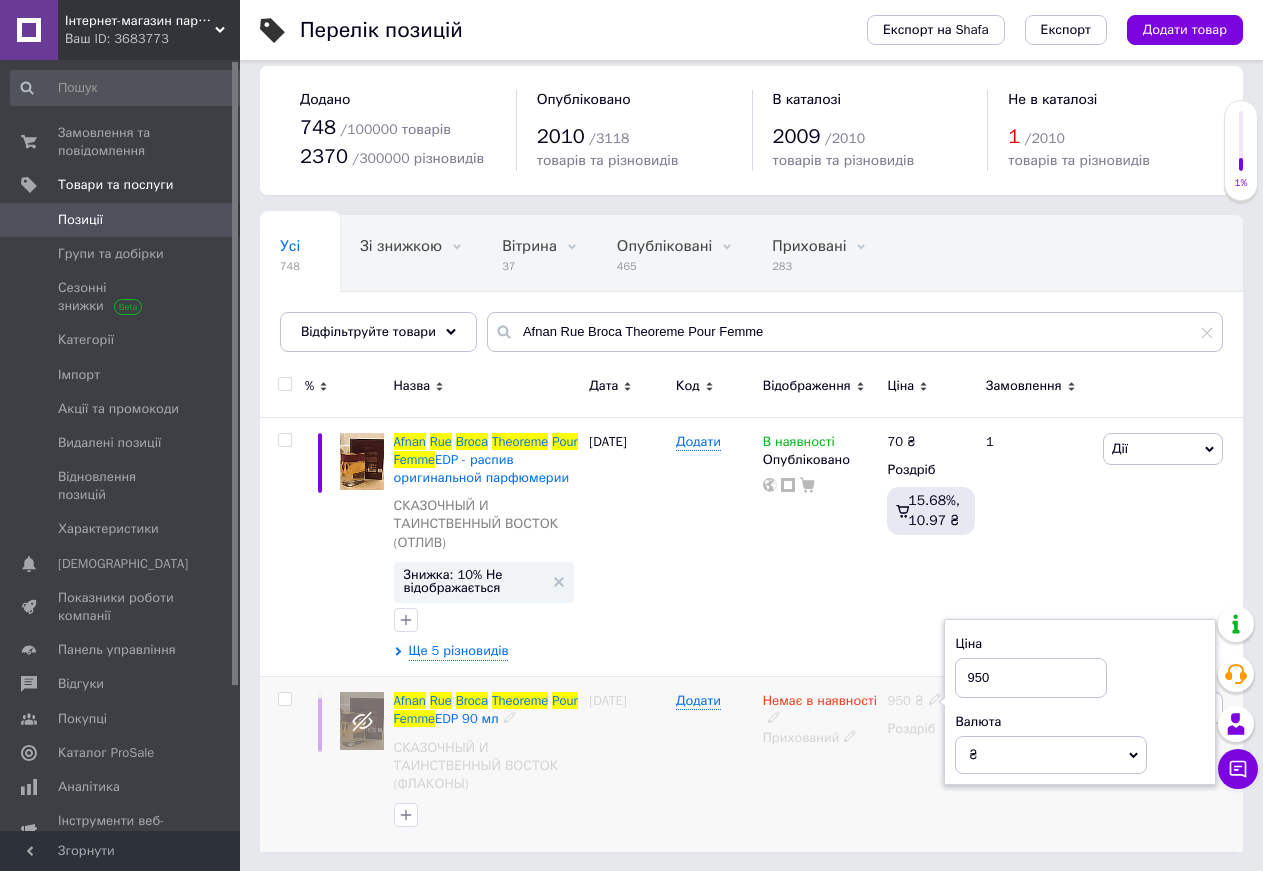 click on "Немає в наявності" at bounding box center [820, 703] 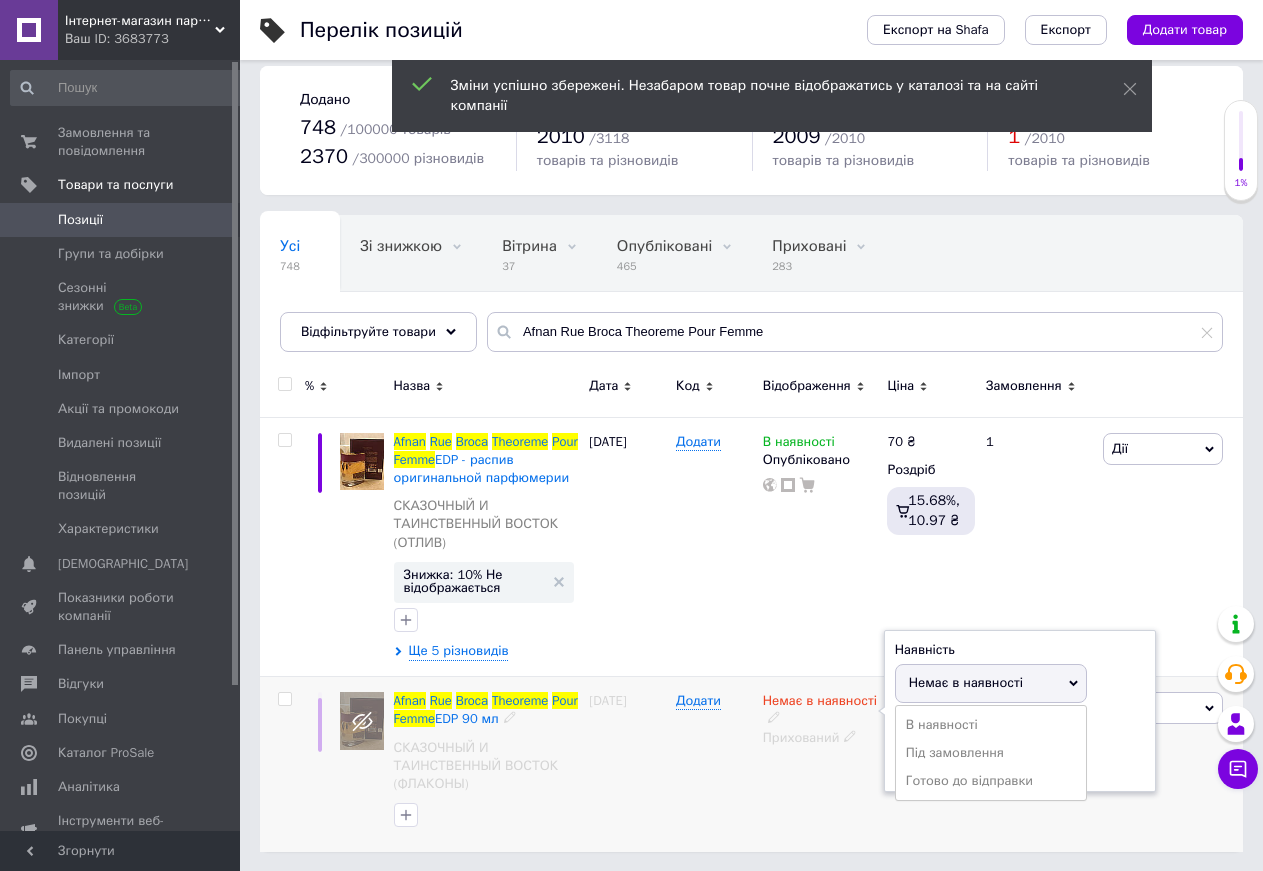 click 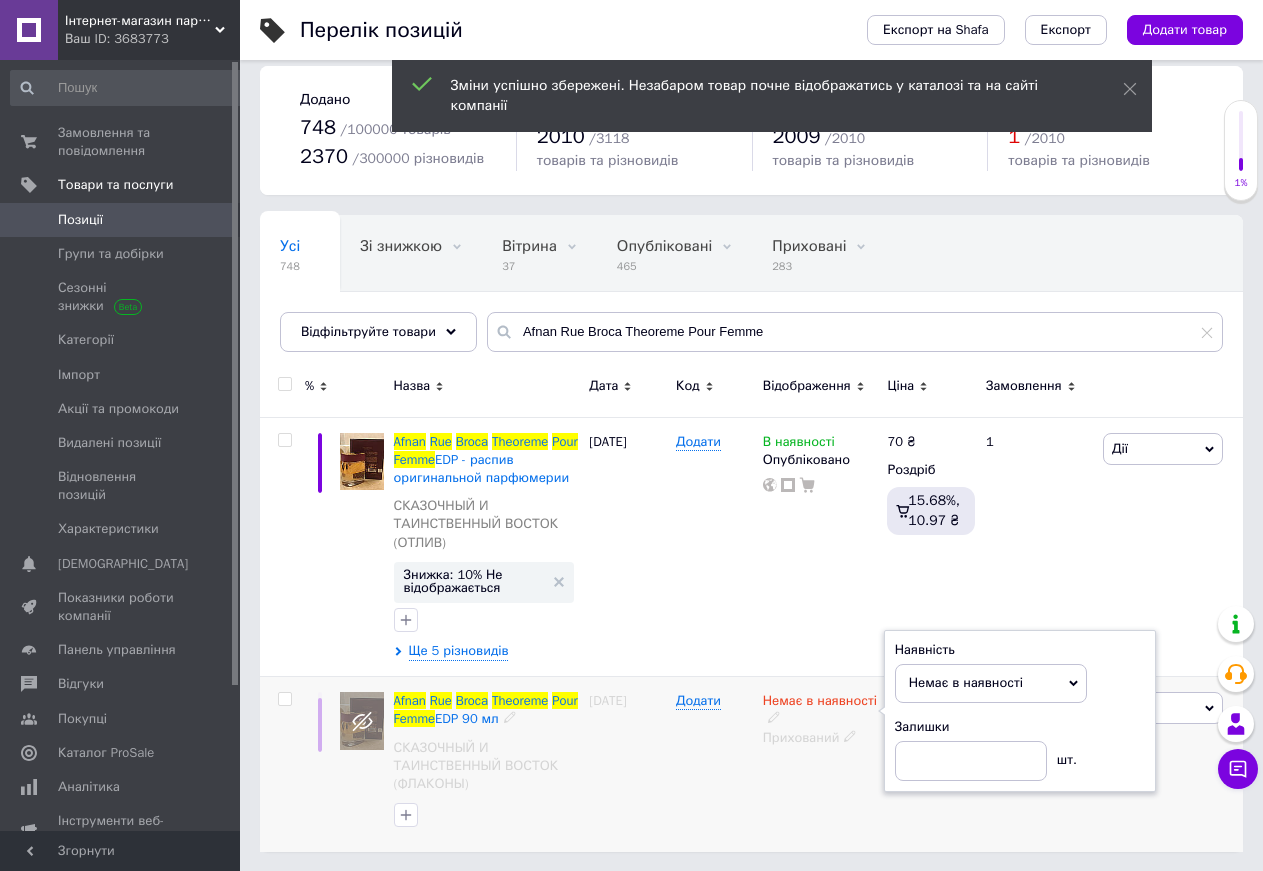 click 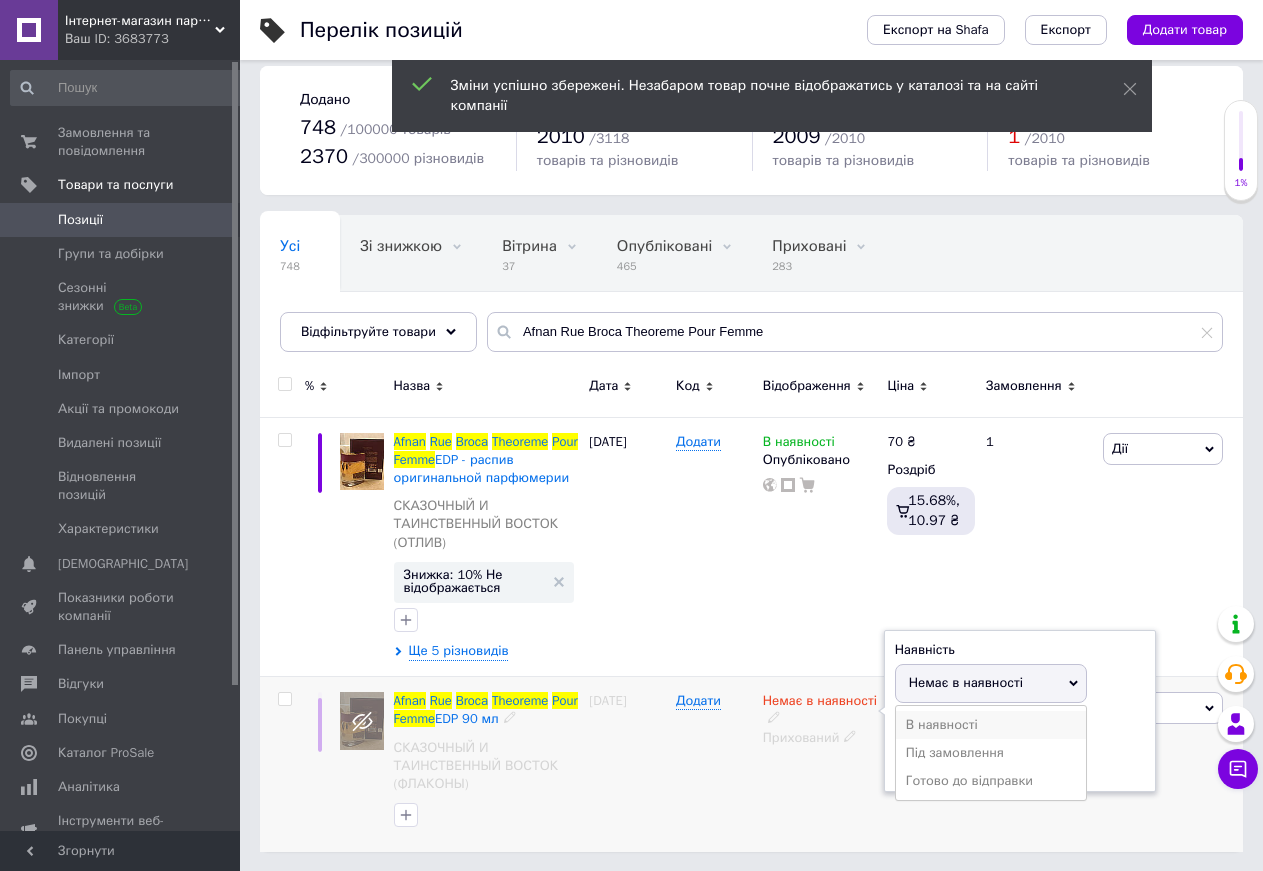 click on "В наявності" at bounding box center (991, 725) 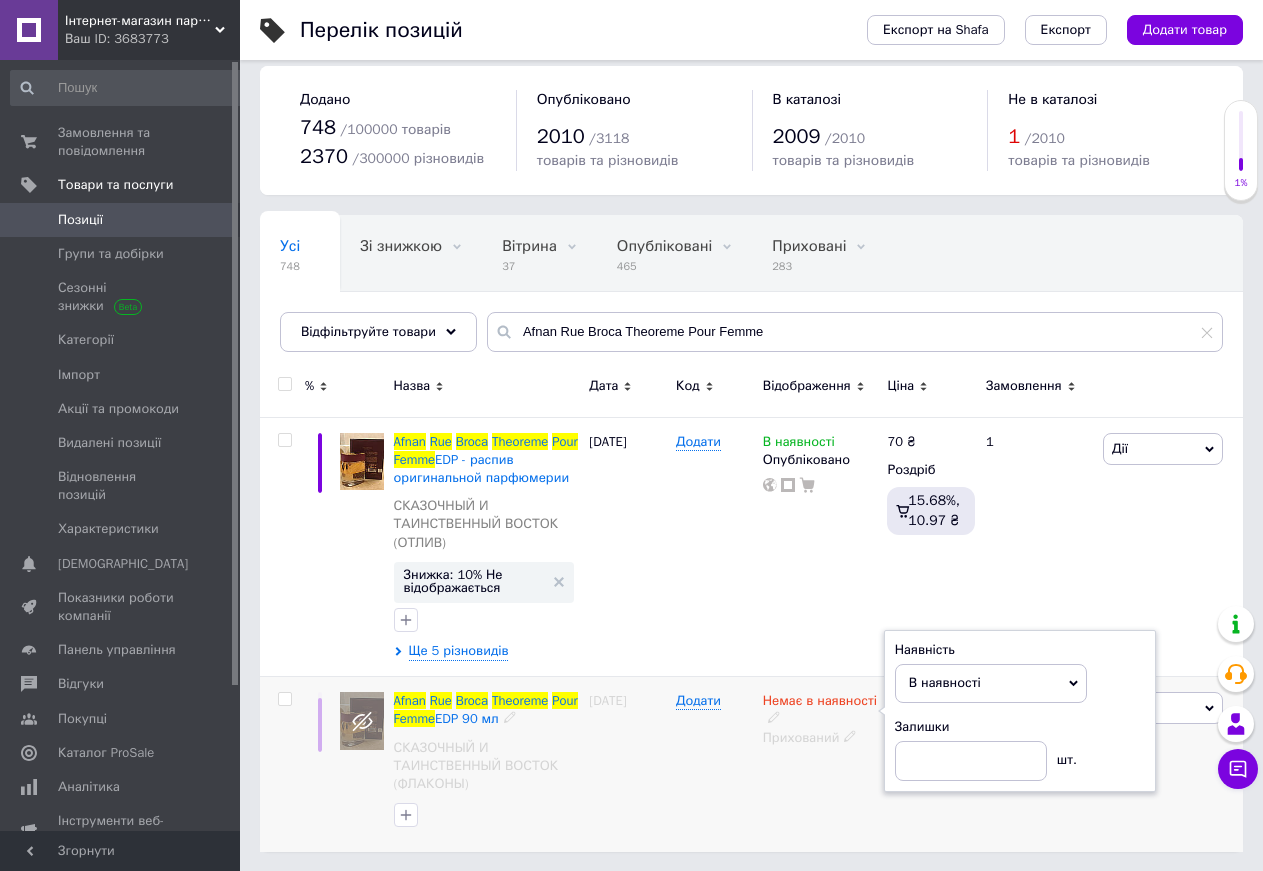 click on "Немає в наявності Наявність В наявності Немає в наявності Під замовлення Готово до відправки Залишки шт. Прихований" at bounding box center [820, 764] 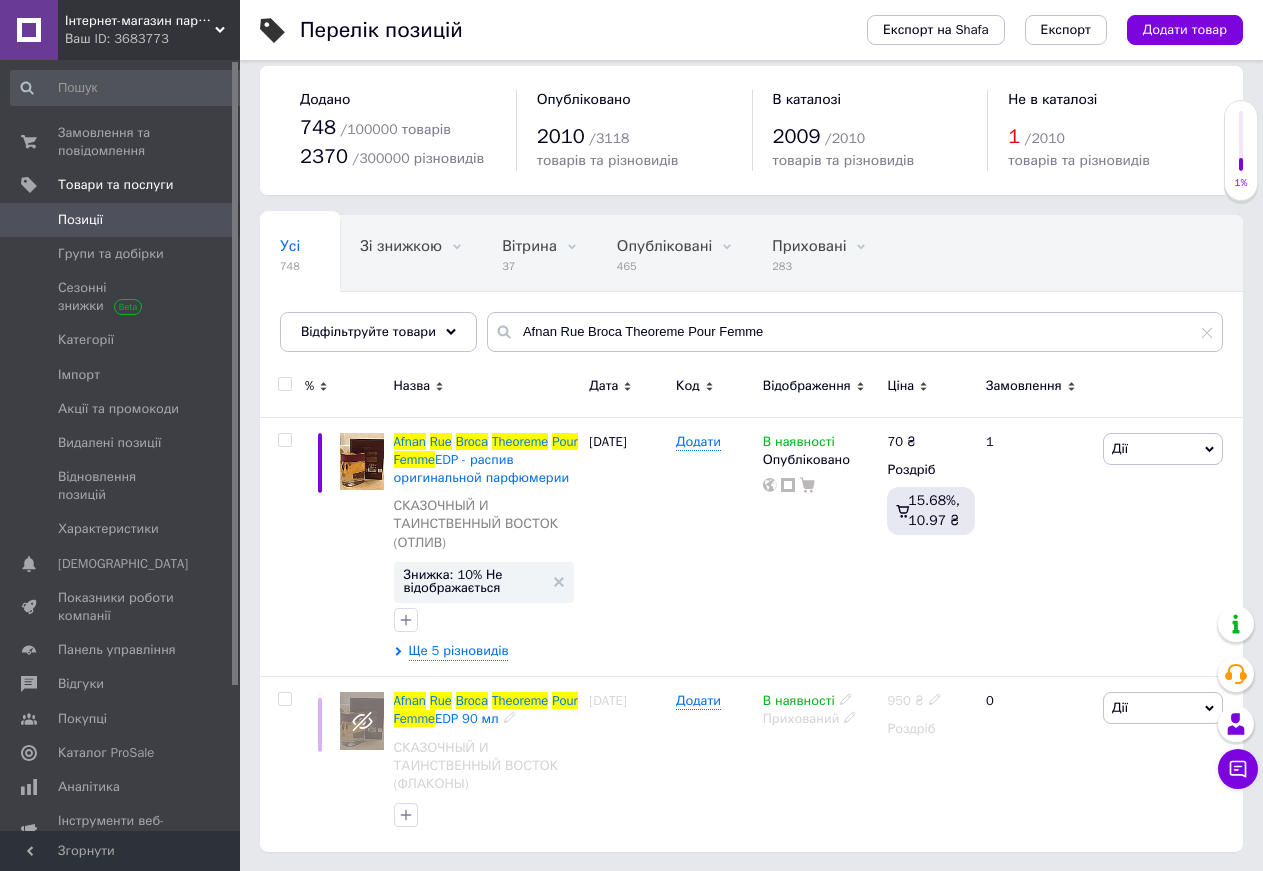 click 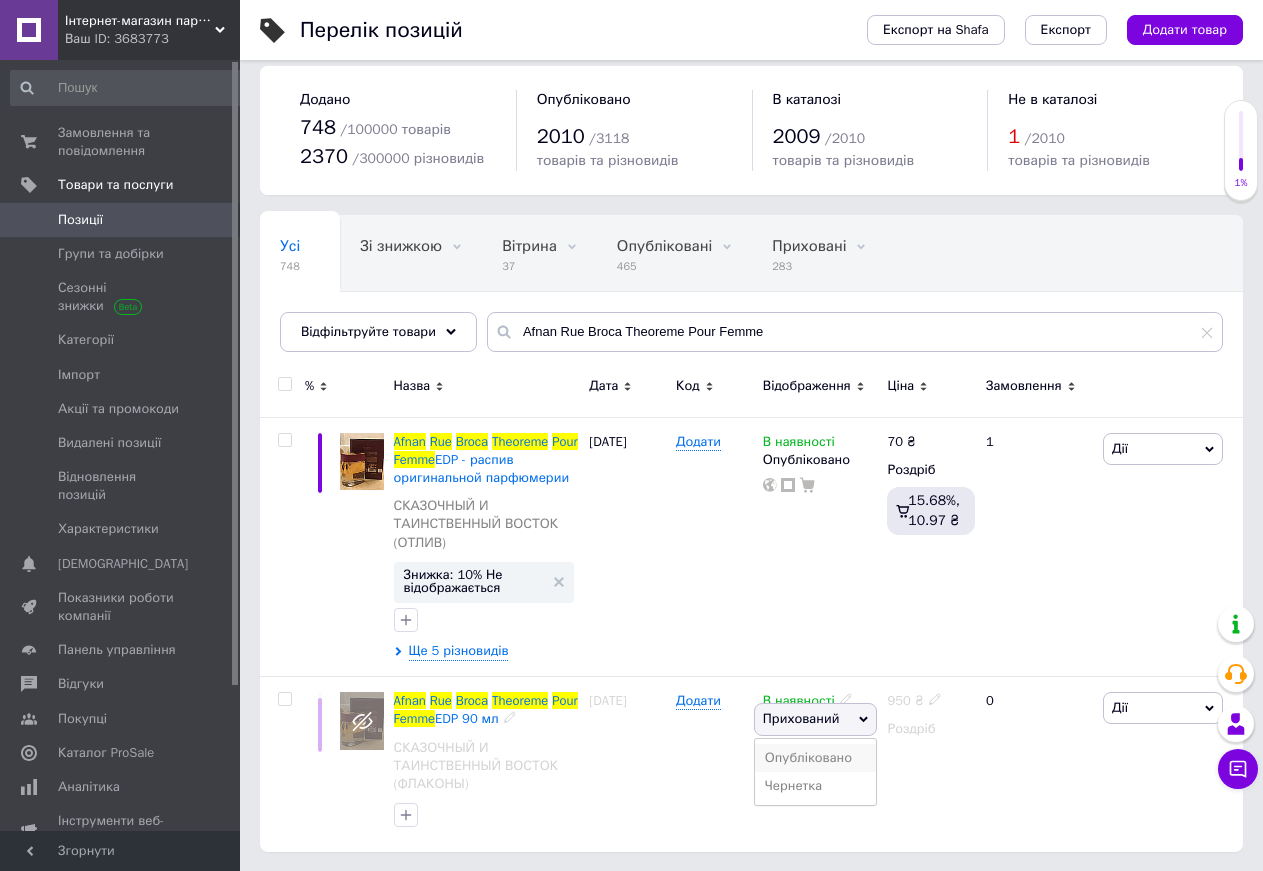click on "Опубліковано" at bounding box center (816, 758) 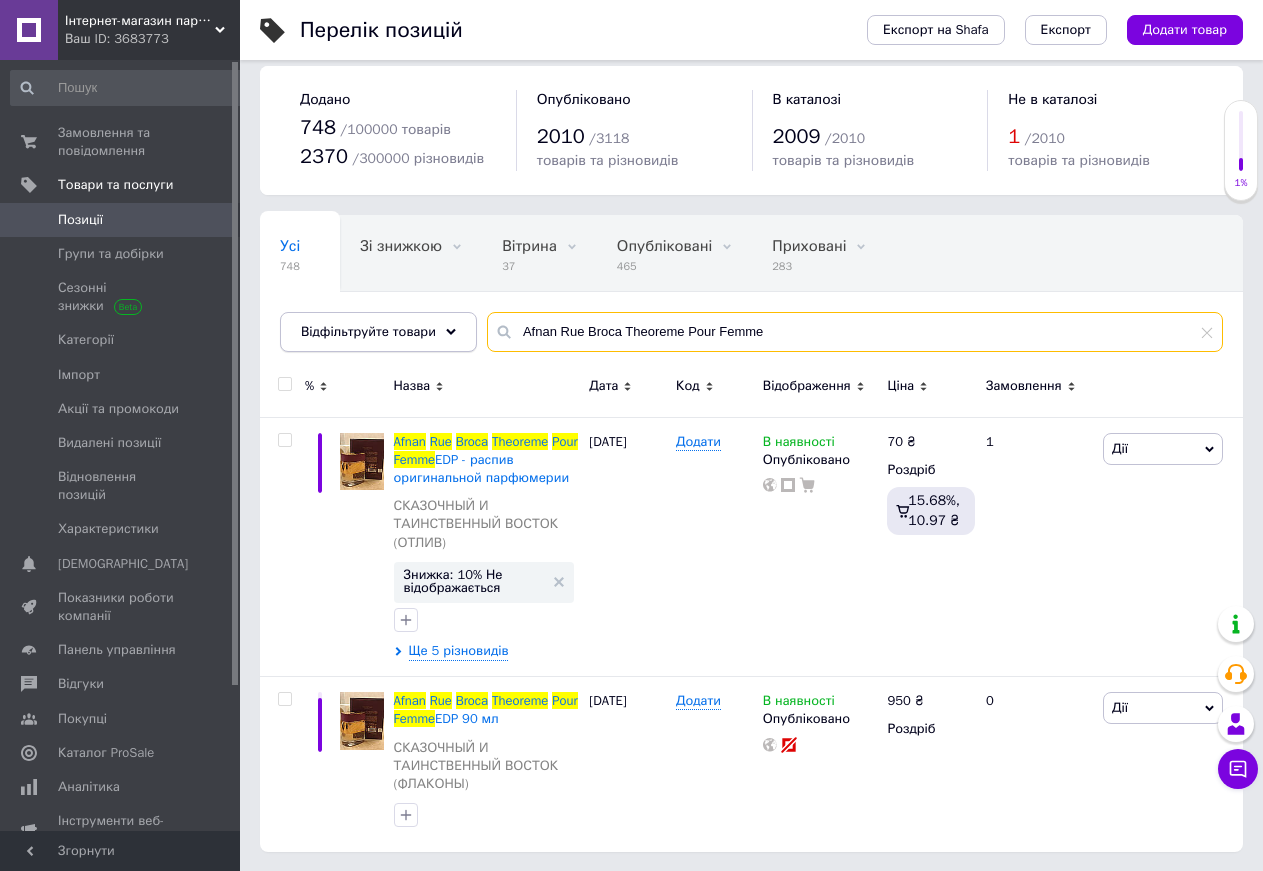 drag, startPoint x: 767, startPoint y: 333, endPoint x: 418, endPoint y: 335, distance: 349.00574 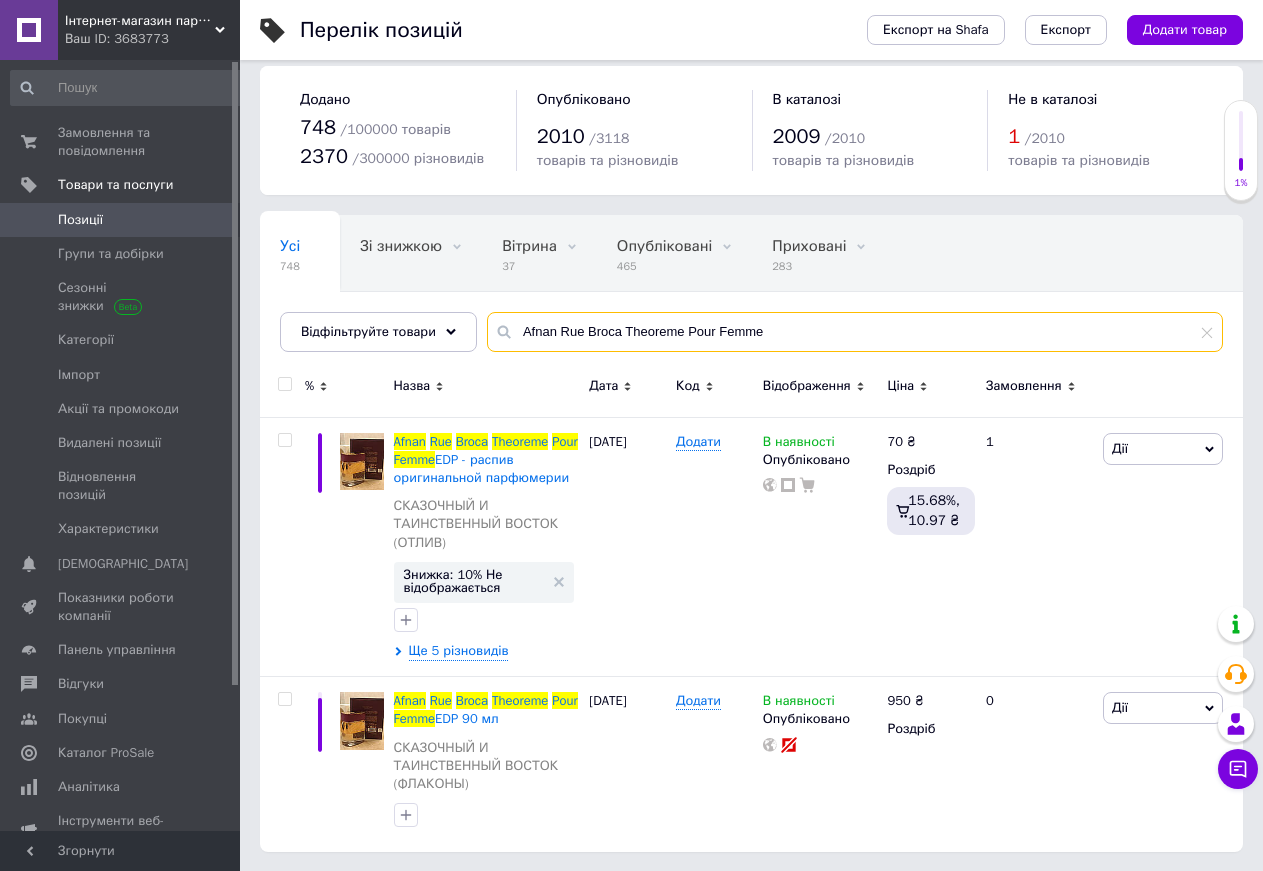 paste on "Lattafa Perfumes Mahasin Crystal Banafsaj Edp" 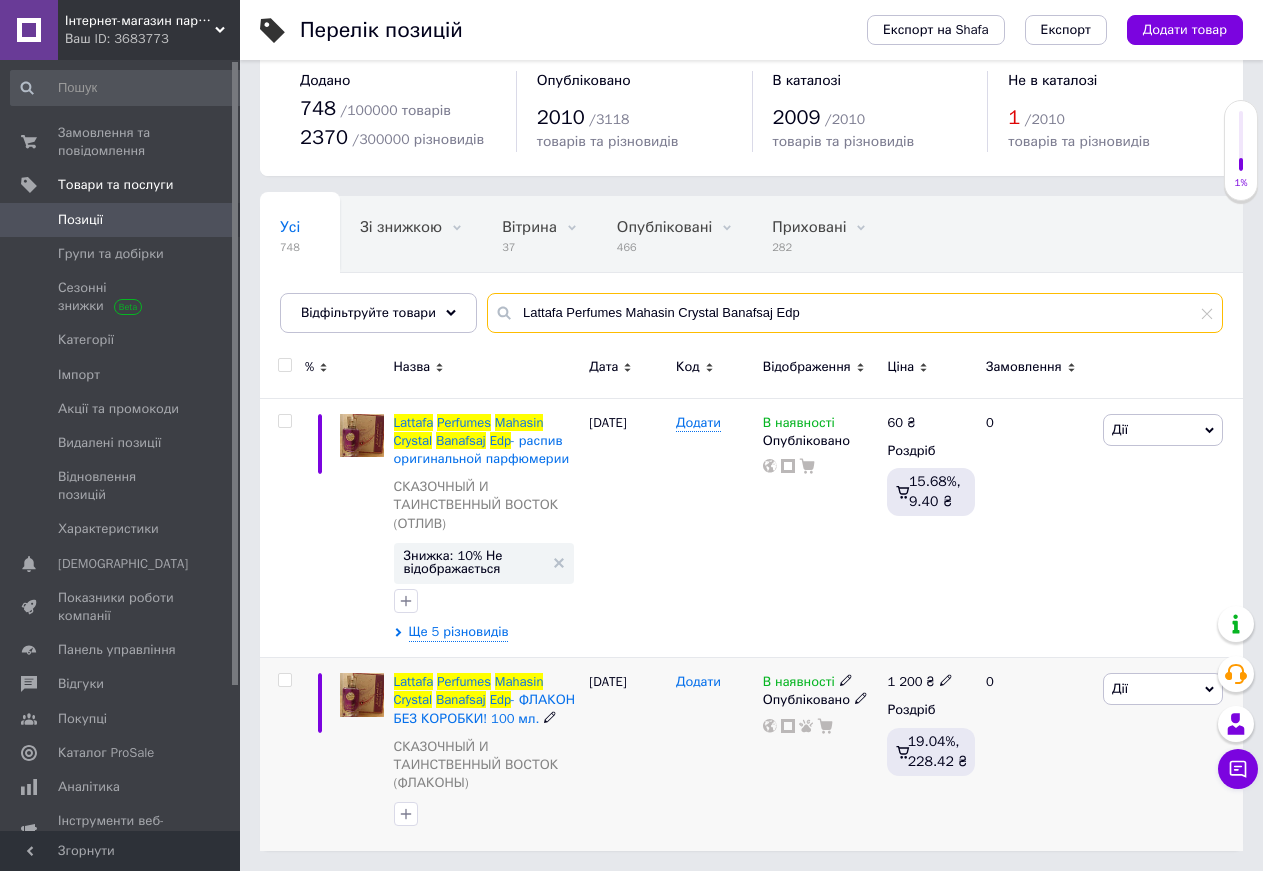 scroll, scrollTop: 51, scrollLeft: 0, axis: vertical 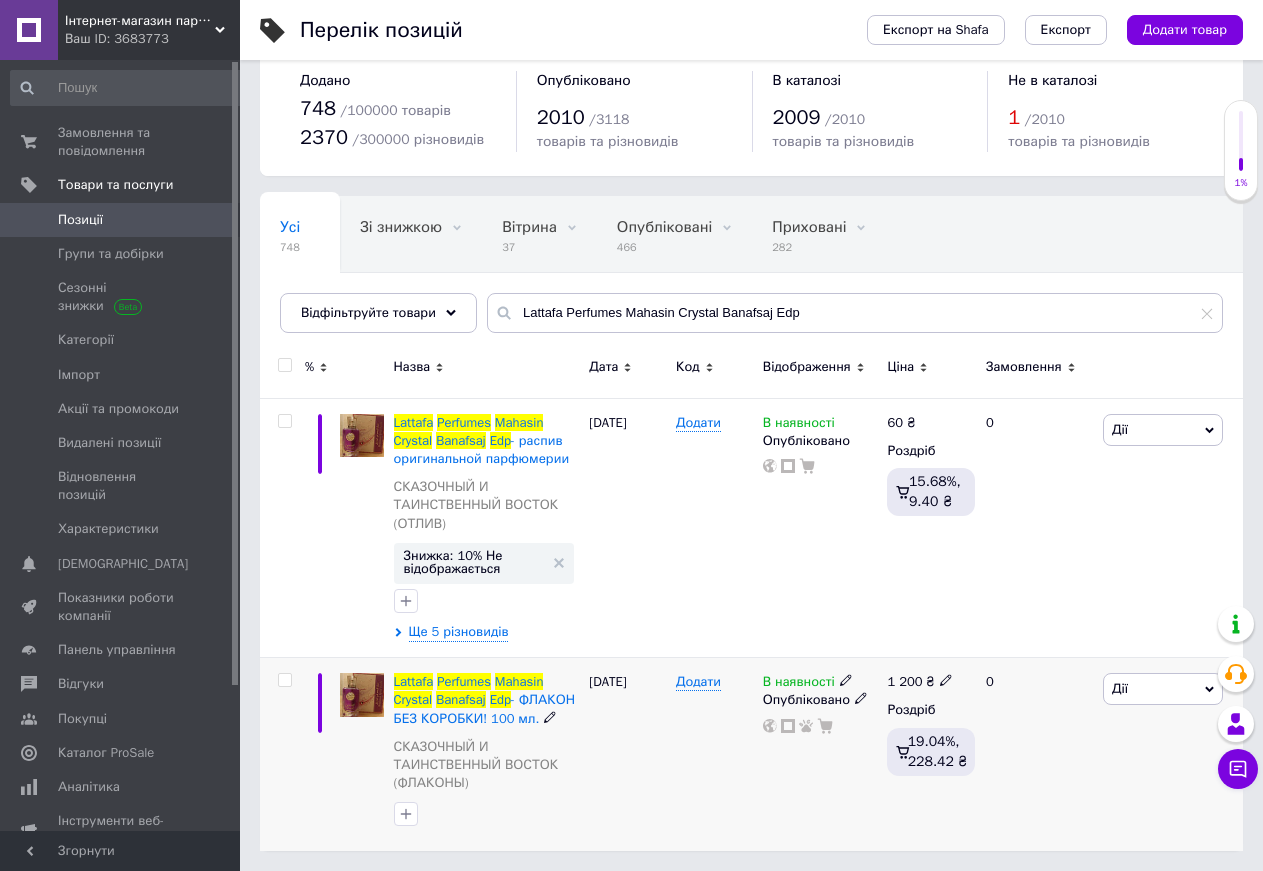 click 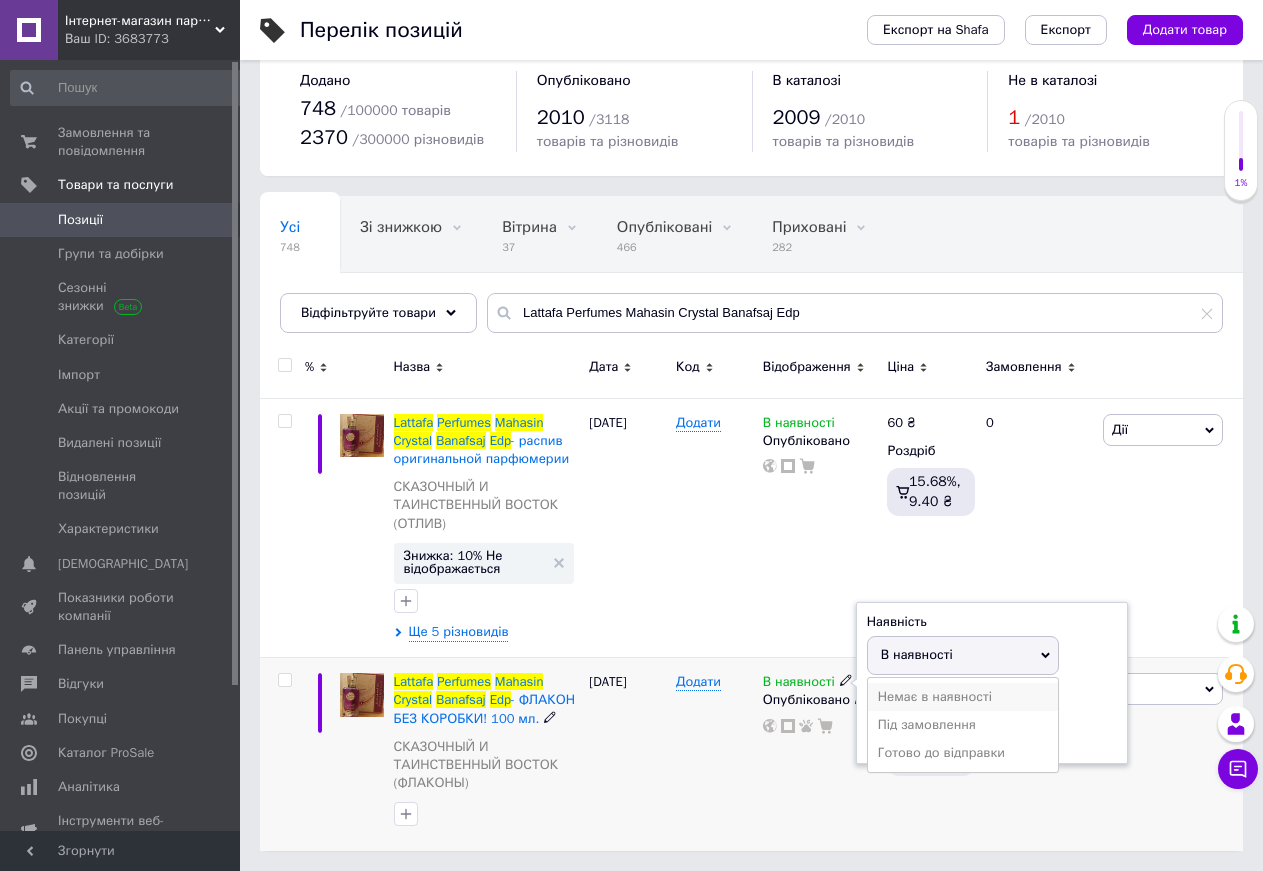 click on "Немає в наявності" at bounding box center [963, 697] 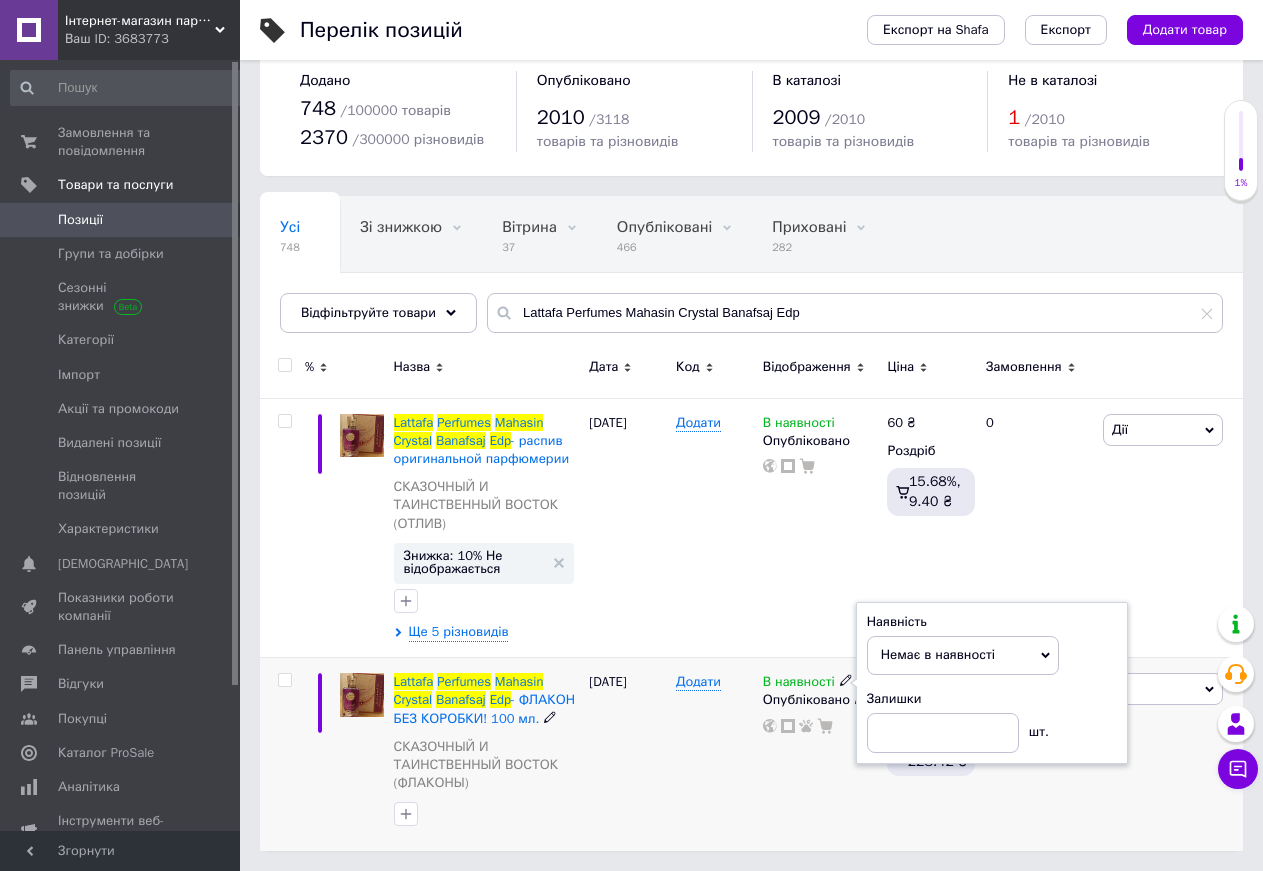 click on "В наявності Наявність Немає в наявності В наявності Під замовлення Готово до відправки Залишки шт. Опубліковано" at bounding box center [820, 755] 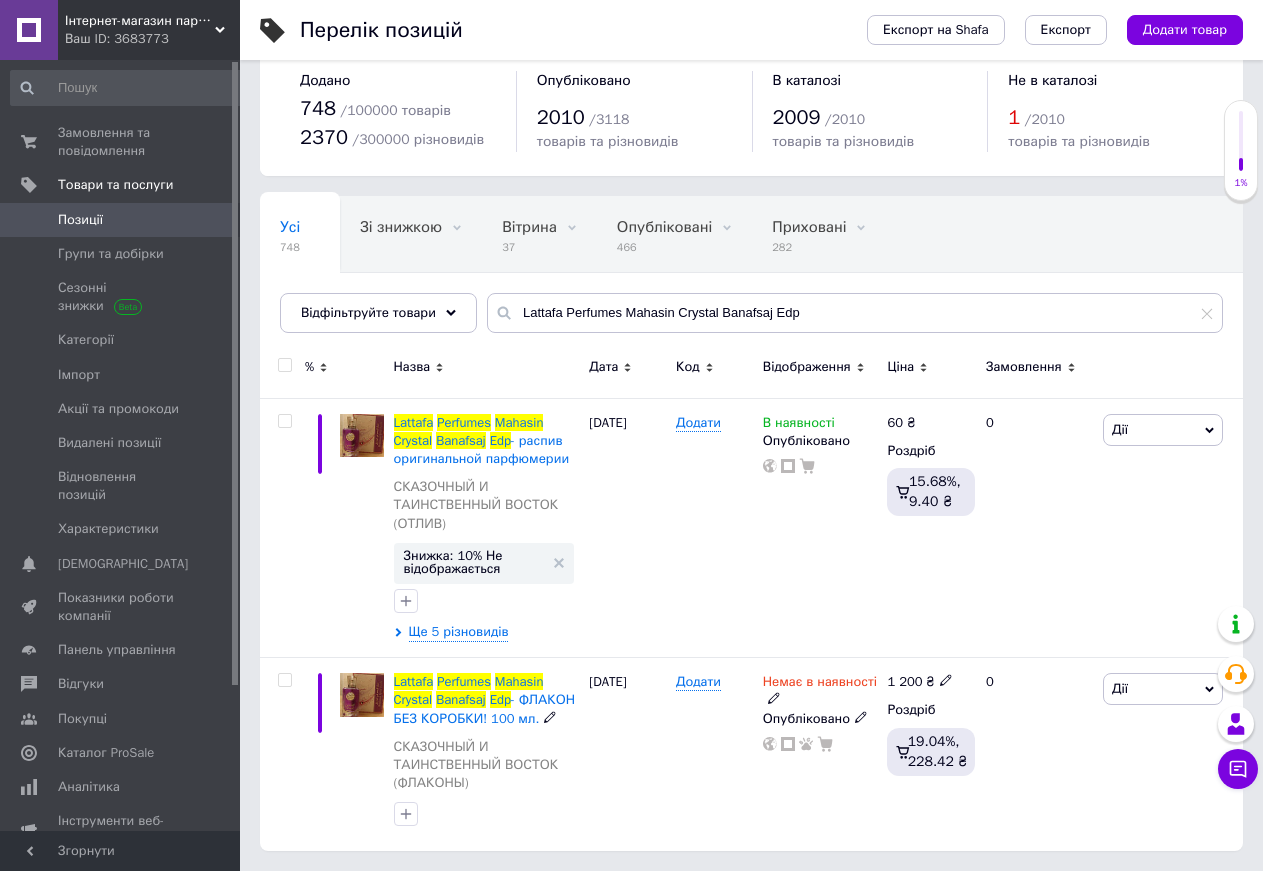 click 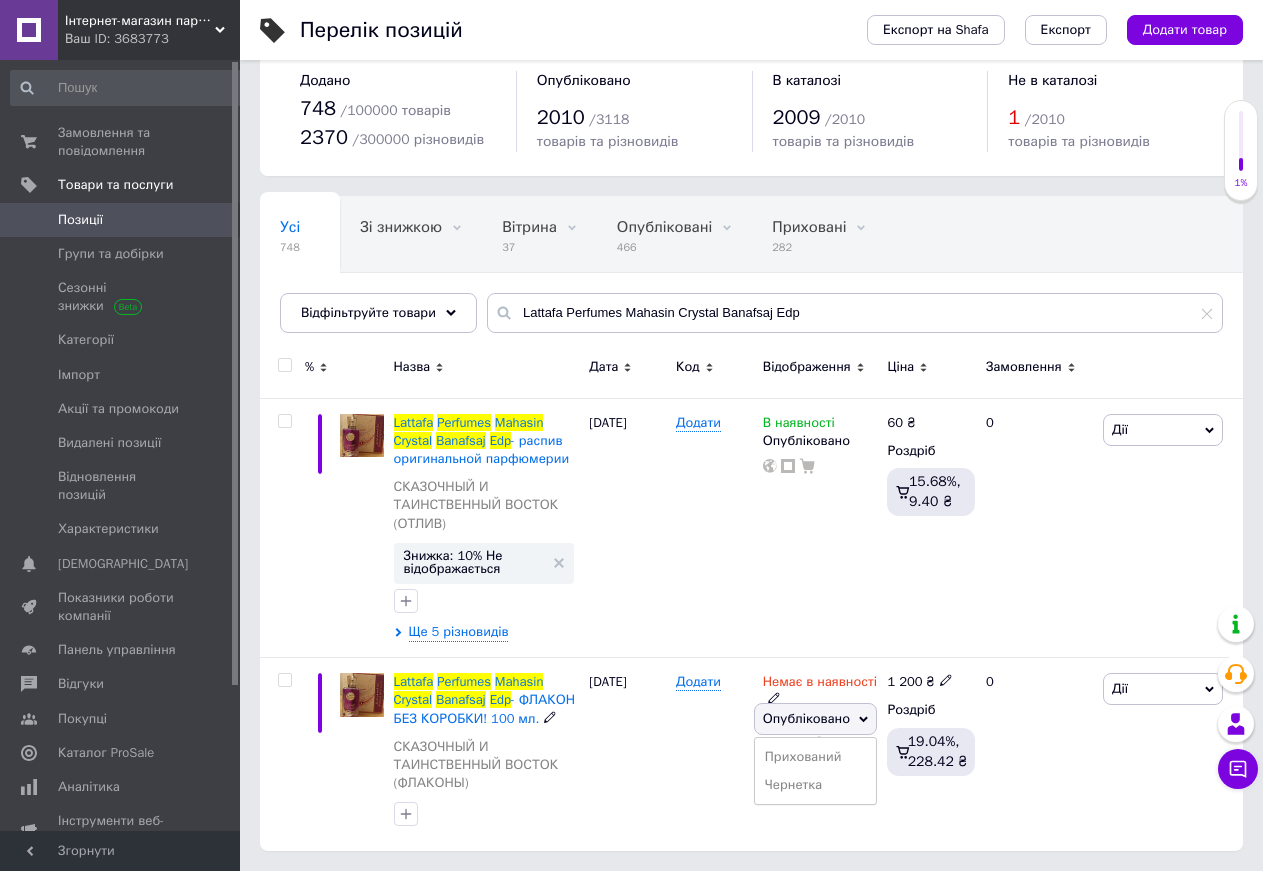 click on "Опубліковано" at bounding box center [816, 719] 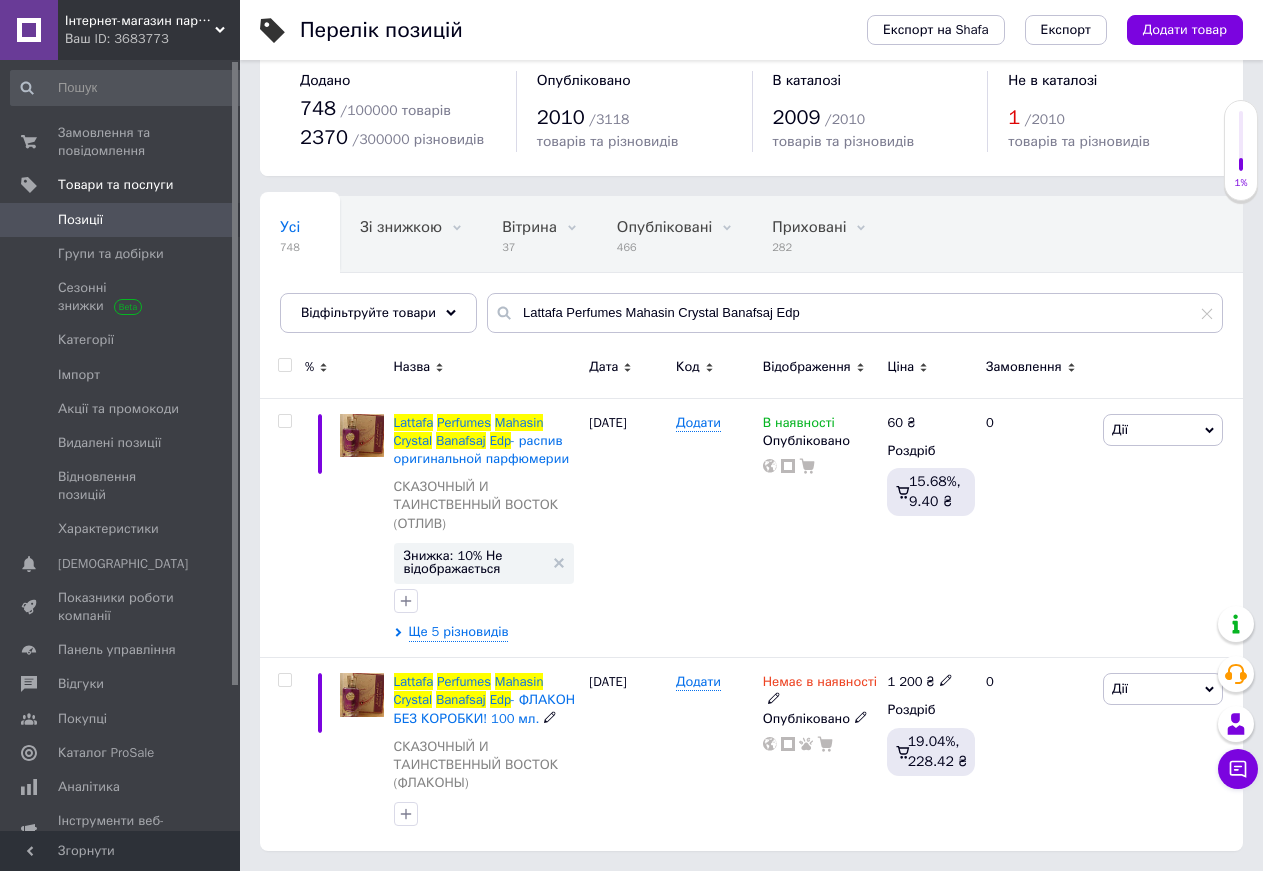 click 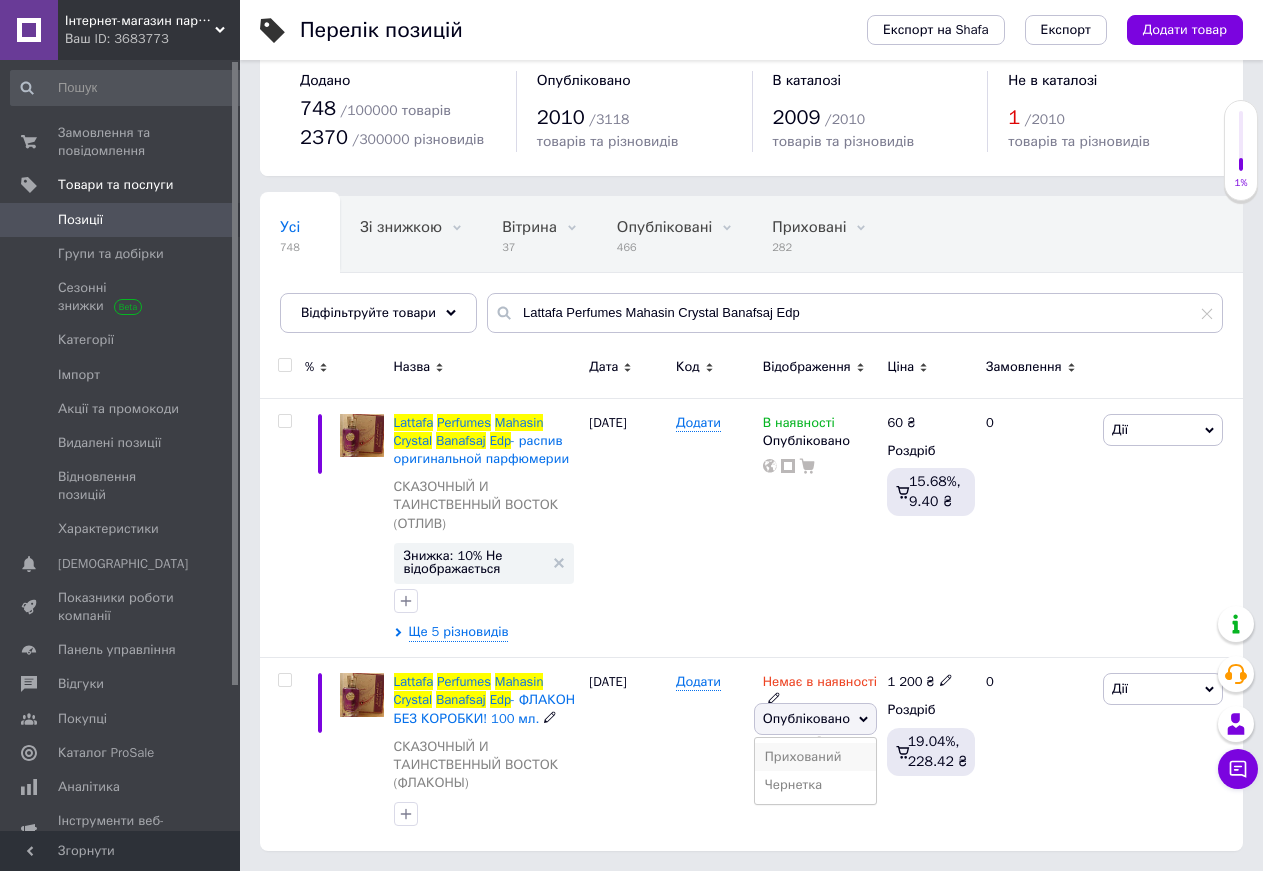 click on "Прихований" at bounding box center (816, 757) 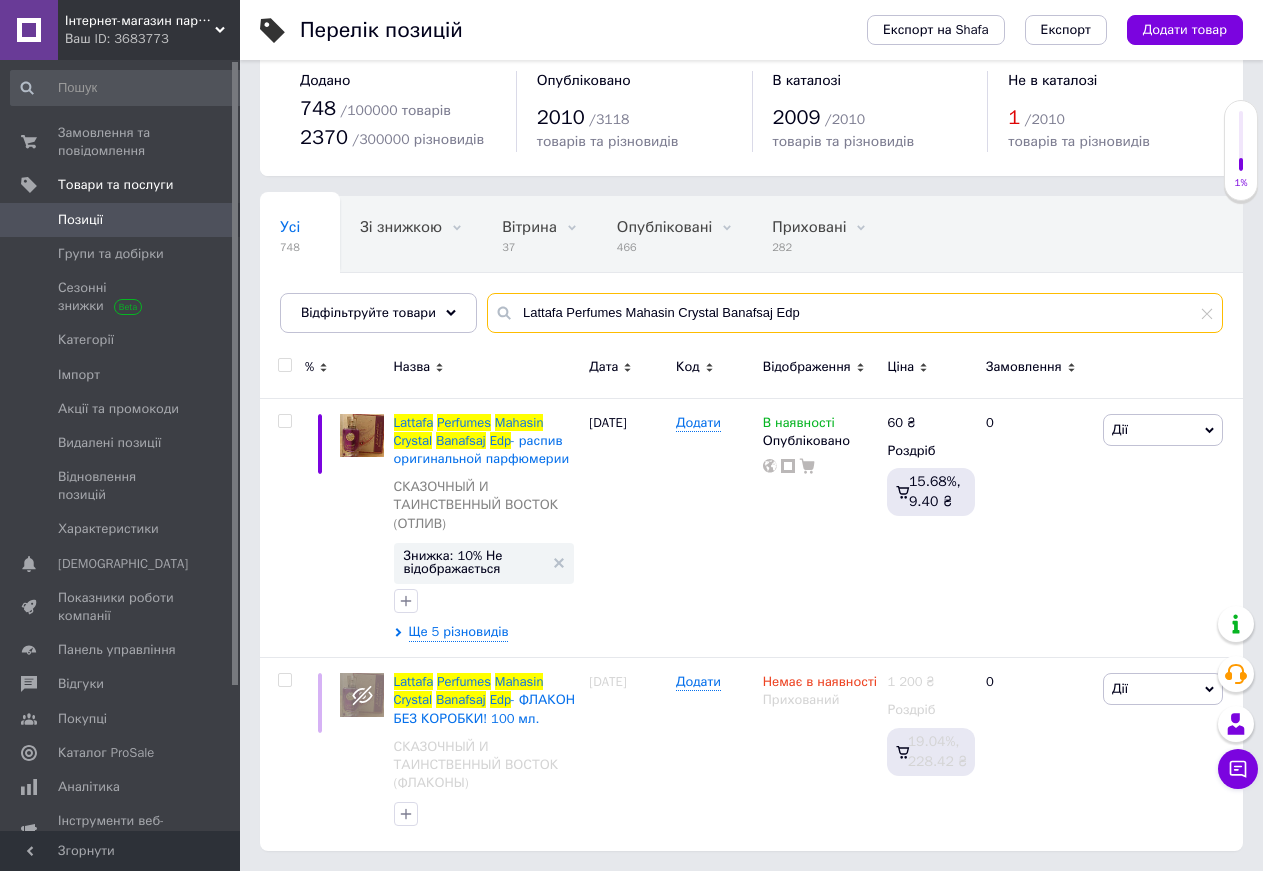 drag, startPoint x: 837, startPoint y: 299, endPoint x: 435, endPoint y: 292, distance: 402.06094 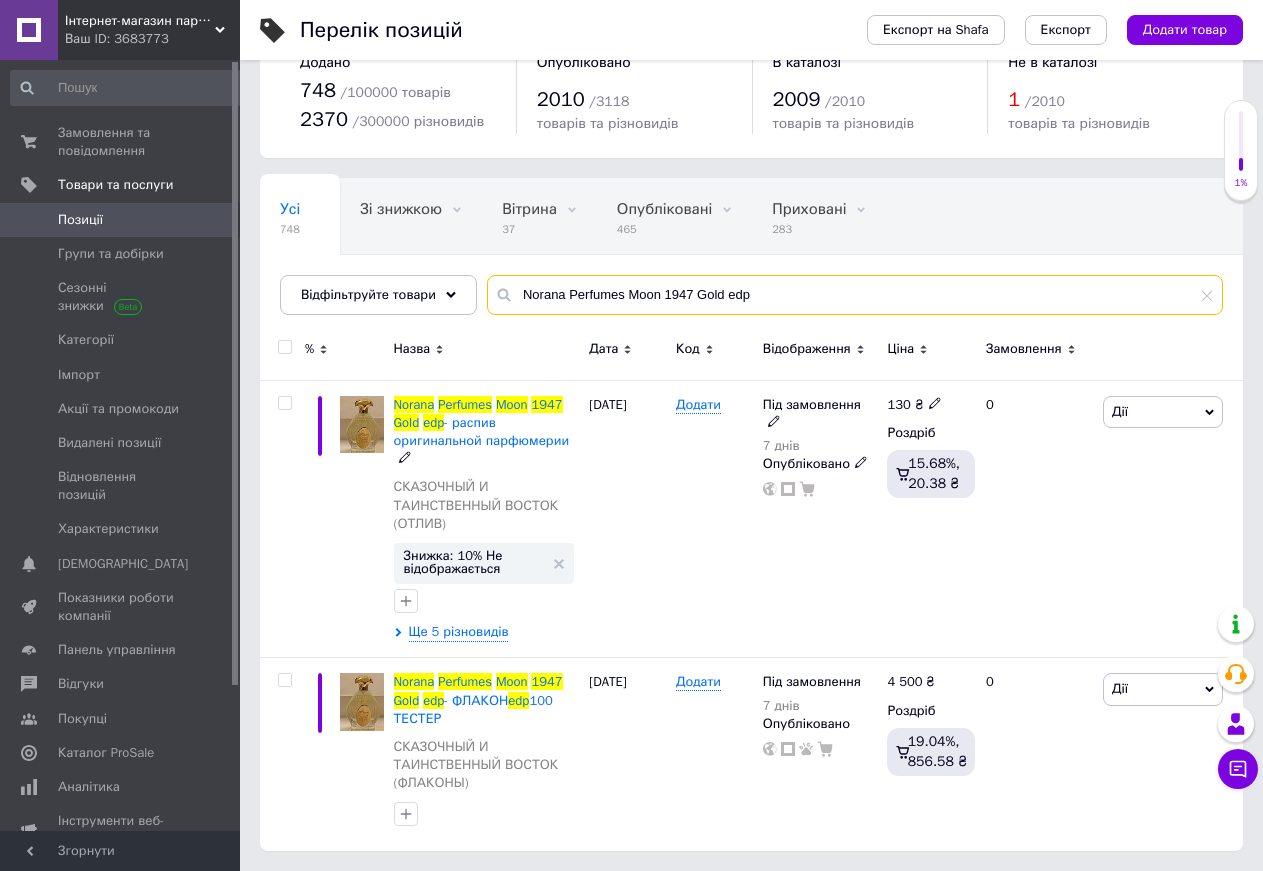 scroll, scrollTop: 32, scrollLeft: 0, axis: vertical 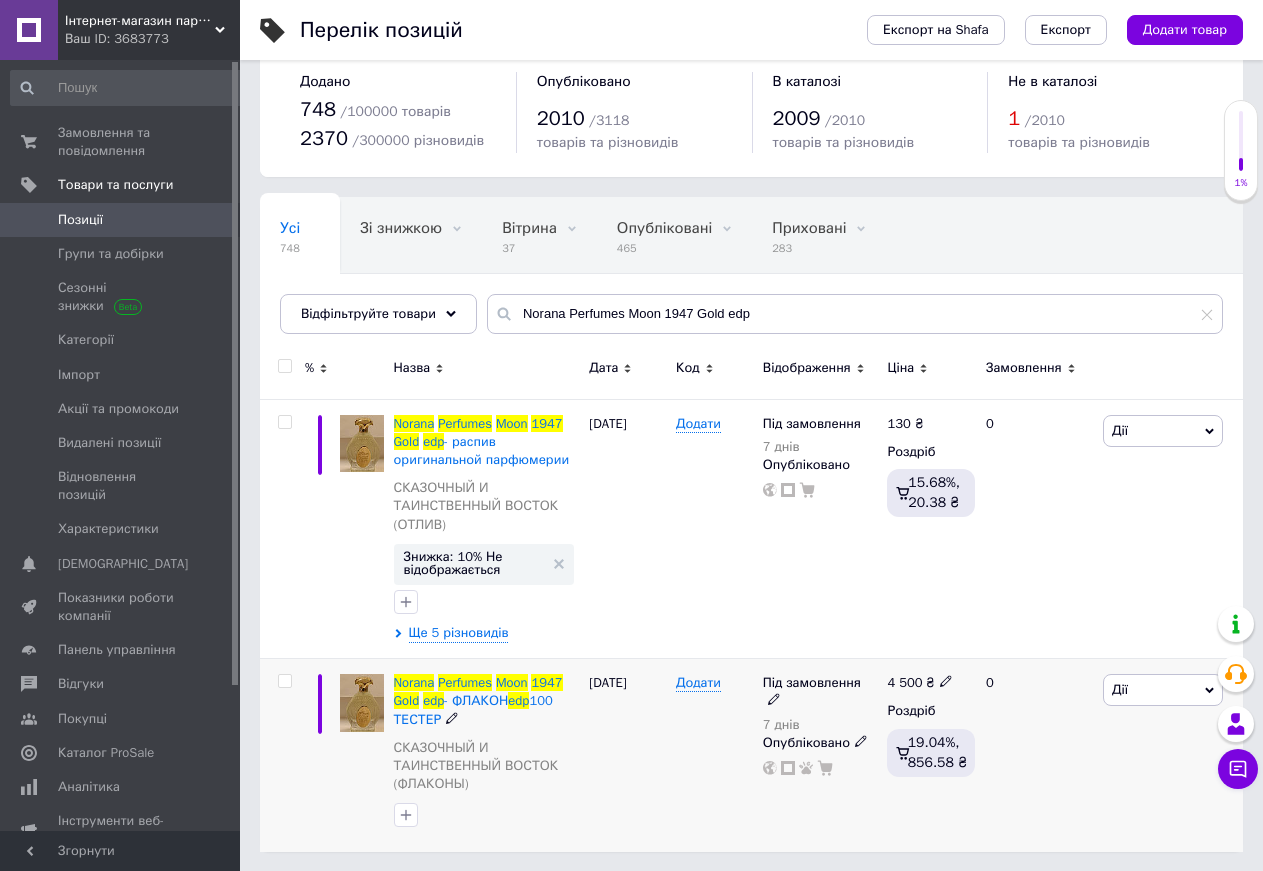 click 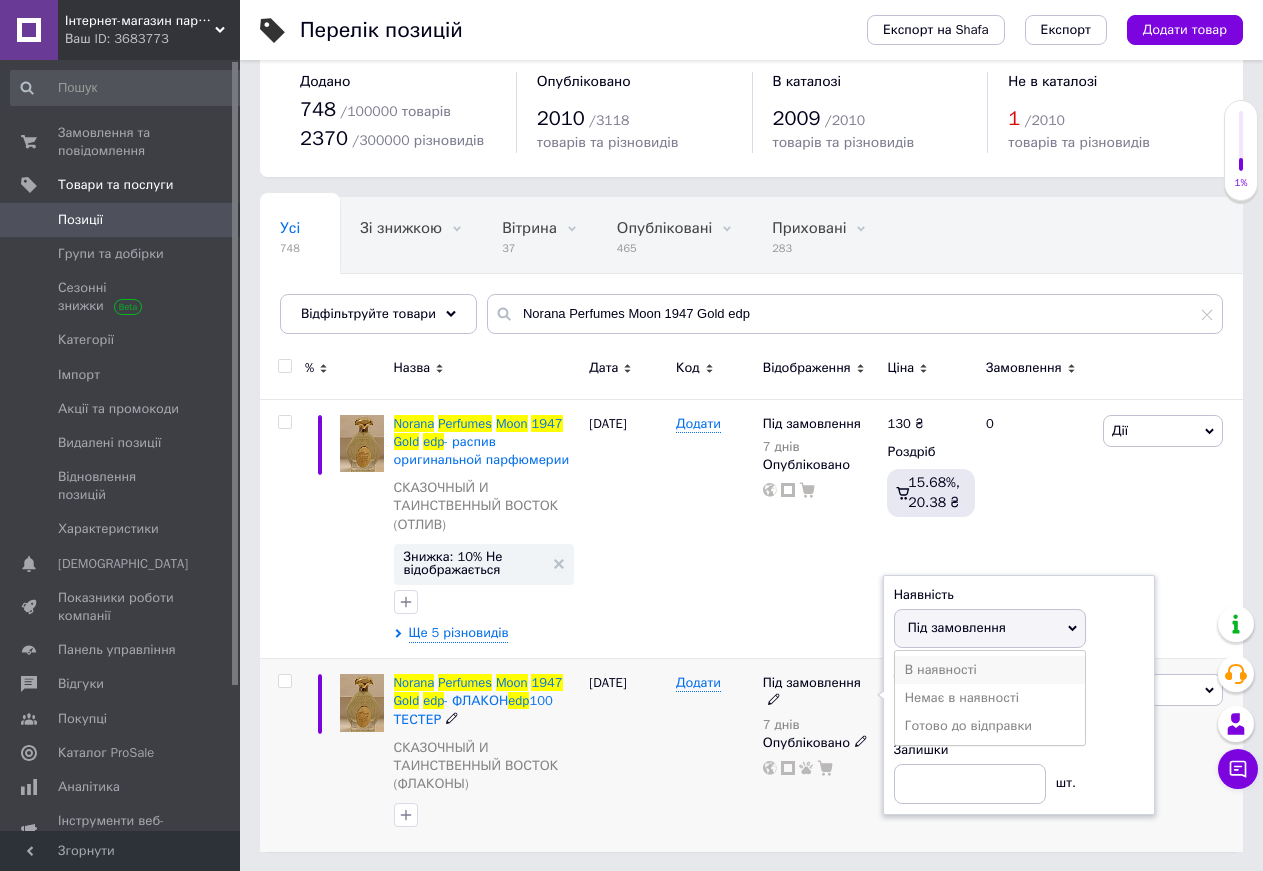 click on "В наявності" at bounding box center (990, 670) 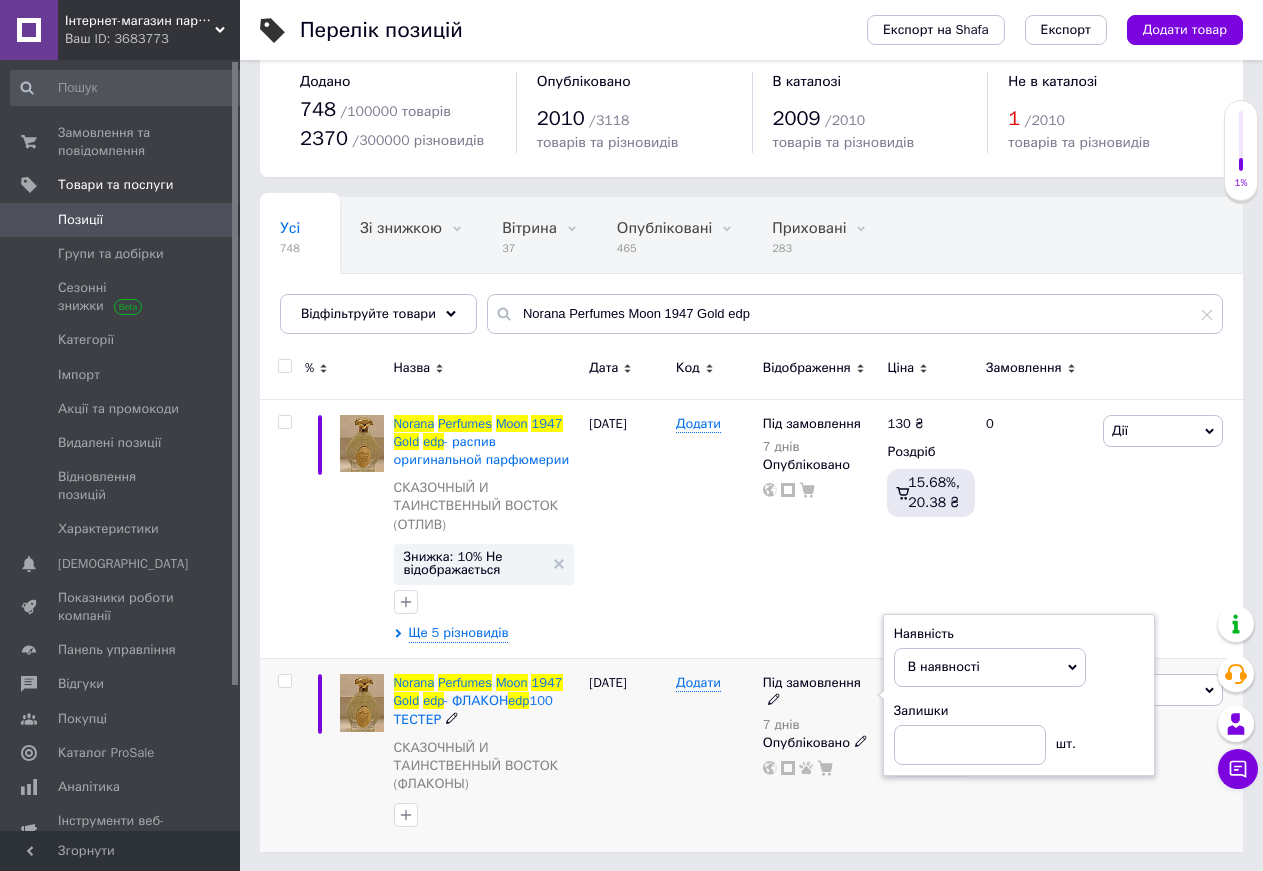 click on "Під замовлення 7 днів Наявність В наявності Немає в наявності Під замовлення Готово до відправки Залишки шт. Опубліковано" at bounding box center (820, 756) 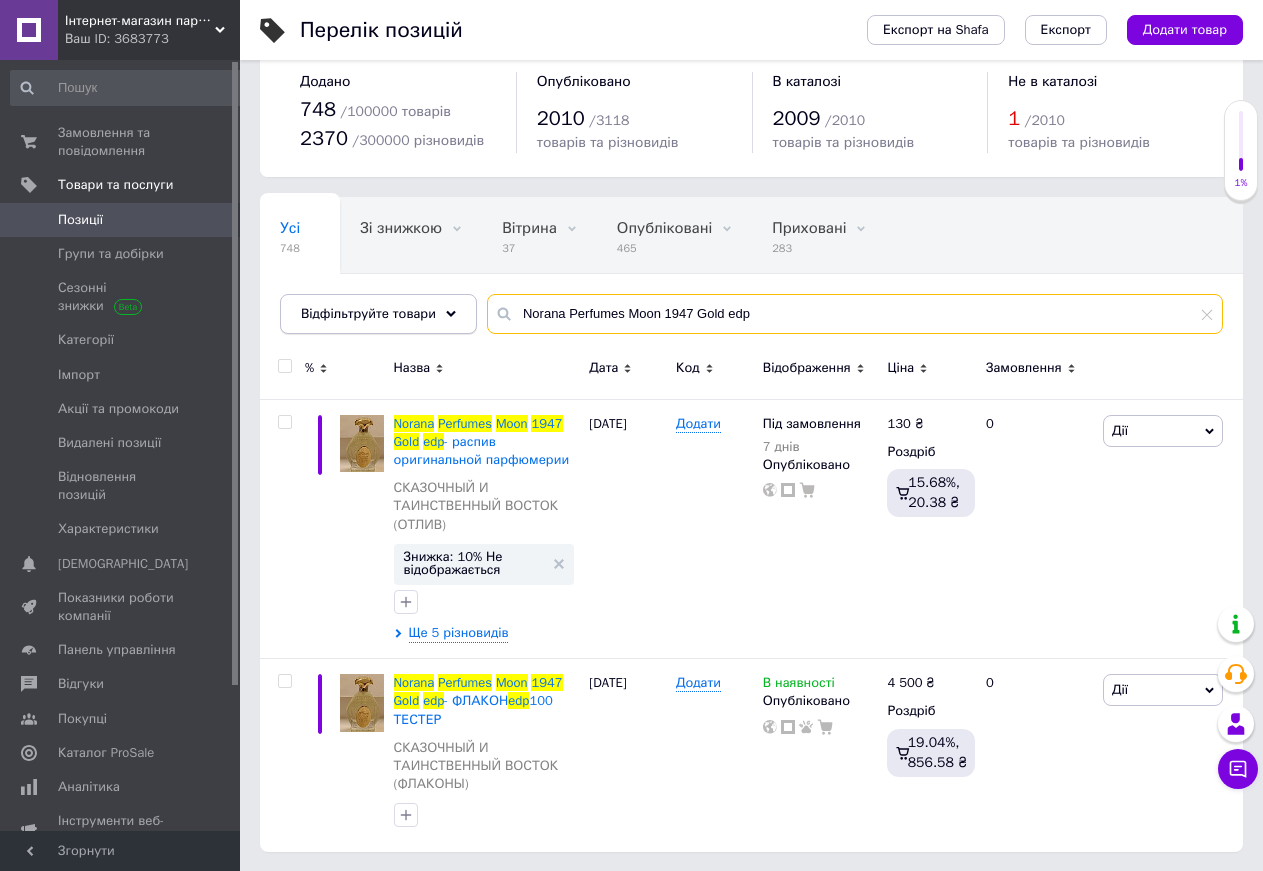 drag, startPoint x: 759, startPoint y: 317, endPoint x: 452, endPoint y: 318, distance: 307.00162 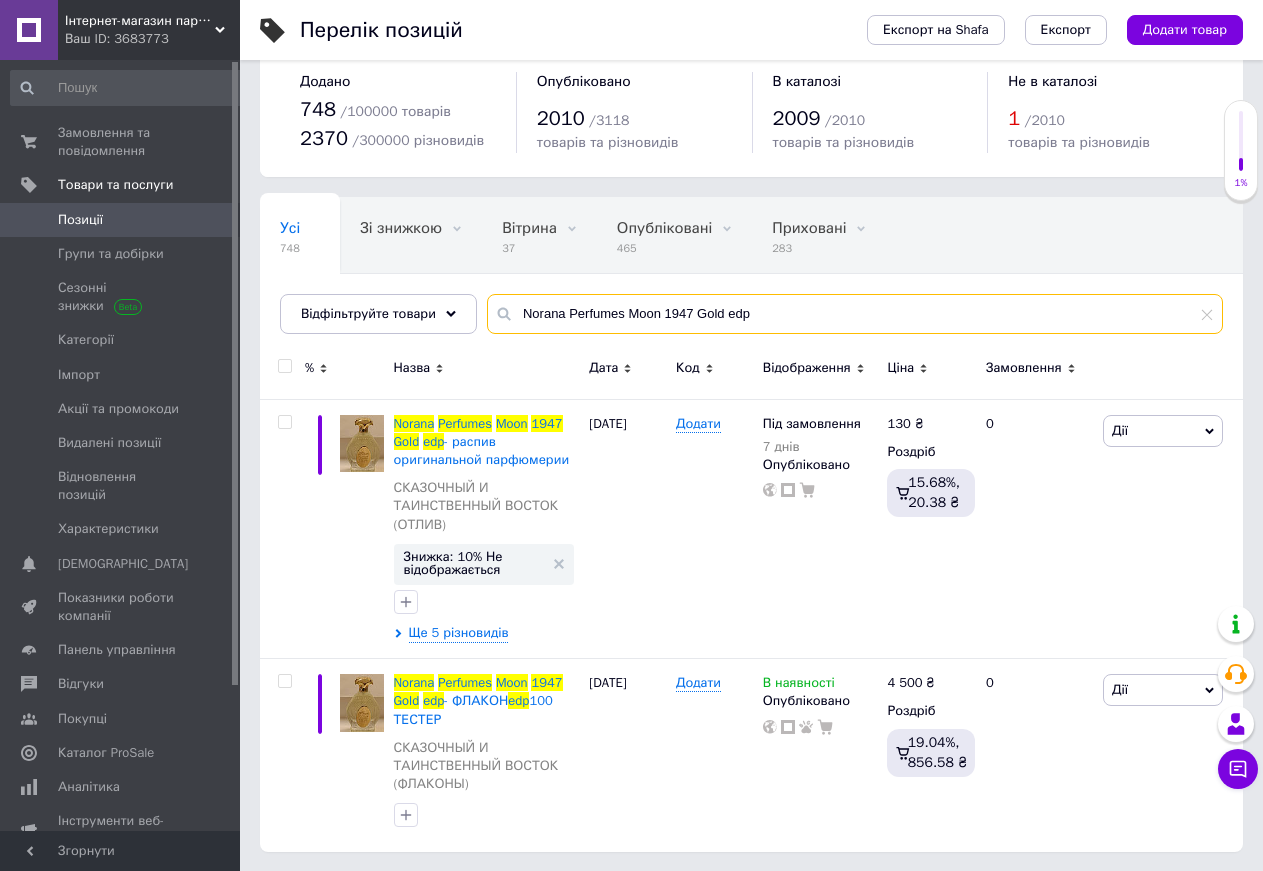 paste on "White" 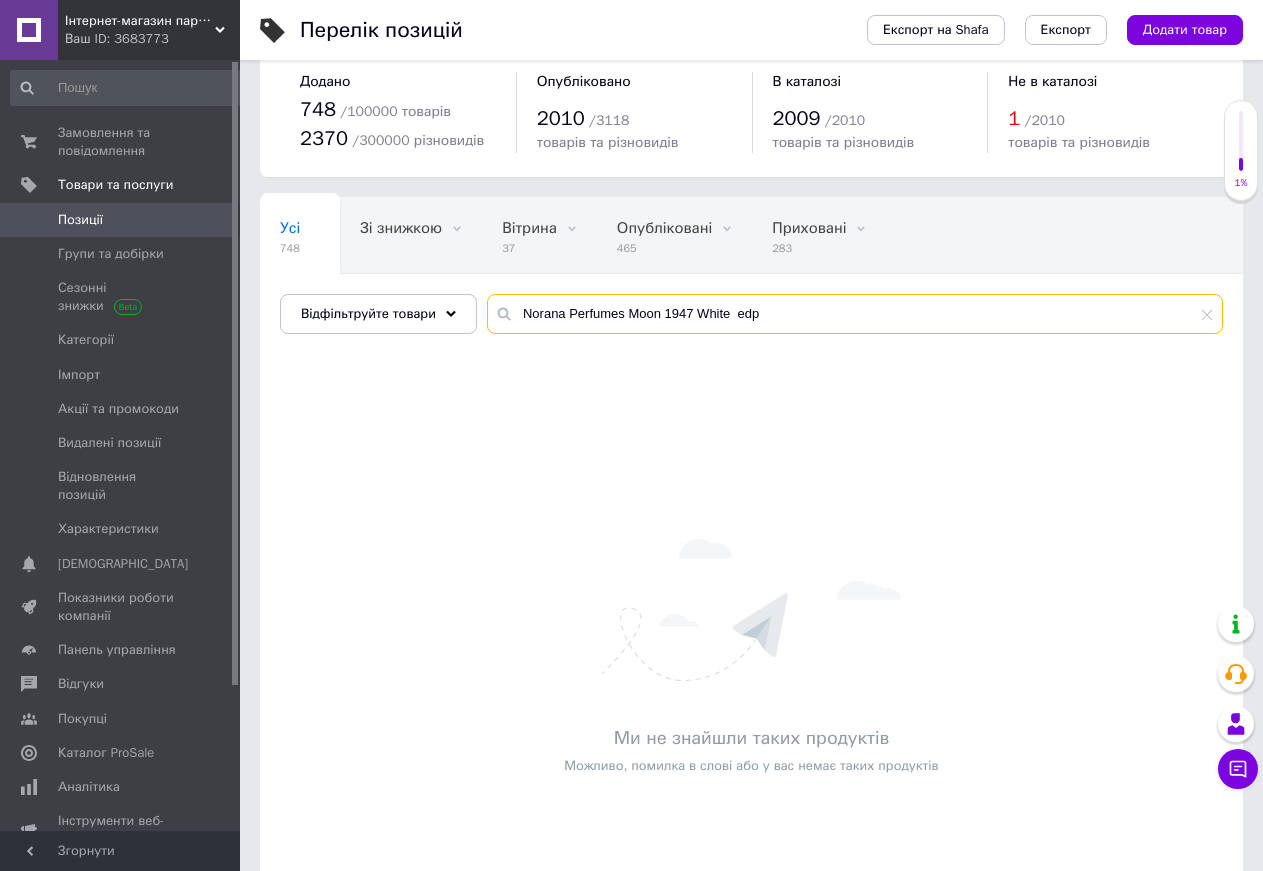 drag, startPoint x: 726, startPoint y: 318, endPoint x: 810, endPoint y: 310, distance: 84.38009 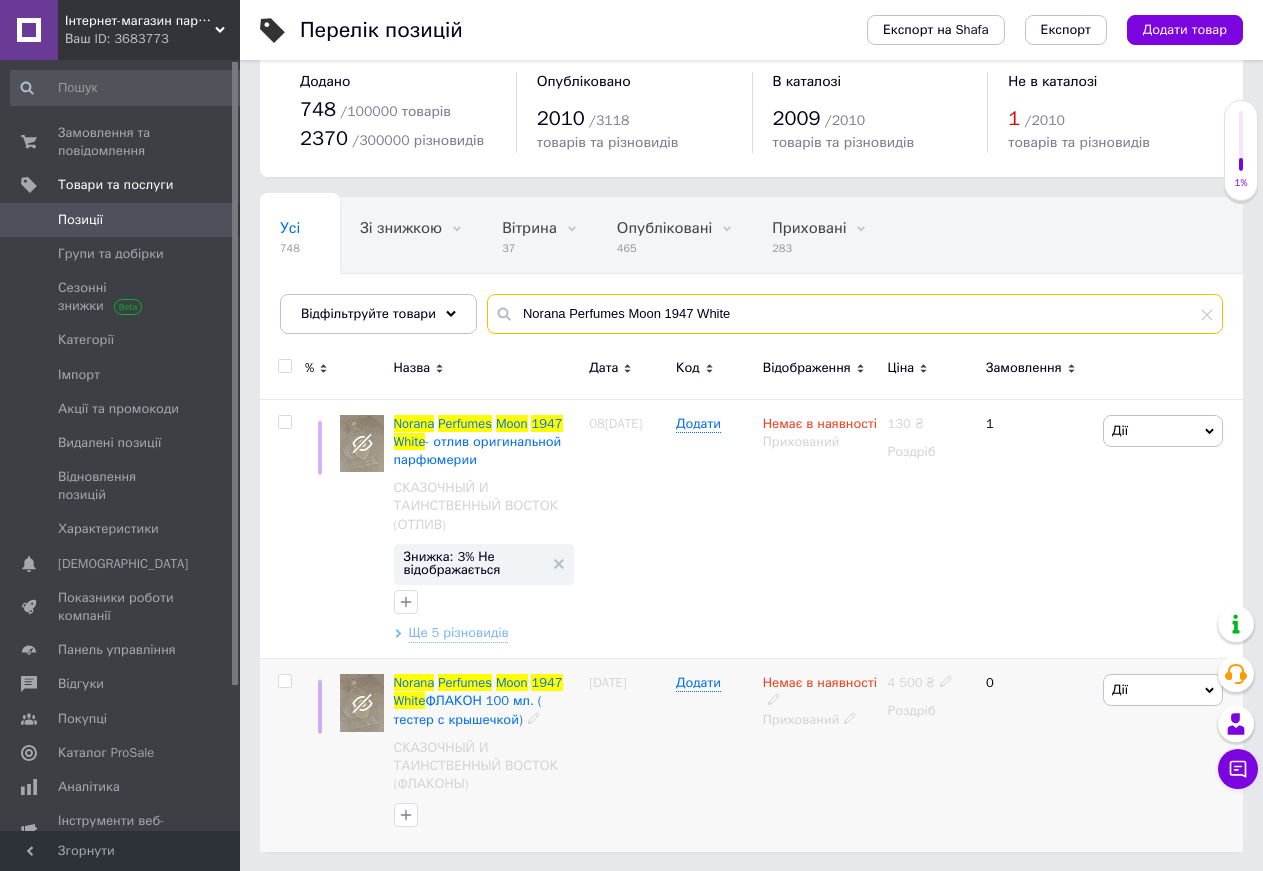 type on "Norana Perfumes Moon 1947 White" 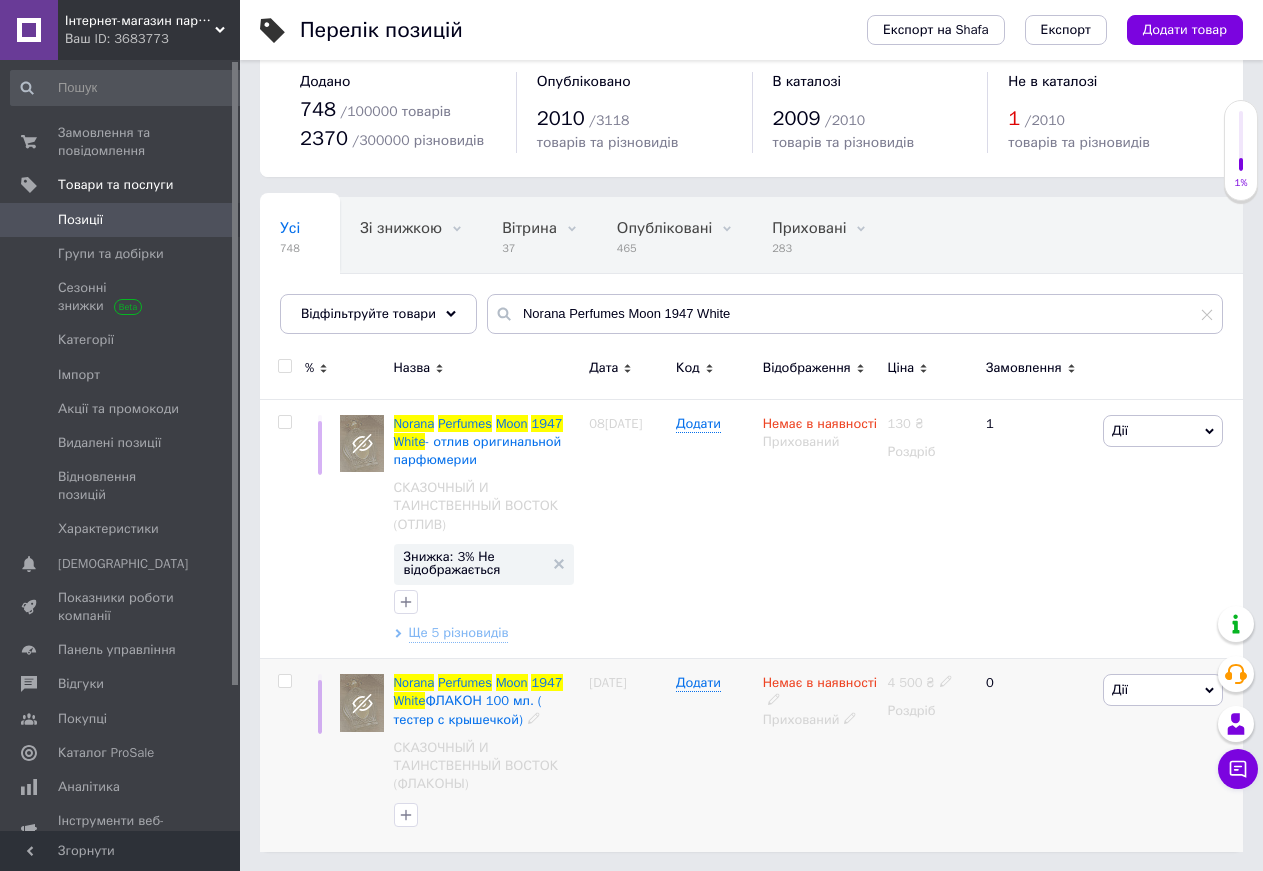 click 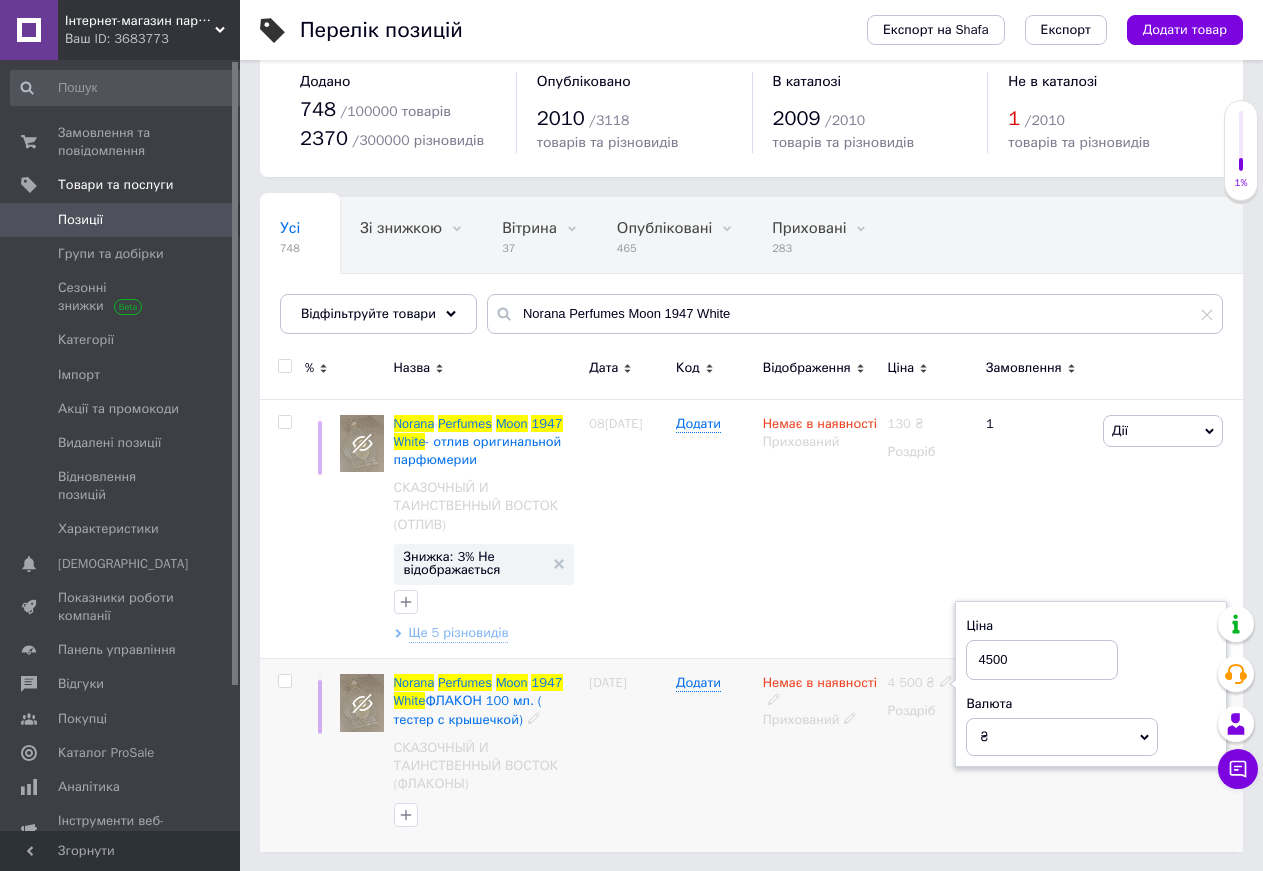 click 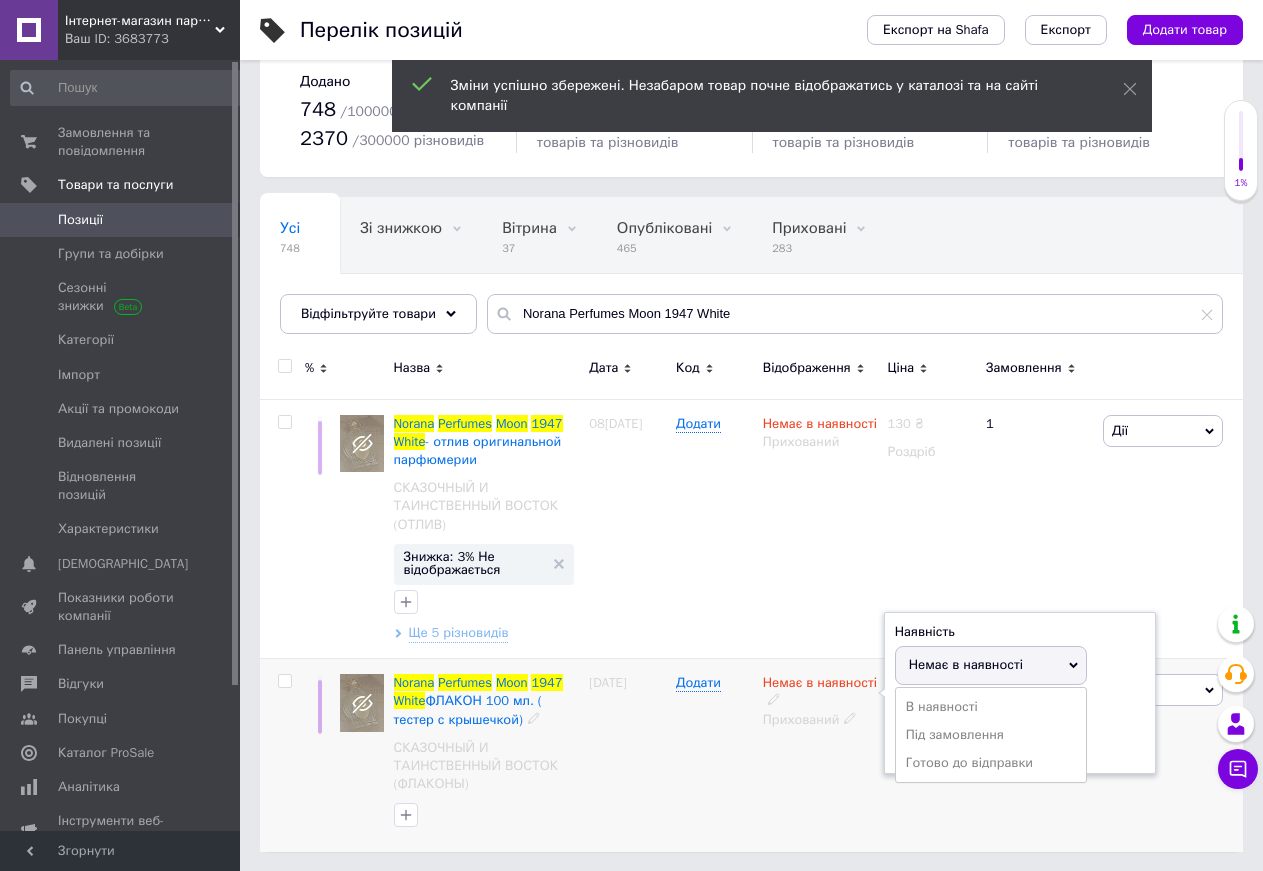 click on "В наявності" at bounding box center [991, 707] 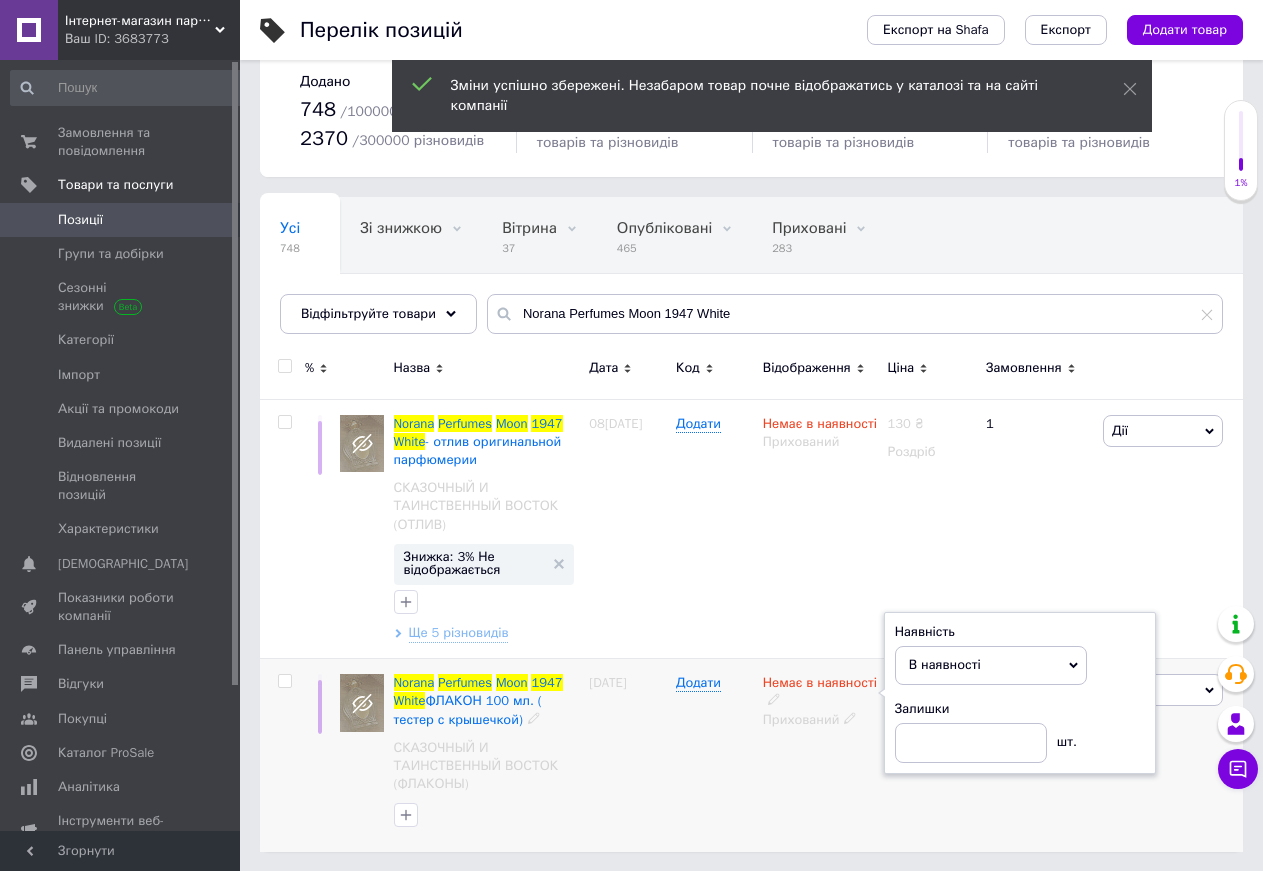 click on "Немає в наявності Наявність В наявності Немає в наявності Під замовлення Готово до відправки Залишки шт. Прихований" at bounding box center [820, 756] 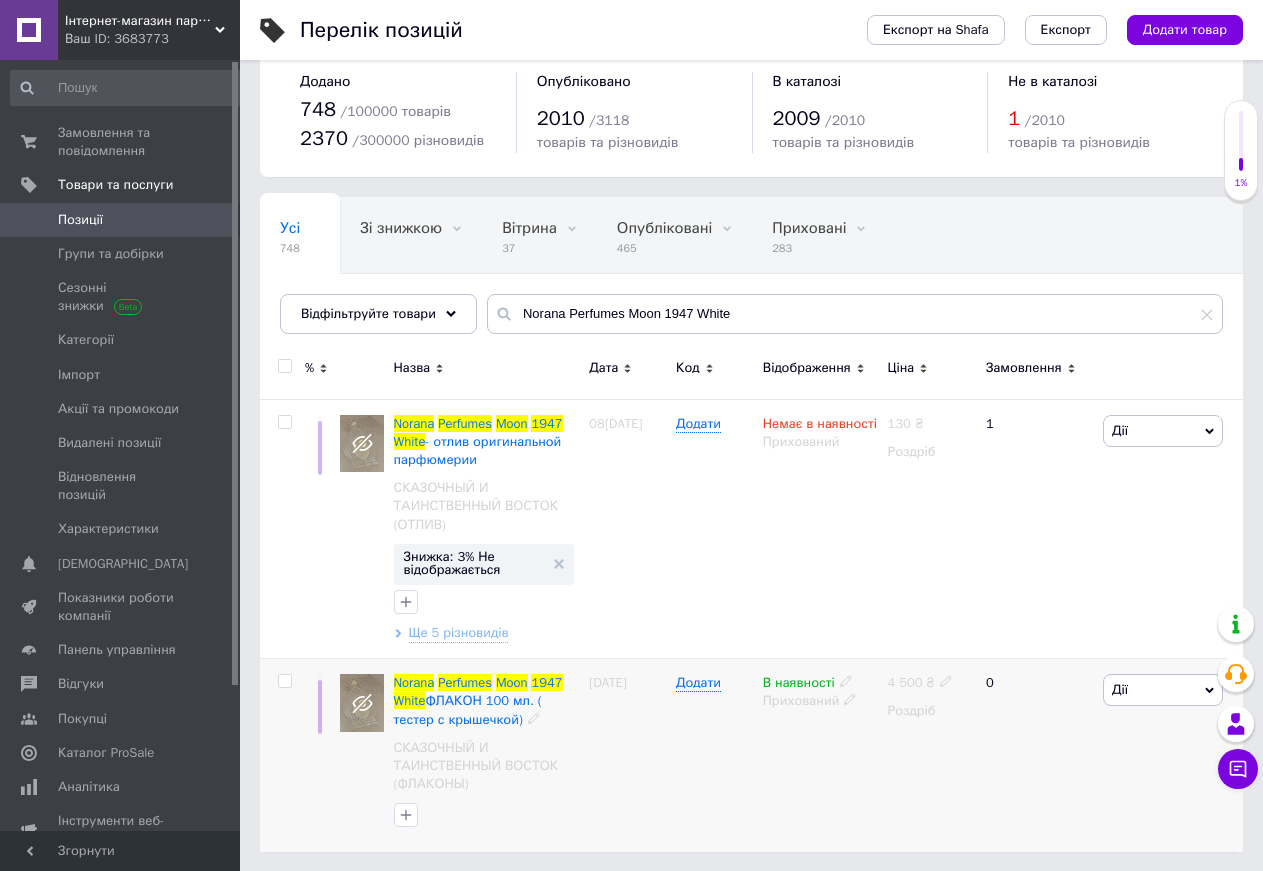 click 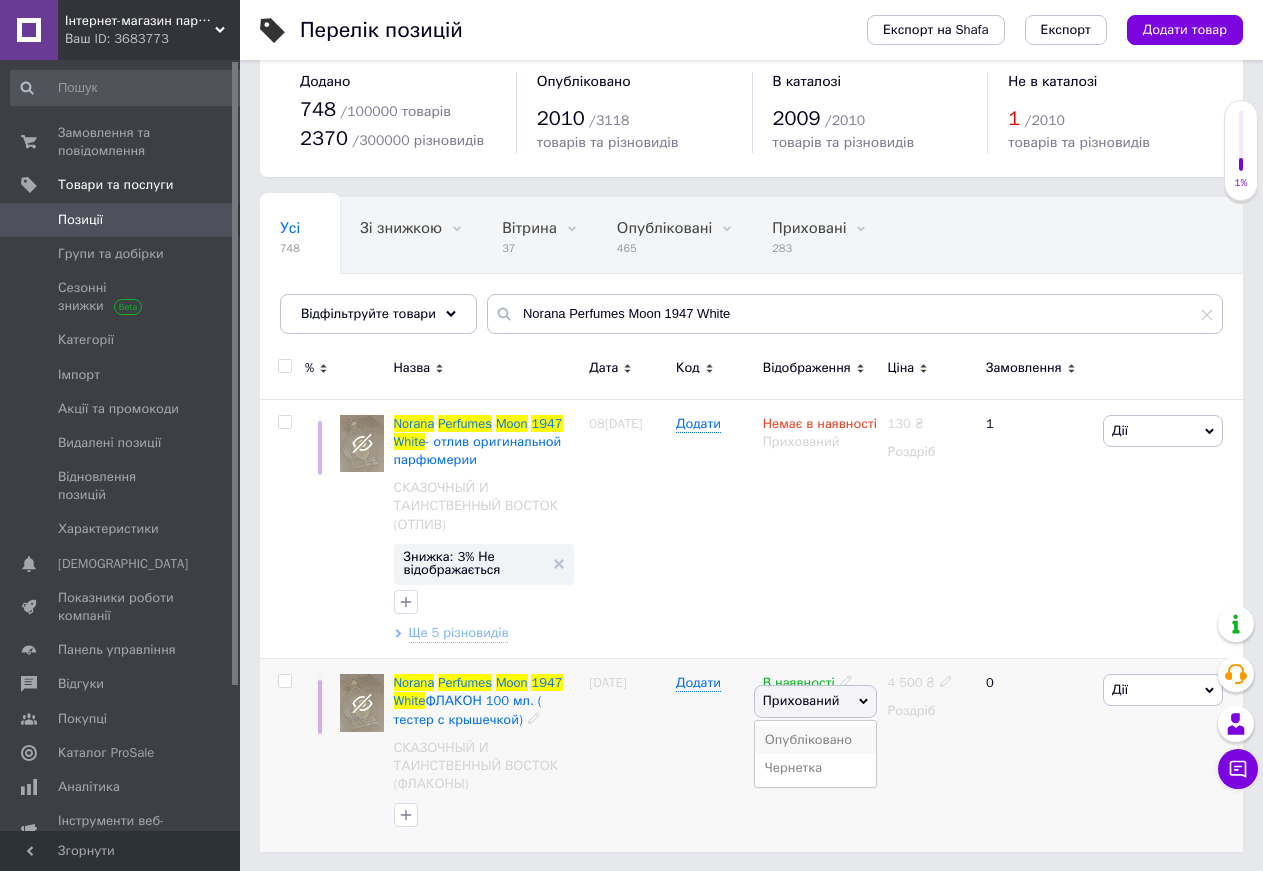 click on "Опубліковано" at bounding box center (816, 740) 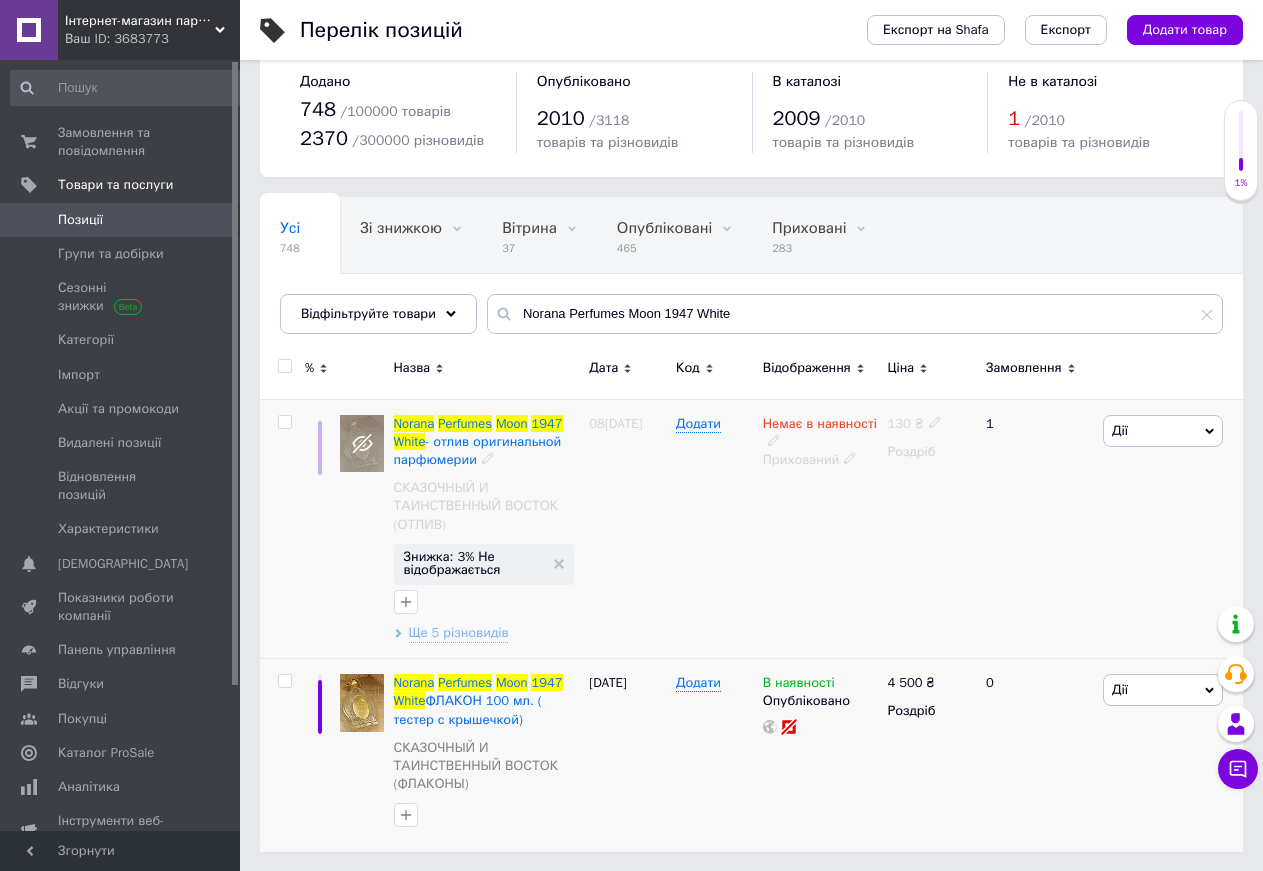 click 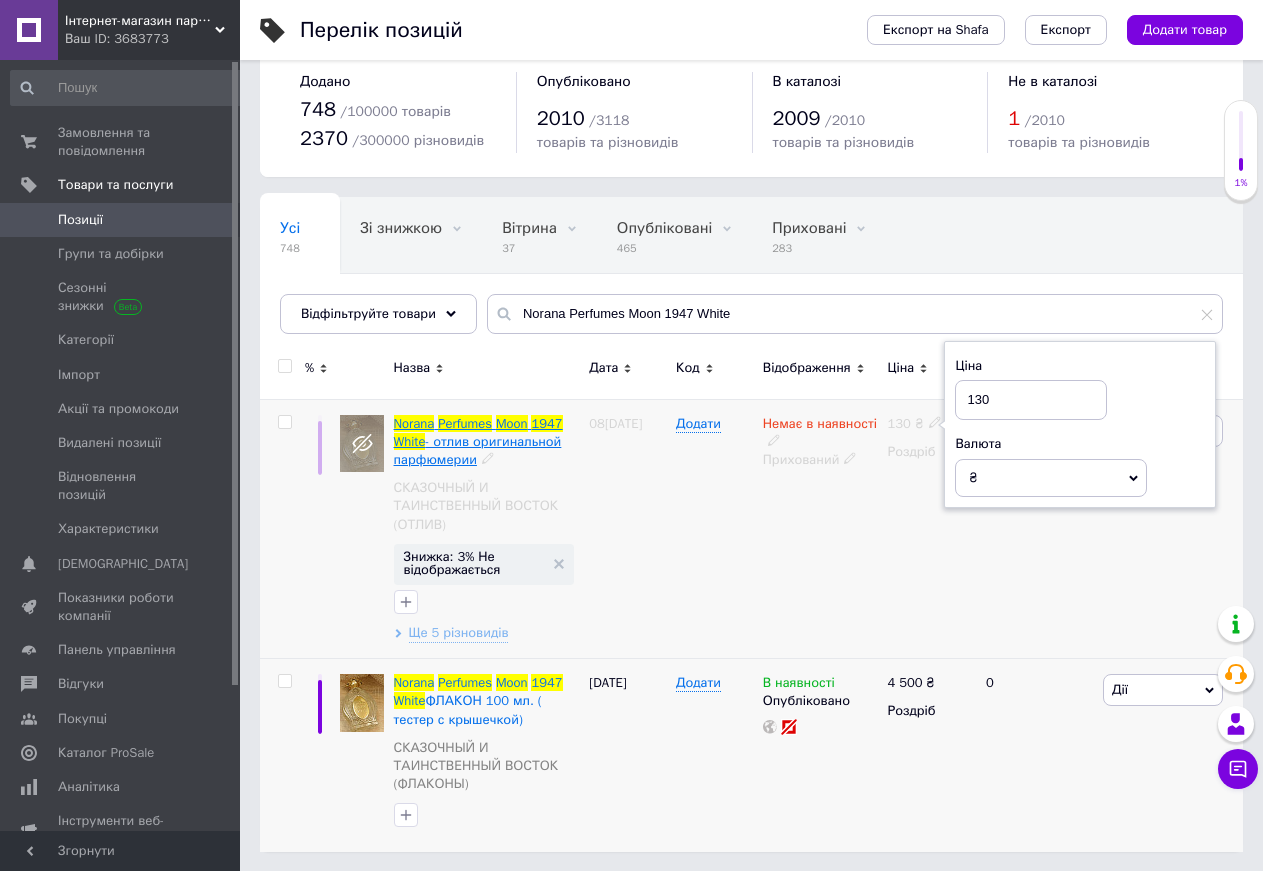 click on "- отлив оригинальной парфюмерии" at bounding box center (478, 450) 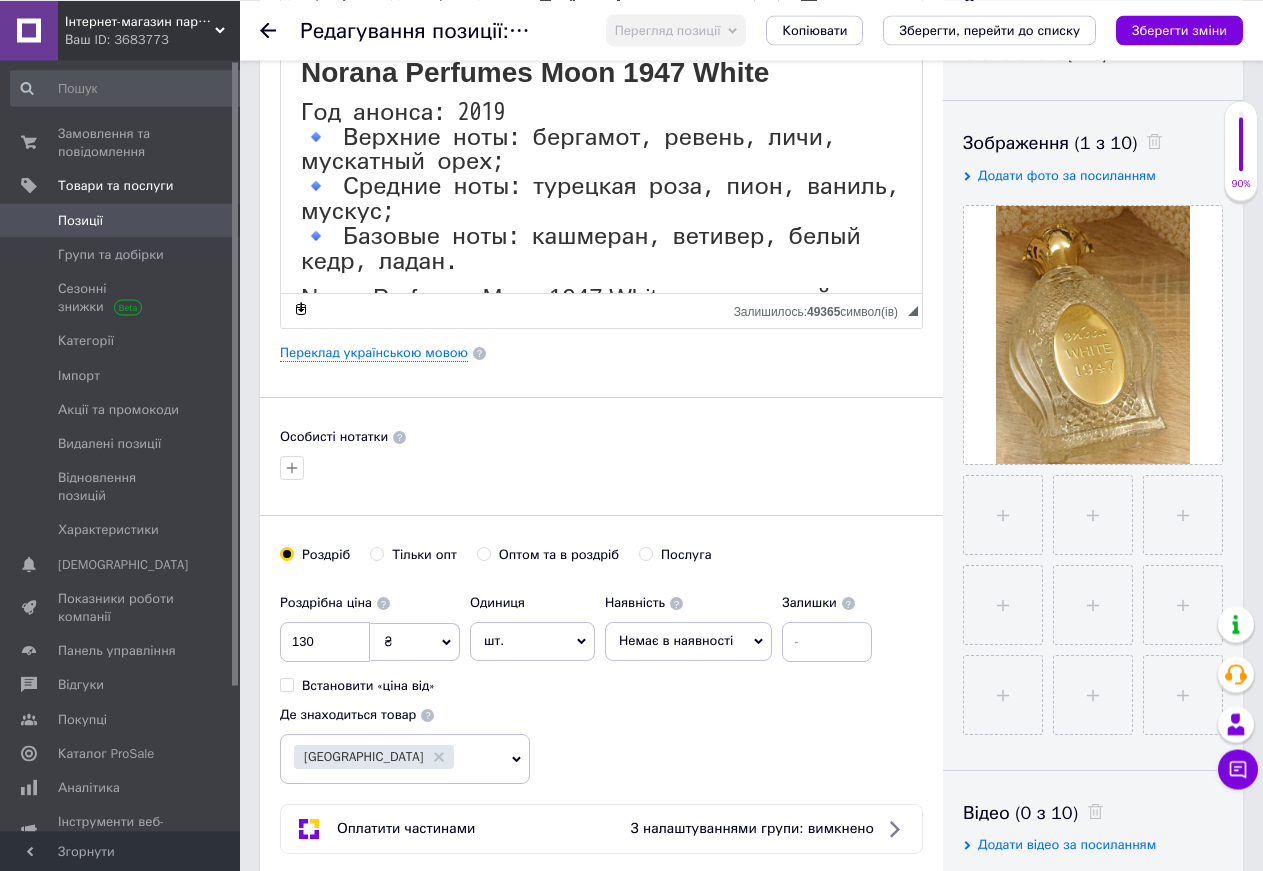 scroll, scrollTop: 510, scrollLeft: 0, axis: vertical 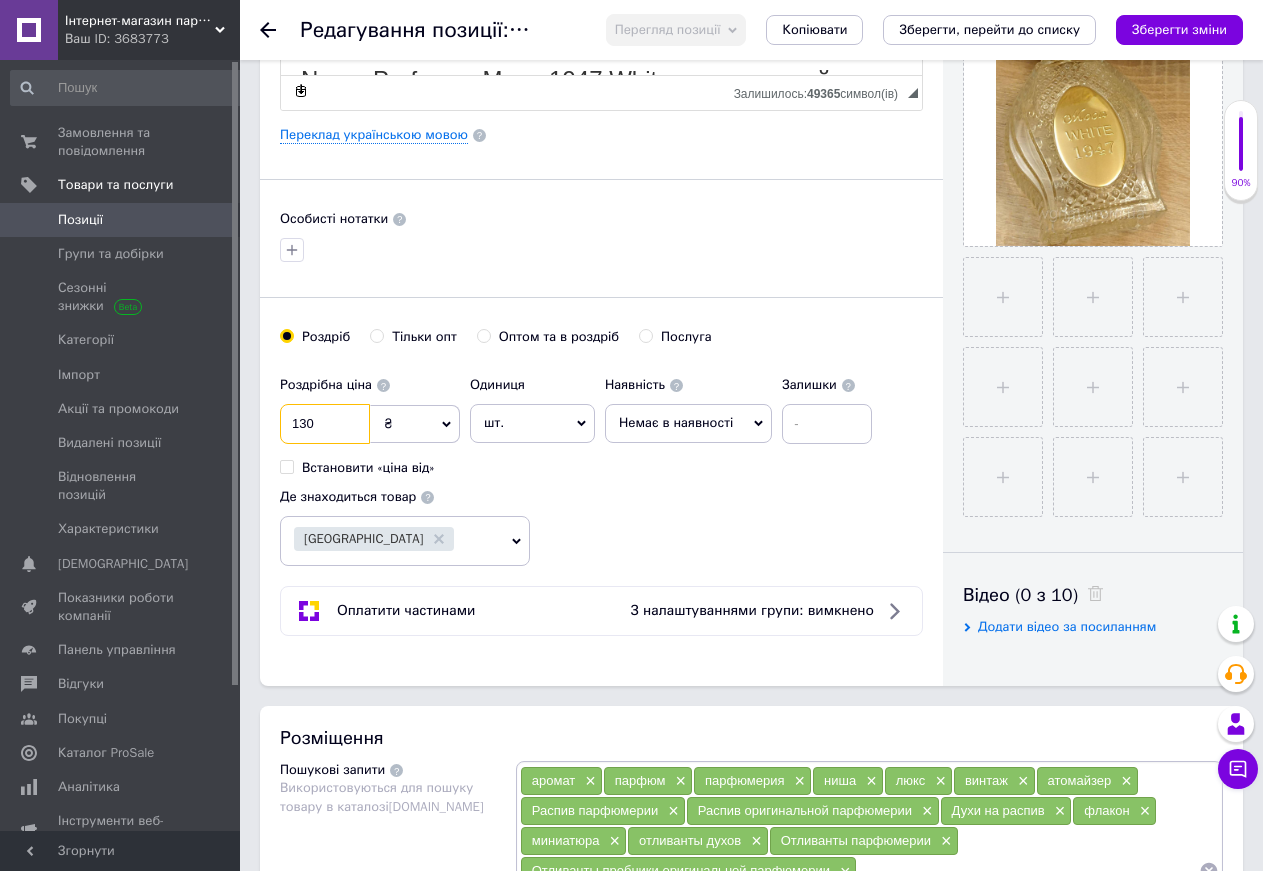 drag, startPoint x: 333, startPoint y: 421, endPoint x: 258, endPoint y: 420, distance: 75.00667 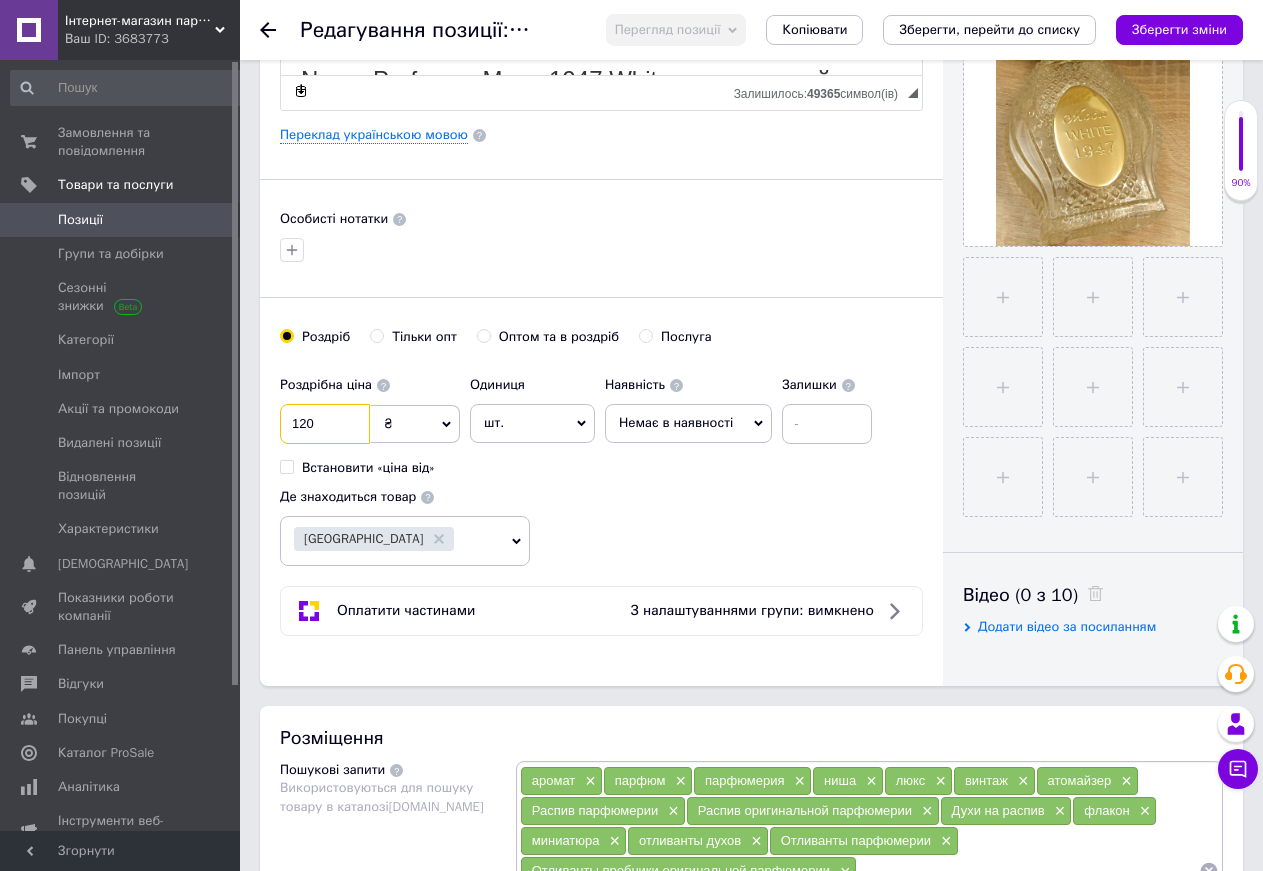 type on "120" 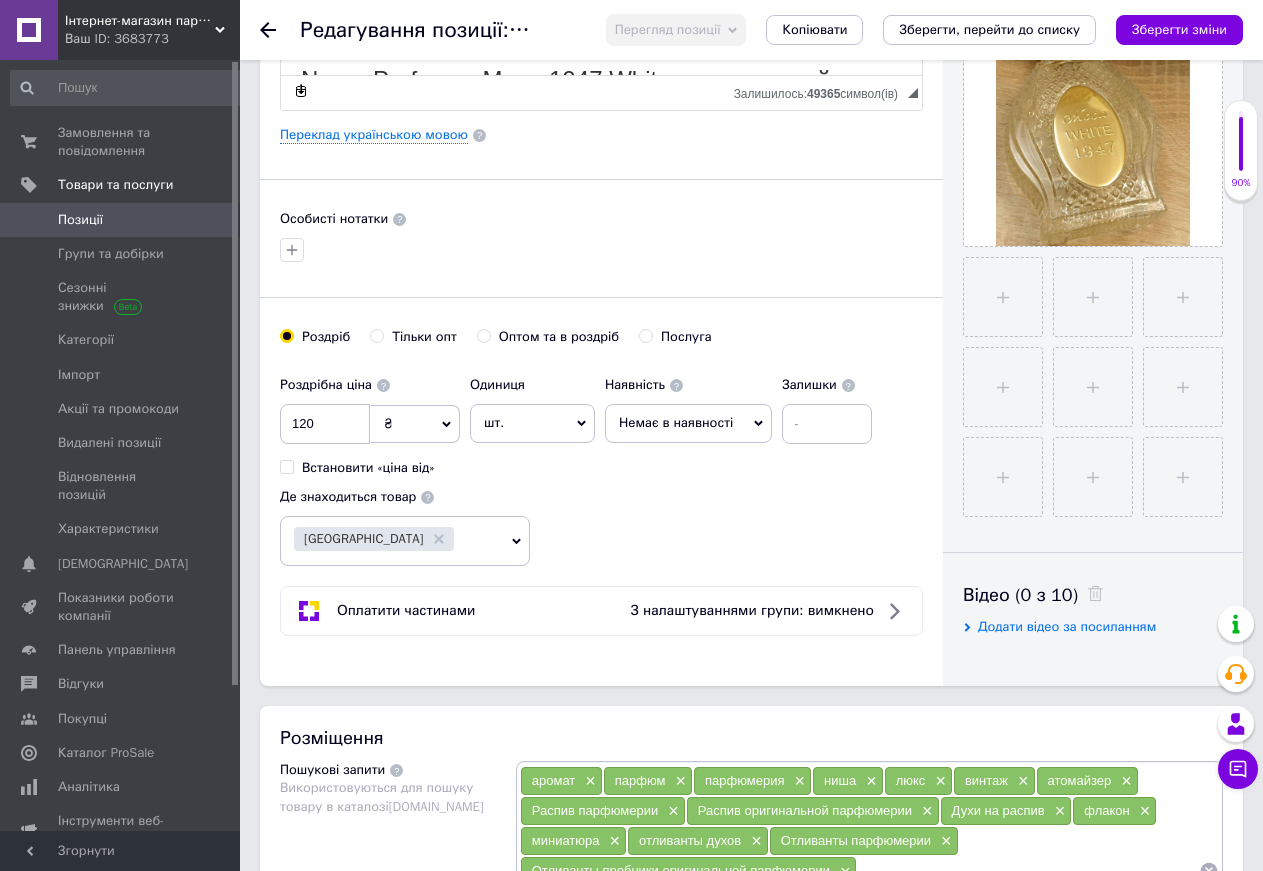 click on "Роздрібна ціна 120 ₴ $ EUR CHF GBP ¥ PLN ₸ MDL HUF KGS CNY TRY KRW lei Встановити «ціна від» Одиниця шт. Популярне комплект упаковка кв.м пара м кг пог.м послуга т а автоцистерна ампула б балон банка блістер бобіна бочка бут бухта в ват виїзд відро г г га година гр/кв.м гігакалорія д дав два місяці день доба доза є єврокуб з зміна к кВт каністра карат кв.дм кв.м кв.см кв.фут квартал кг кг/кв.м км колесо комплект коробка куб.дм куб.м л л лист м м мВт мл мм моток місяць мішок н набір номер о об'єкт од. п палетомісце пара партія пач пог.м послуга посівна одиниця птахомісце півроку пігулка" at bounding box center [601, 466] 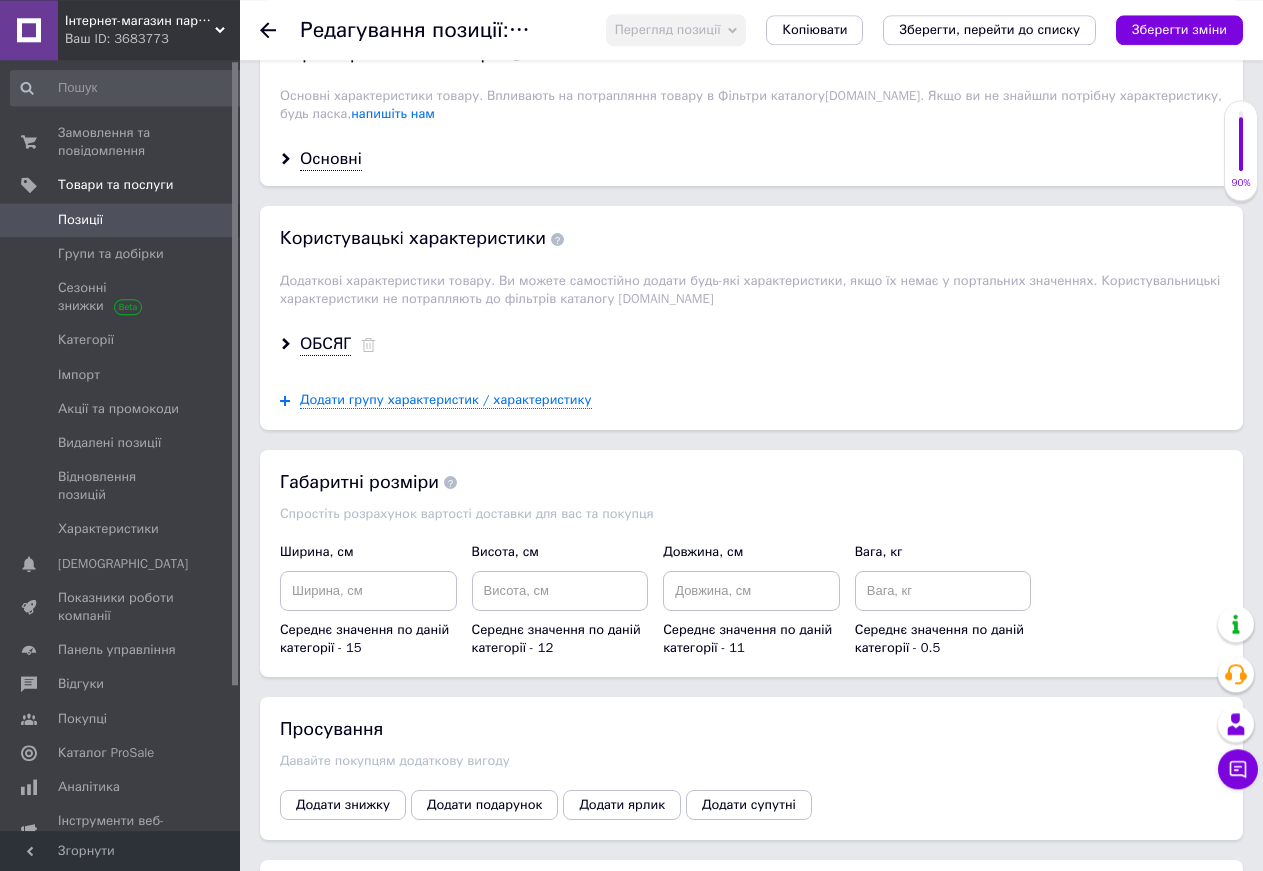 scroll, scrollTop: 1734, scrollLeft: 0, axis: vertical 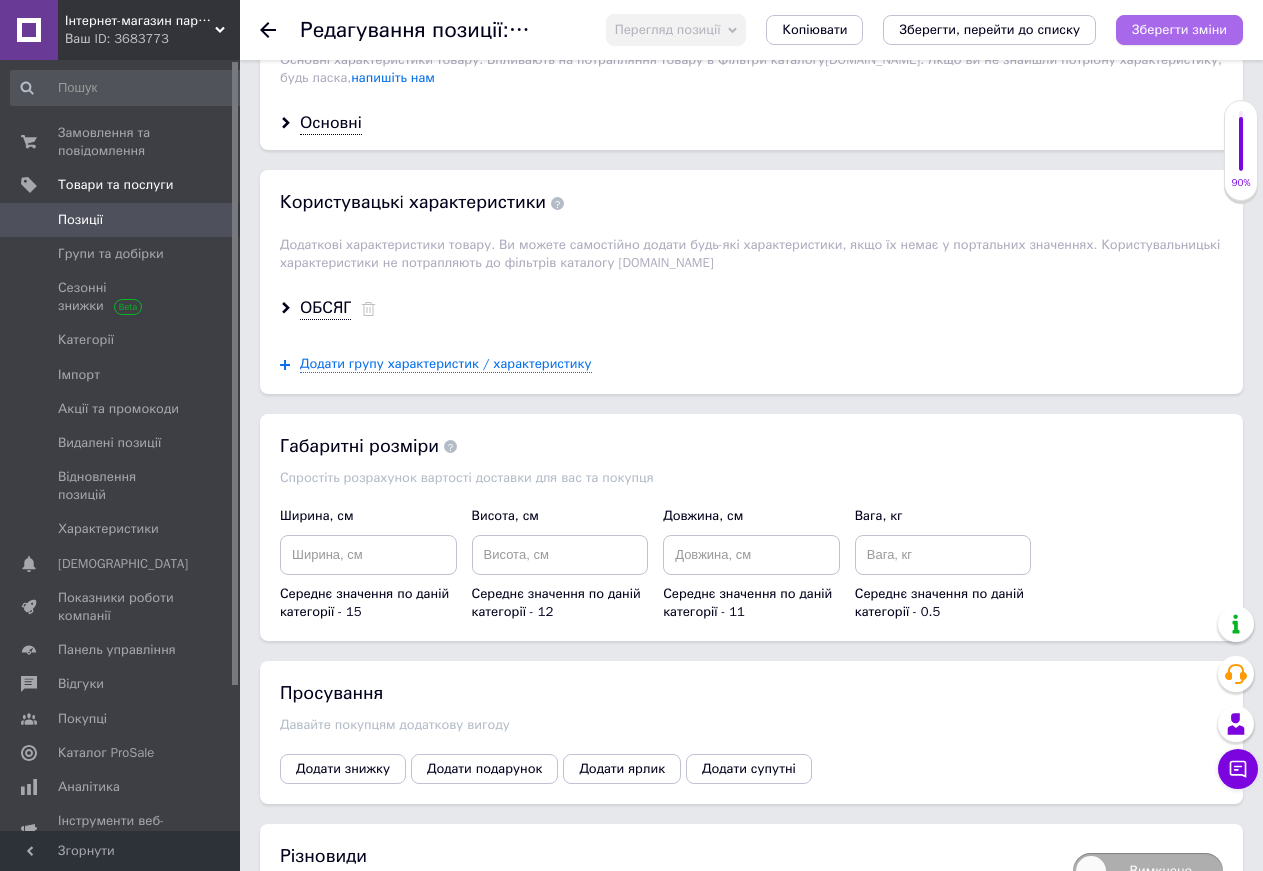 click on "Зберегти зміни" at bounding box center [1179, 30] 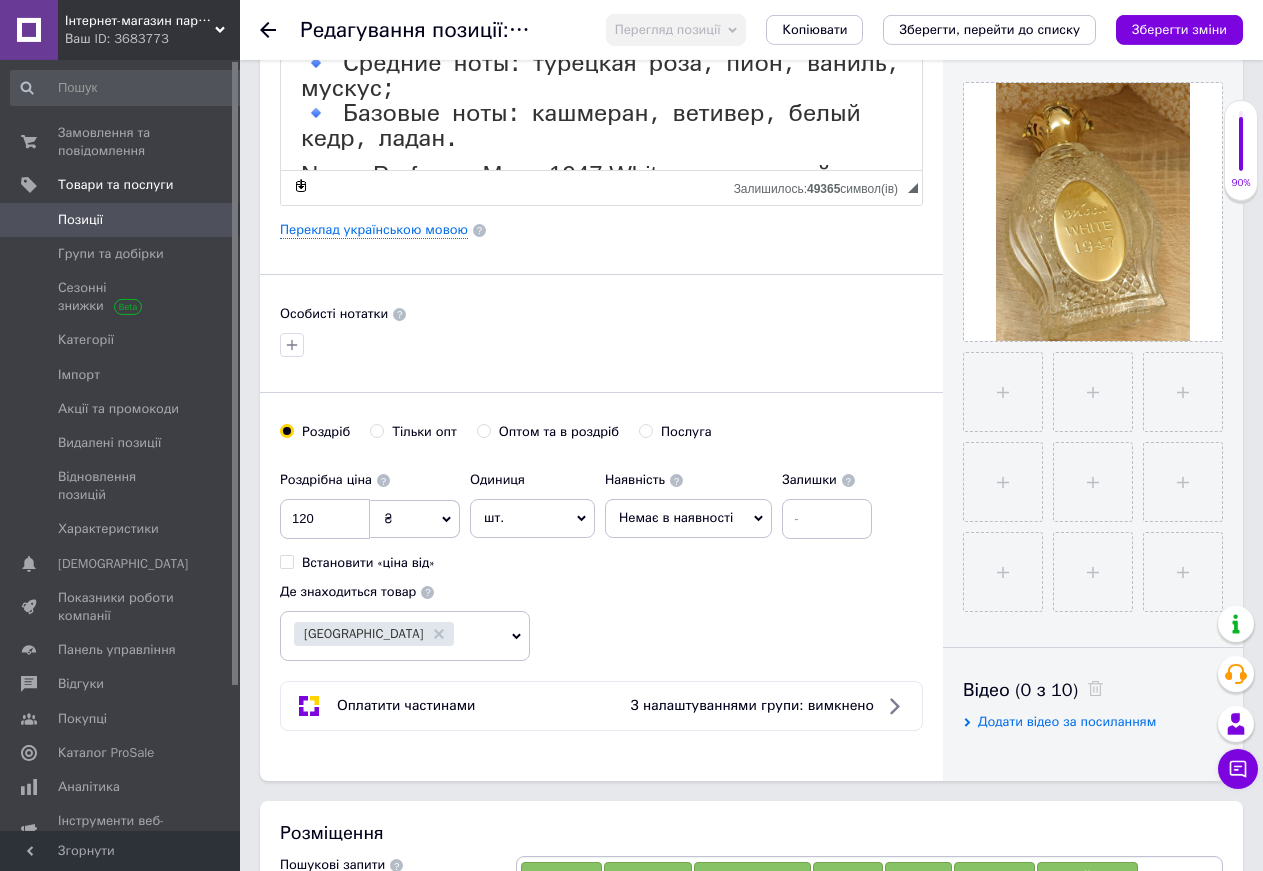 scroll, scrollTop: 408, scrollLeft: 0, axis: vertical 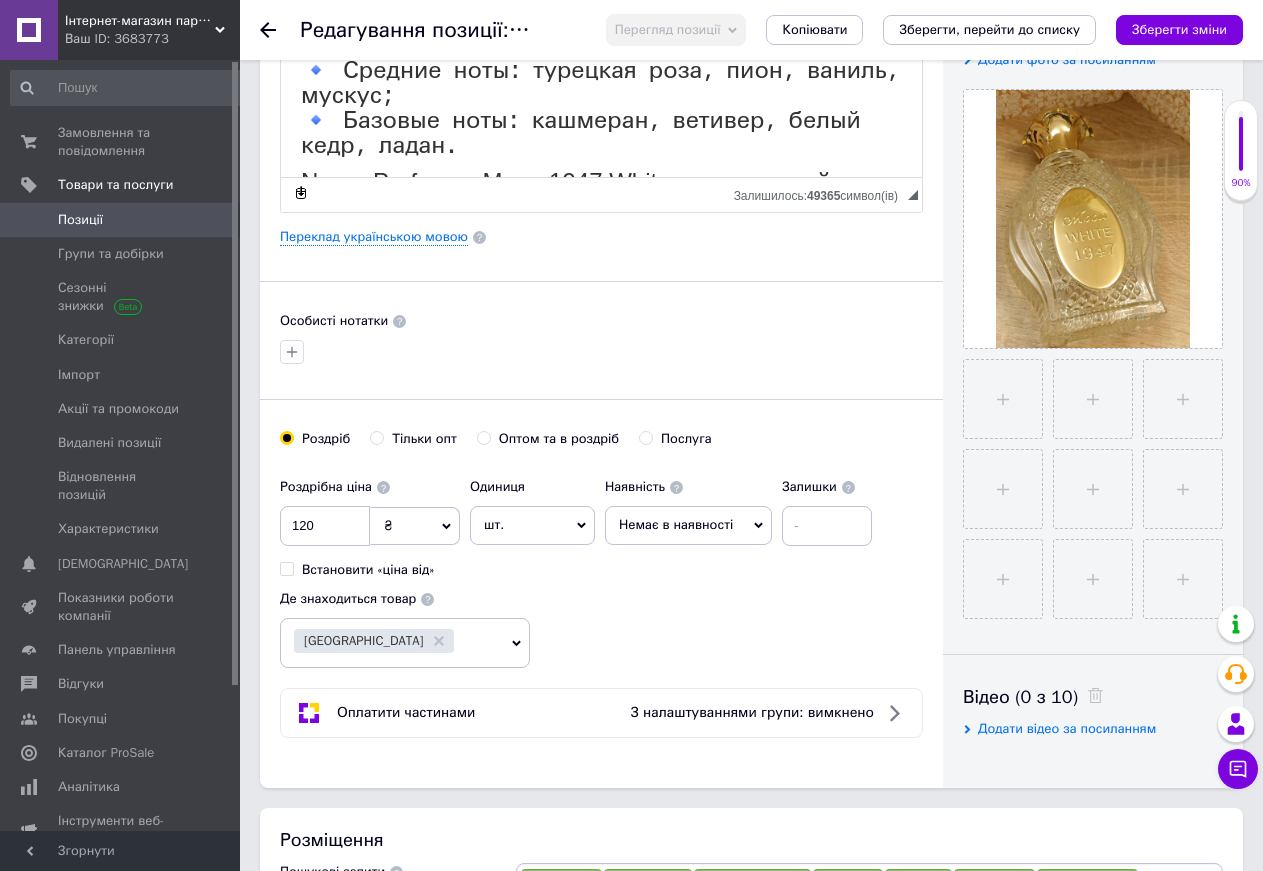 click 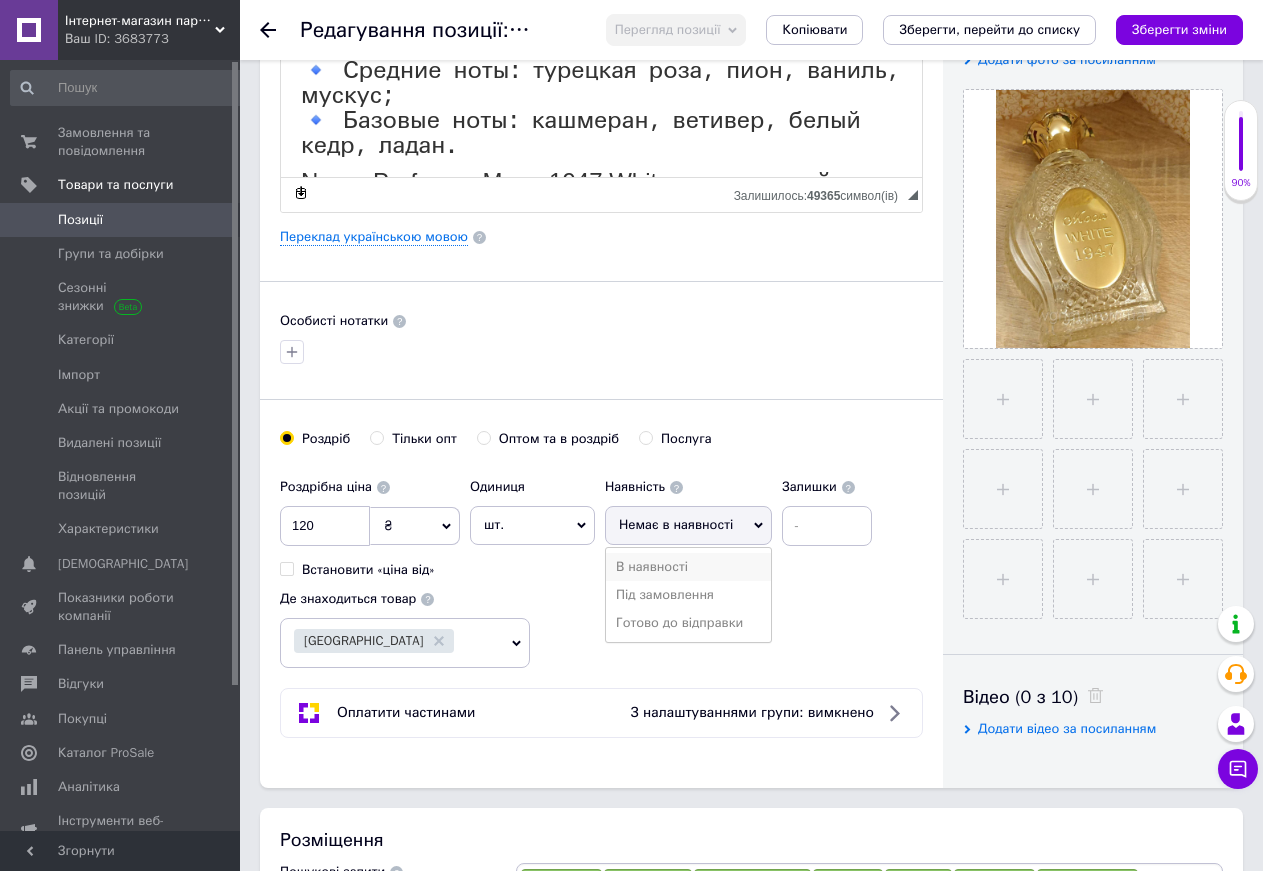click on "В наявності" at bounding box center (688, 567) 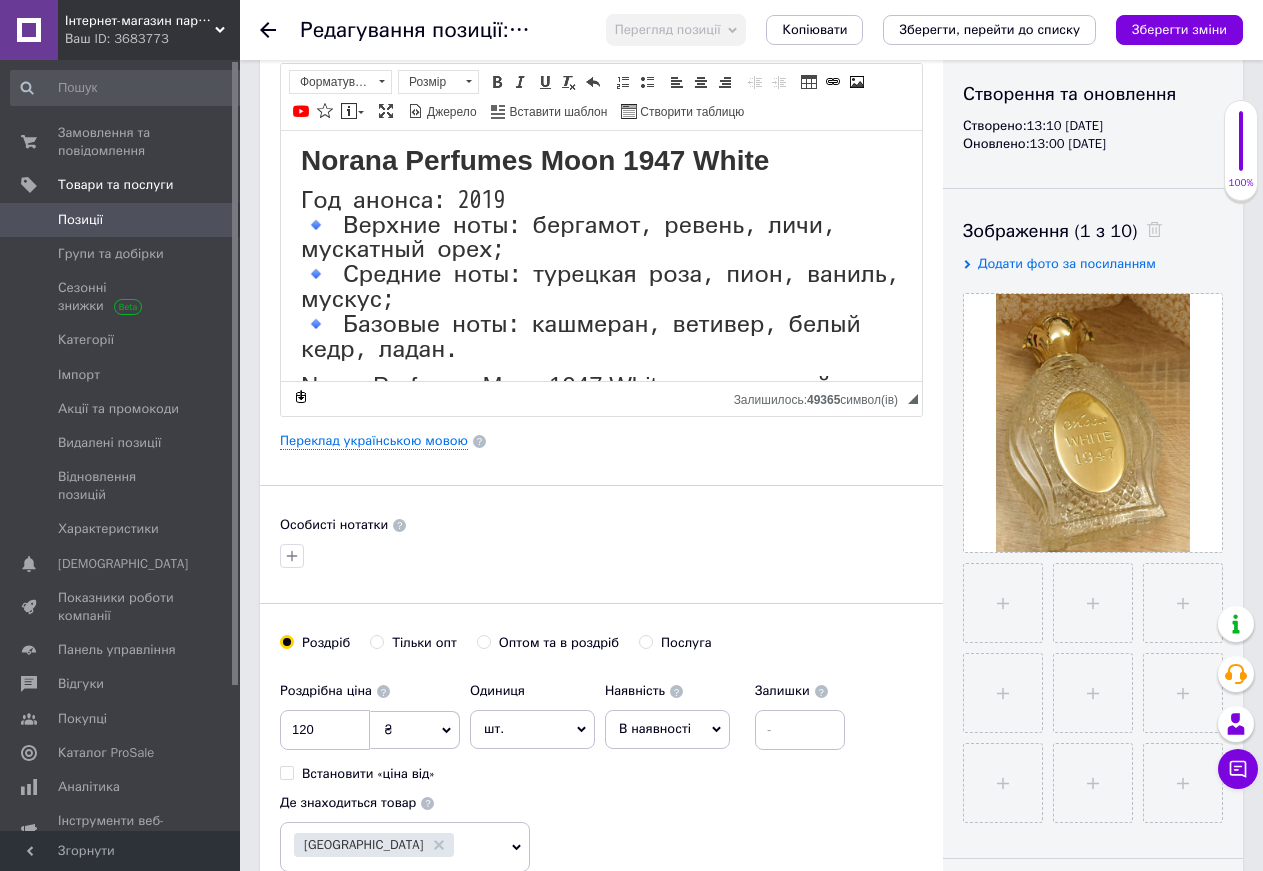 scroll, scrollTop: 0, scrollLeft: 0, axis: both 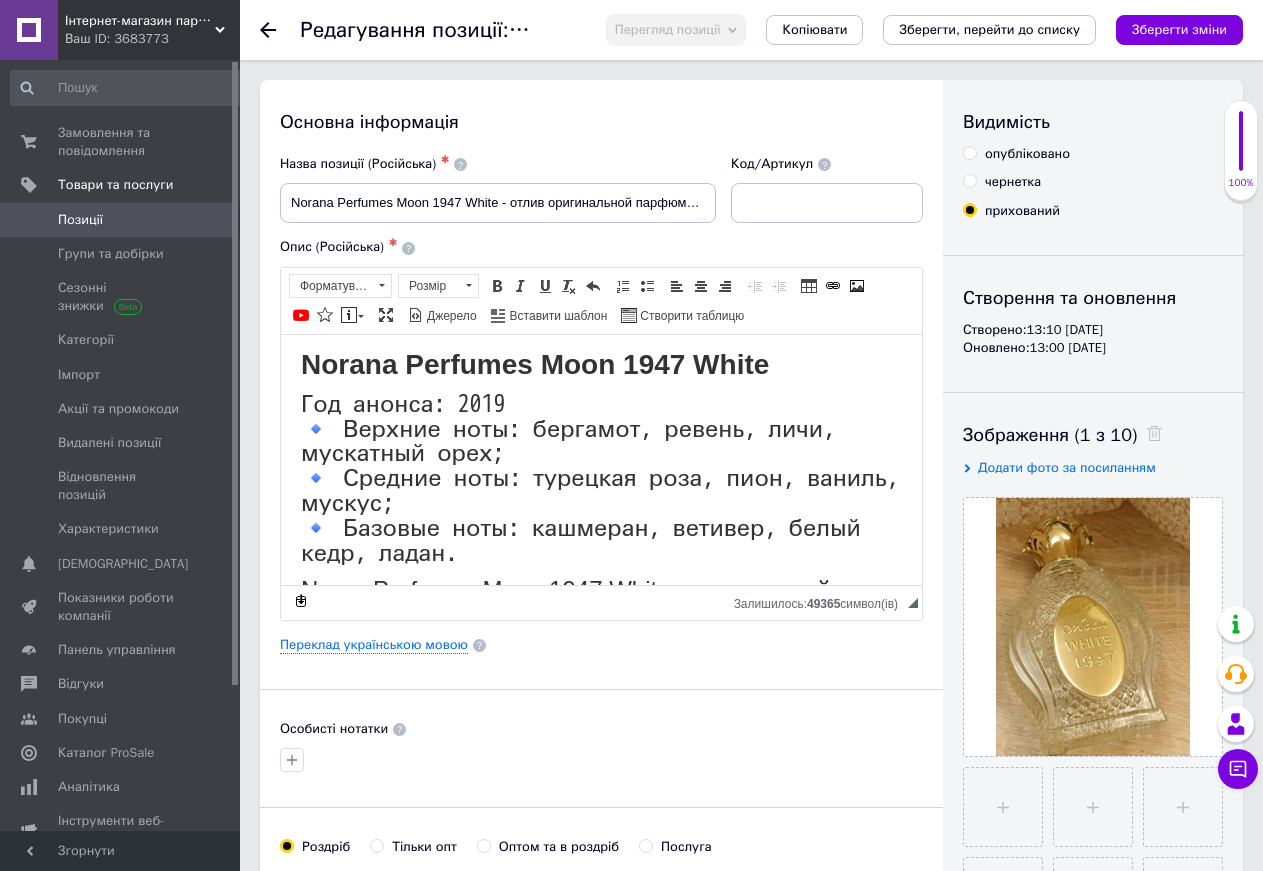click on "опубліковано" at bounding box center (1027, 154) 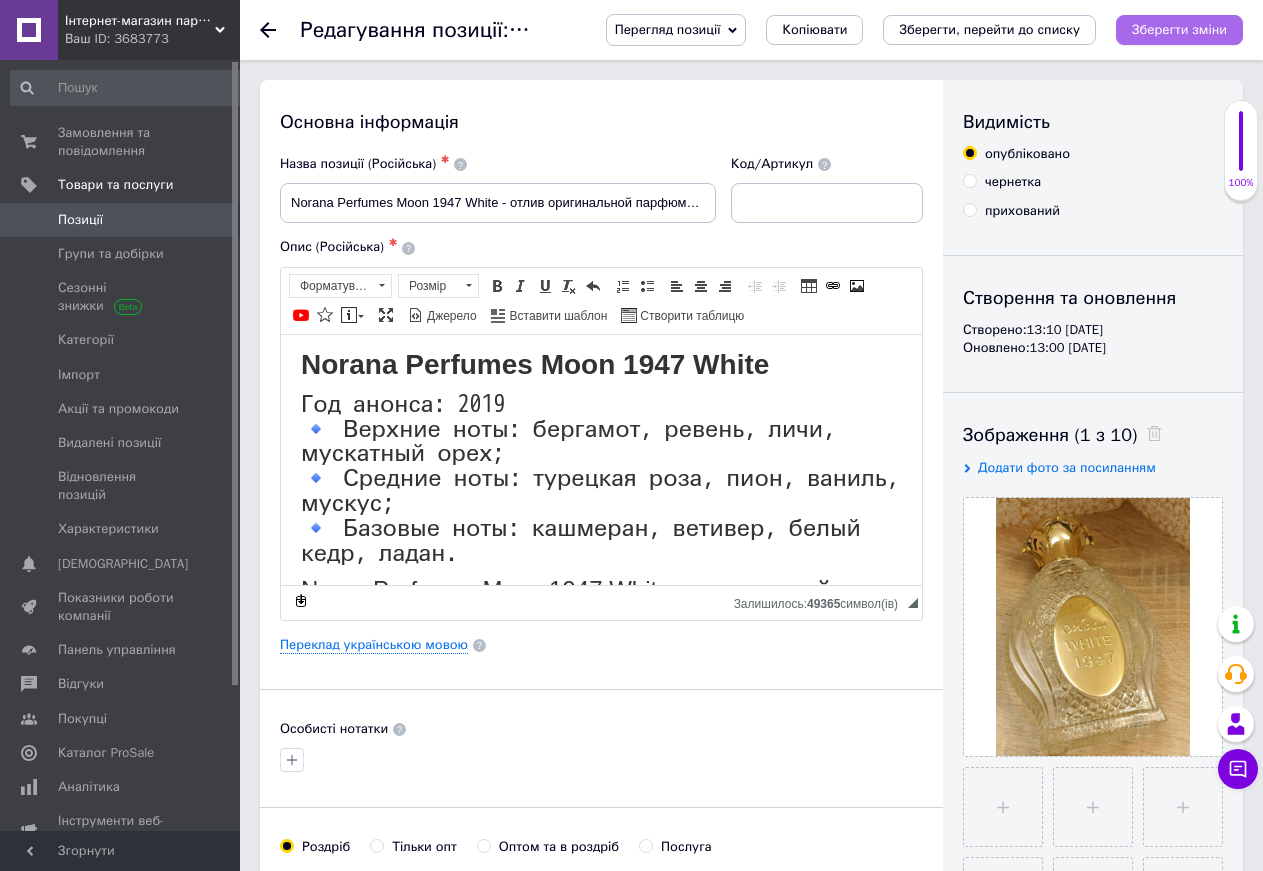 click on "Зберегти зміни" at bounding box center (1179, 29) 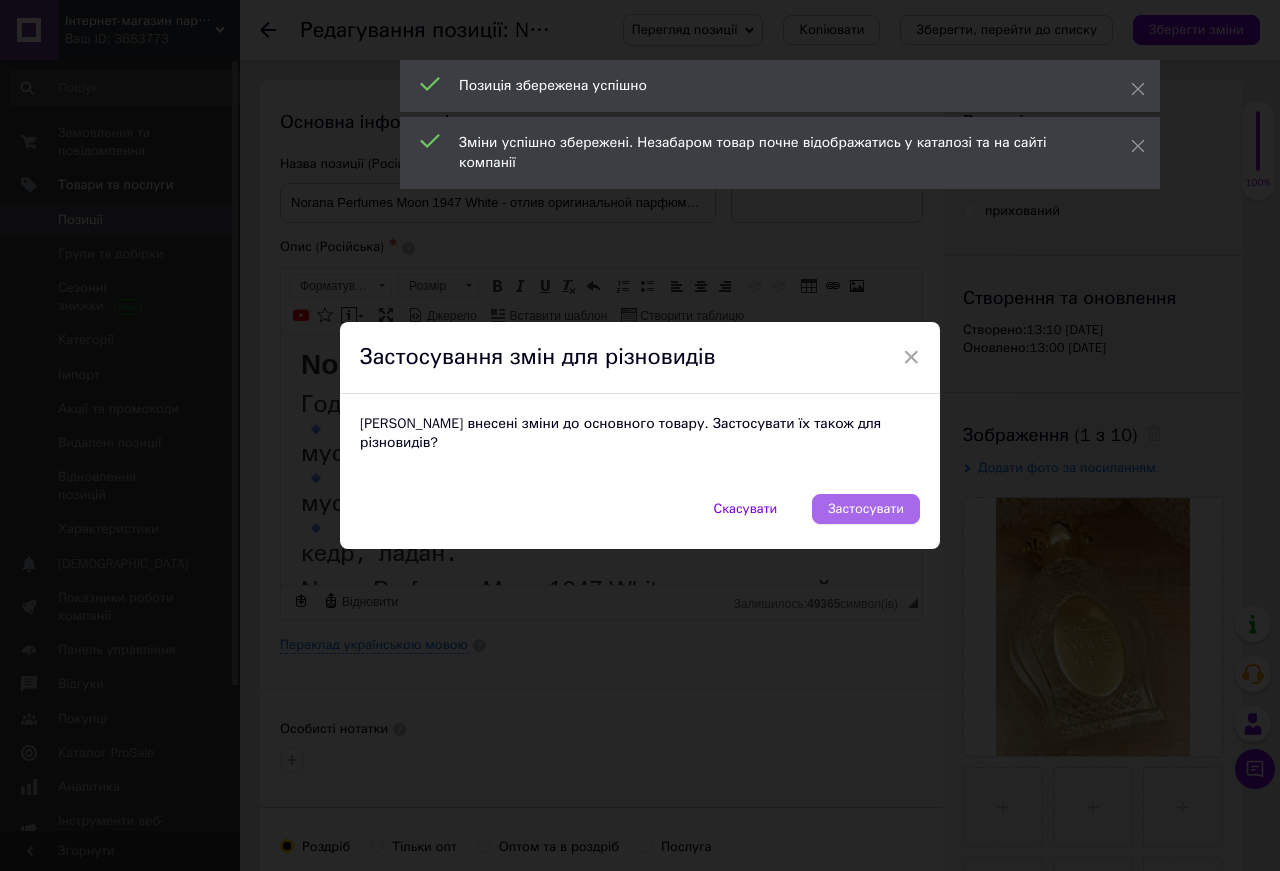 click on "Застосувати" at bounding box center (866, 509) 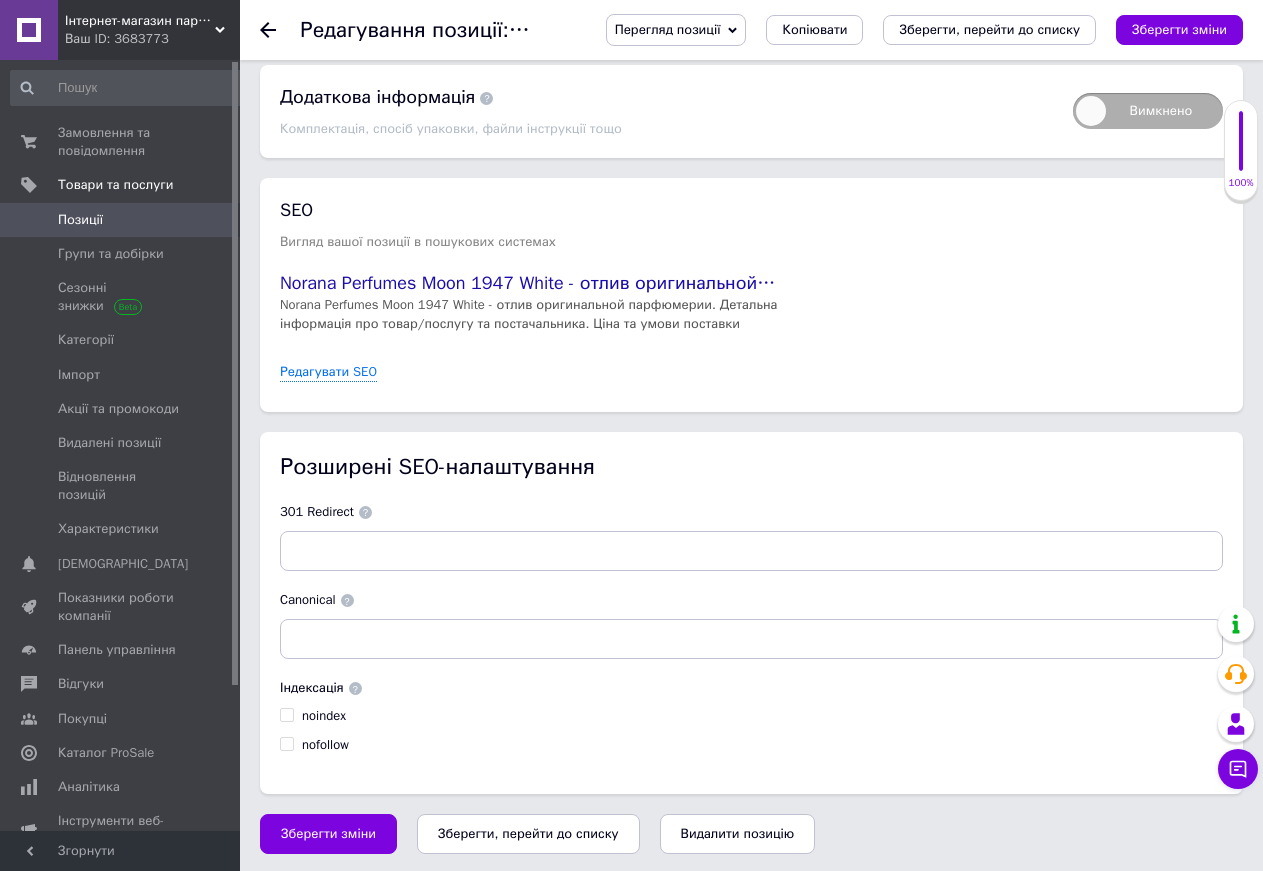 scroll, scrollTop: 2301, scrollLeft: 0, axis: vertical 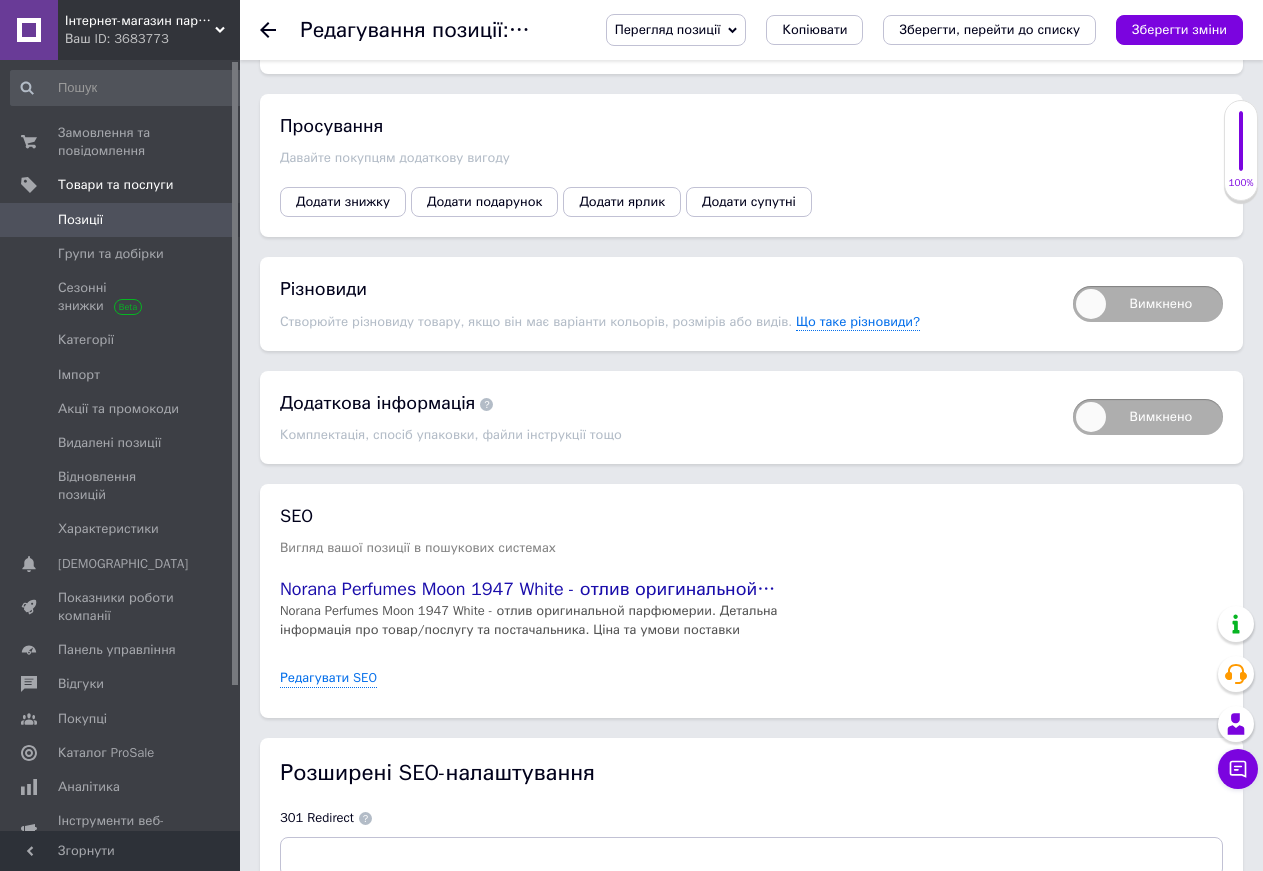 click on "Вимкнено" at bounding box center (1148, 304) 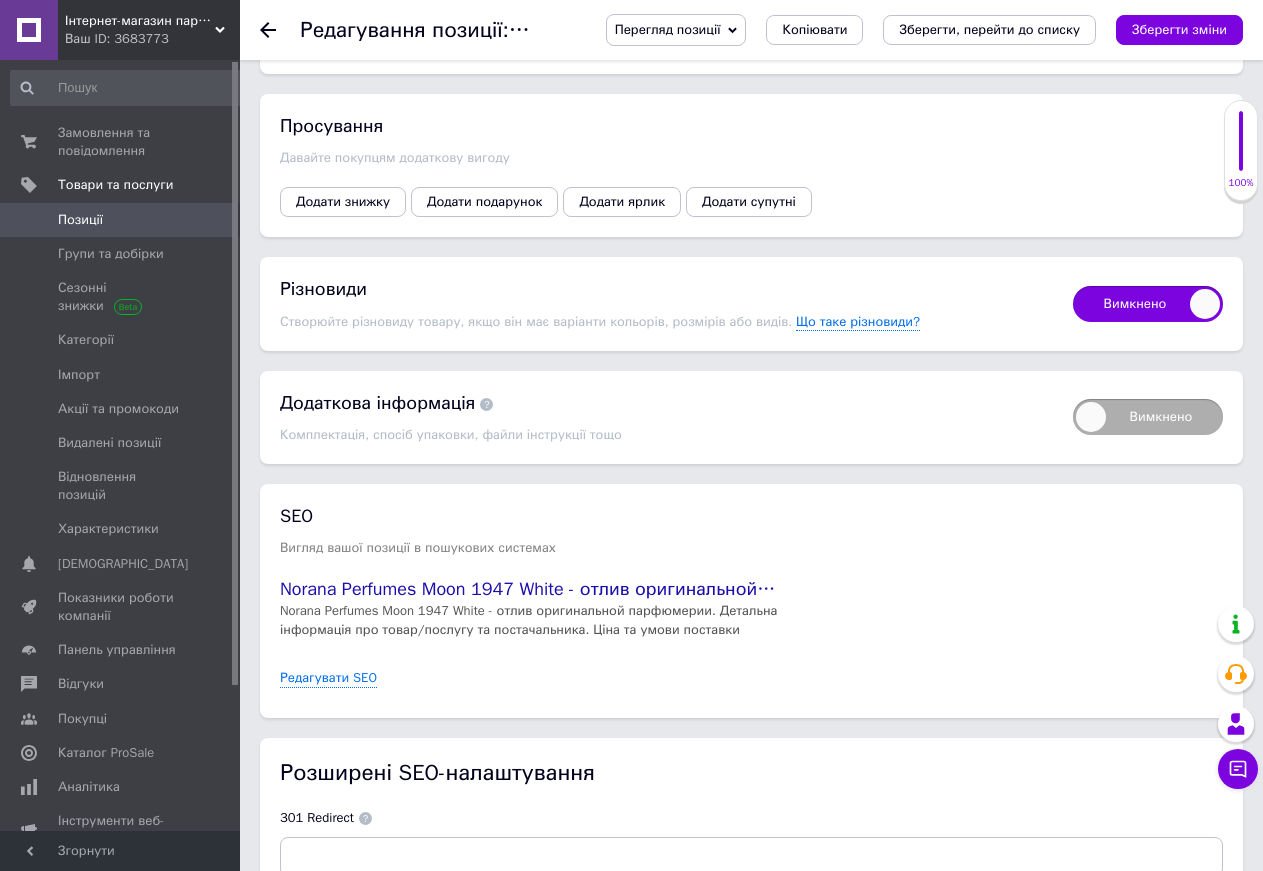 checkbox on "true" 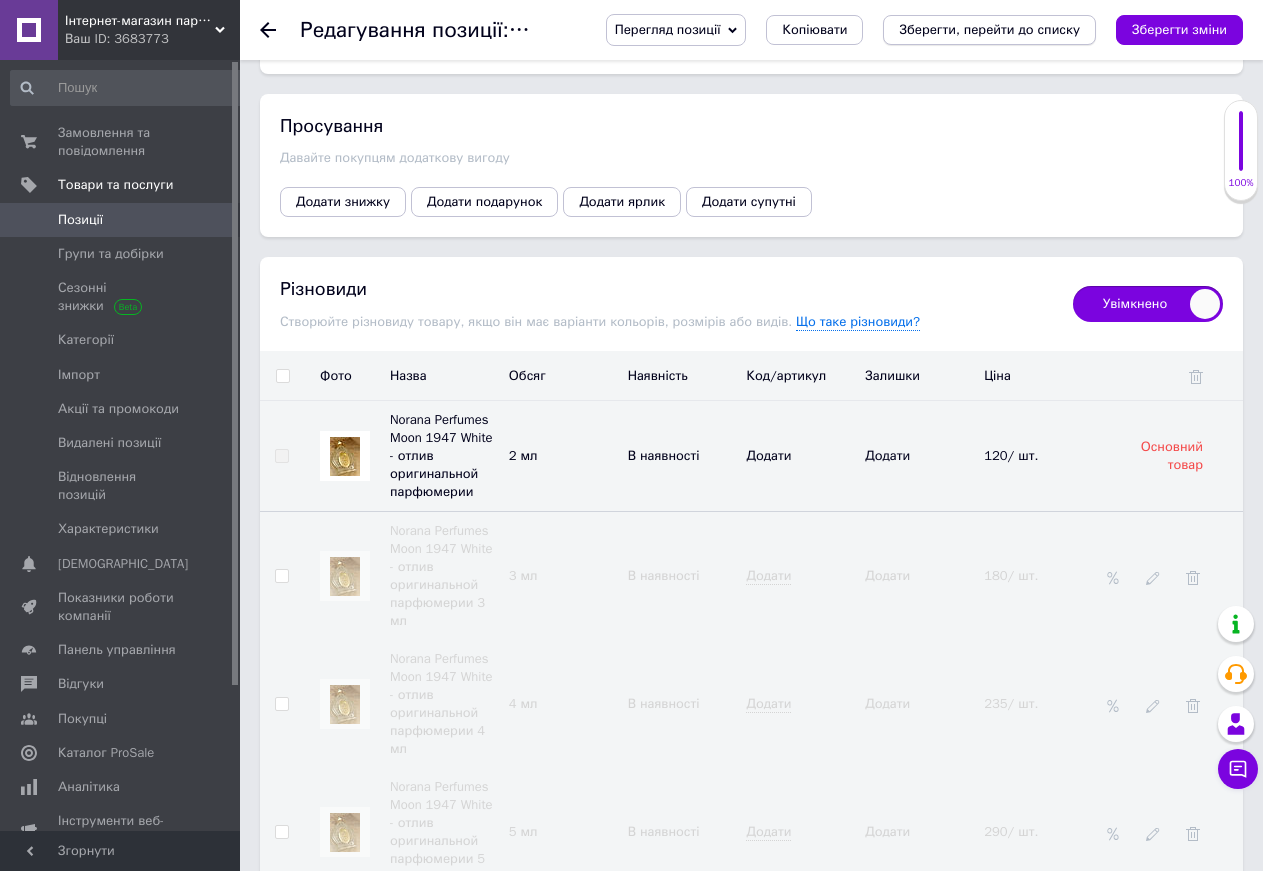 click on "Зберегти, перейти до списку" at bounding box center [989, 29] 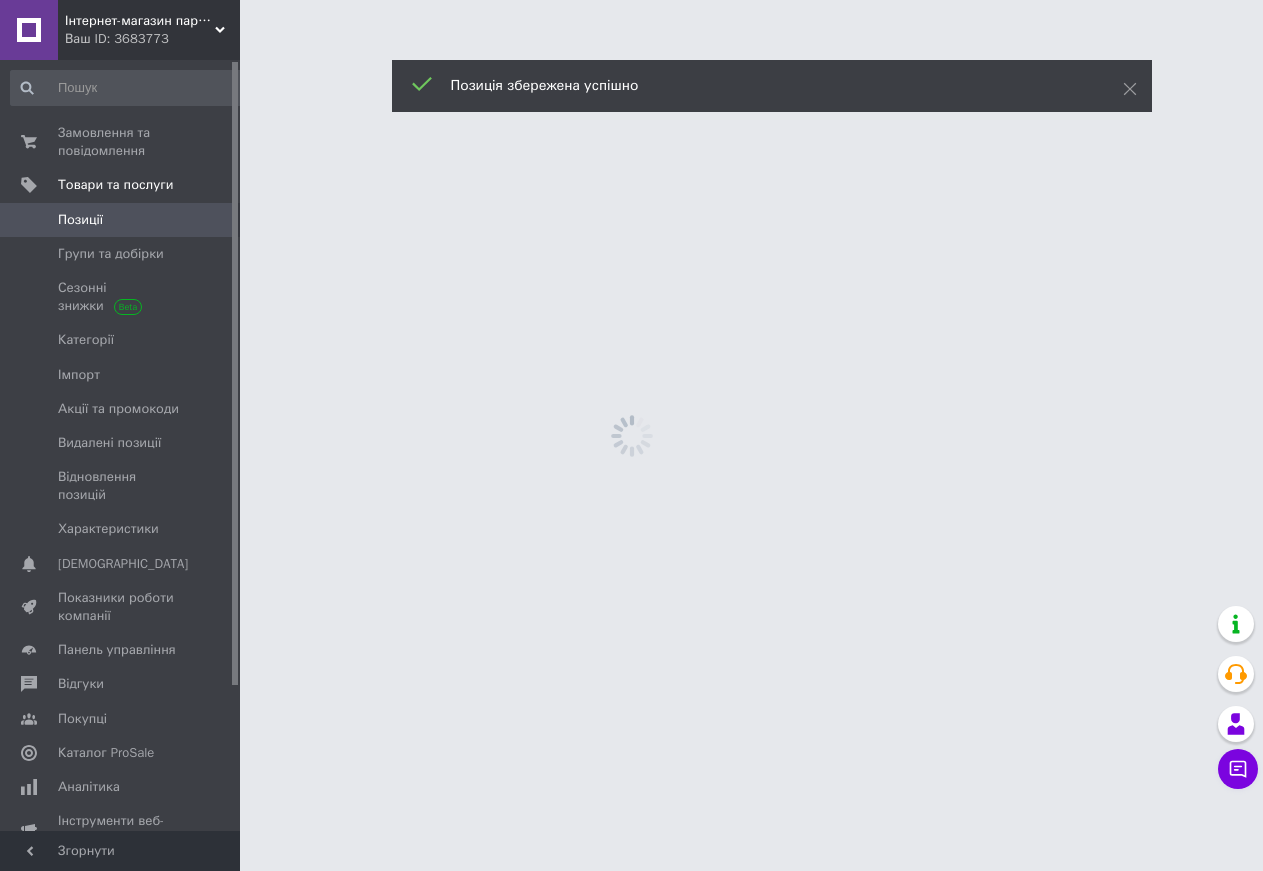 scroll, scrollTop: 0, scrollLeft: 0, axis: both 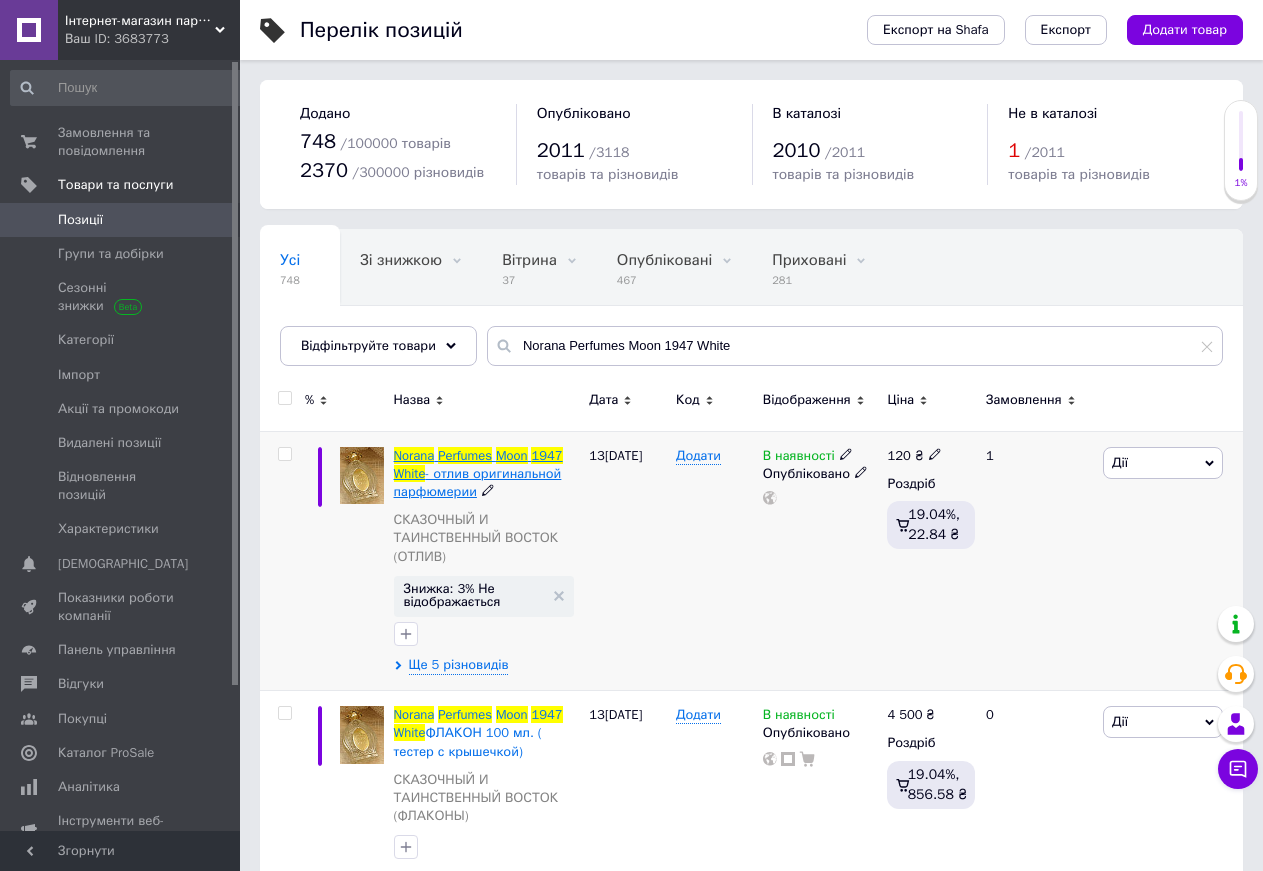 click on "- отлив оригинальной парфюмерии" at bounding box center [478, 482] 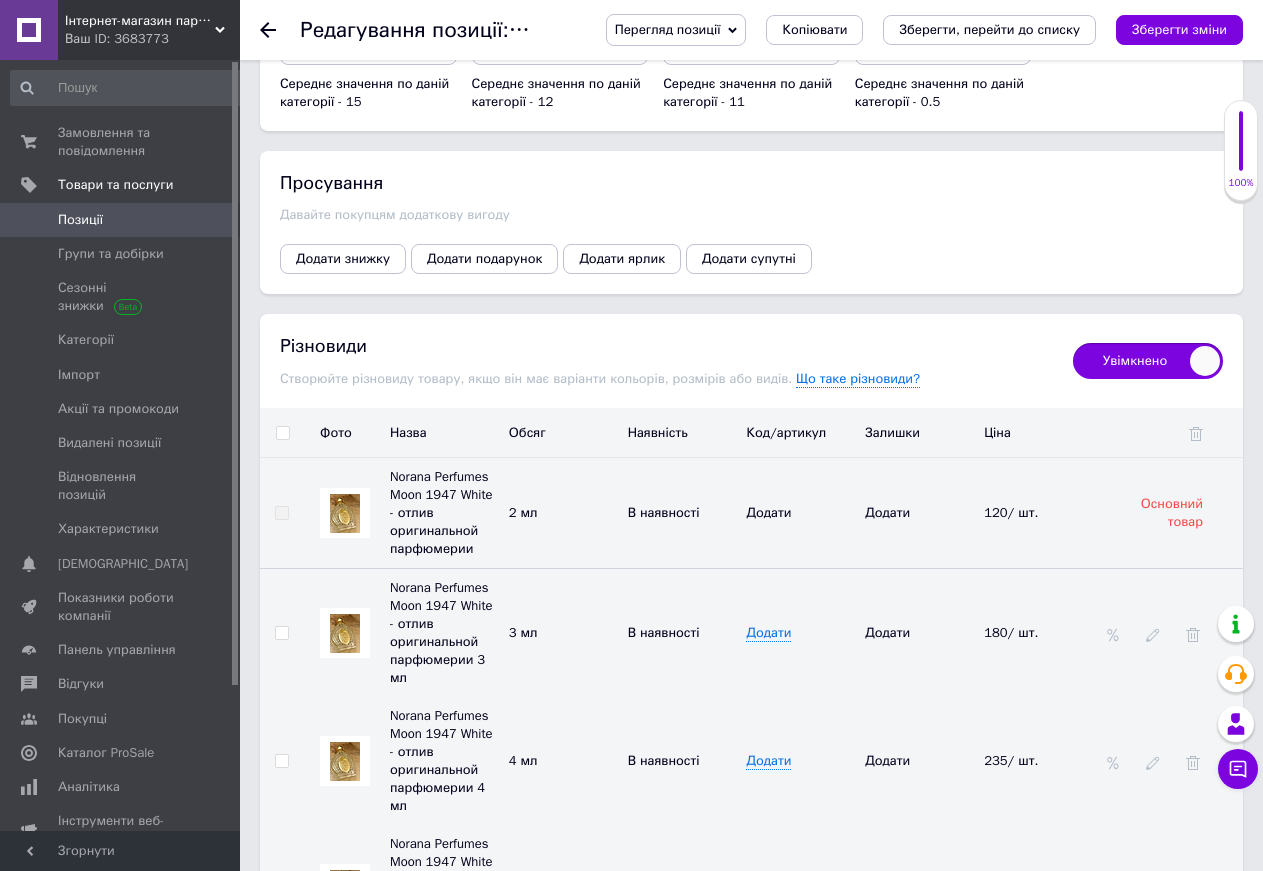 scroll, scrollTop: 2346, scrollLeft: 0, axis: vertical 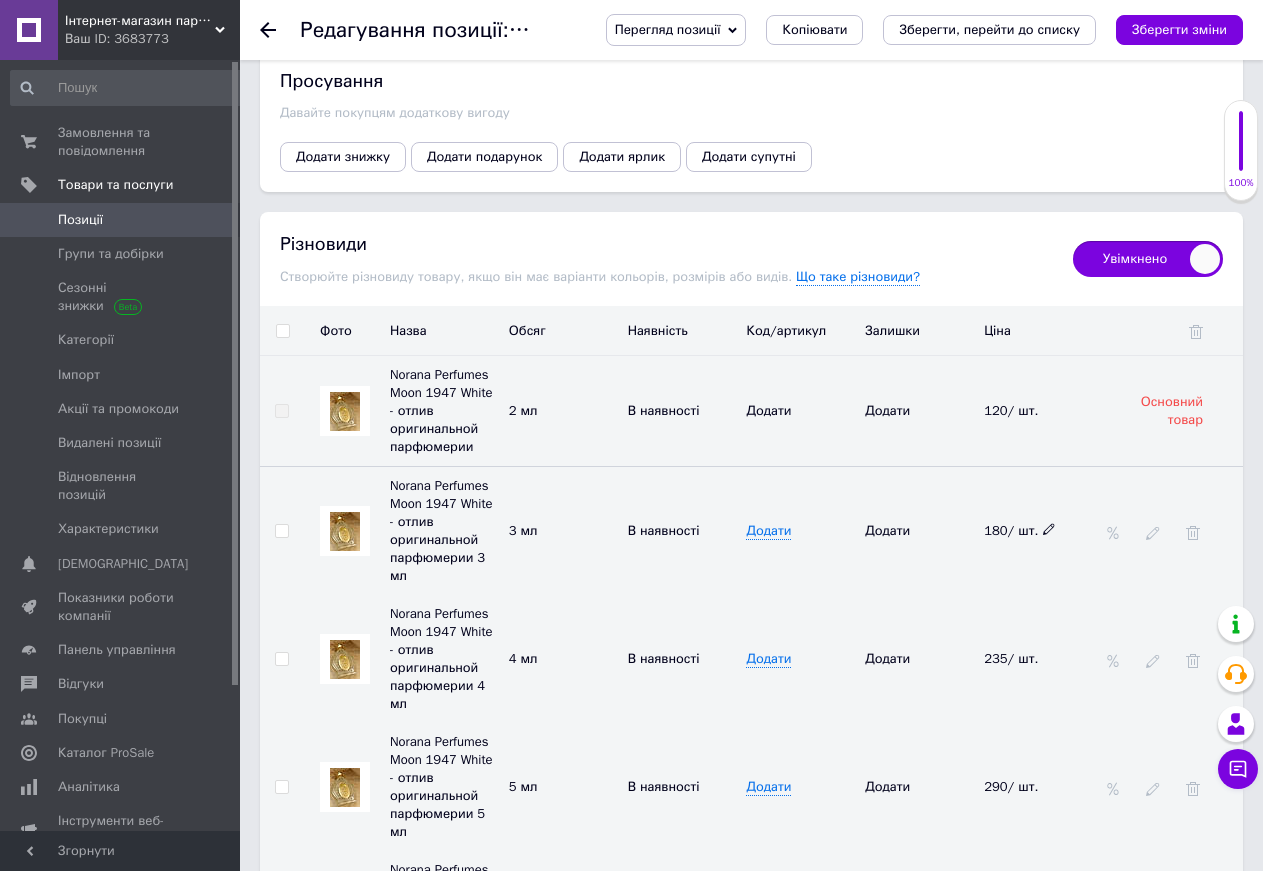 click on "180/
шт." at bounding box center (1020, 530) 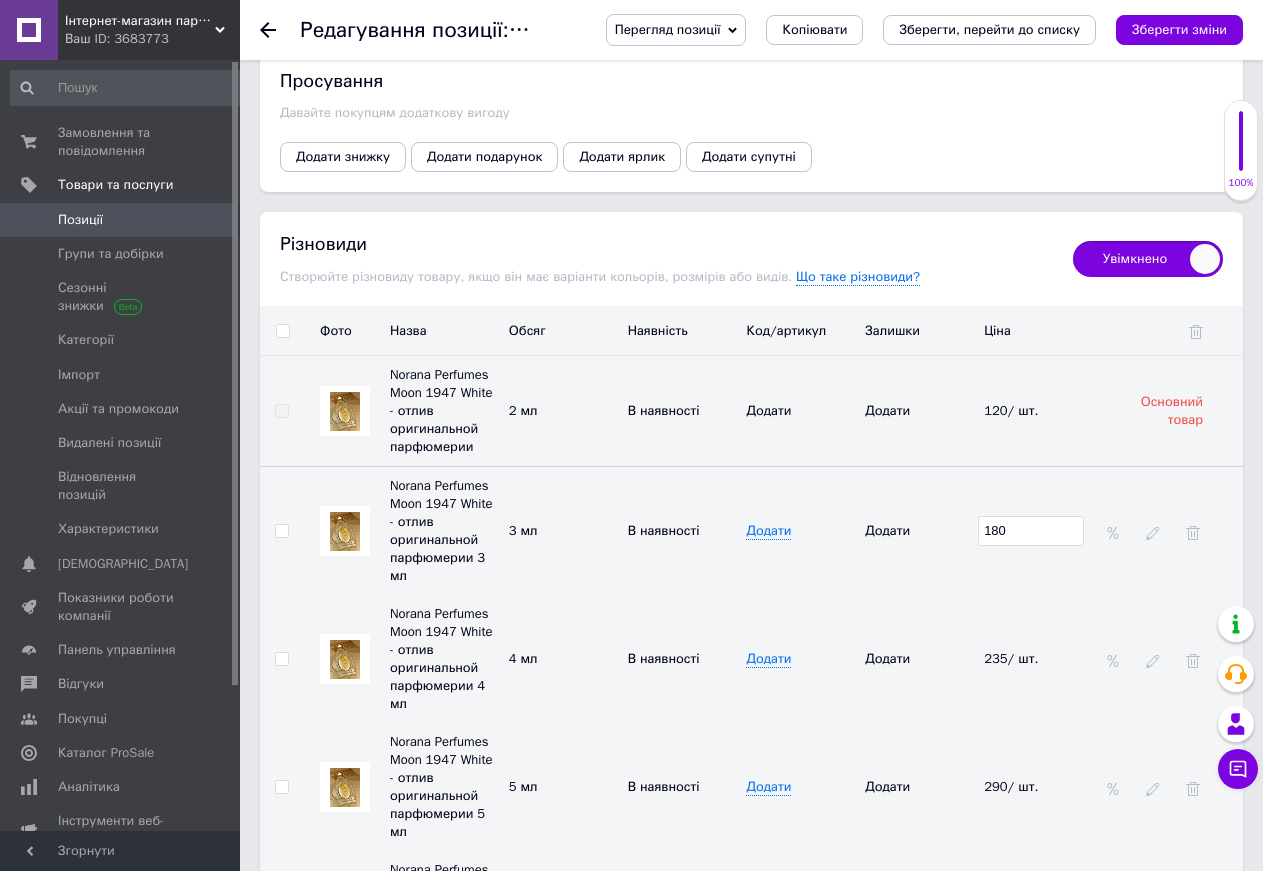 drag, startPoint x: 1043, startPoint y: 519, endPoint x: 933, endPoint y: 527, distance: 110.29053 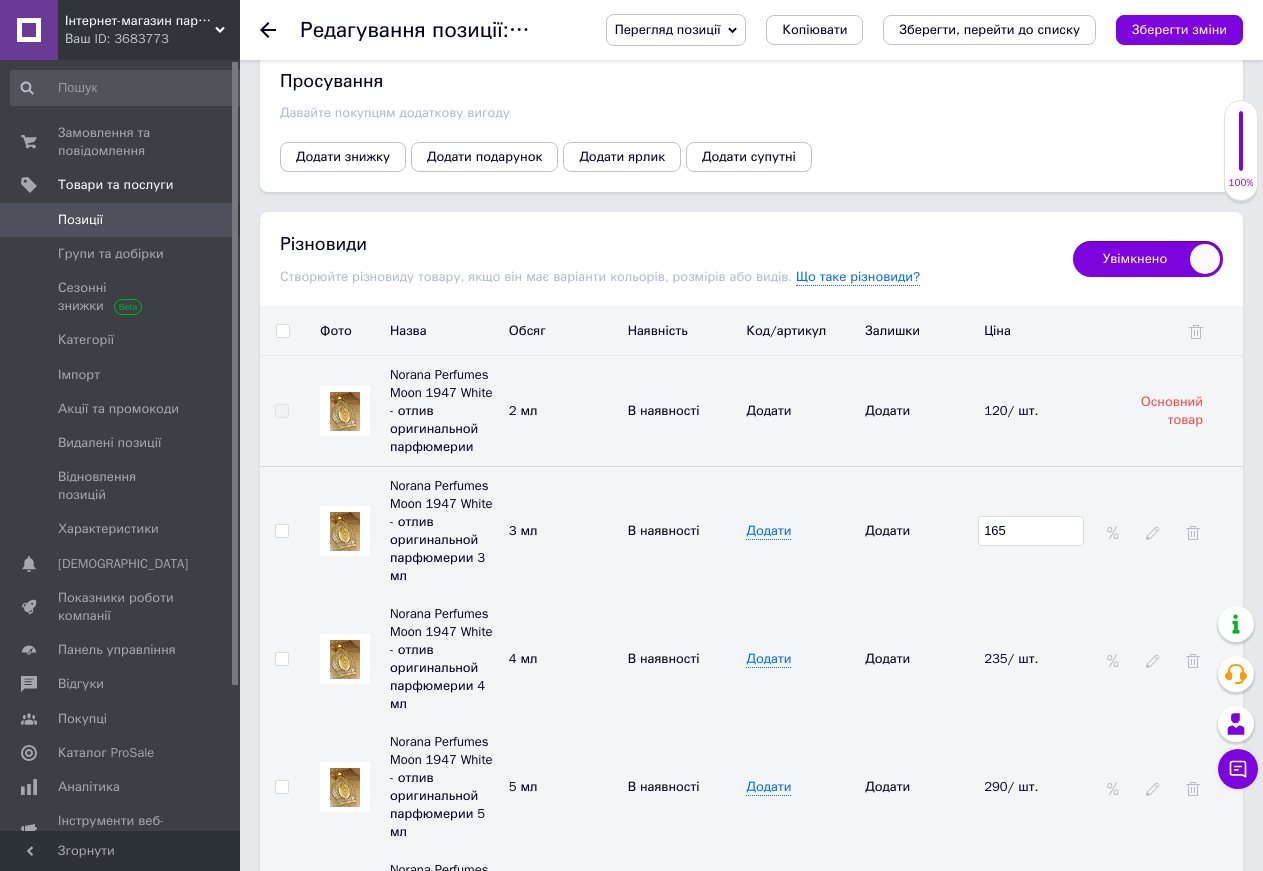 type on "165" 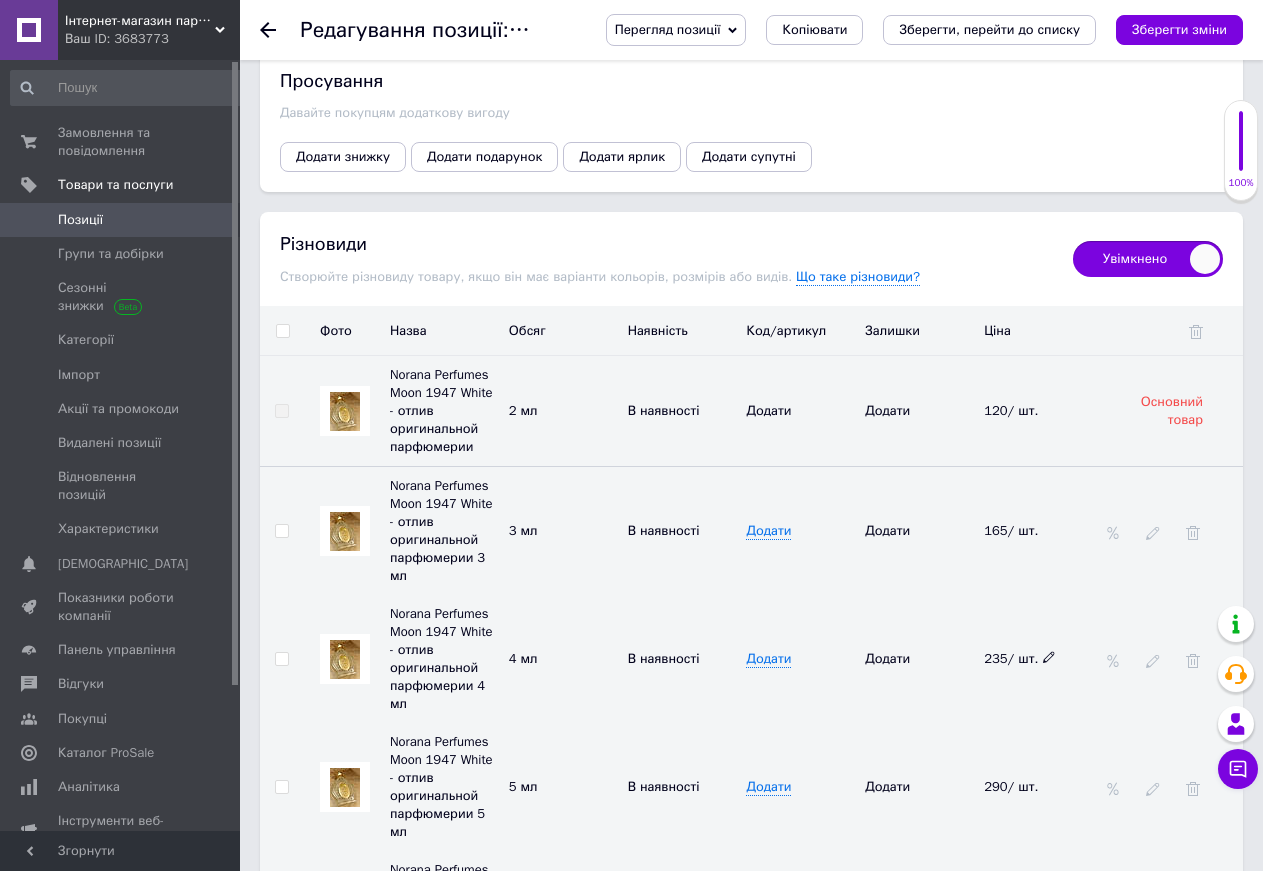 click 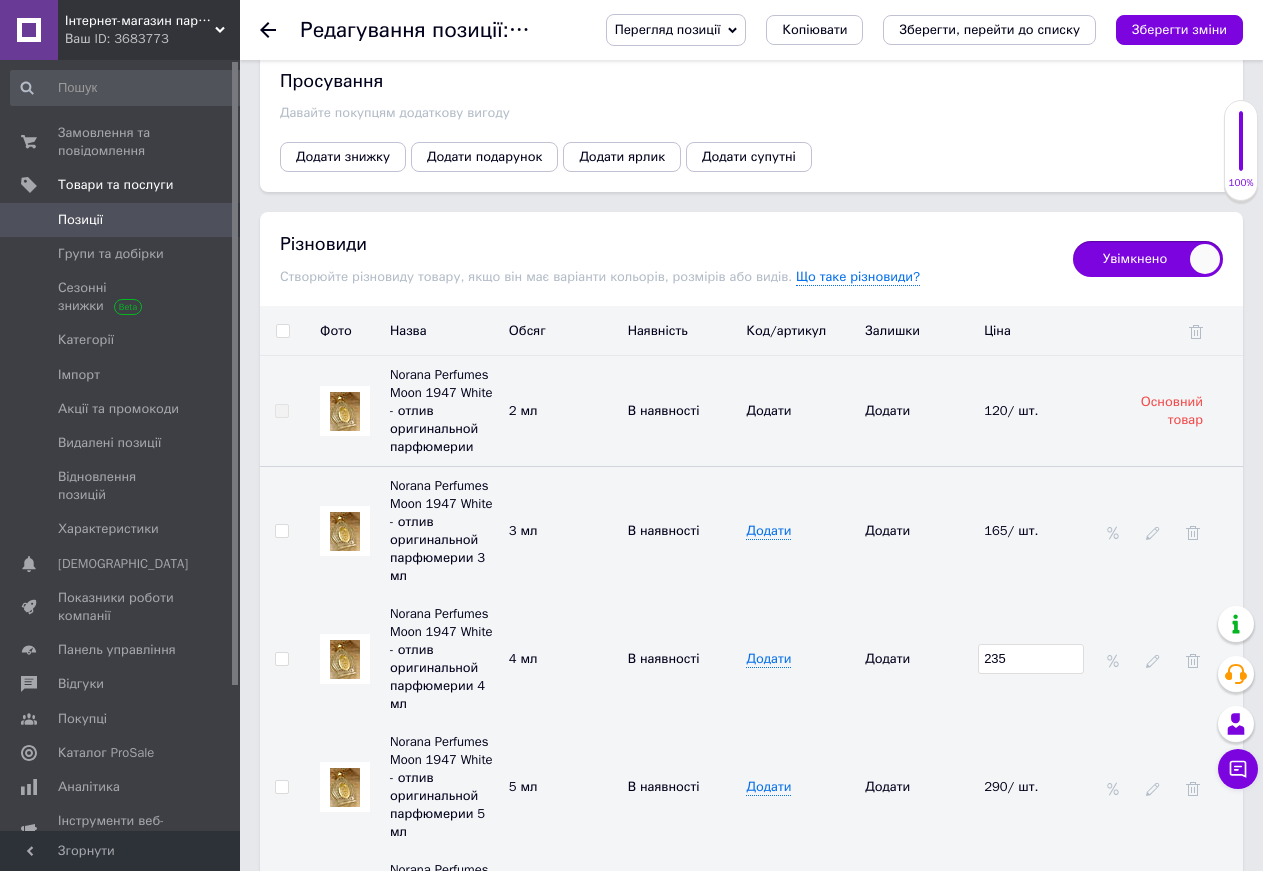 drag, startPoint x: 1045, startPoint y: 642, endPoint x: 956, endPoint y: 645, distance: 89.050545 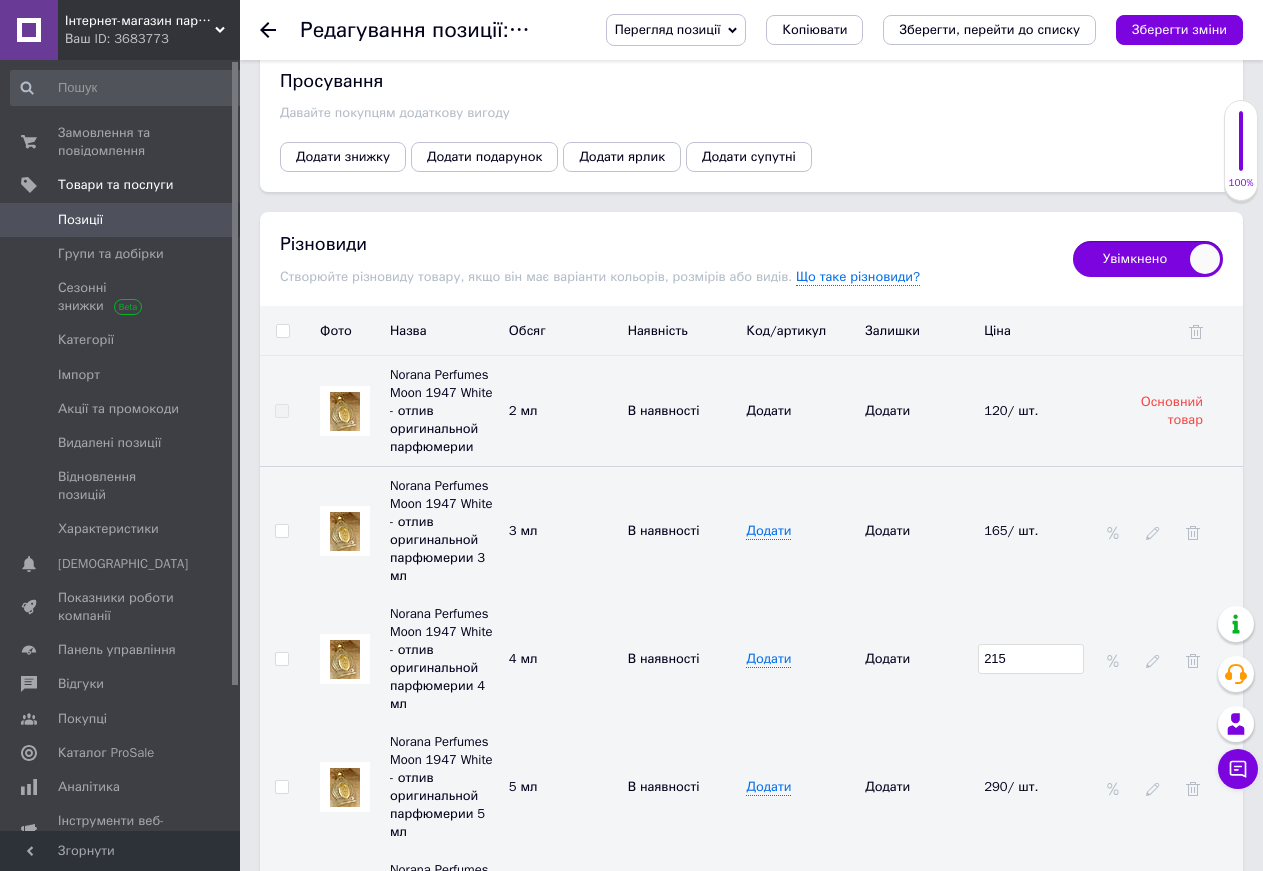 type on "215" 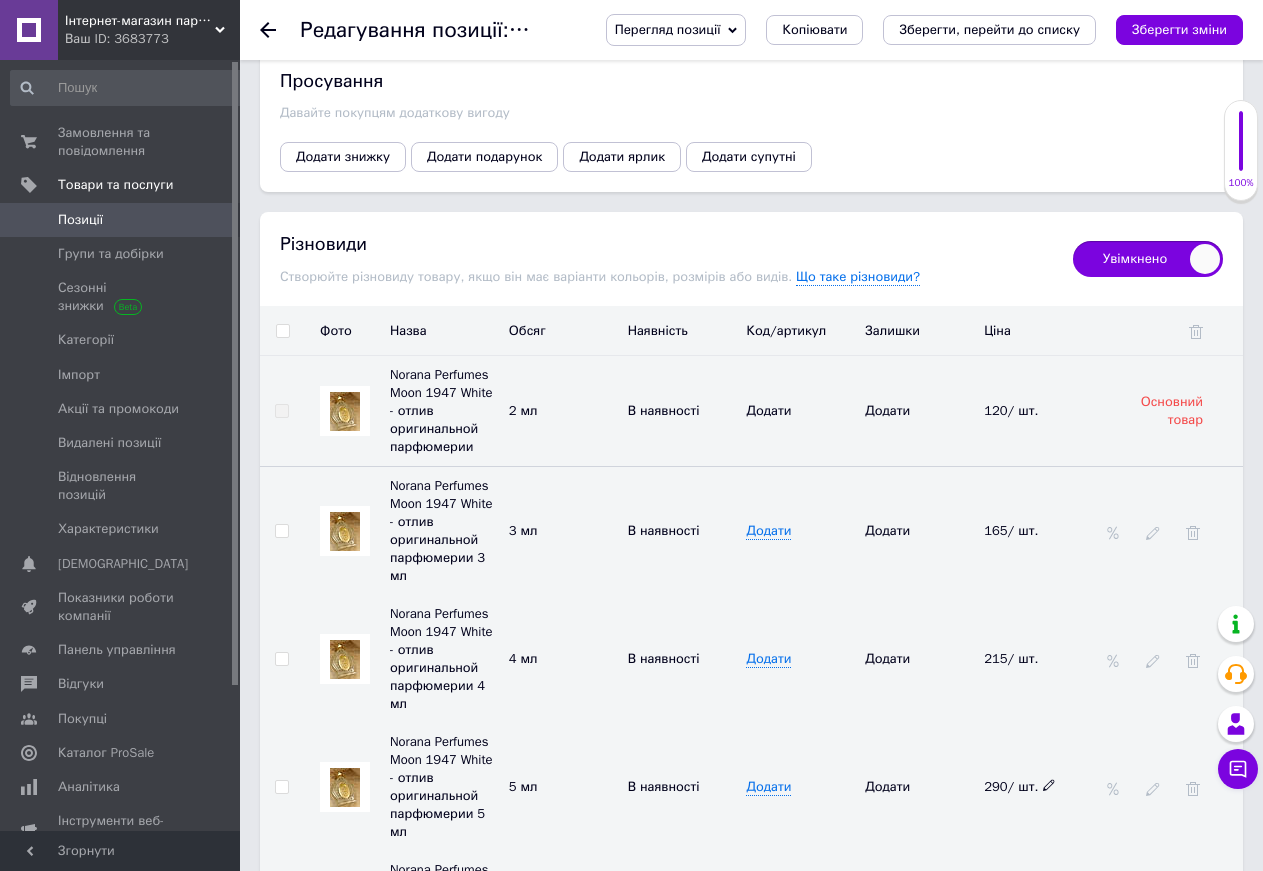 click 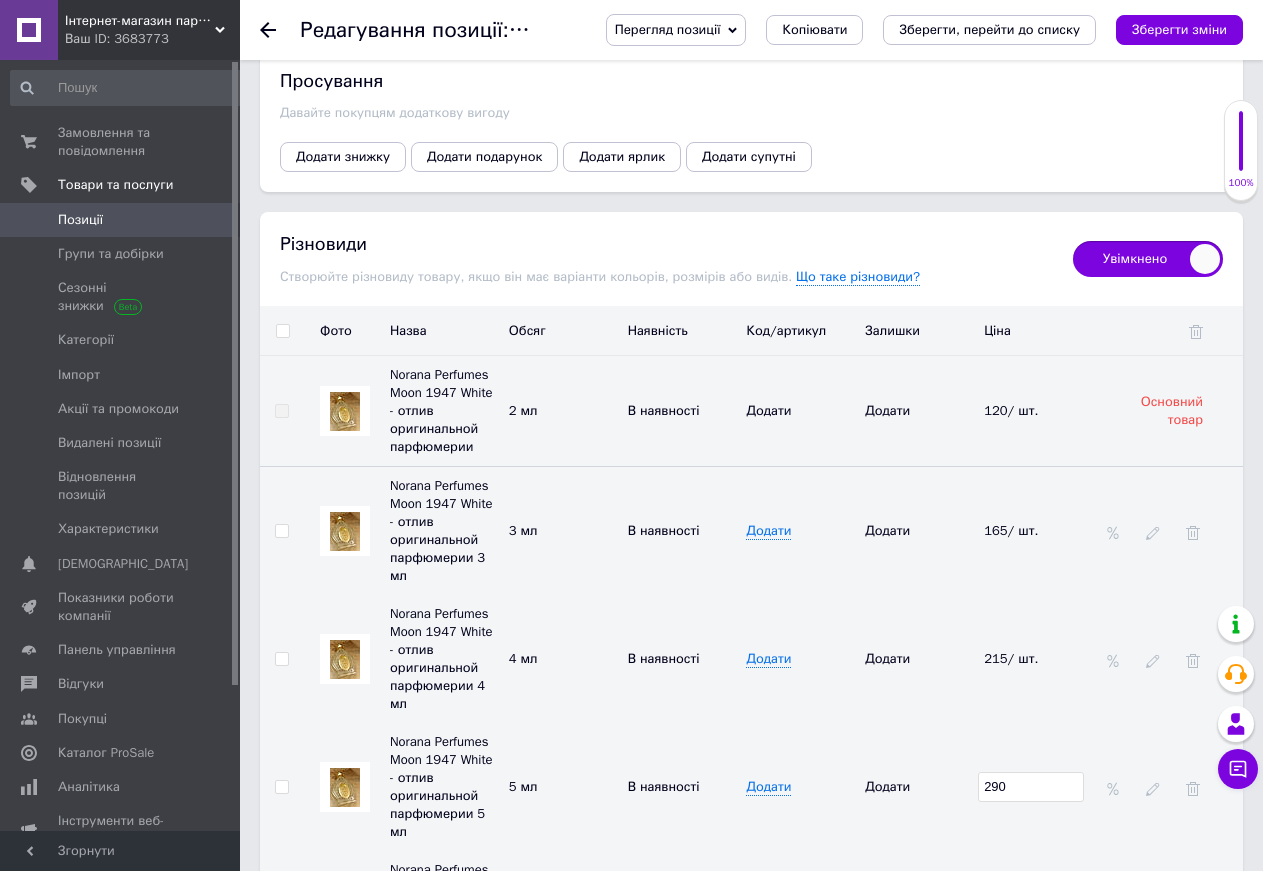 drag, startPoint x: 1028, startPoint y: 762, endPoint x: 970, endPoint y: 765, distance: 58.077534 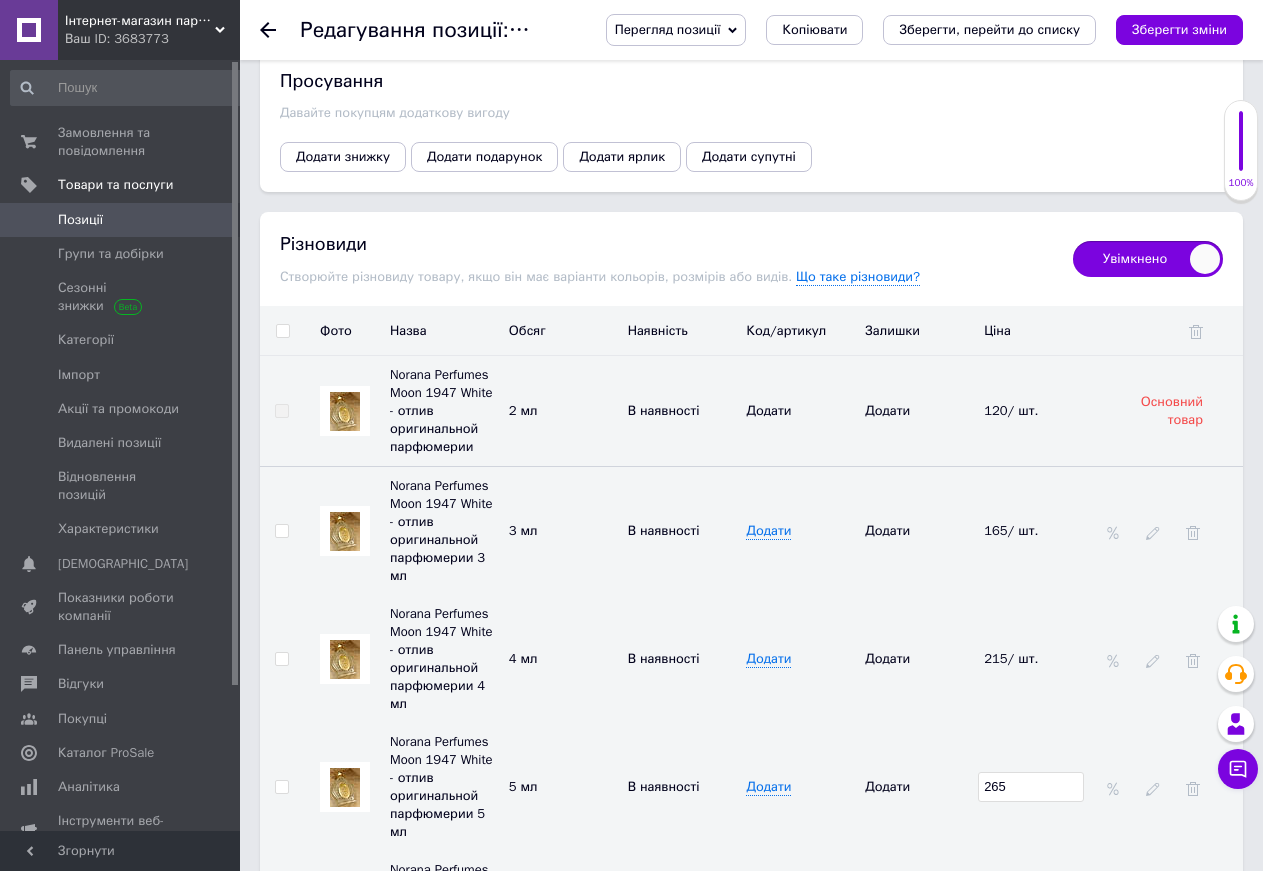type on "265" 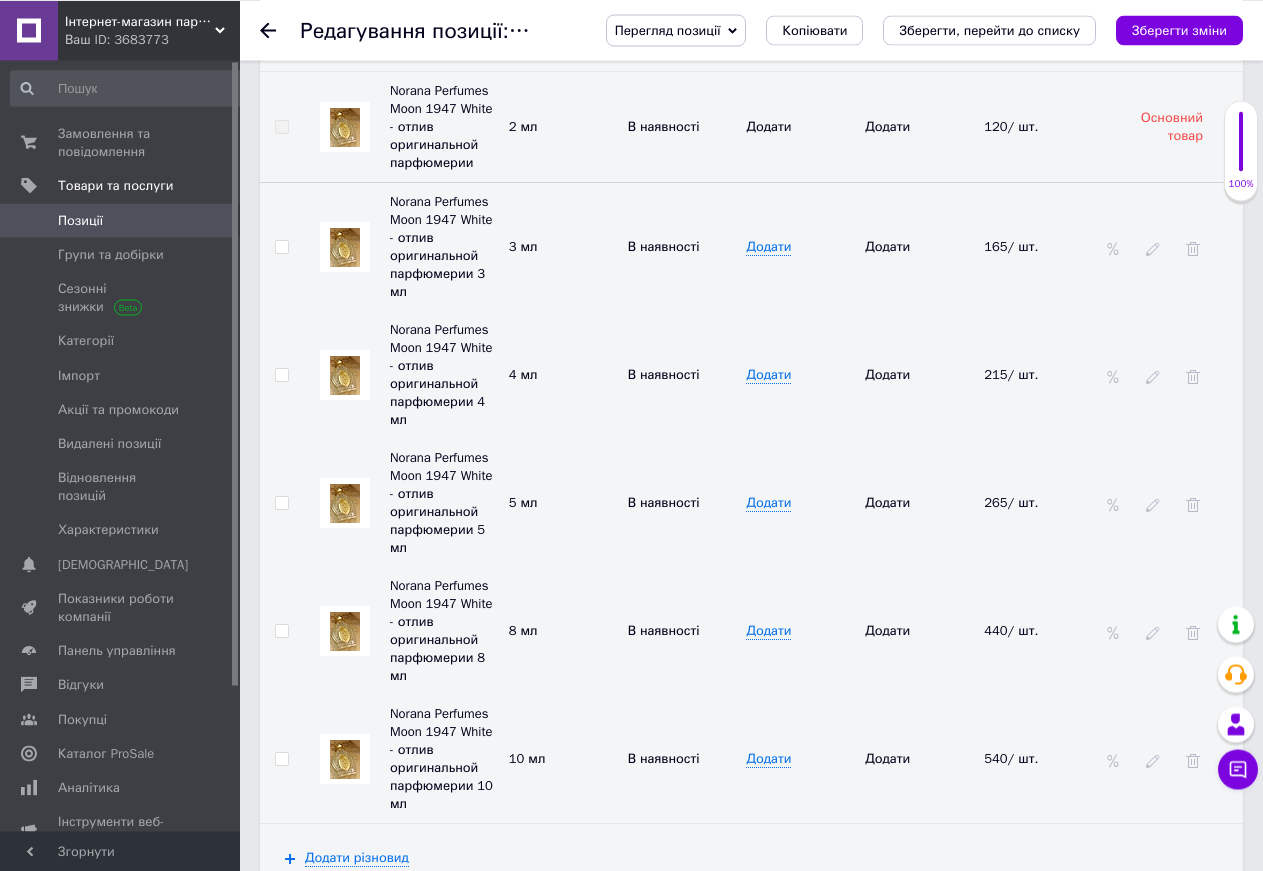 scroll, scrollTop: 2652, scrollLeft: 0, axis: vertical 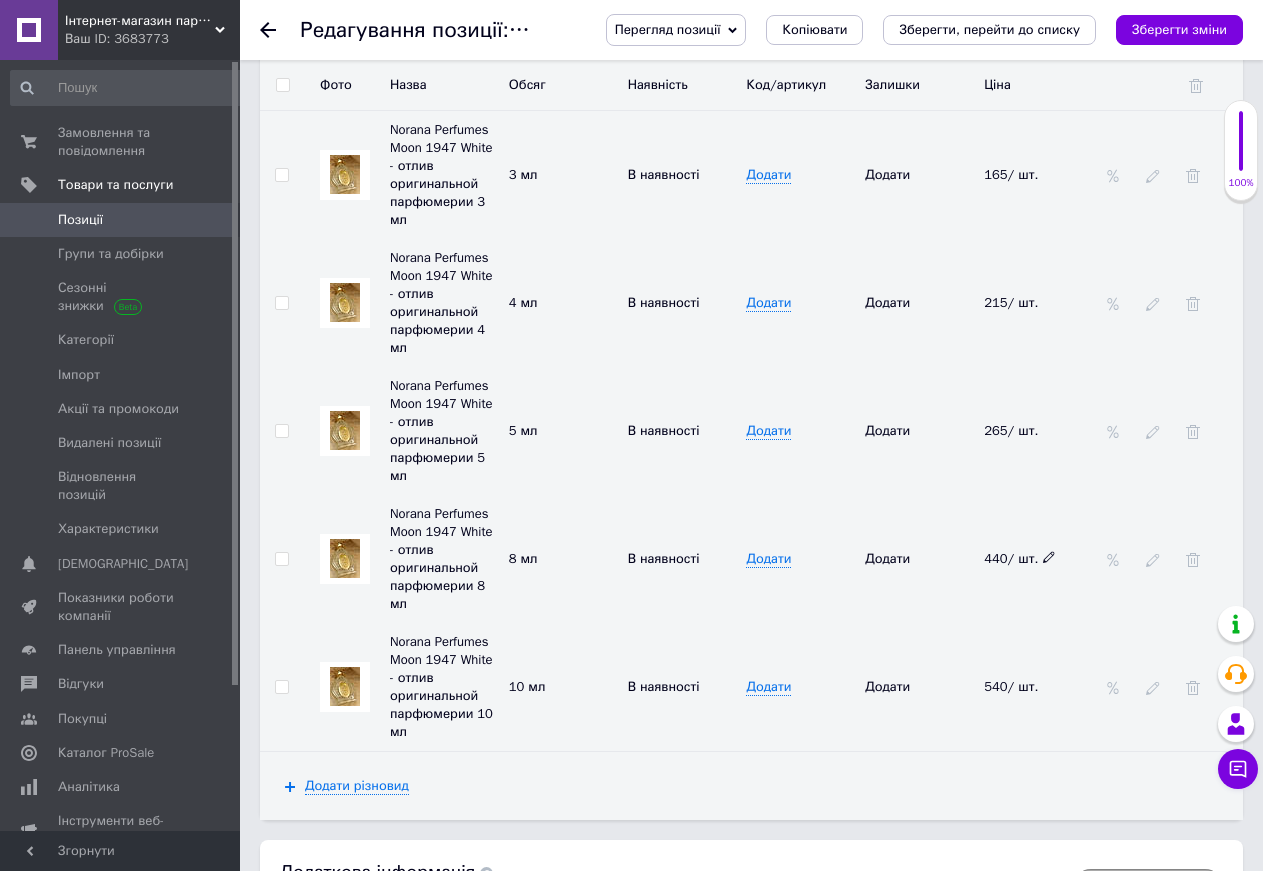 click 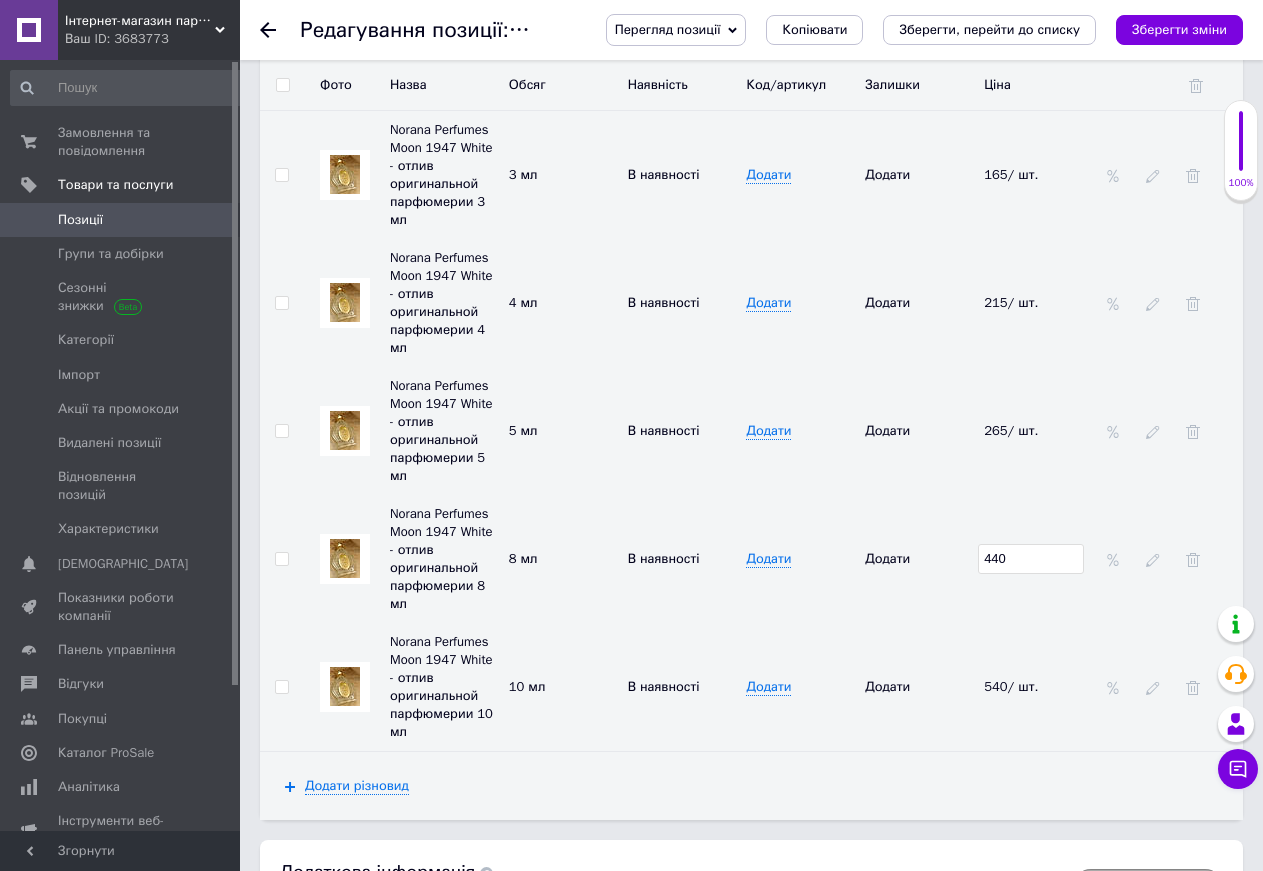 drag, startPoint x: 963, startPoint y: 532, endPoint x: 939, endPoint y: 532, distance: 24 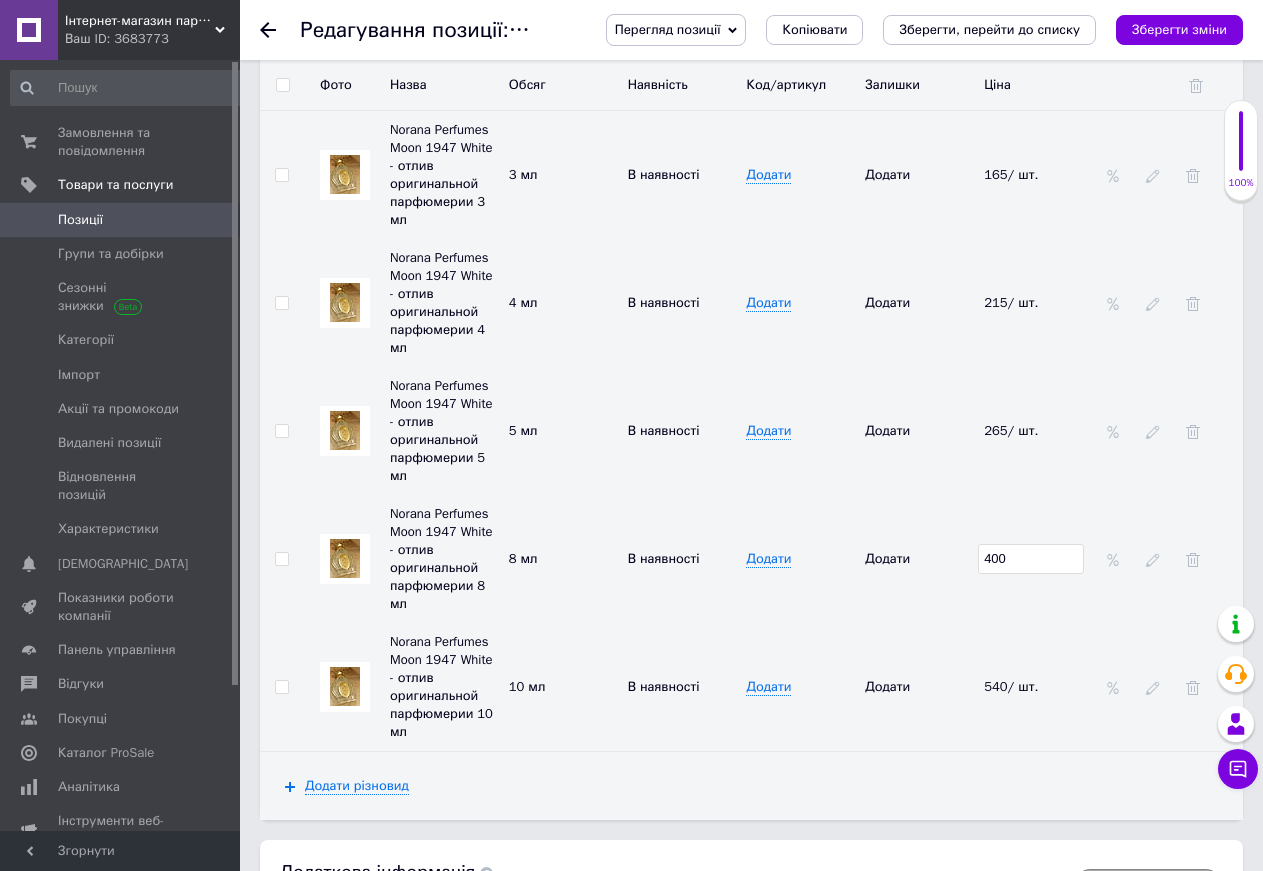 type on "400" 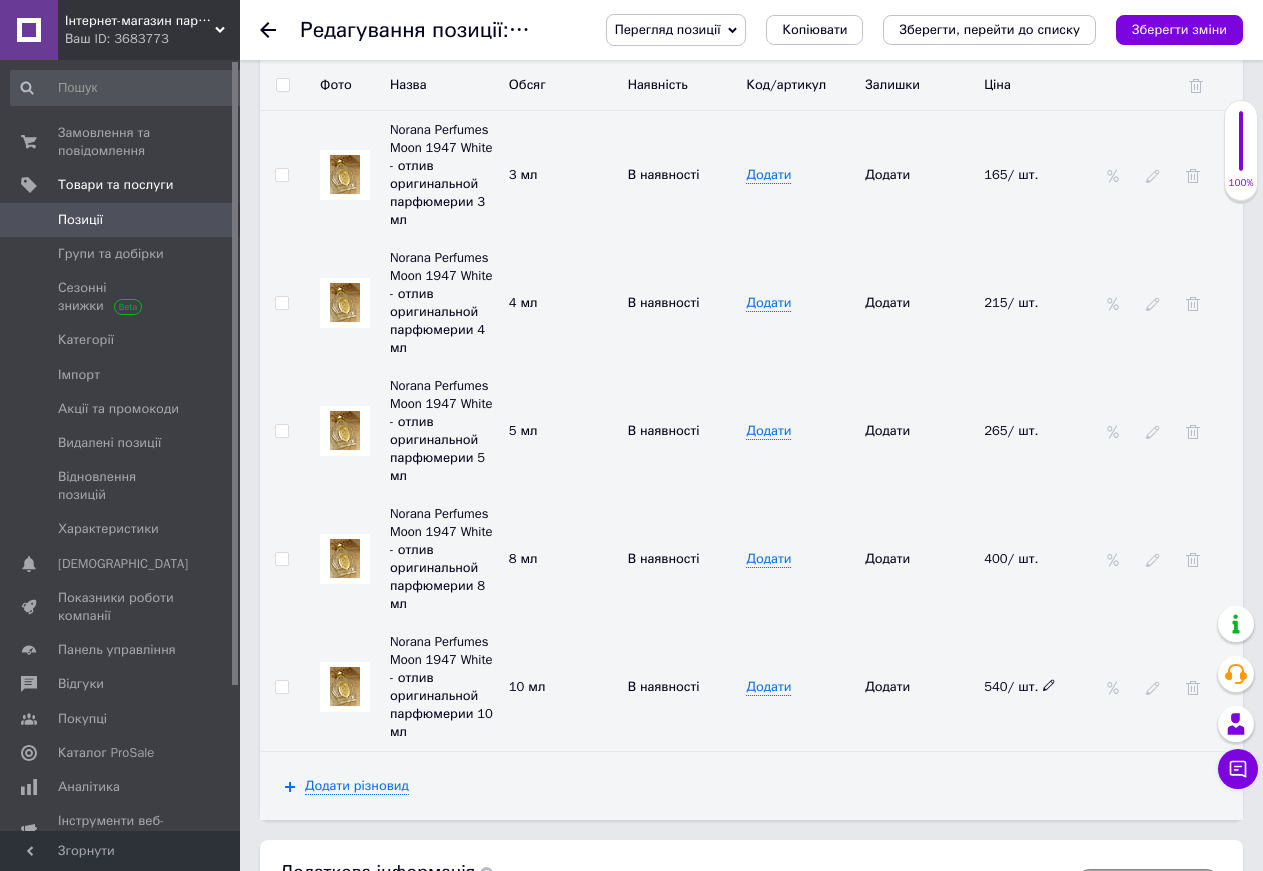 click 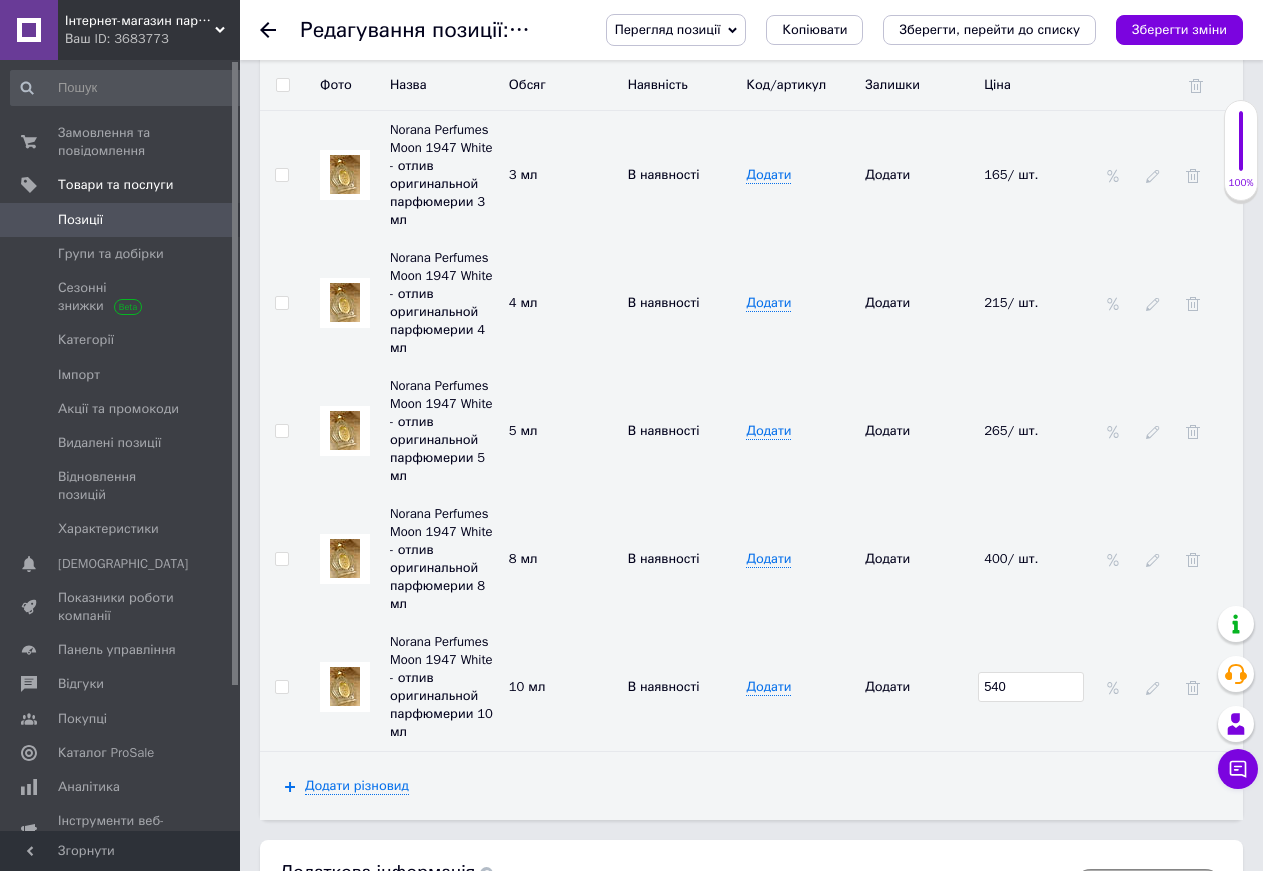 drag, startPoint x: 963, startPoint y: 648, endPoint x: 927, endPoint y: 649, distance: 36.013885 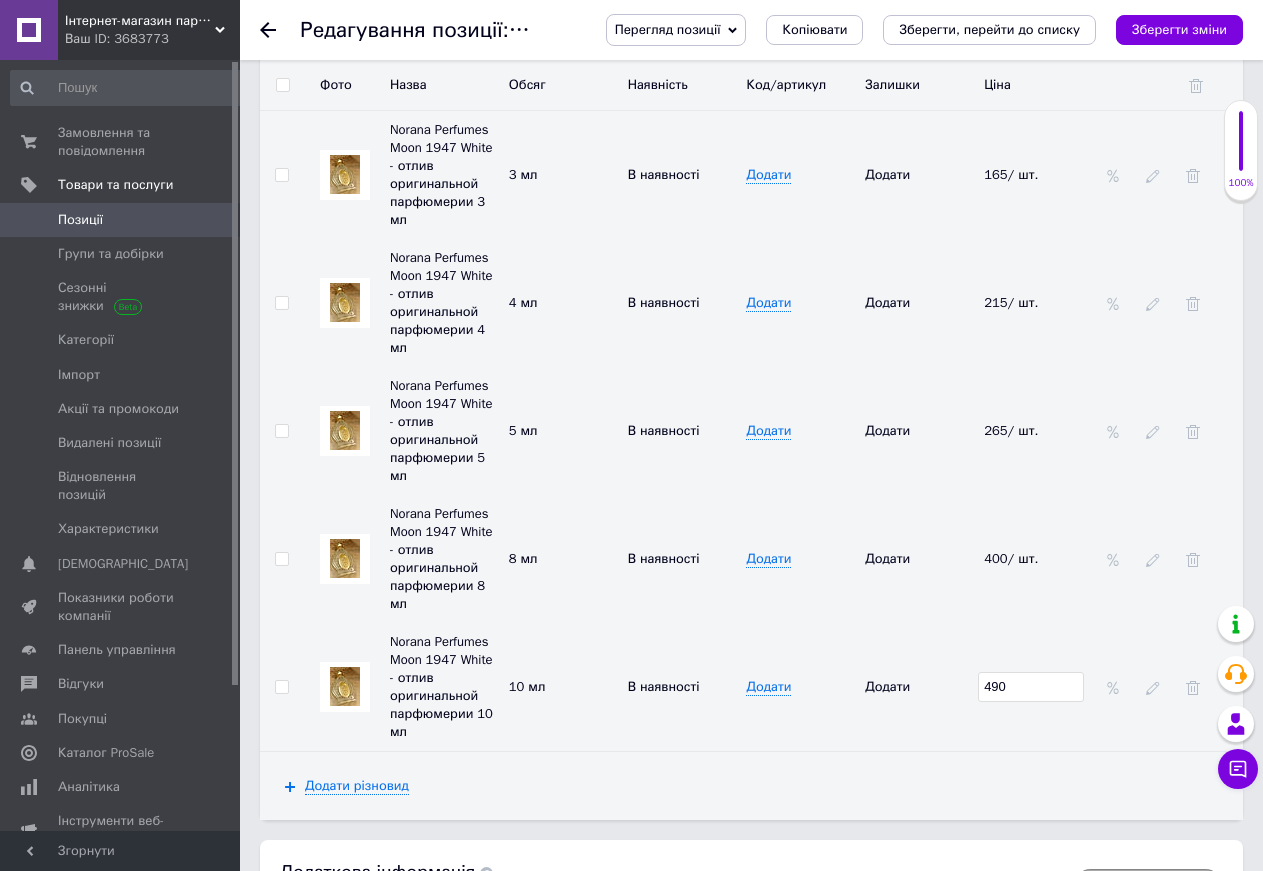 type on "490" 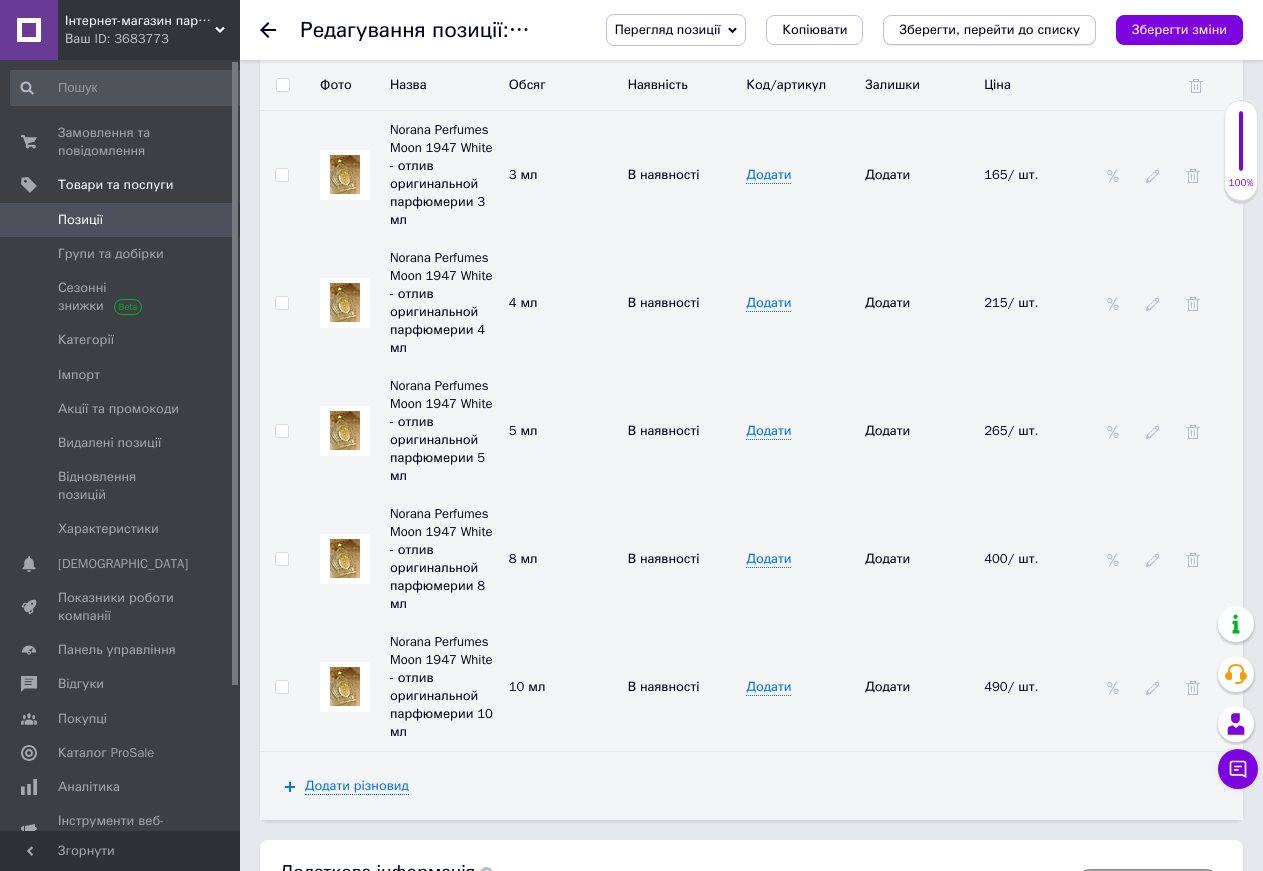 click on "Зберегти, перейти до списку" at bounding box center [989, 29] 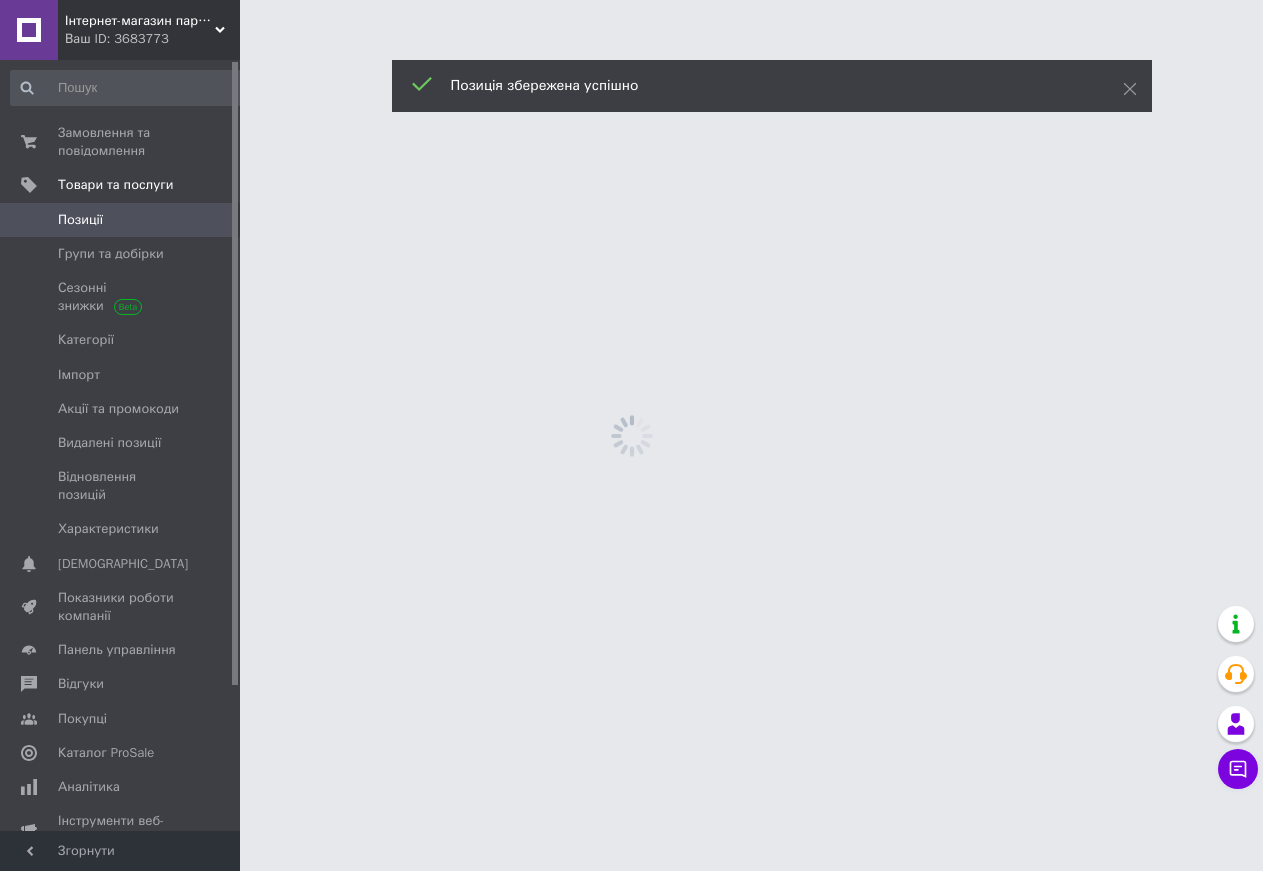 scroll, scrollTop: 0, scrollLeft: 0, axis: both 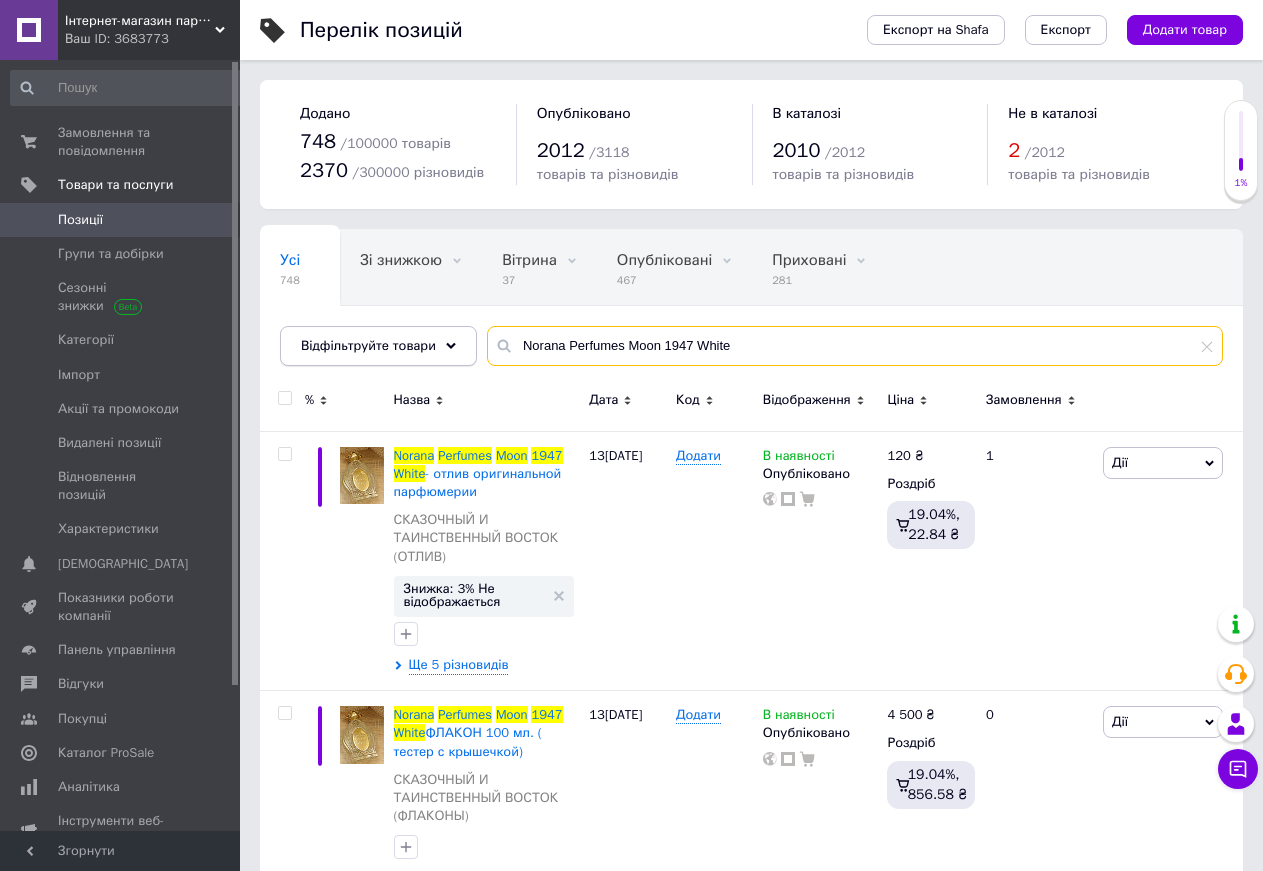 drag, startPoint x: 740, startPoint y: 350, endPoint x: 450, endPoint y: 358, distance: 290.11032 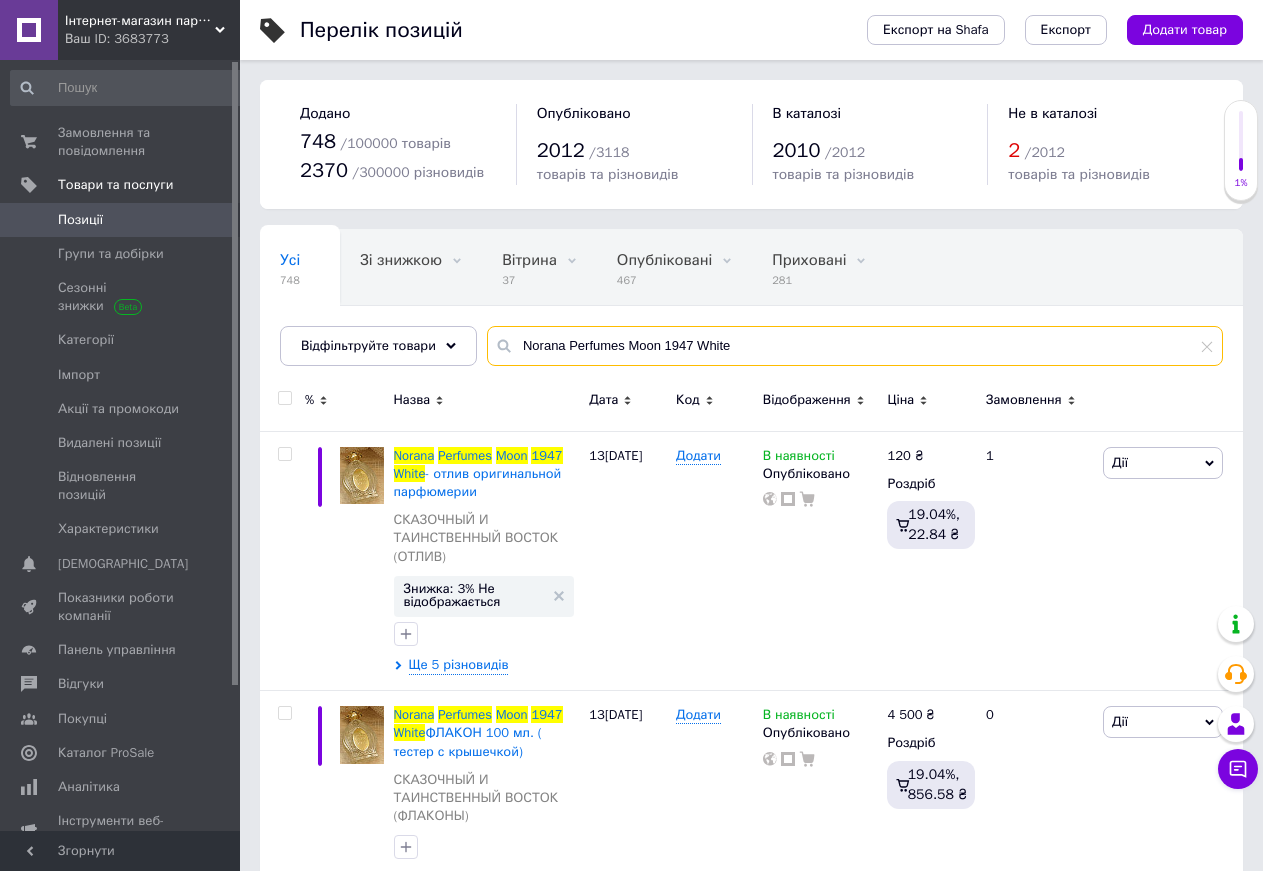 paste on "Gold edp" 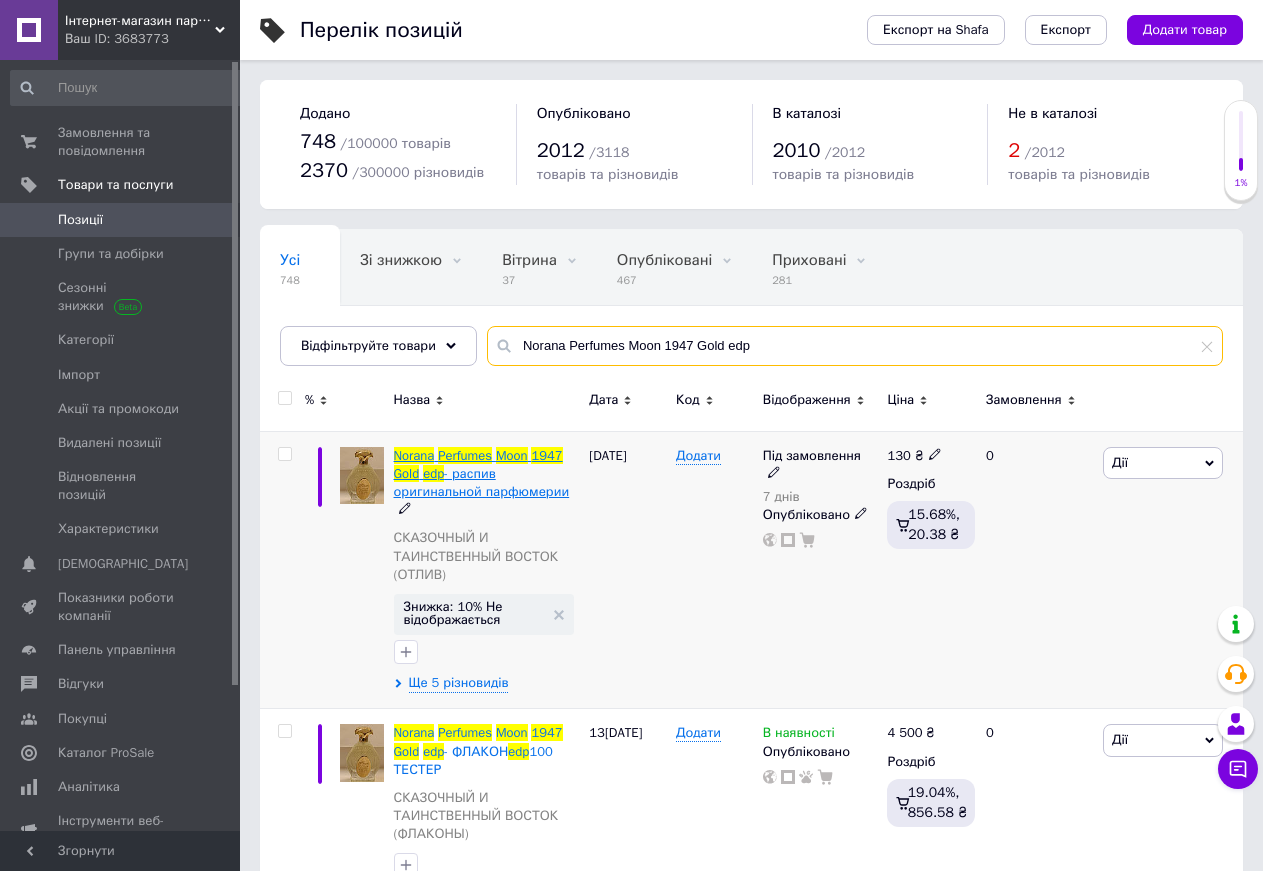type on "Norana Perfumes Moon 1947 Gold edp" 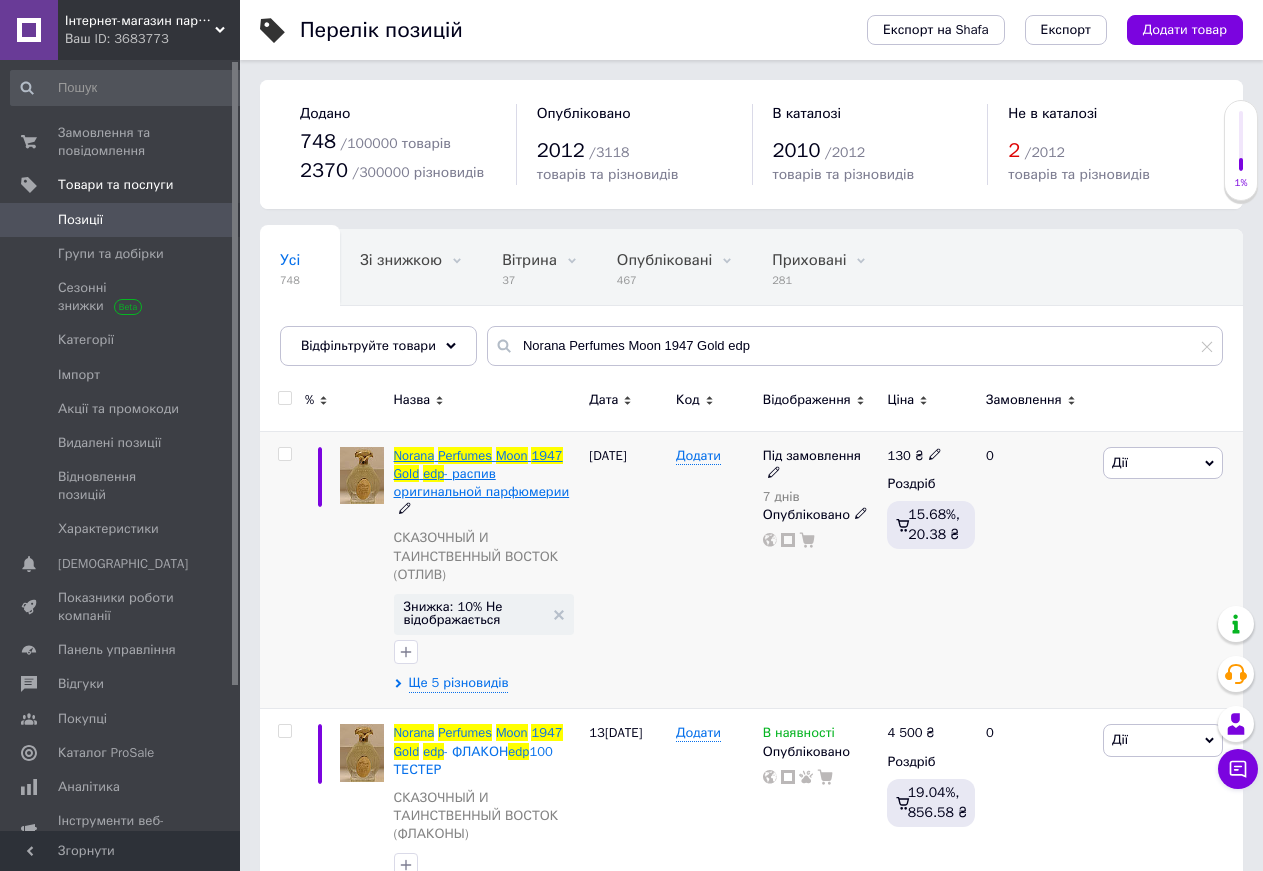 click at bounding box center [436, 455] 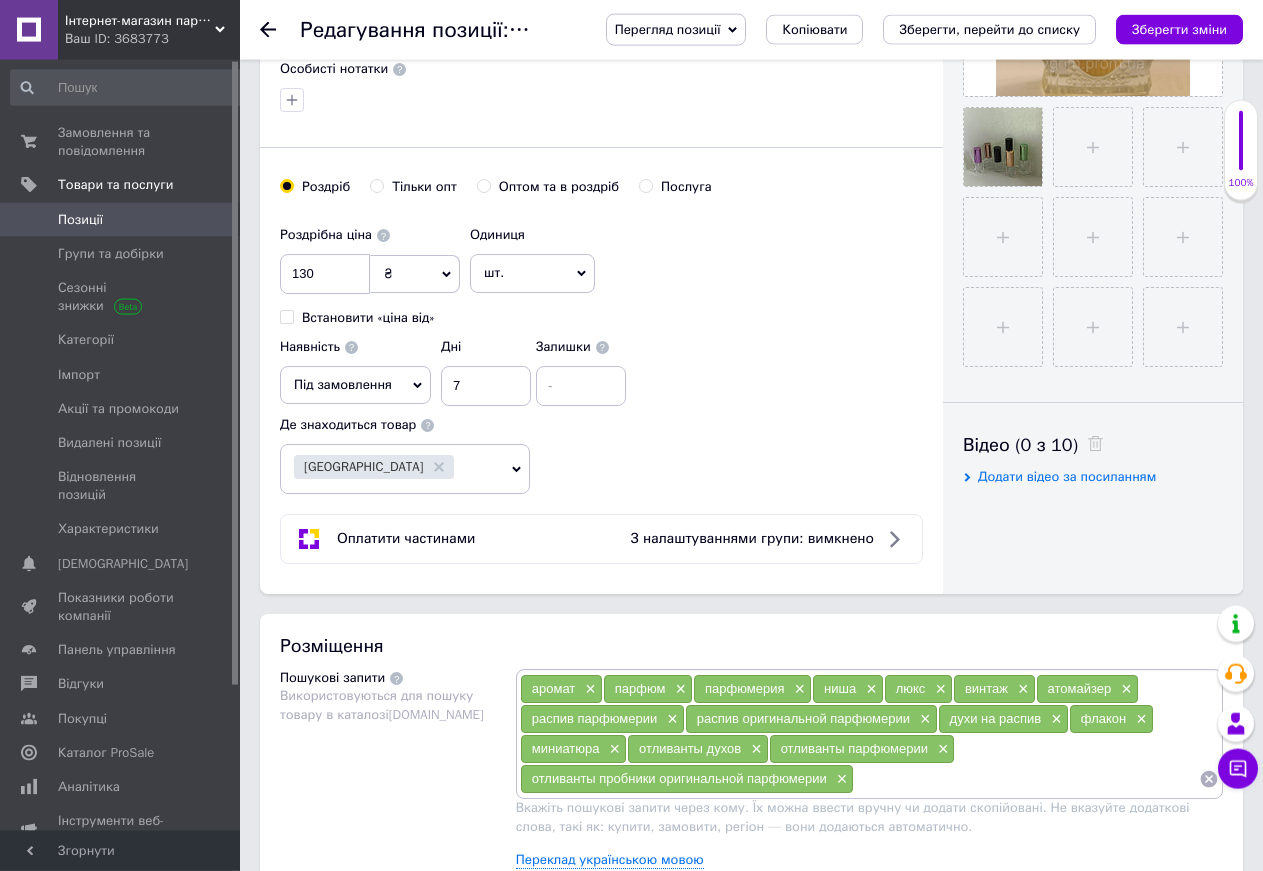 scroll, scrollTop: 714, scrollLeft: 0, axis: vertical 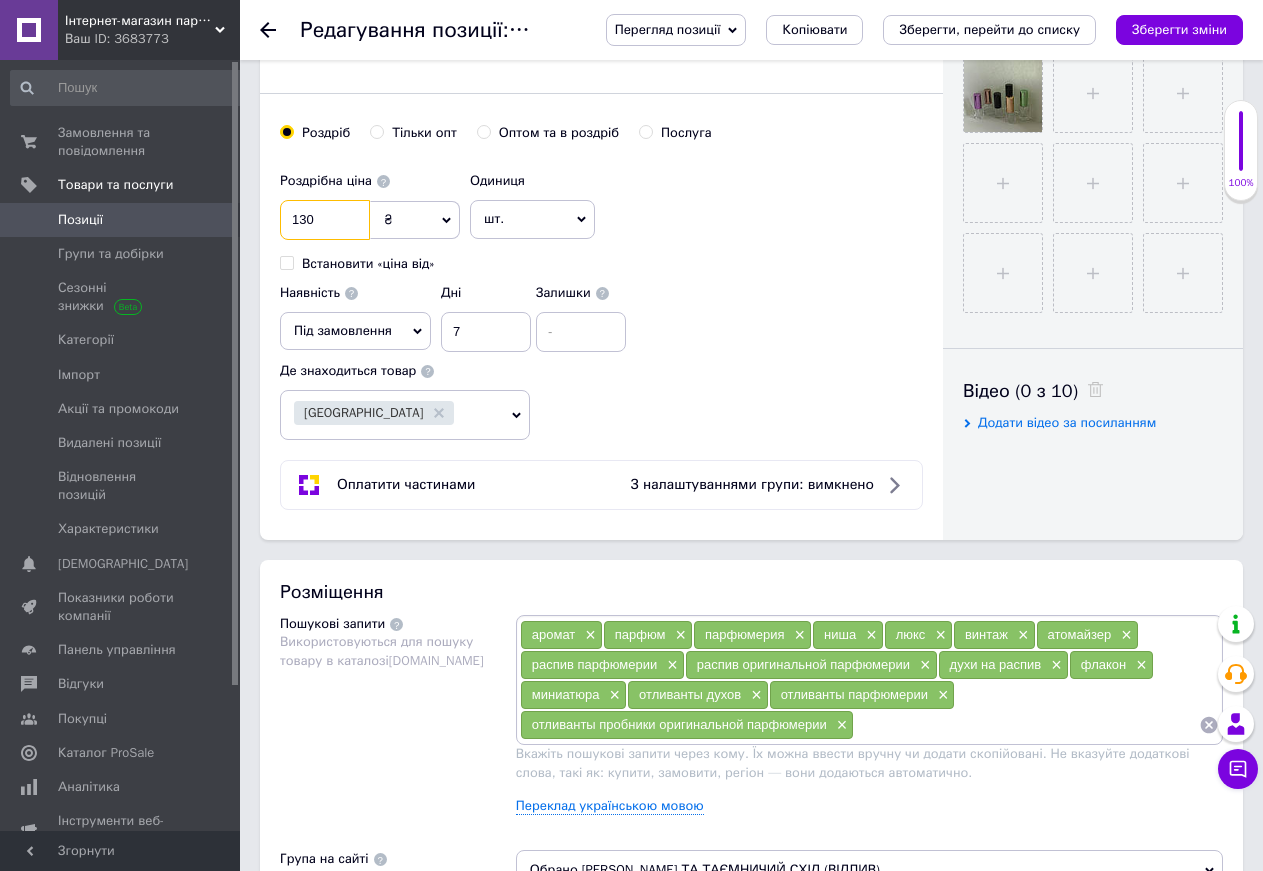 drag, startPoint x: 345, startPoint y: 217, endPoint x: 189, endPoint y: 219, distance: 156.01282 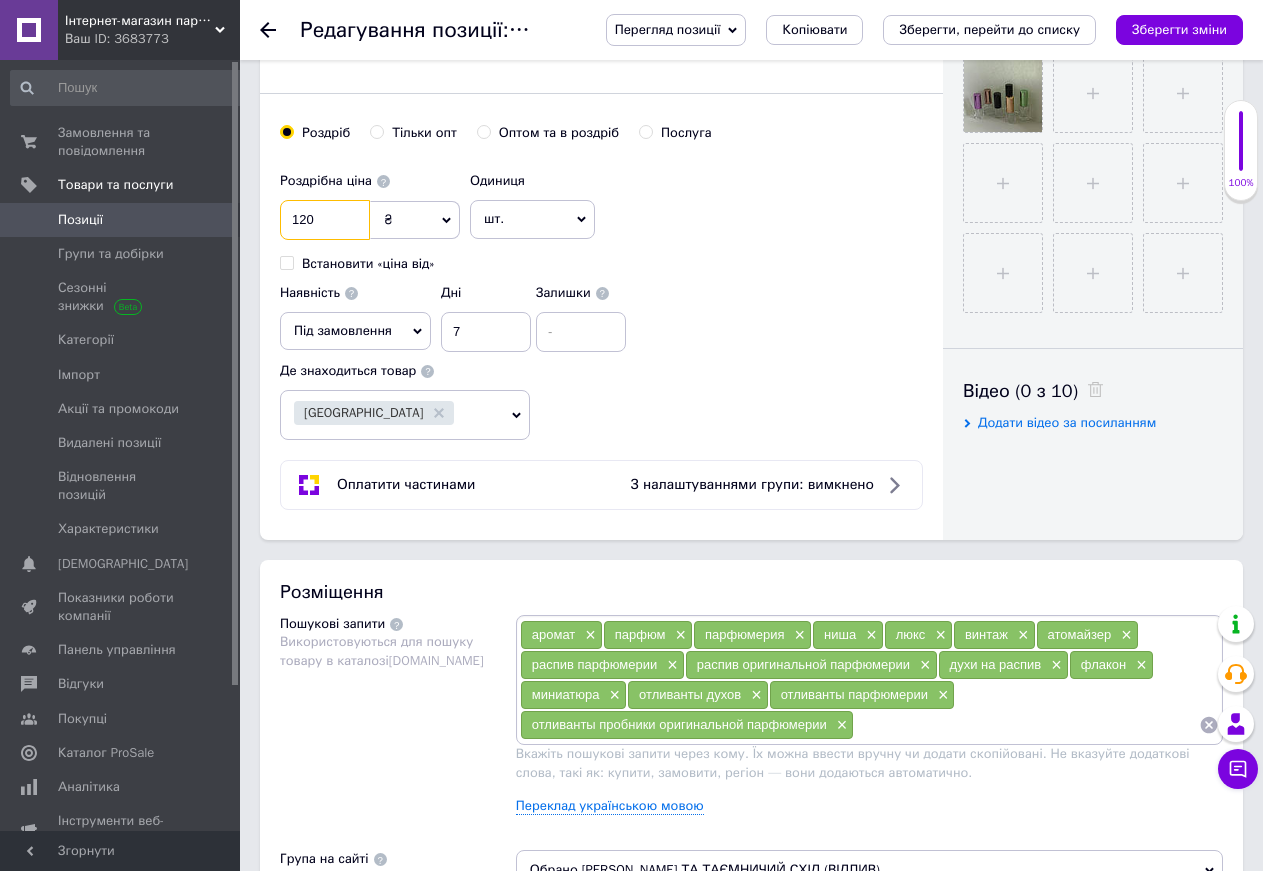 type on "120" 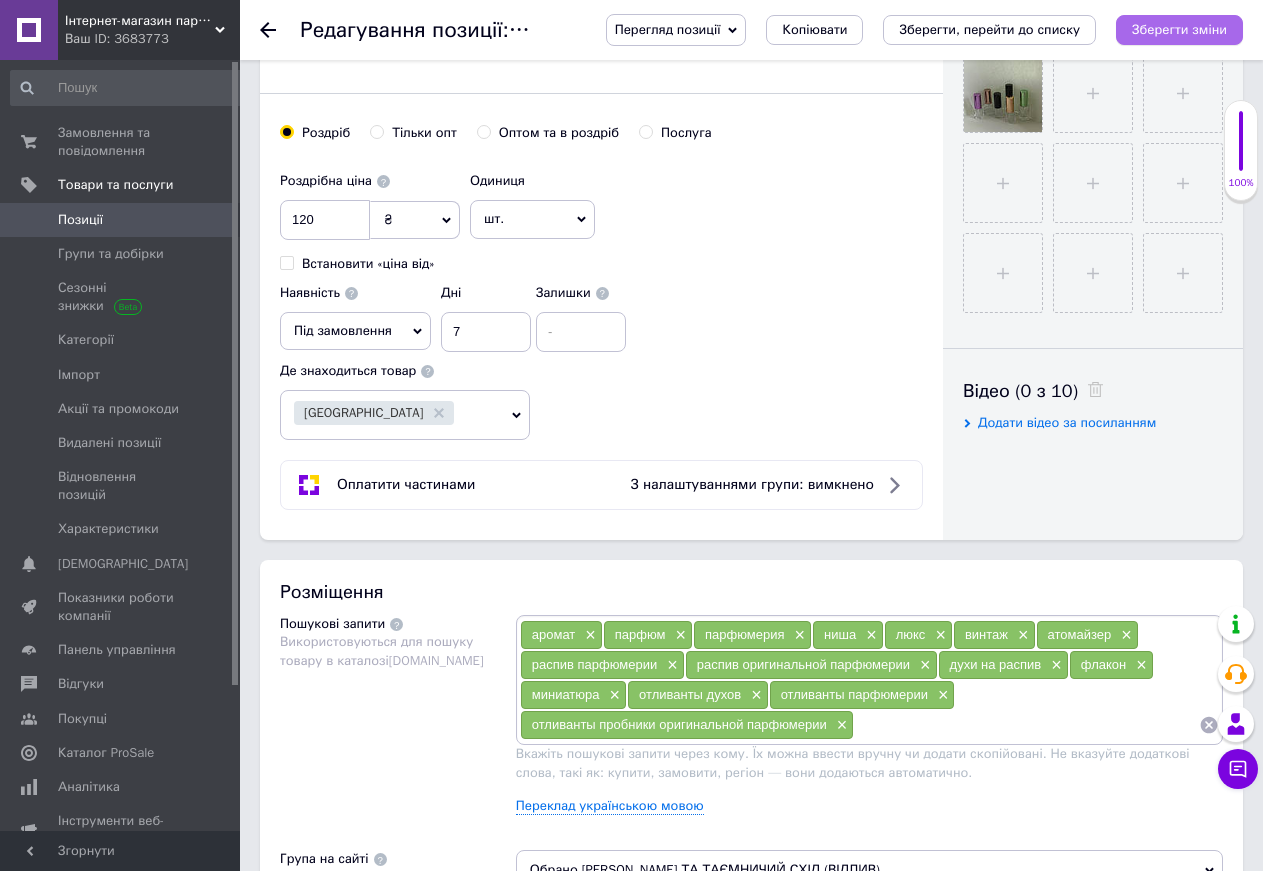 click on "Зберегти зміни" at bounding box center [1179, 29] 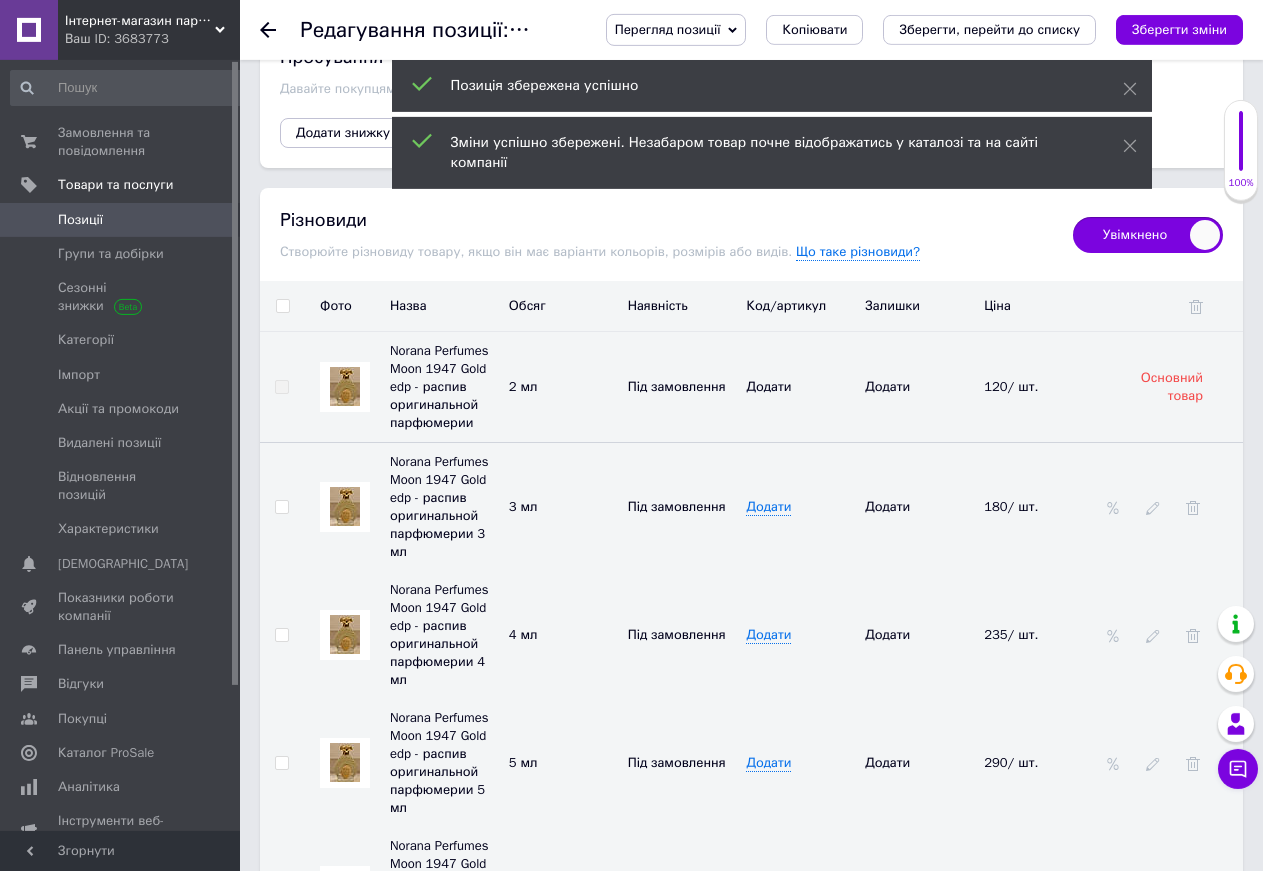 scroll, scrollTop: 2448, scrollLeft: 0, axis: vertical 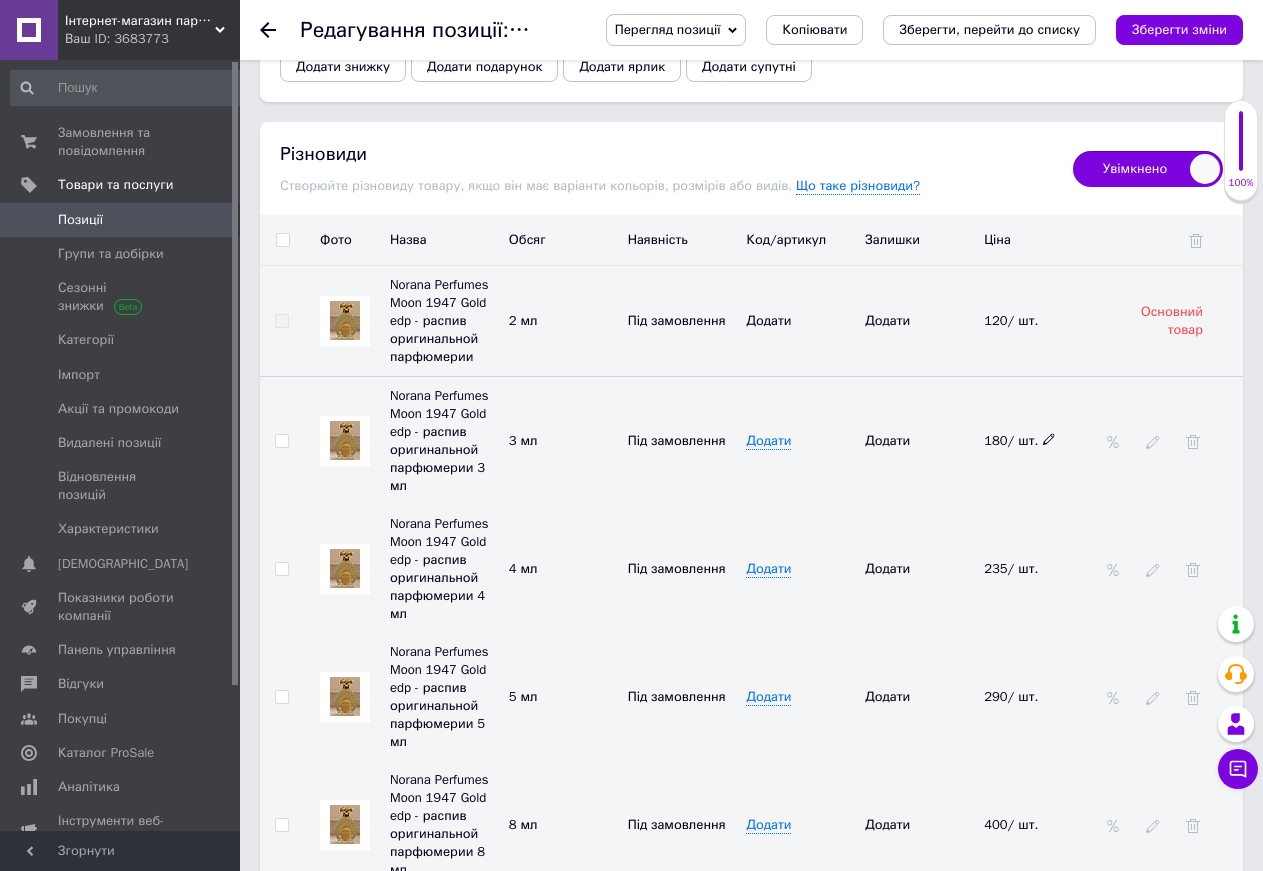 click 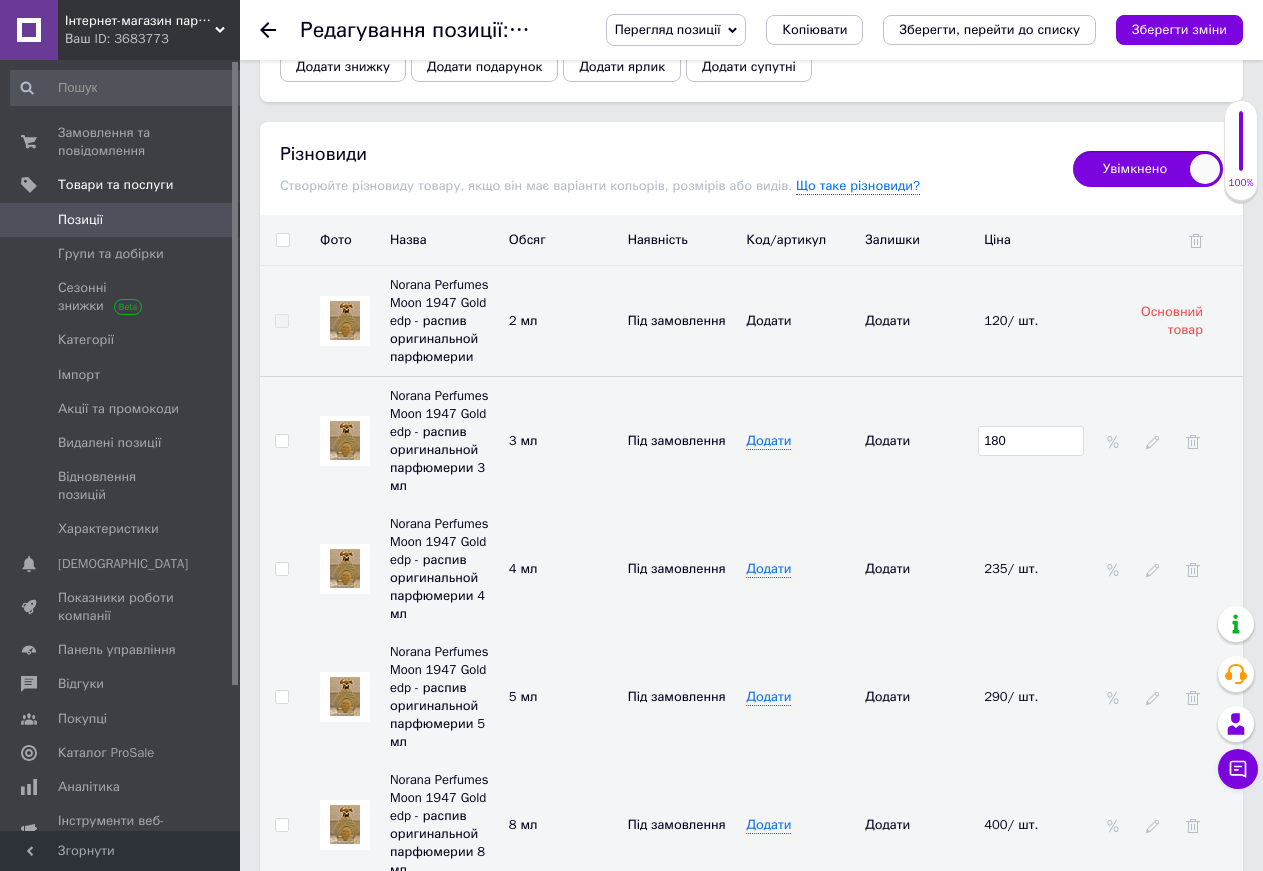 drag, startPoint x: 1047, startPoint y: 433, endPoint x: 943, endPoint y: 437, distance: 104.0769 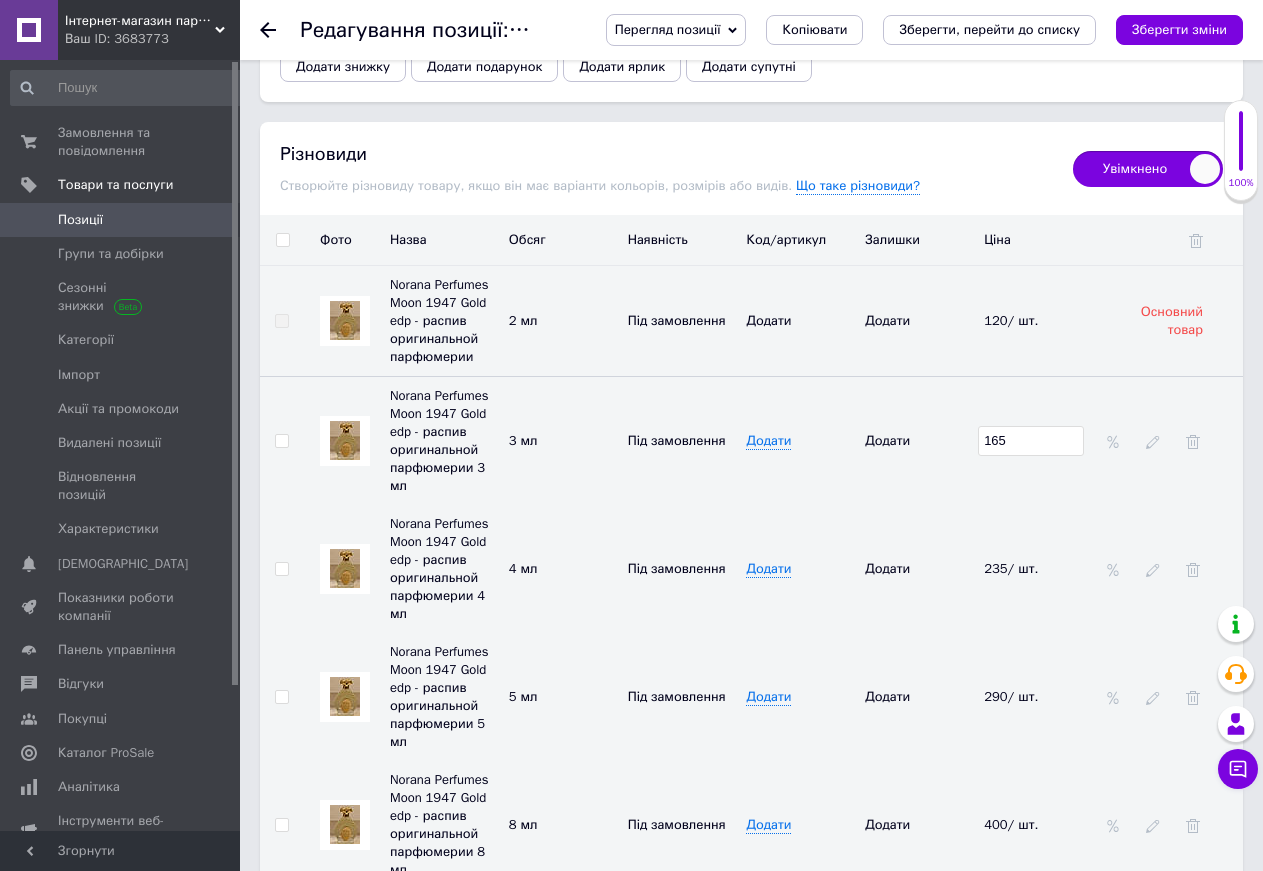 type on "165" 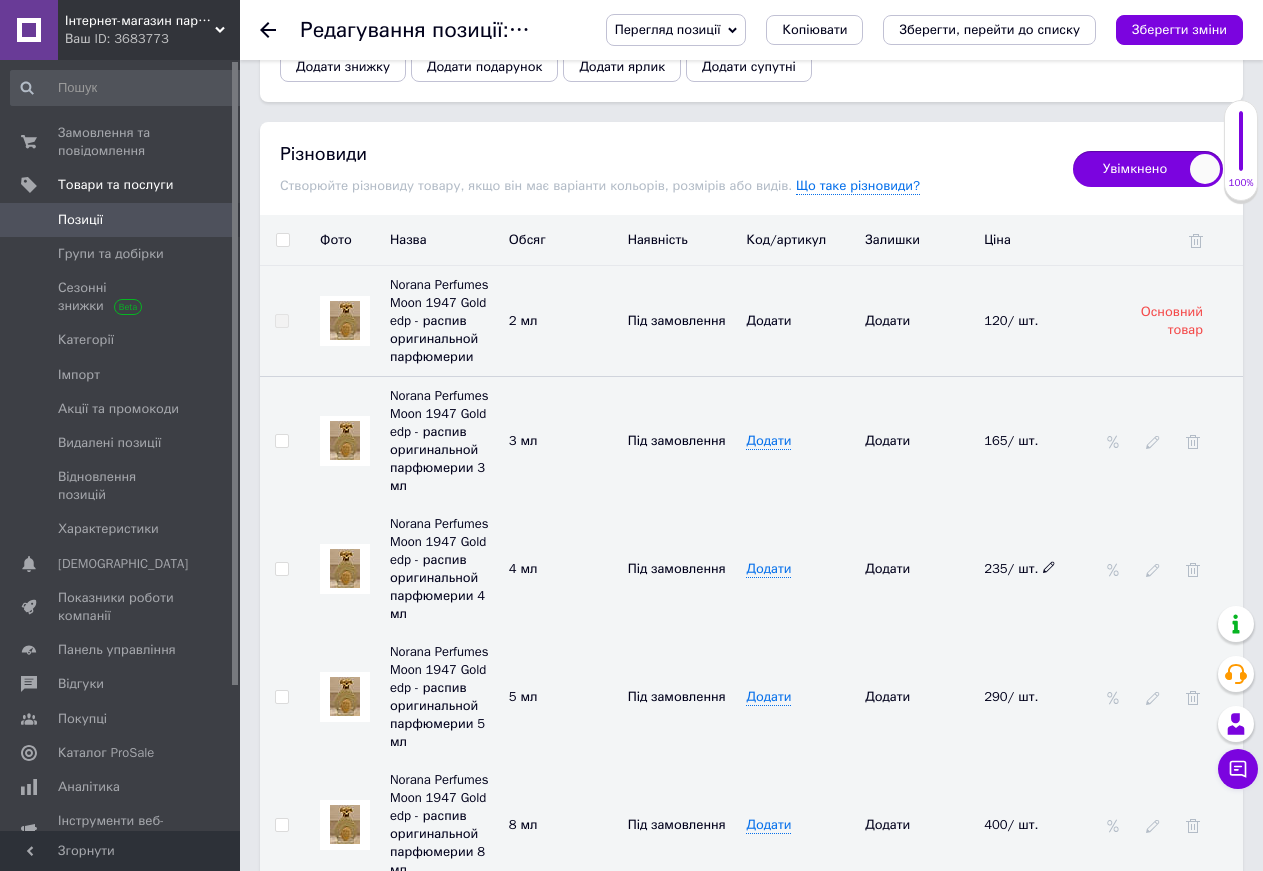 click 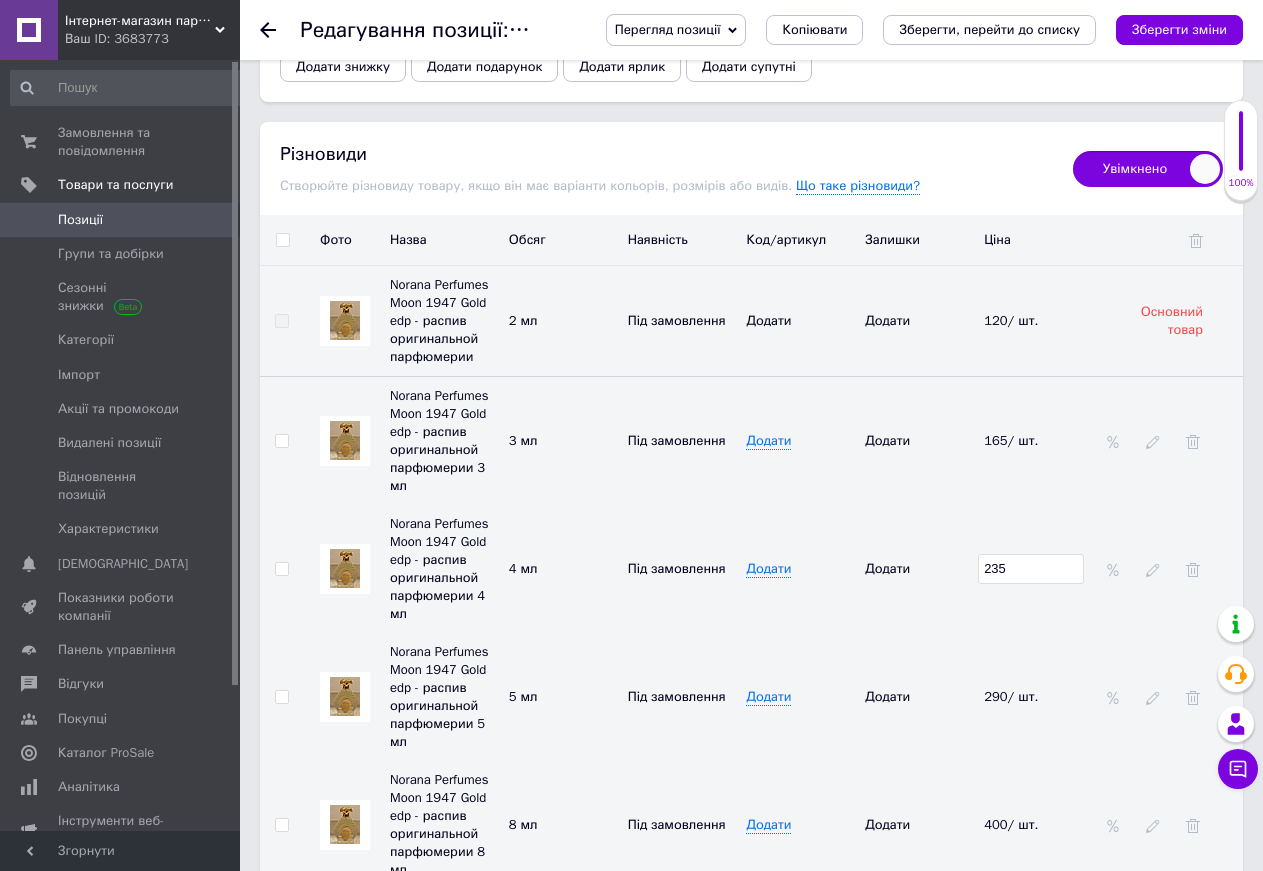 drag, startPoint x: 1037, startPoint y: 562, endPoint x: 923, endPoint y: 560, distance: 114.01754 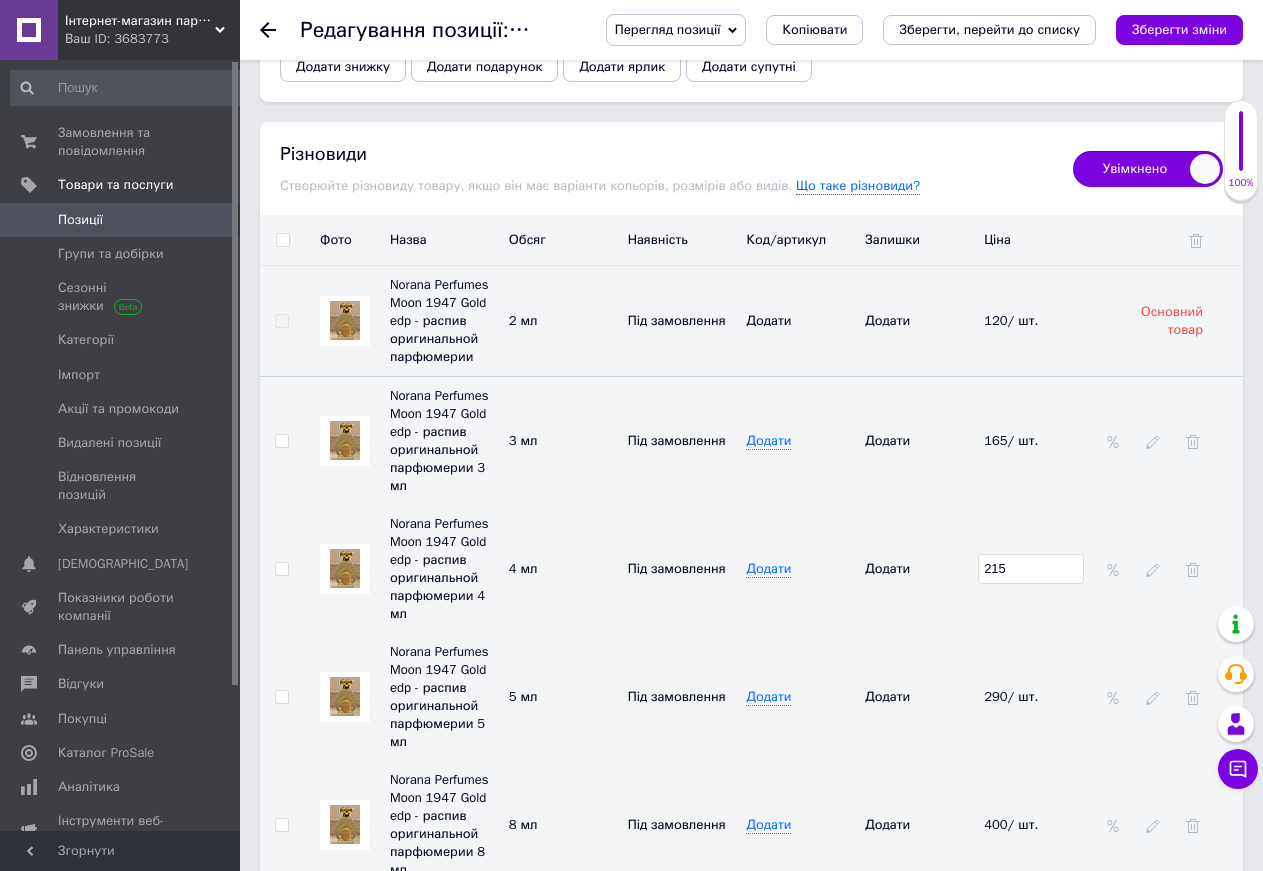 type on "215" 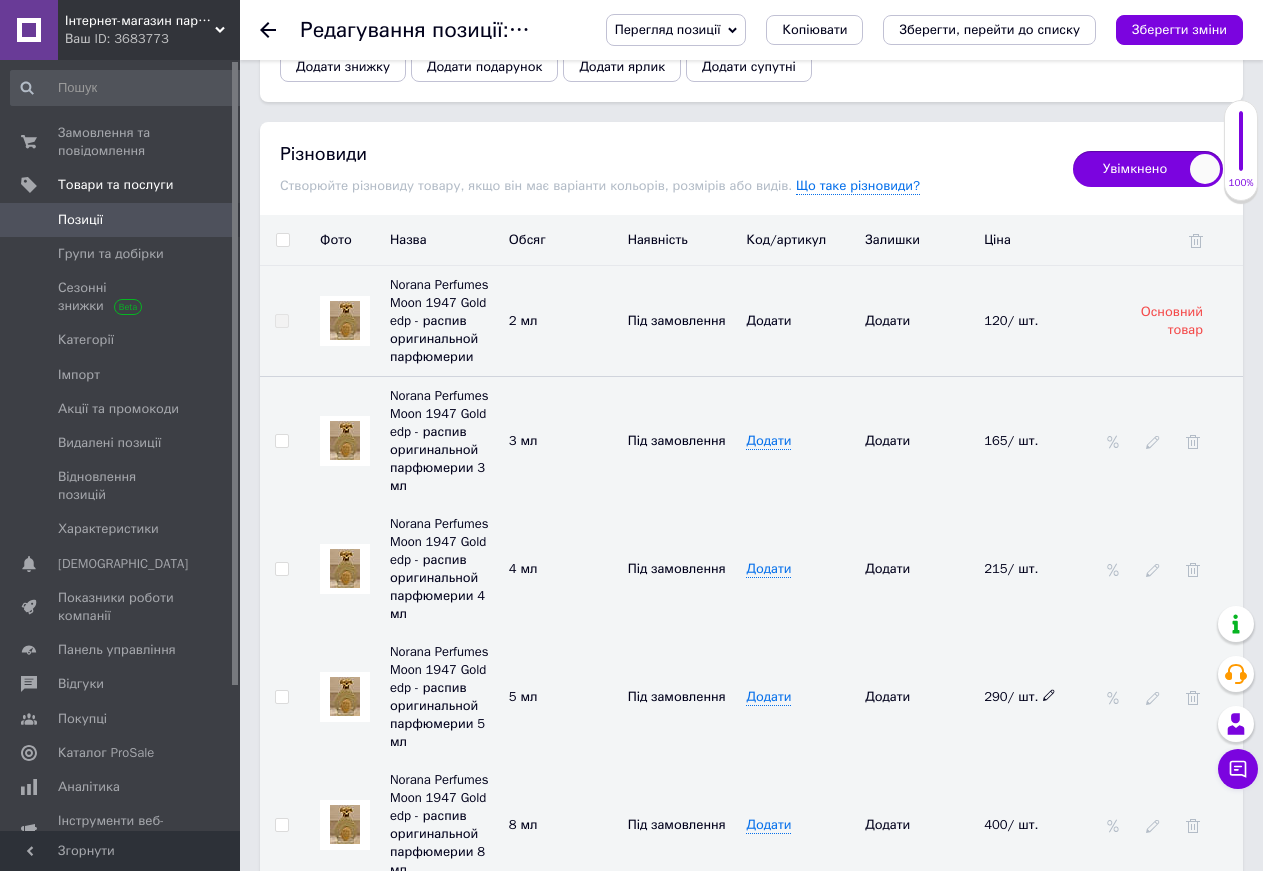 click 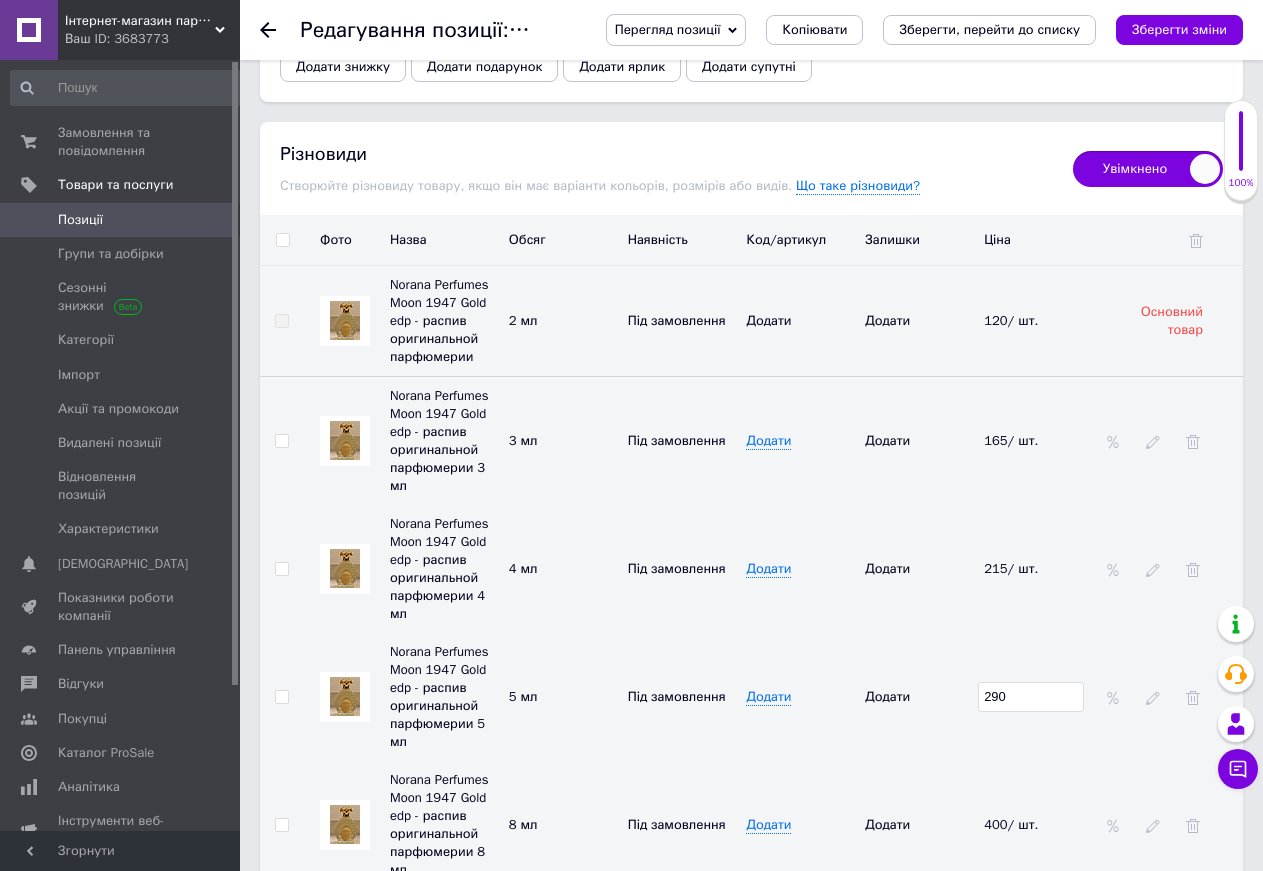 drag, startPoint x: 1043, startPoint y: 682, endPoint x: 918, endPoint y: 664, distance: 126.28935 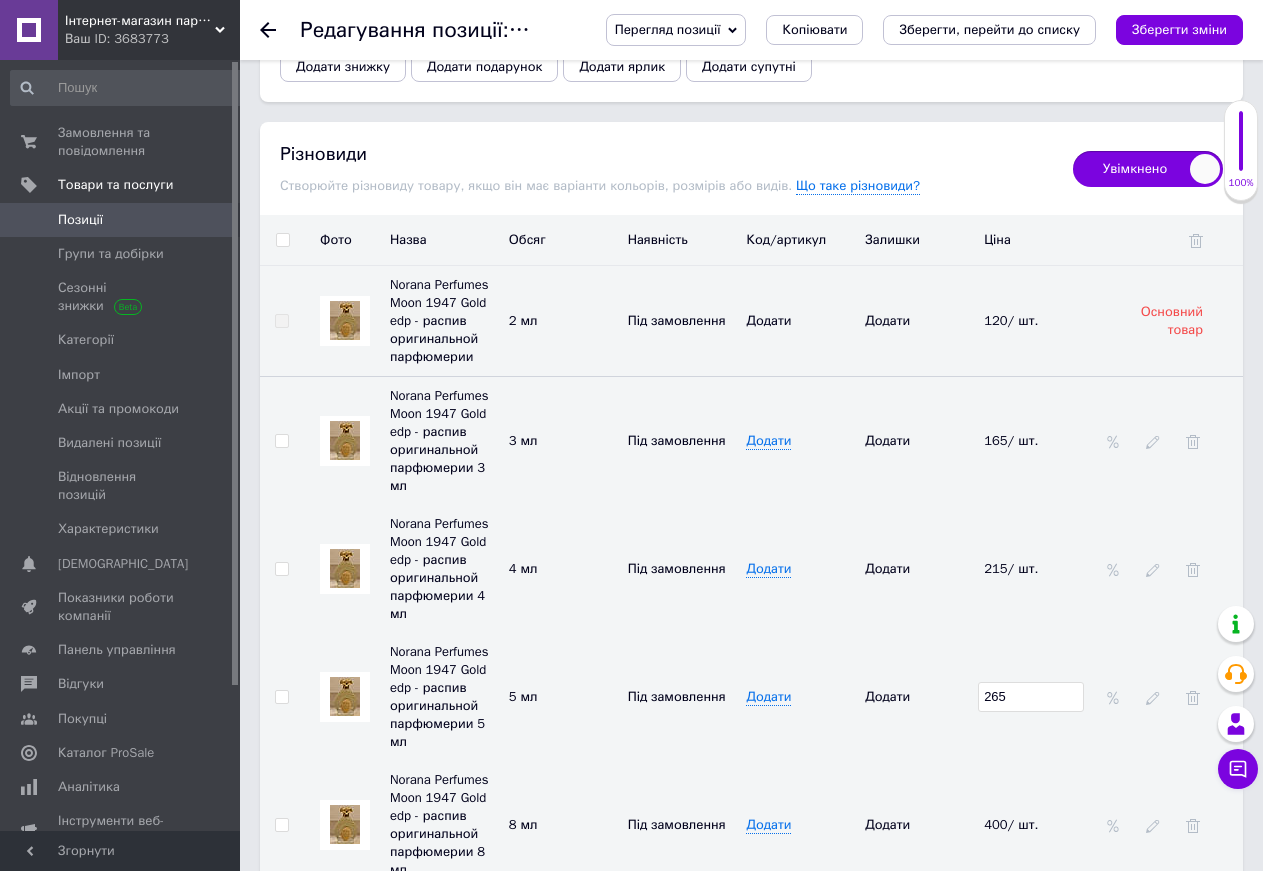 type on "265" 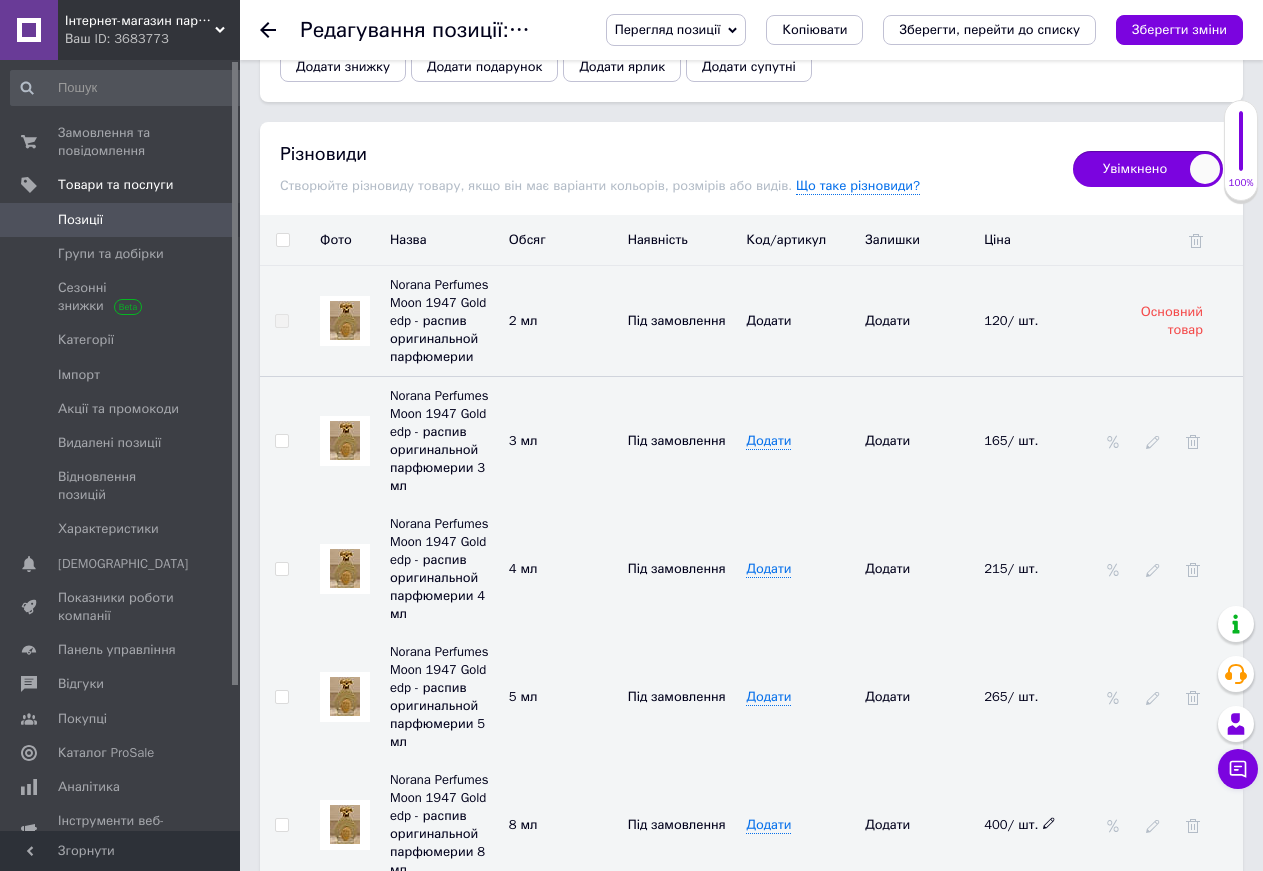 click 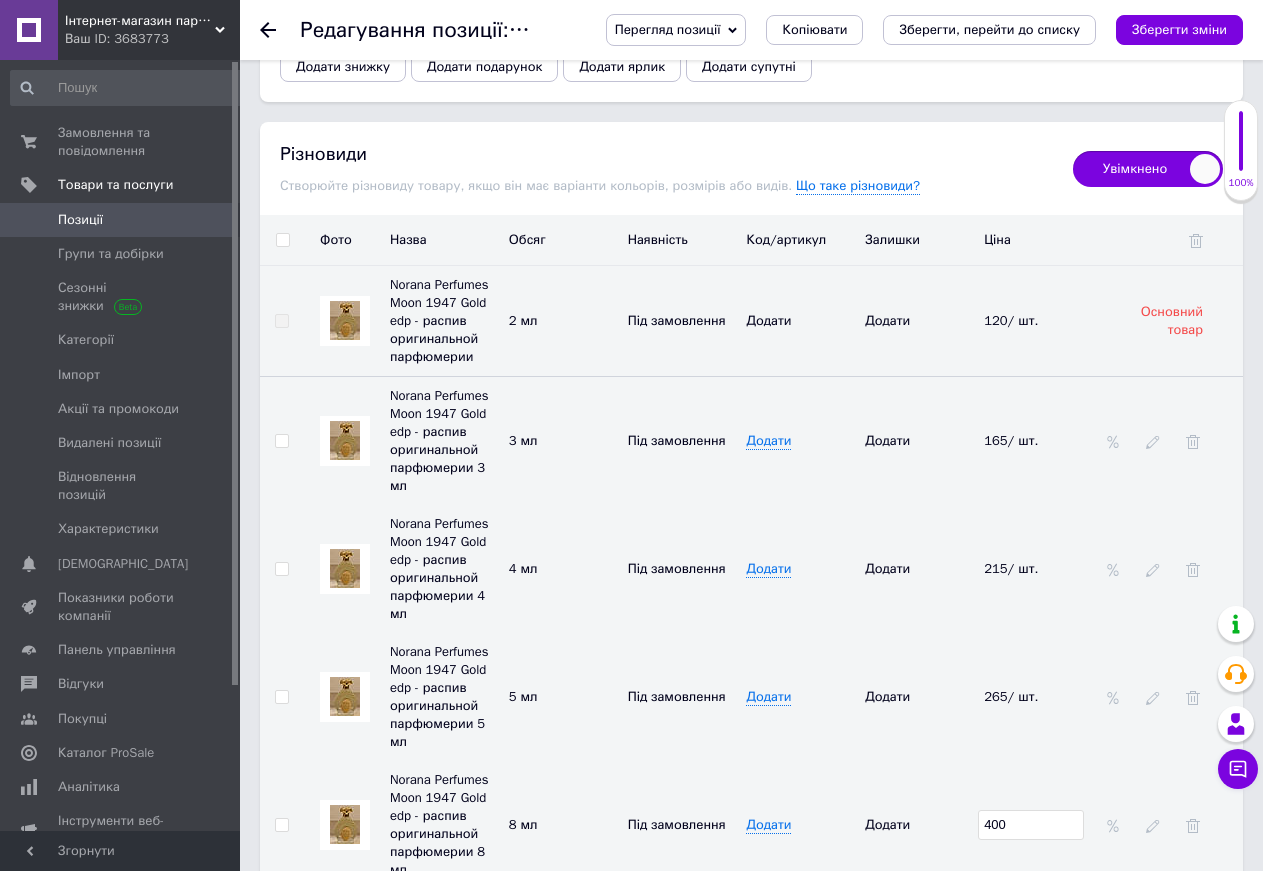 click on "400" at bounding box center [1038, 825] 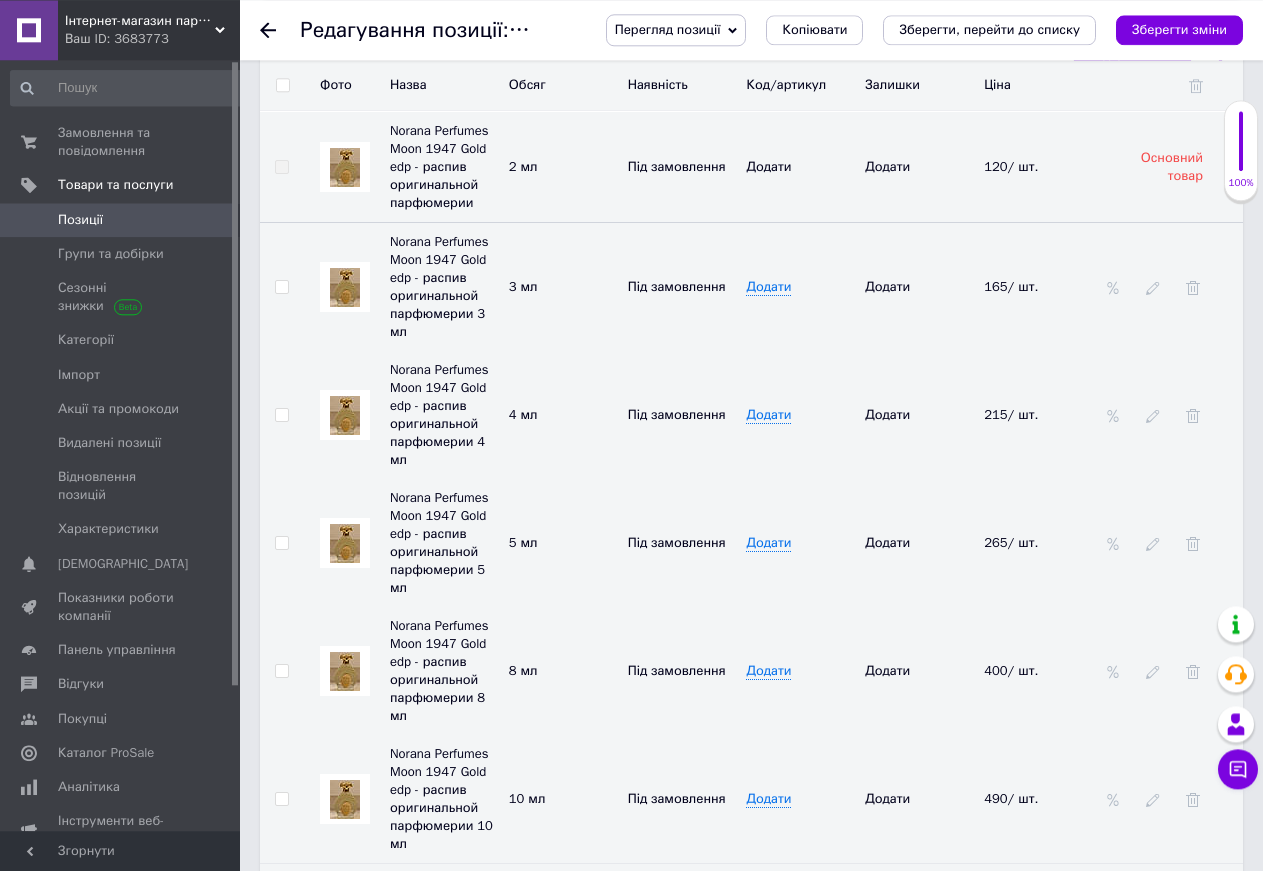 scroll, scrollTop: 2550, scrollLeft: 0, axis: vertical 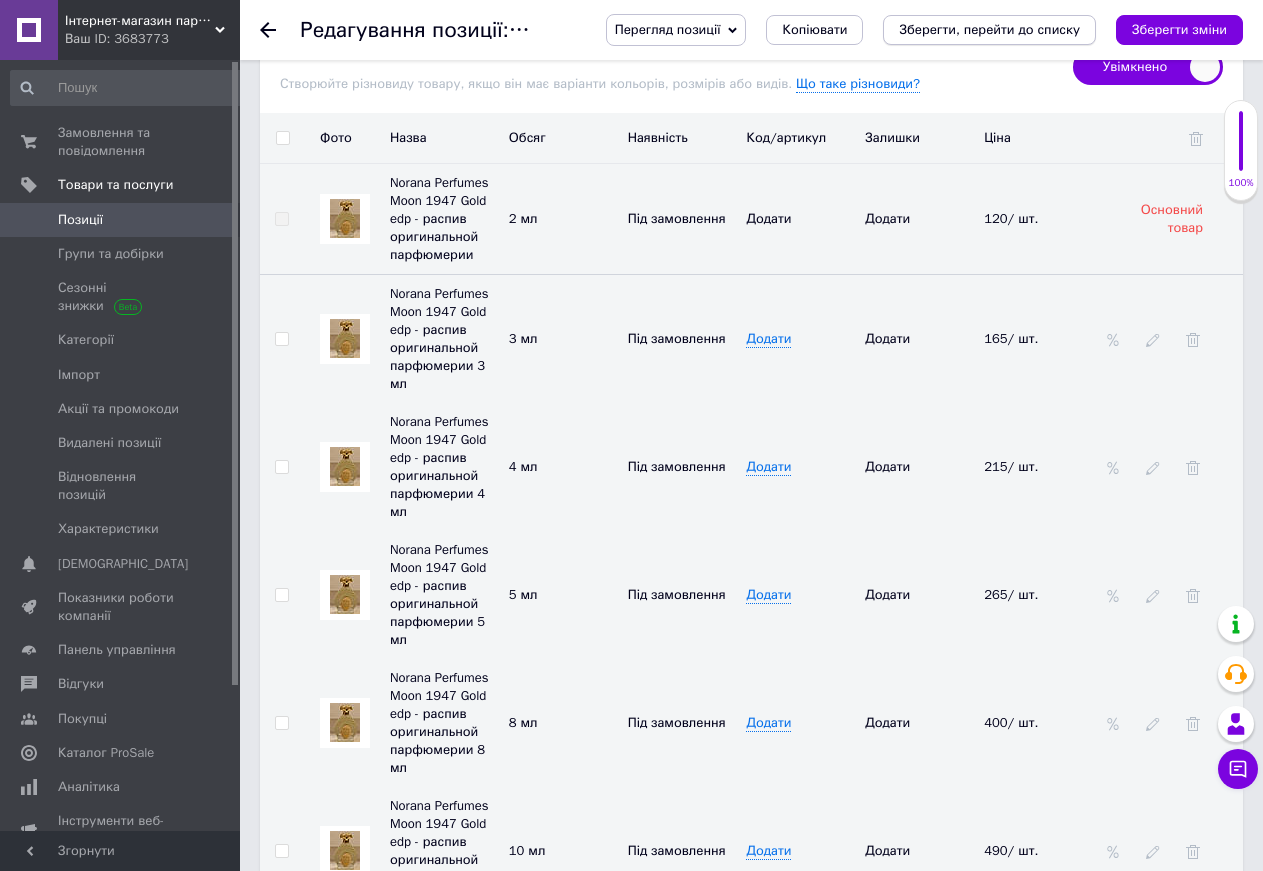 click on "Зберегти, перейти до списку" at bounding box center (989, 30) 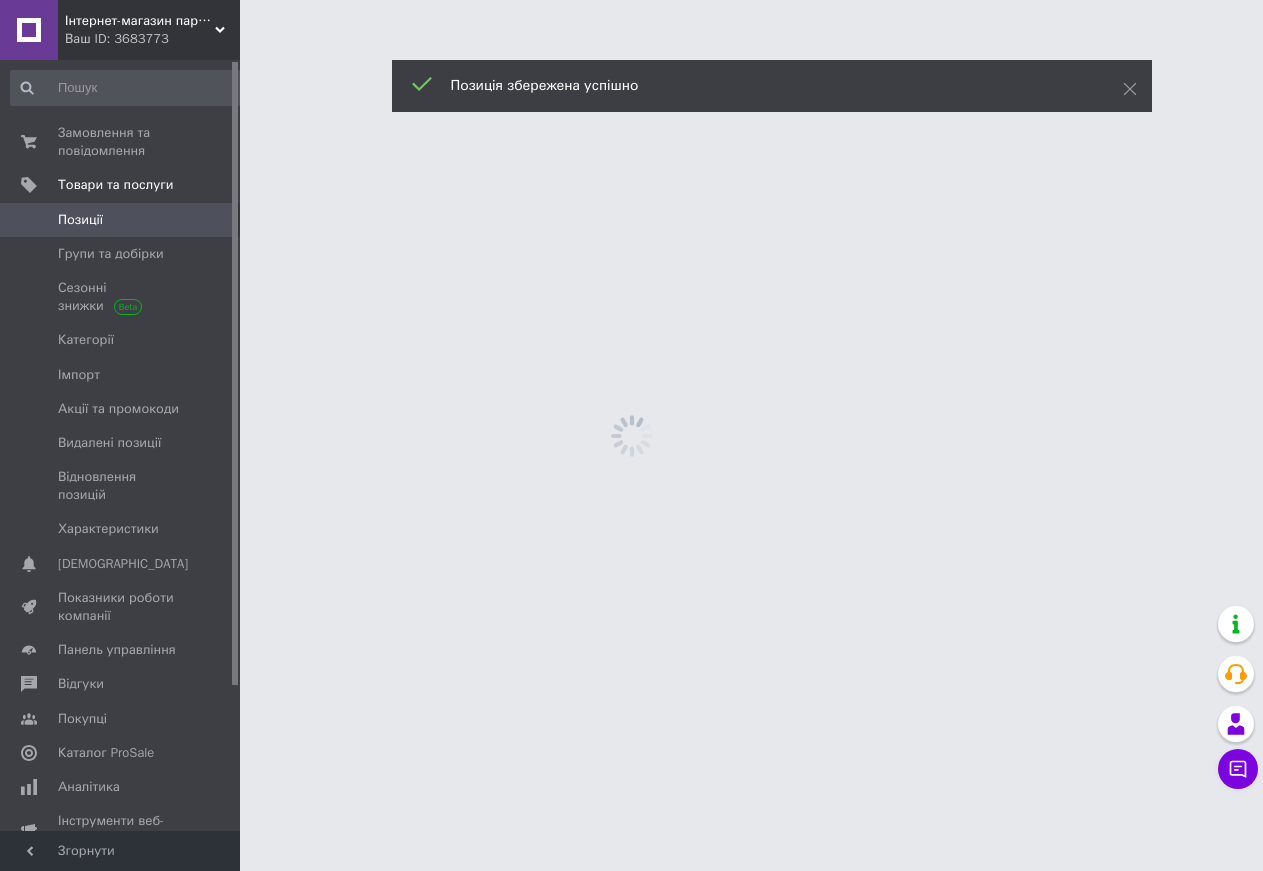 scroll, scrollTop: 0, scrollLeft: 0, axis: both 